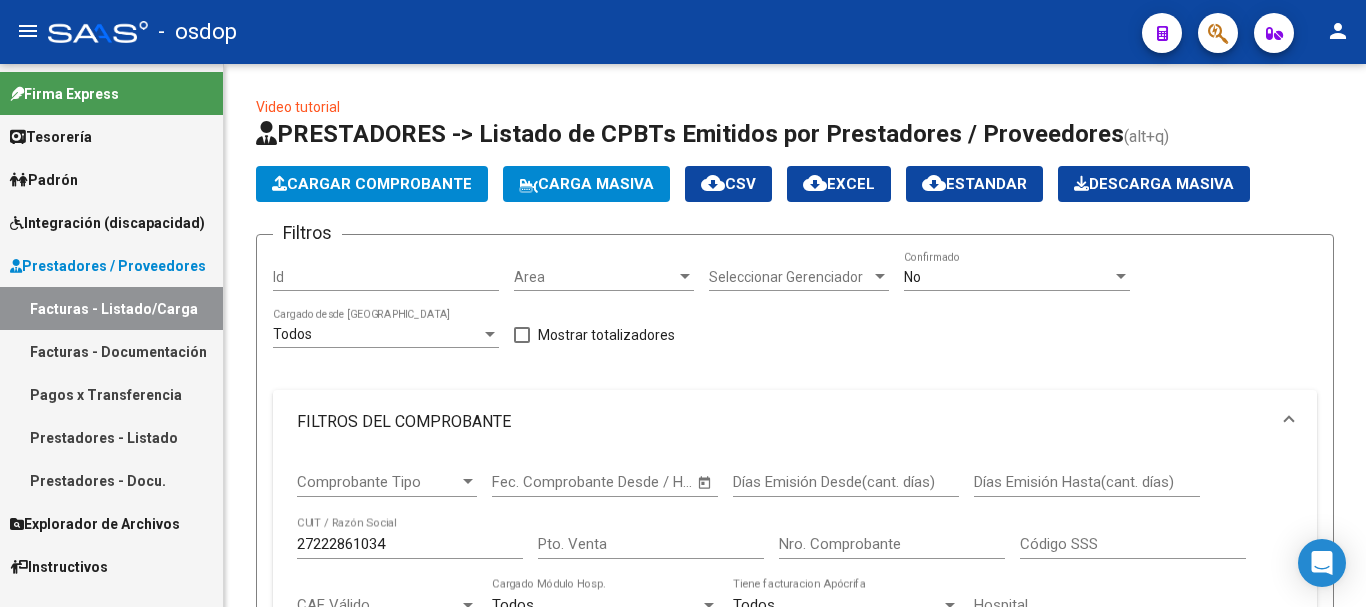scroll, scrollTop: 0, scrollLeft: 0, axis: both 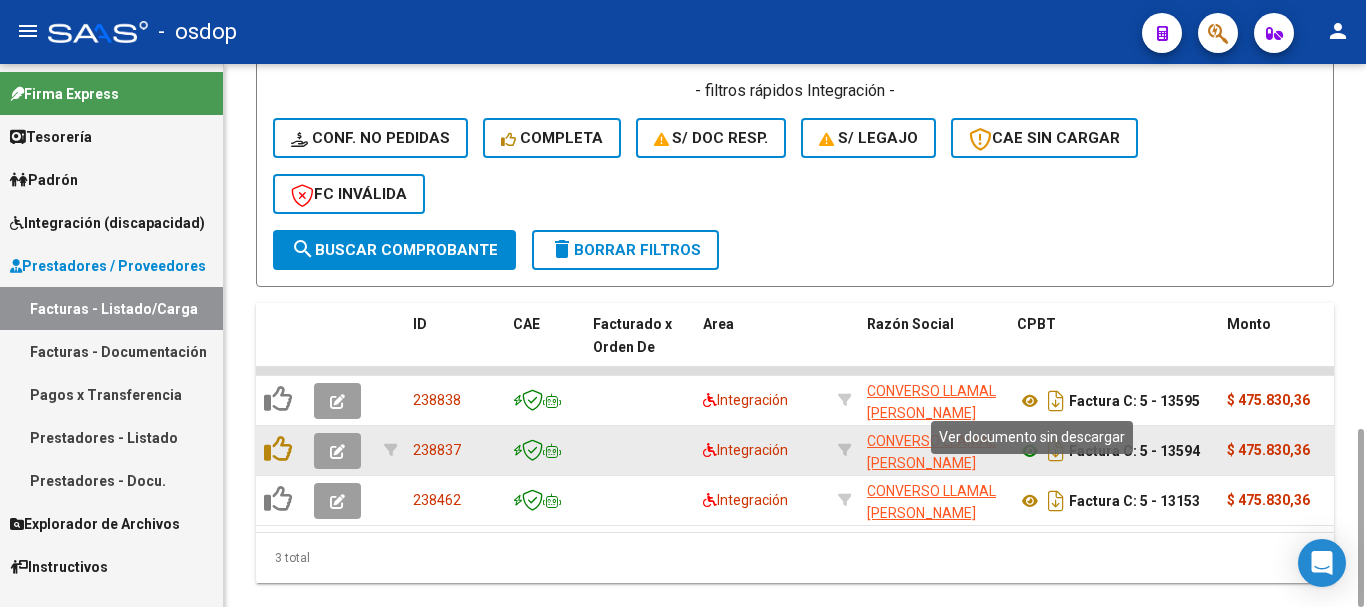 click 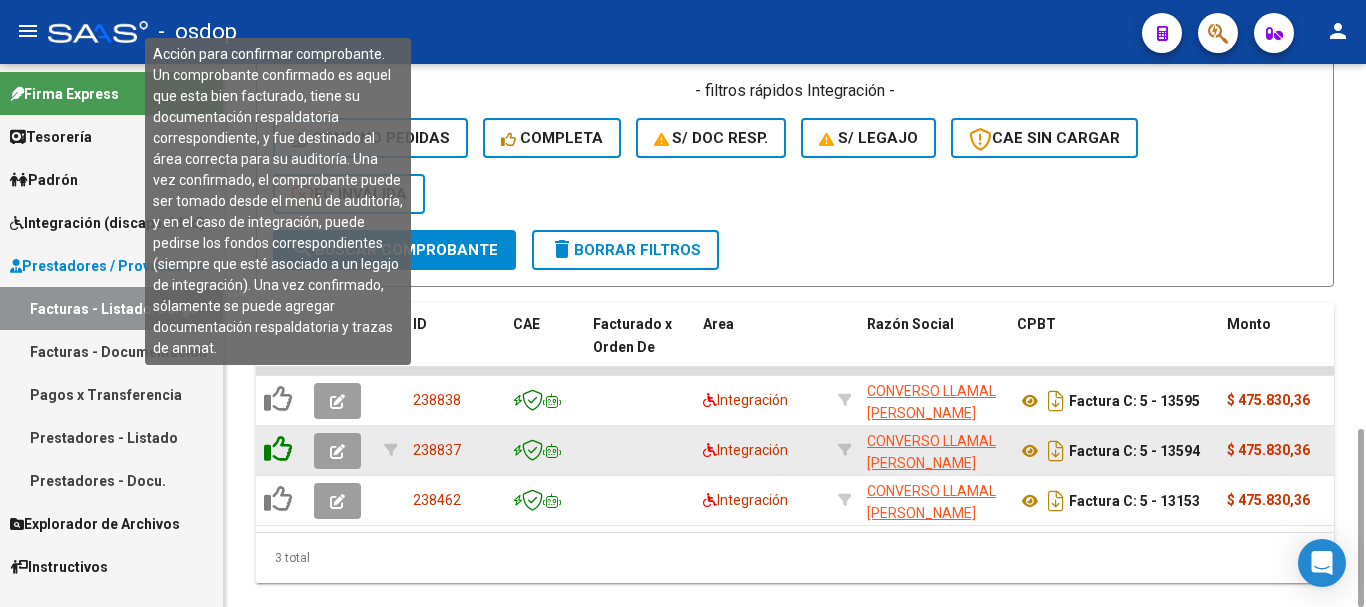 click 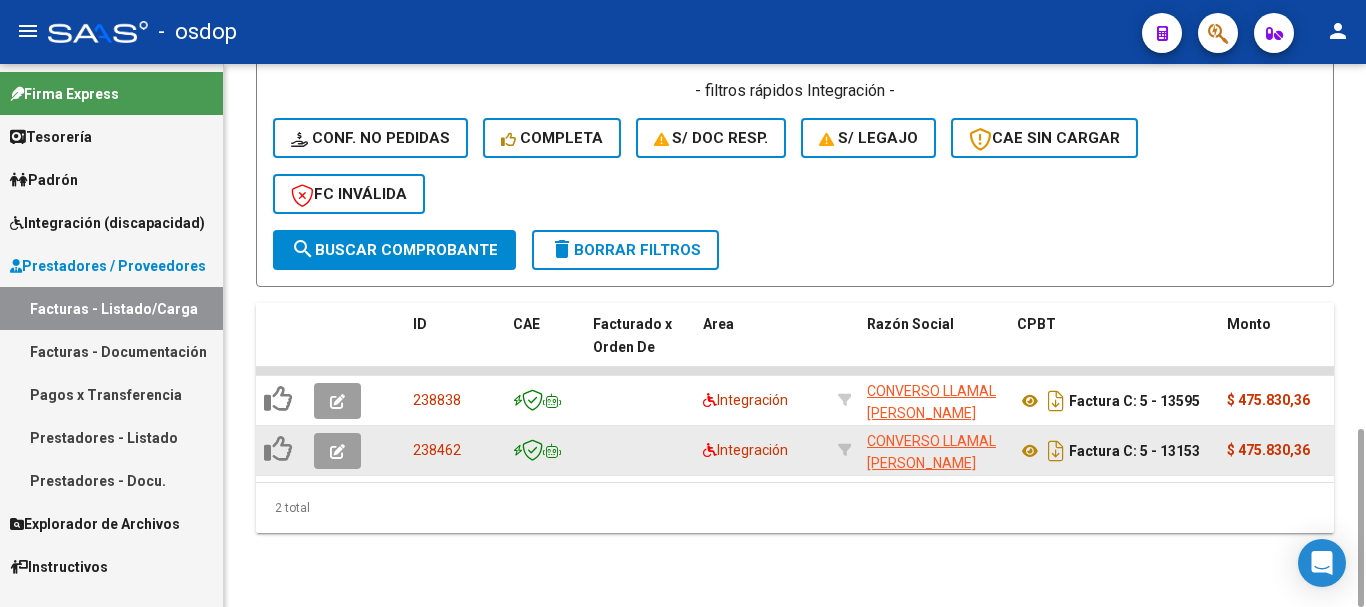 click on "- filtros rápidos Integración -    Conf. no pedidas    Completa    S/ Doc Resp.    S/ legajo  CAE SIN CARGAR  FC Inválida" 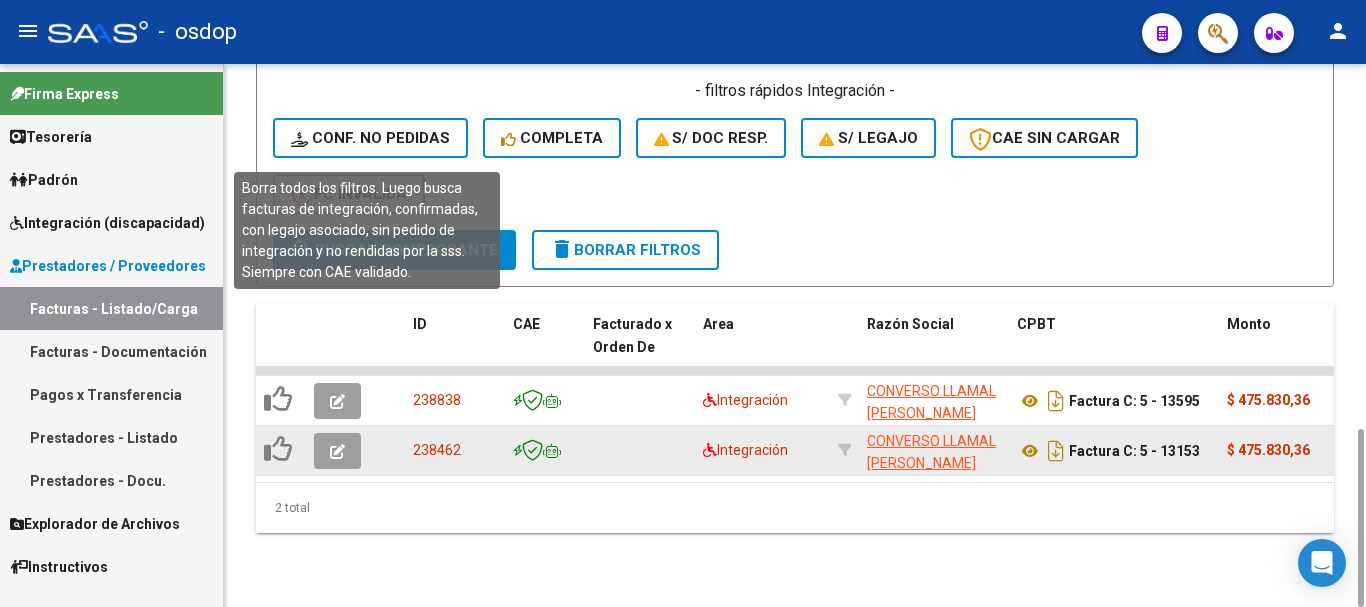 click on "Conf. no pedidas" 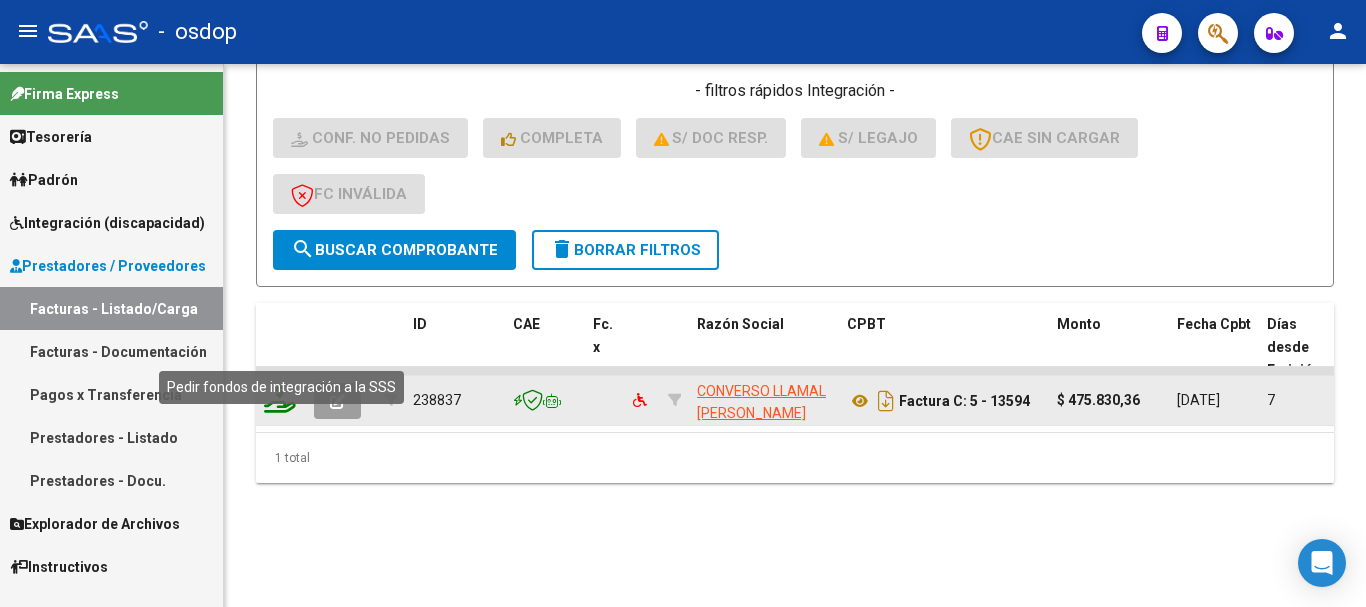 click 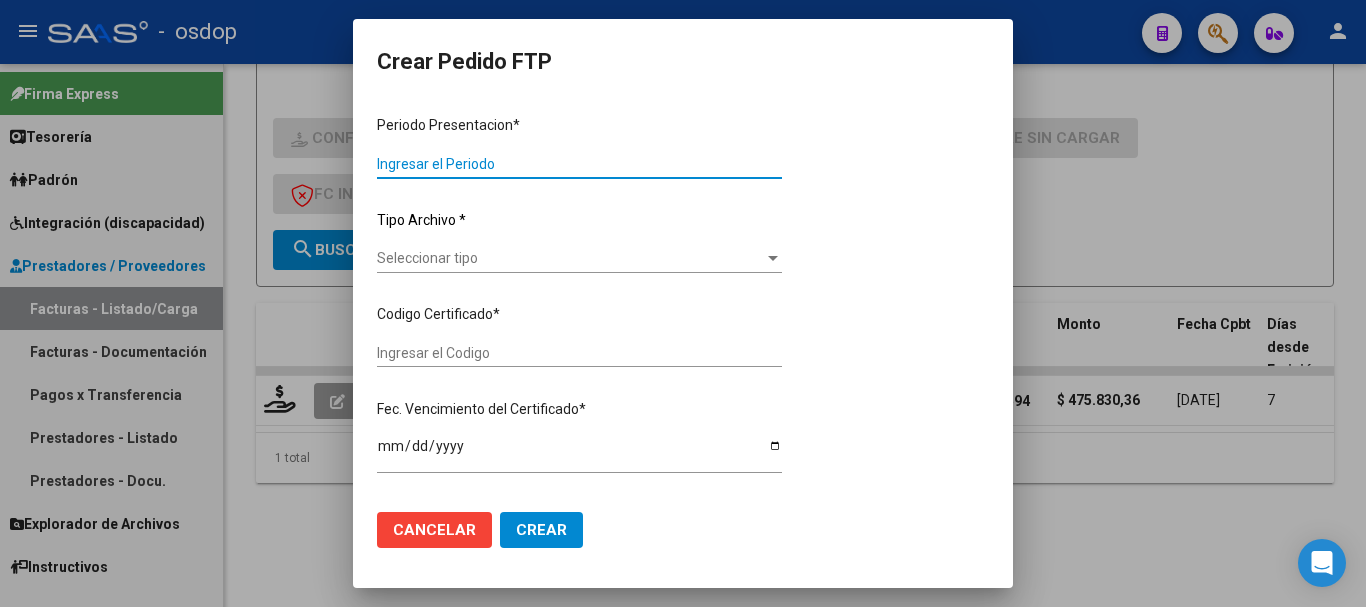 type on "202506" 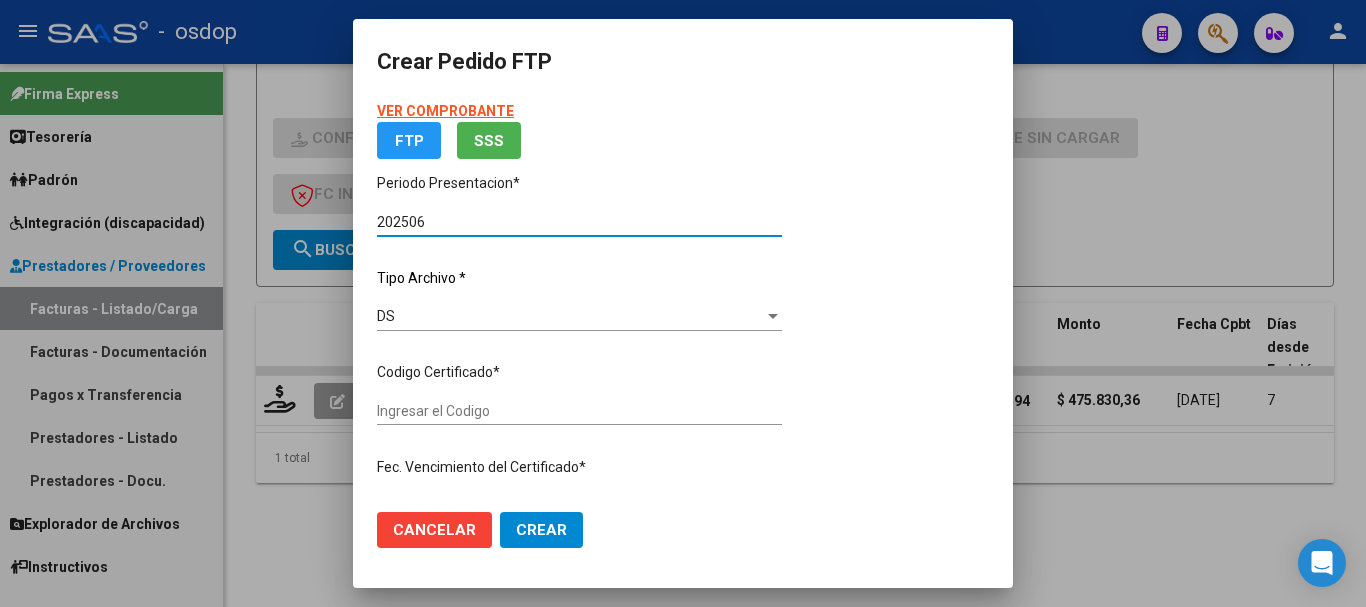 type on "8046809815" 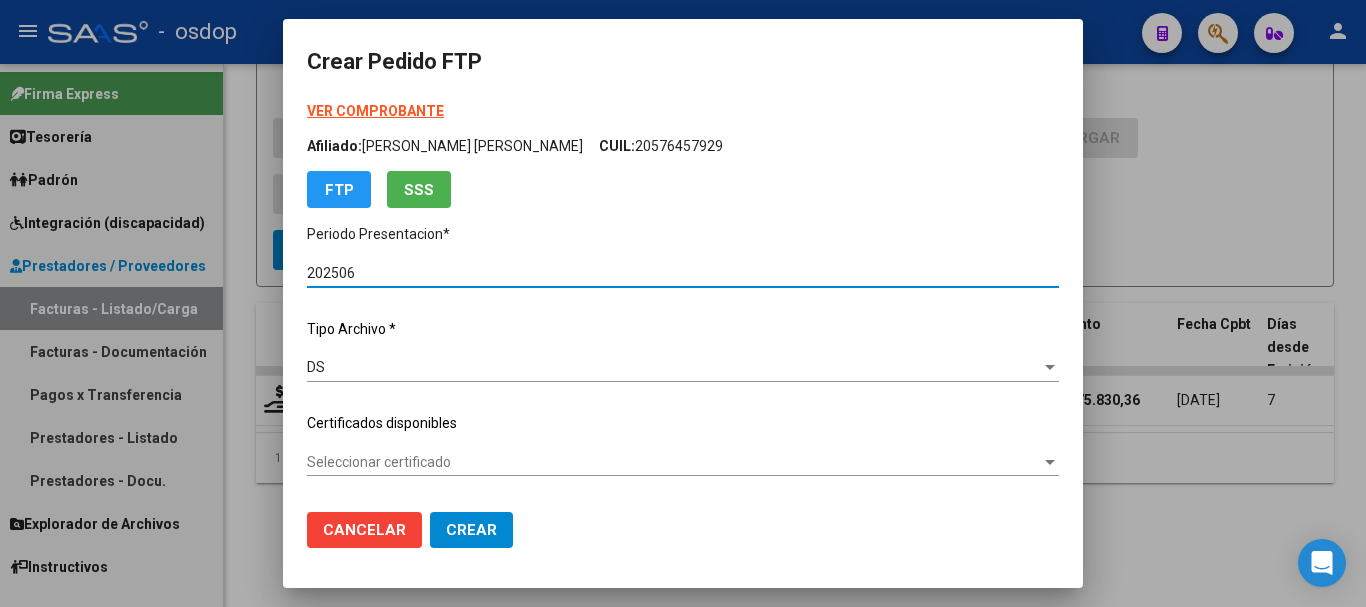 click on "Certificados disponibles" 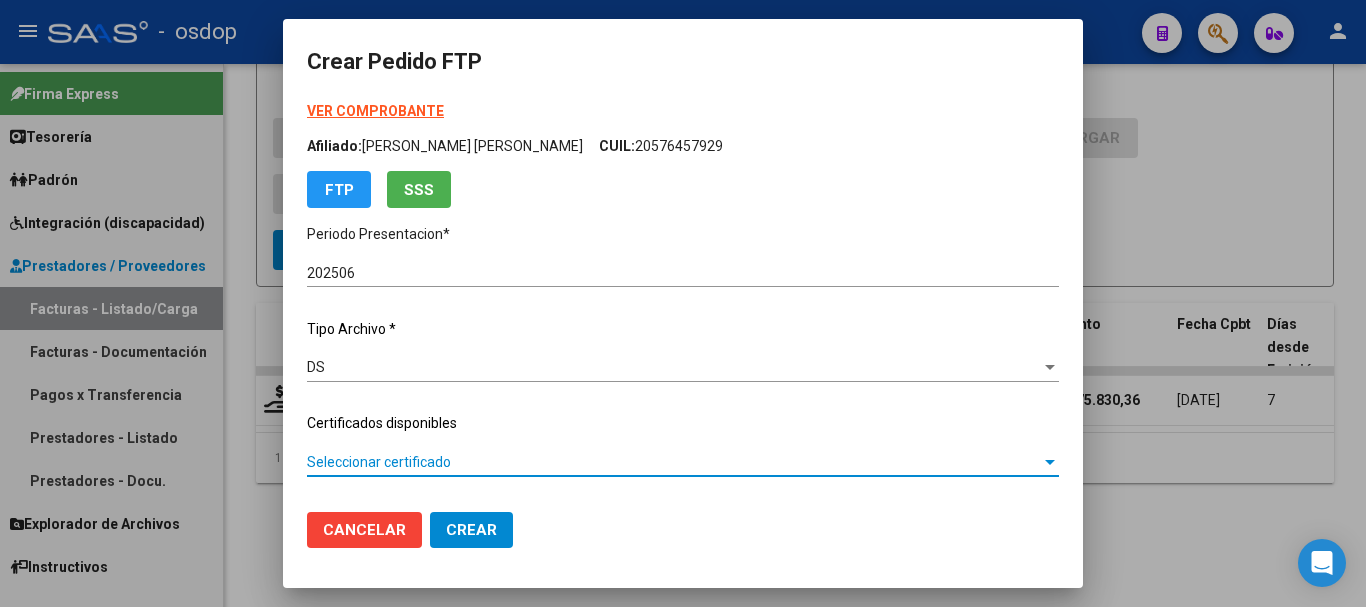 click on "Seleccionar certificado" at bounding box center (674, 462) 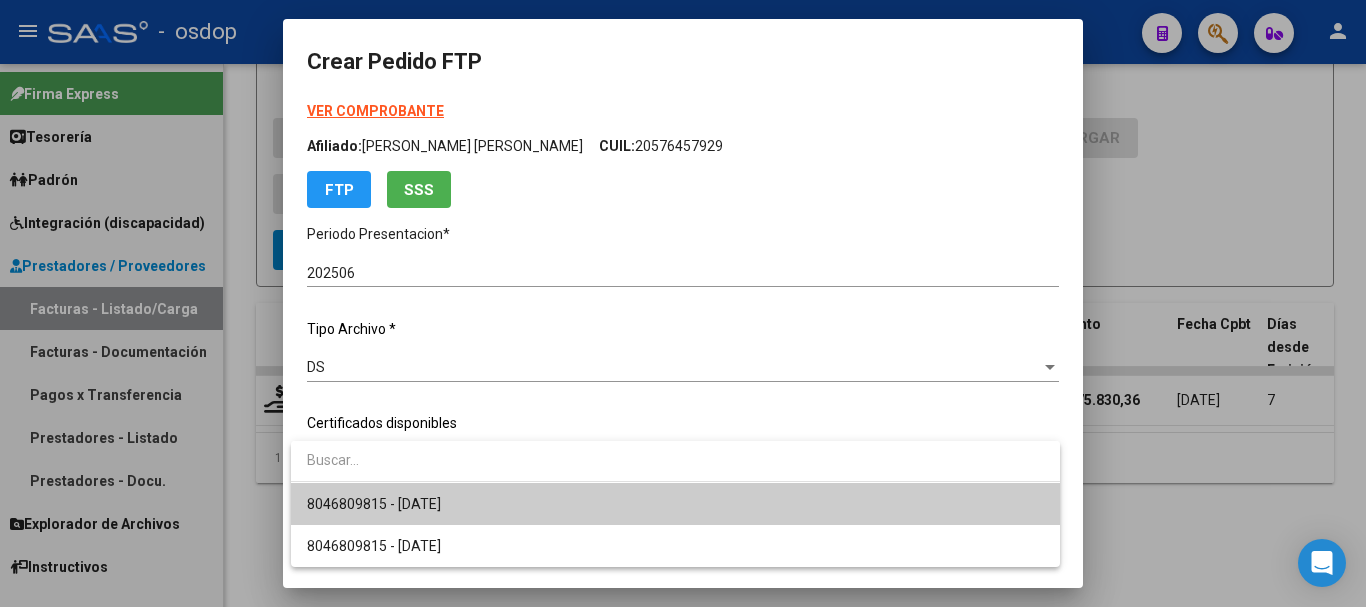 click on "8046809815 - [DATE]" at bounding box center (675, 504) 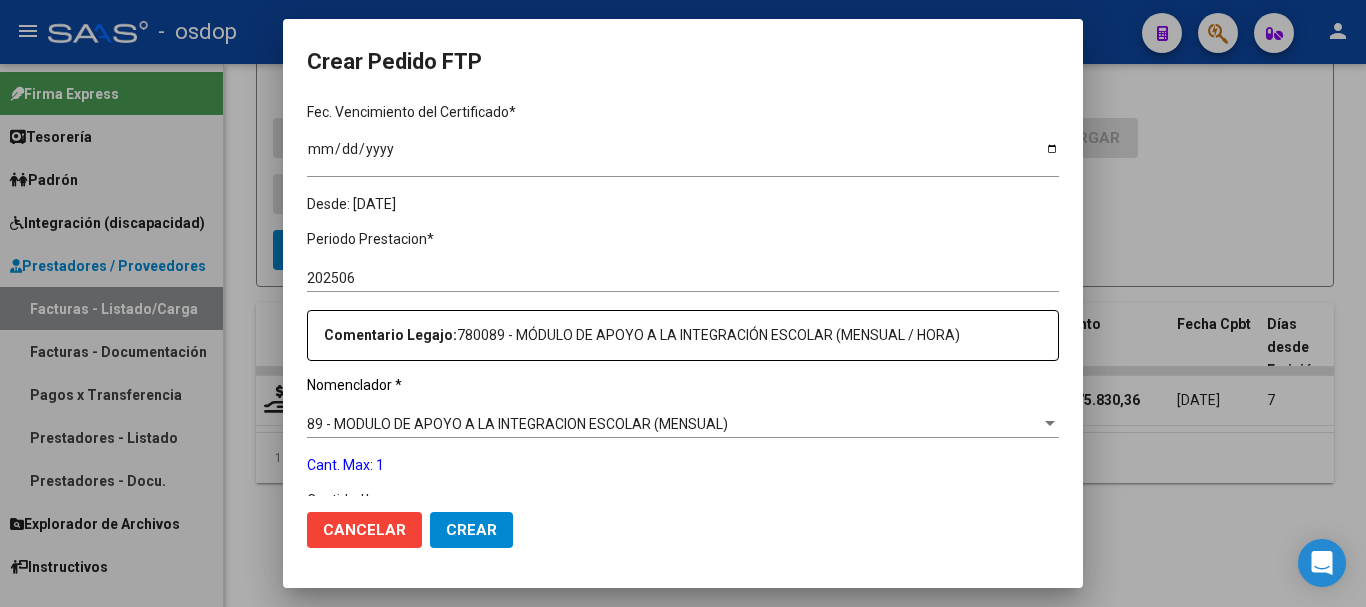 scroll, scrollTop: 800, scrollLeft: 0, axis: vertical 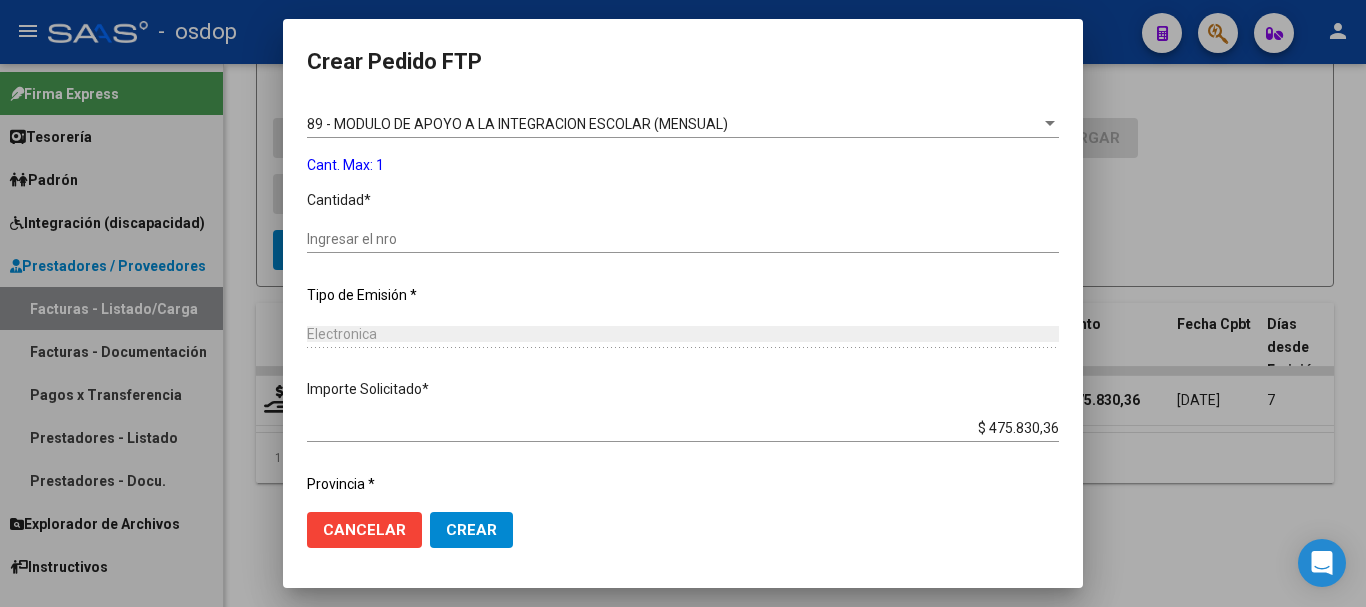 click on "Ingresar el nro" at bounding box center (683, 239) 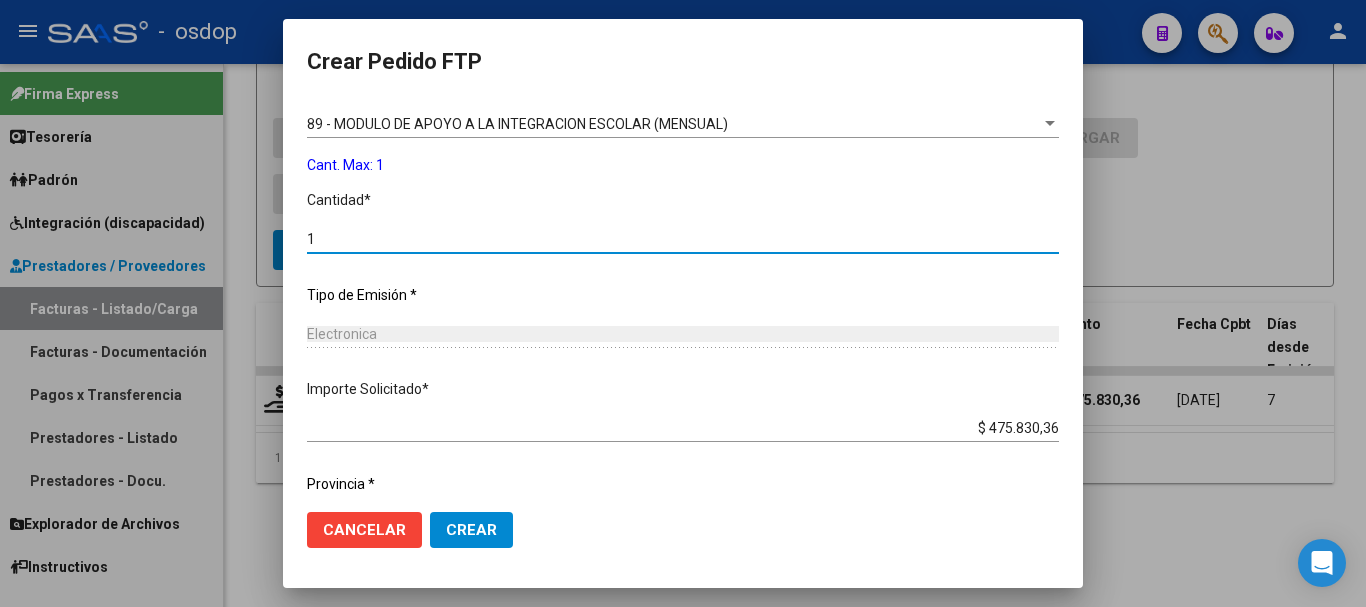 scroll, scrollTop: 858, scrollLeft: 0, axis: vertical 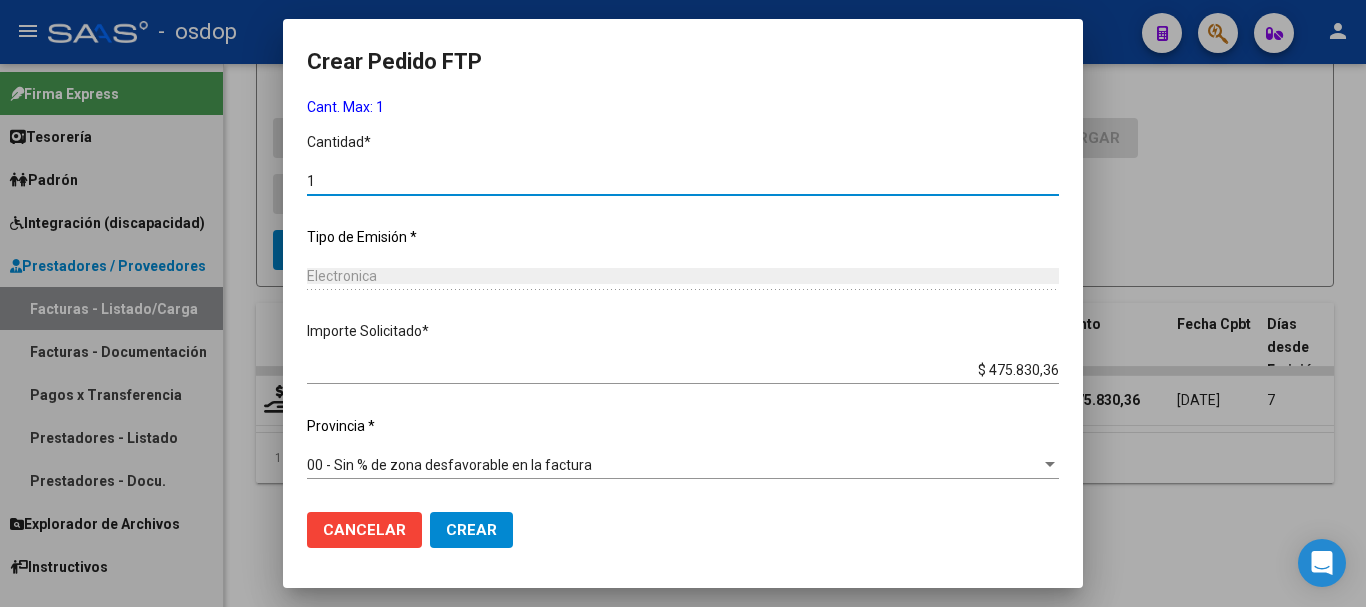 type on "1" 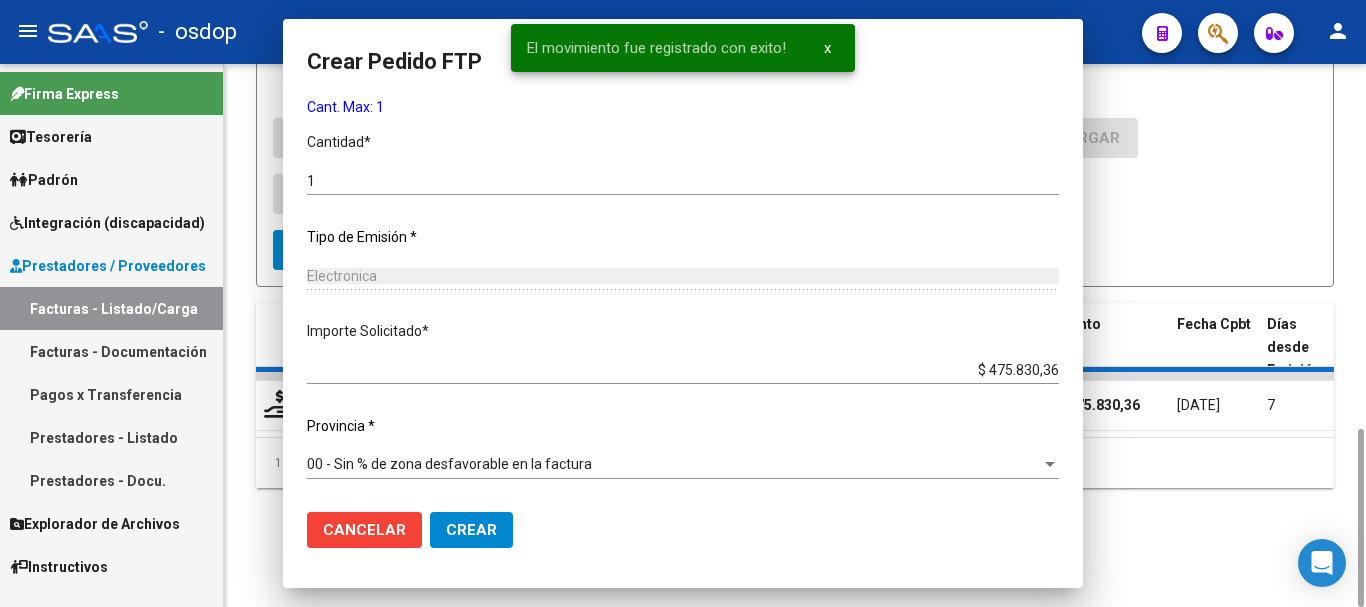 scroll, scrollTop: 0, scrollLeft: 0, axis: both 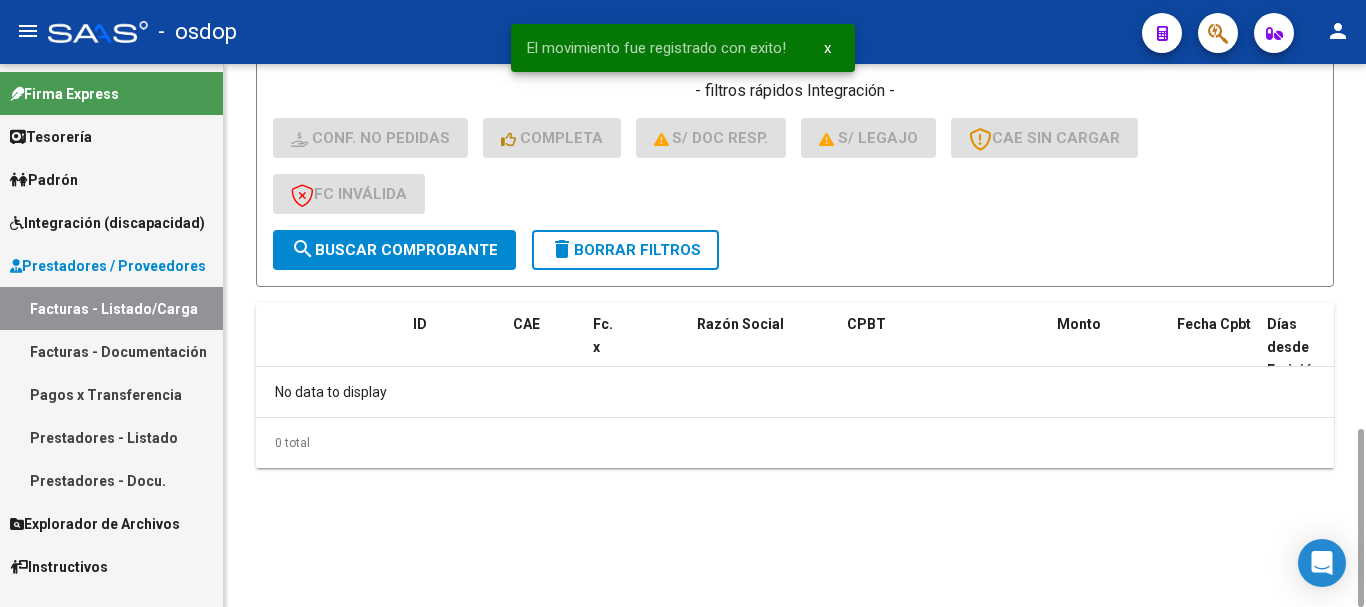 click on "delete  Borrar Filtros" 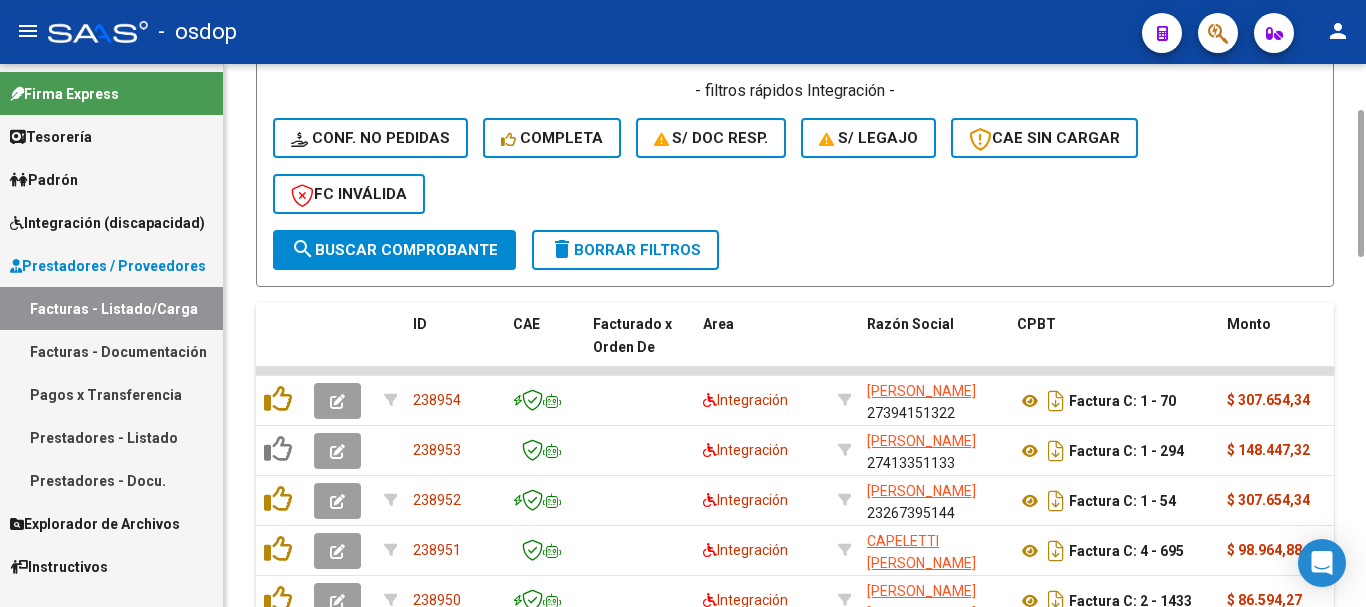 scroll, scrollTop: 910, scrollLeft: 0, axis: vertical 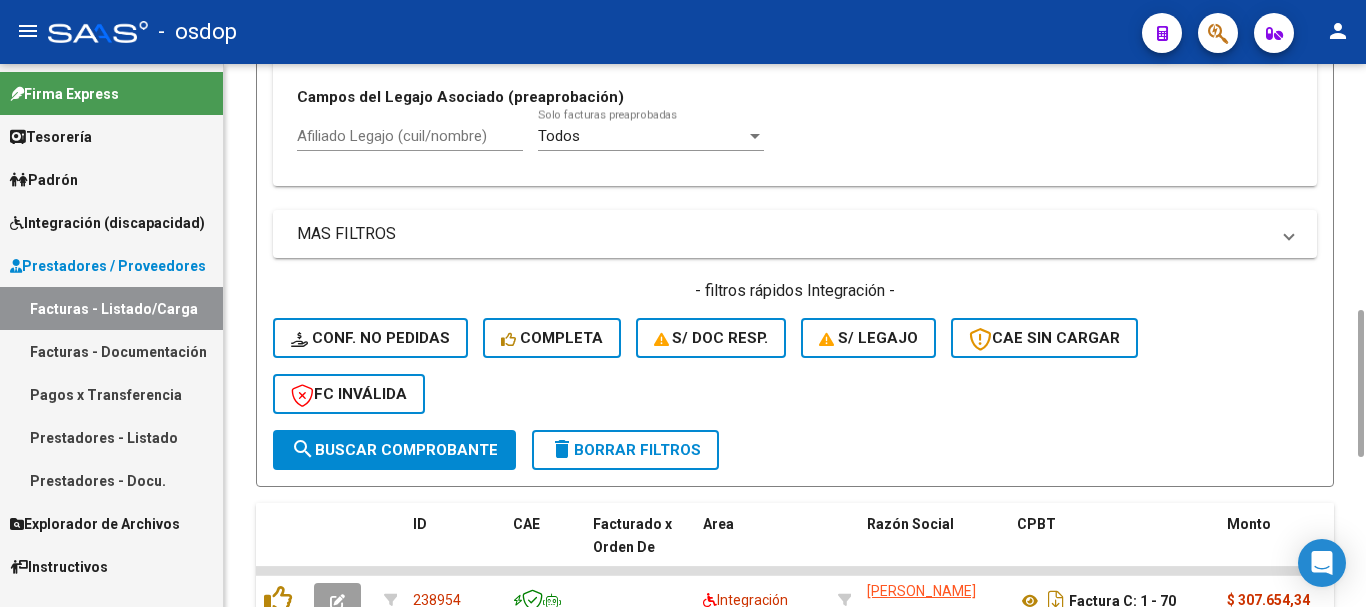 click on "Afiliado Legajo (cuil/nombre)" at bounding box center (410, 136) 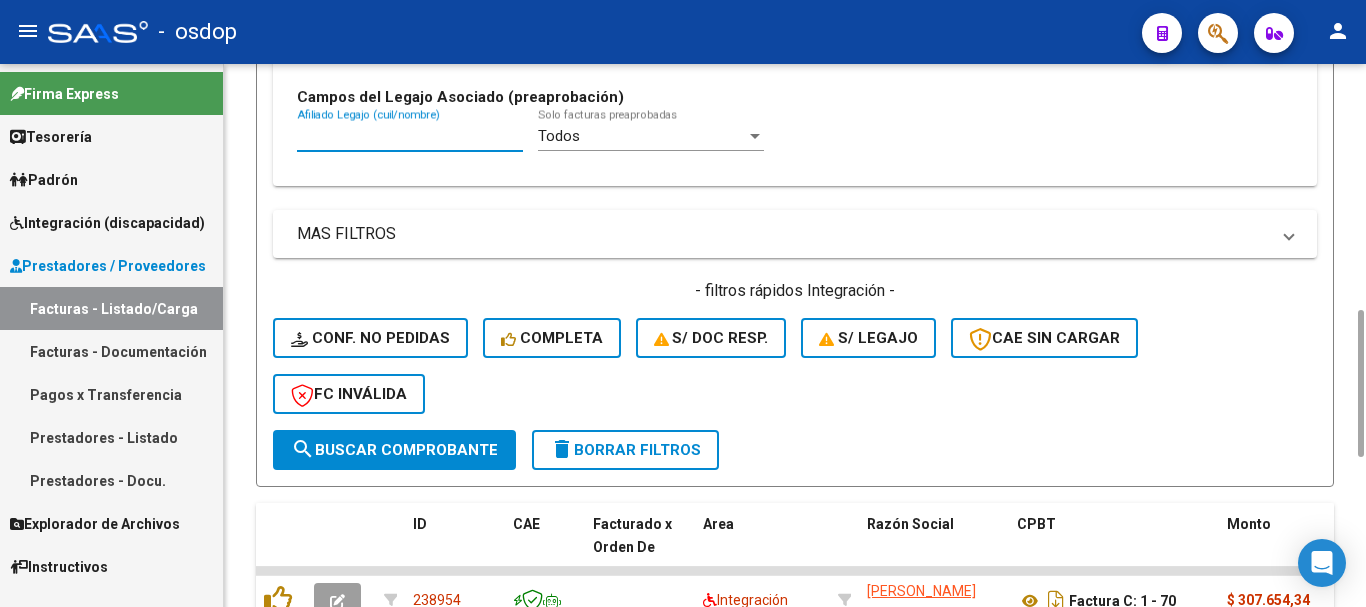 paste on "23535786399" 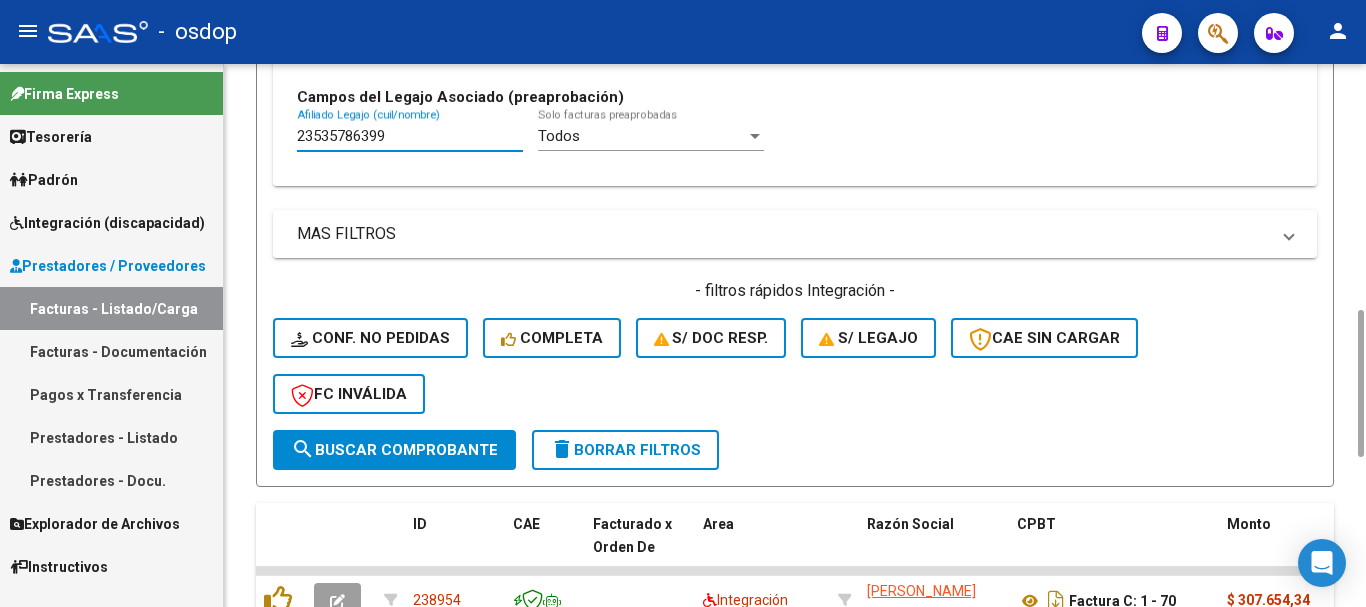 type on "23535786399" 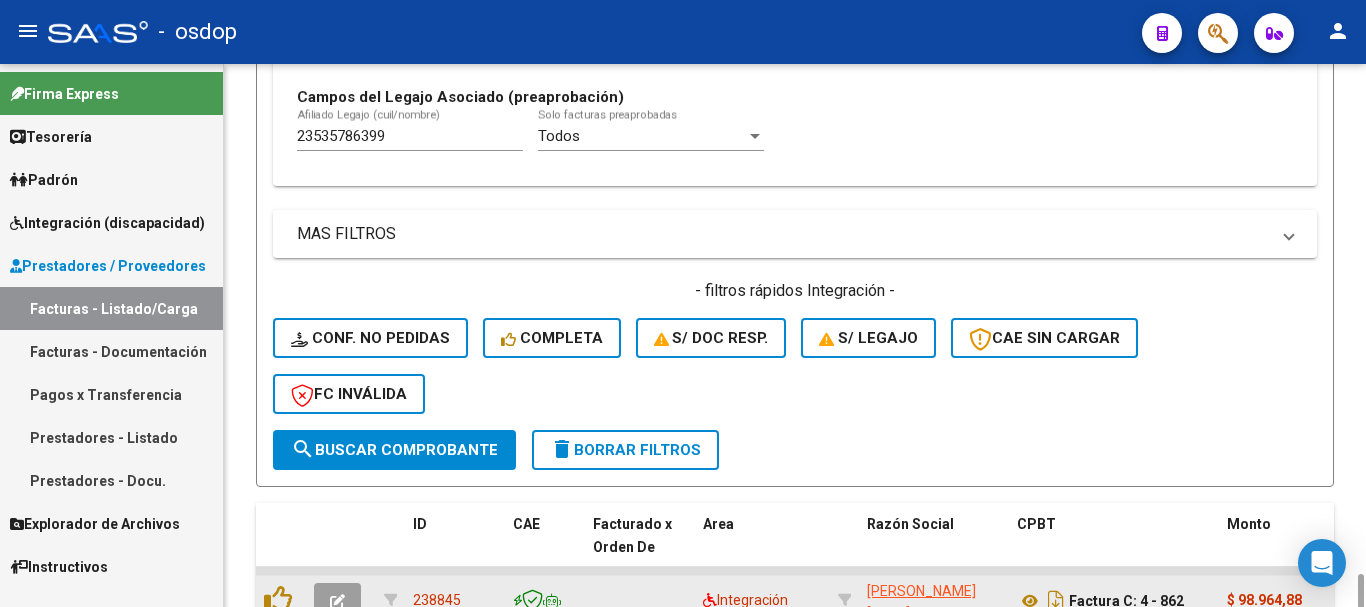 scroll, scrollTop: 1060, scrollLeft: 0, axis: vertical 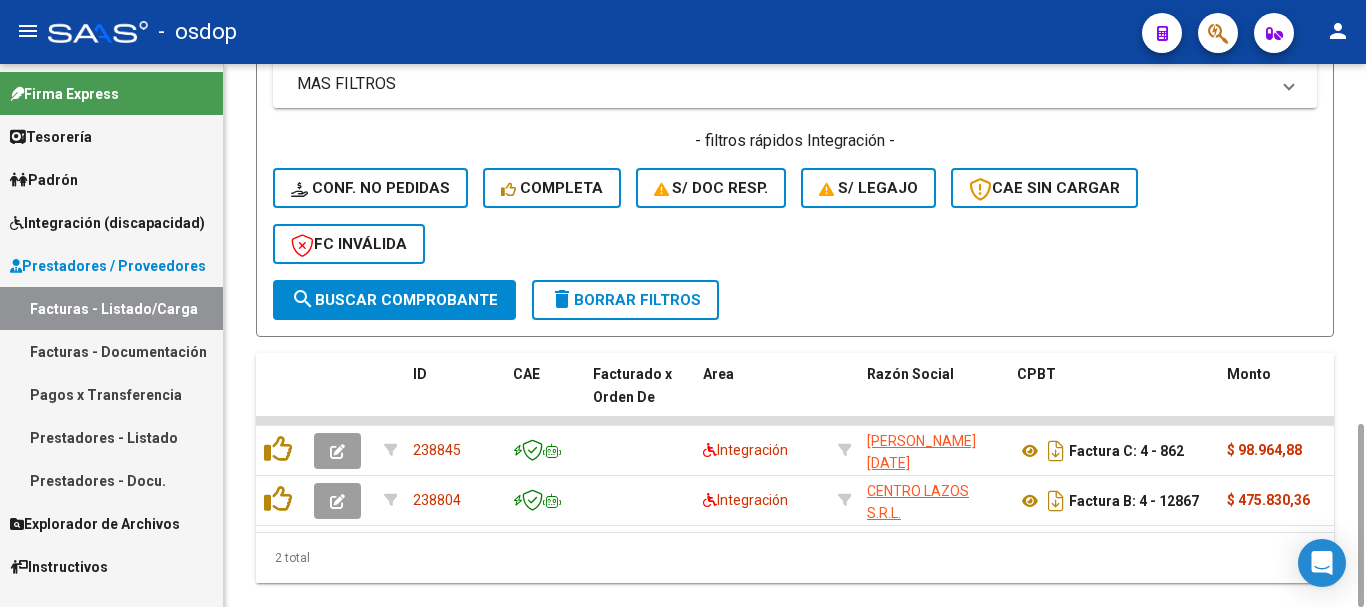 click on "Filtros Id Area Area Seleccionar Gerenciador Seleccionar Gerenciador No  Confirmado Todos  Cargado desde Masivo   Mostrar totalizadores   FILTROS DEL COMPROBANTE  Comprobante Tipo Comprobante Tipo Start date – Fec. Comprobante Desde / Hasta Días Emisión Desde(cant. días) Días Emisión Hasta(cant. días) CUIT / Razón Social Pto. Venta Nro. Comprobante Código SSS CAE Válido CAE Válido Todos  Cargado Módulo Hosp. Todos  Tiene facturacion Apócrifa Hospital Refes  FILTROS DE INTEGRACION  Todos  Cargado en Para Enviar SSS Período De Prestación Campos del Archivo de Rendición Devuelto x SSS (dr_envio) Todos  Rendido x SSS (dr_envio) Tipo de Registro Tipo de Registro Período Presentación Período [PERSON_NAME] del Legajo Asociado (preaprobación) 23535786399 Afiliado Legajo (cuil/nombre) Todos  Solo facturas preaprobadas  MAS FILTROS  Todos  Con Doc. Respaldatoria Todos  Con Trazabilidad Todos  Asociado a Expediente Sur Auditoría Auditoría Auditoría Id Start date – Start date – – –" 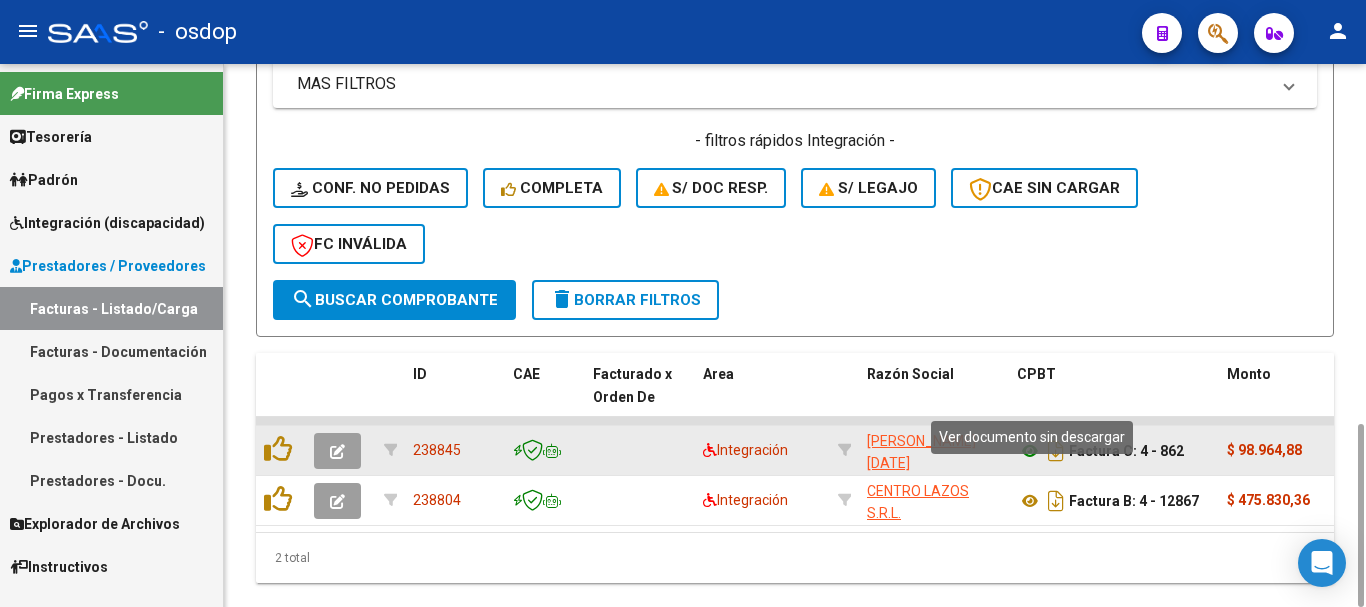 click 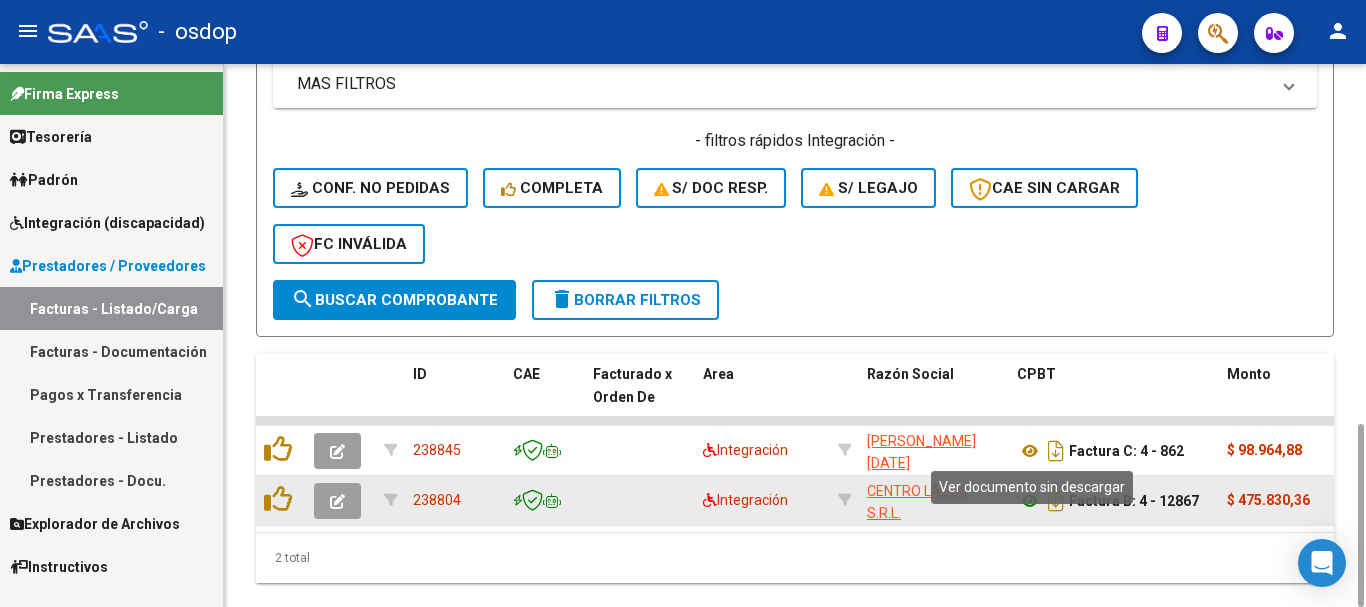 click 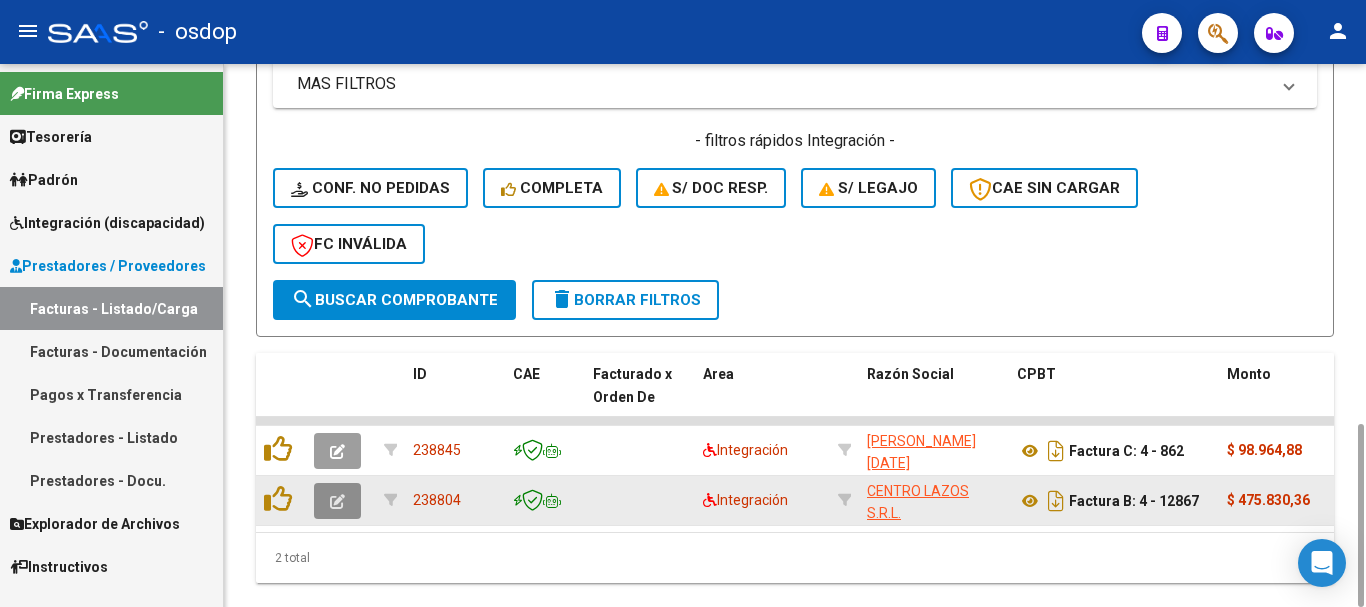 click 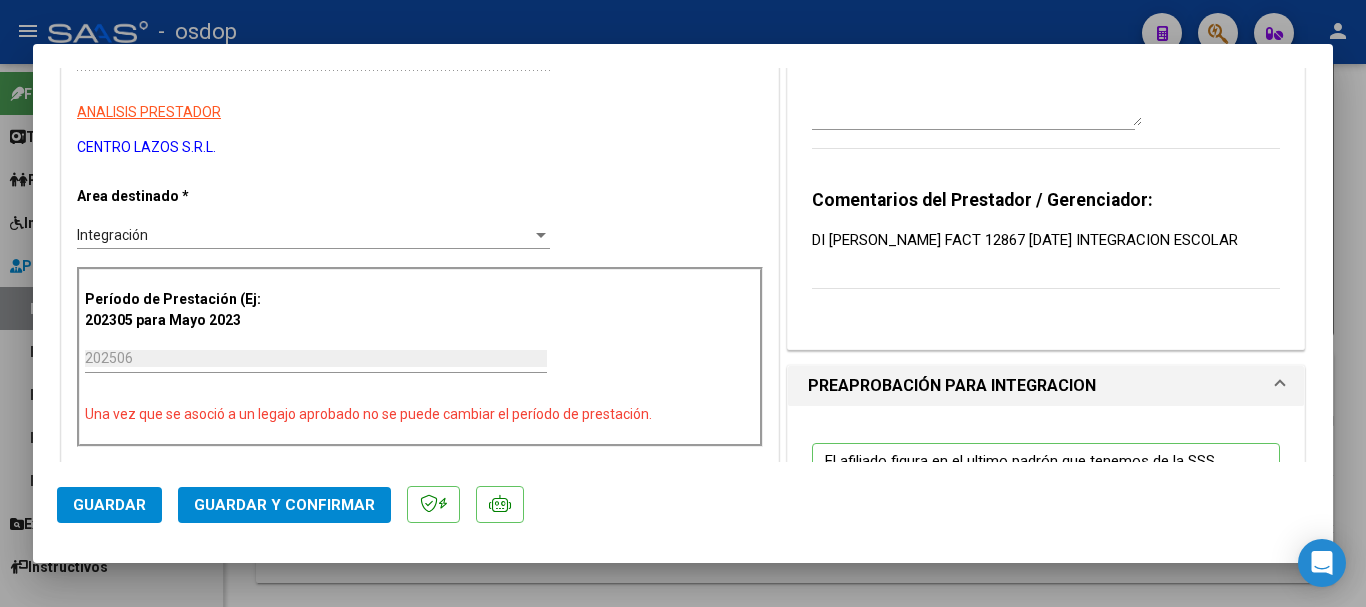 scroll, scrollTop: 700, scrollLeft: 0, axis: vertical 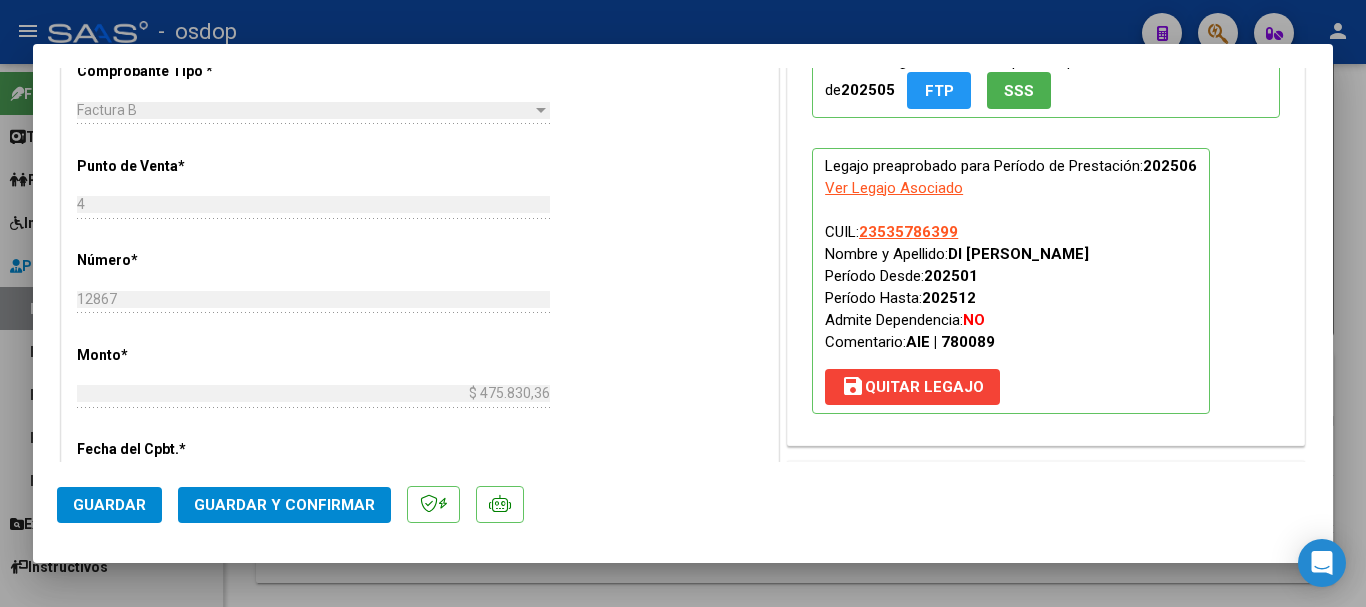 click at bounding box center [683, 303] 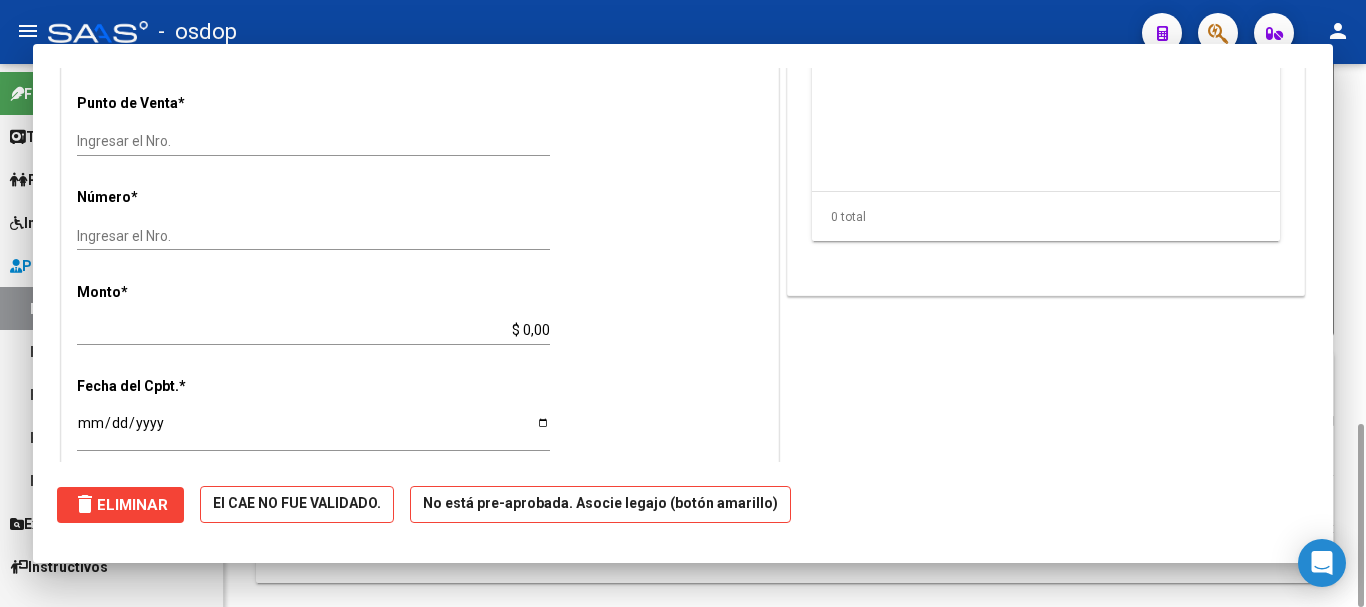 scroll, scrollTop: 0, scrollLeft: 0, axis: both 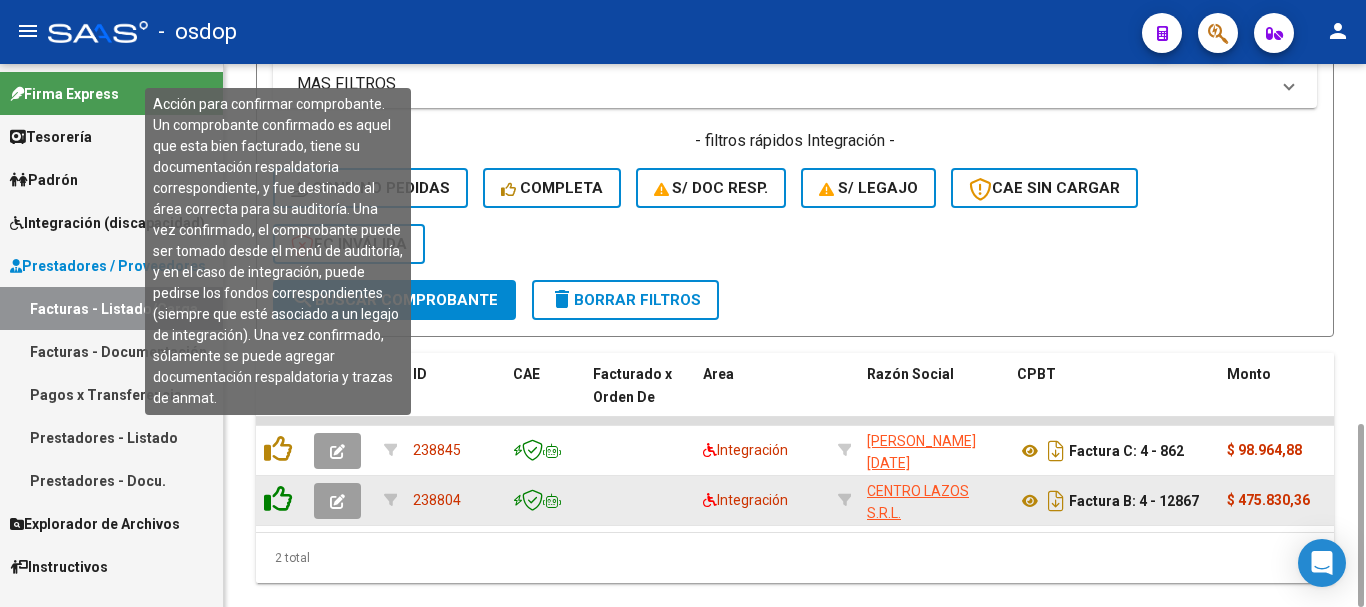 click 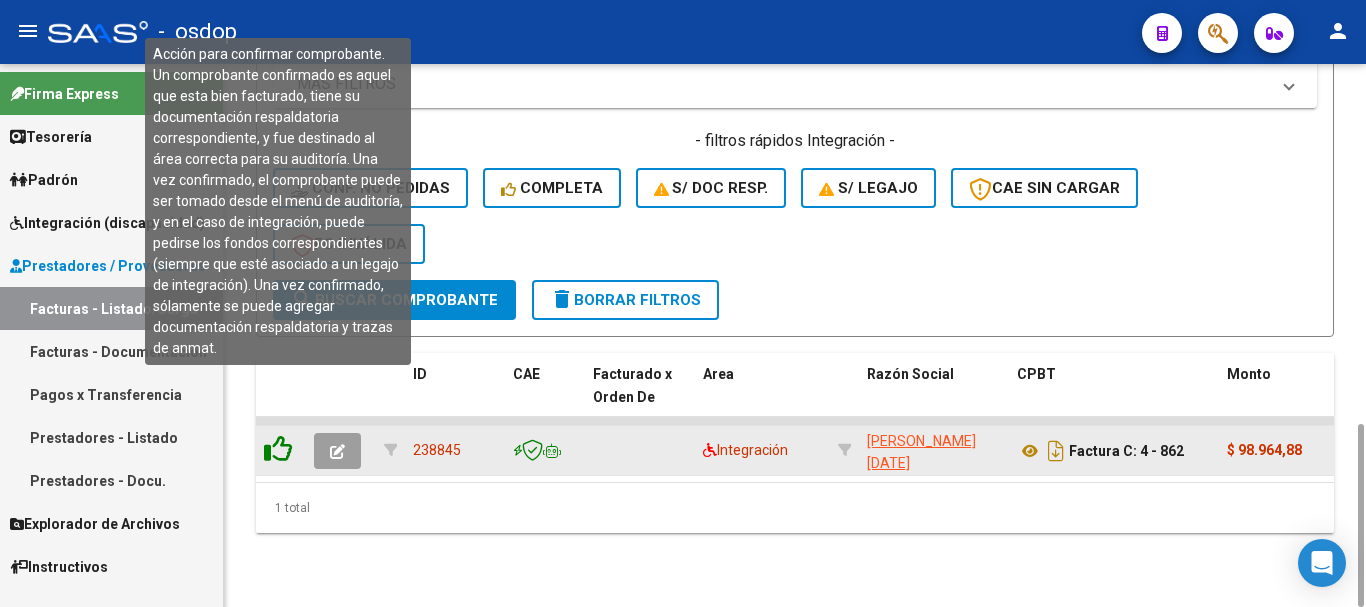 click 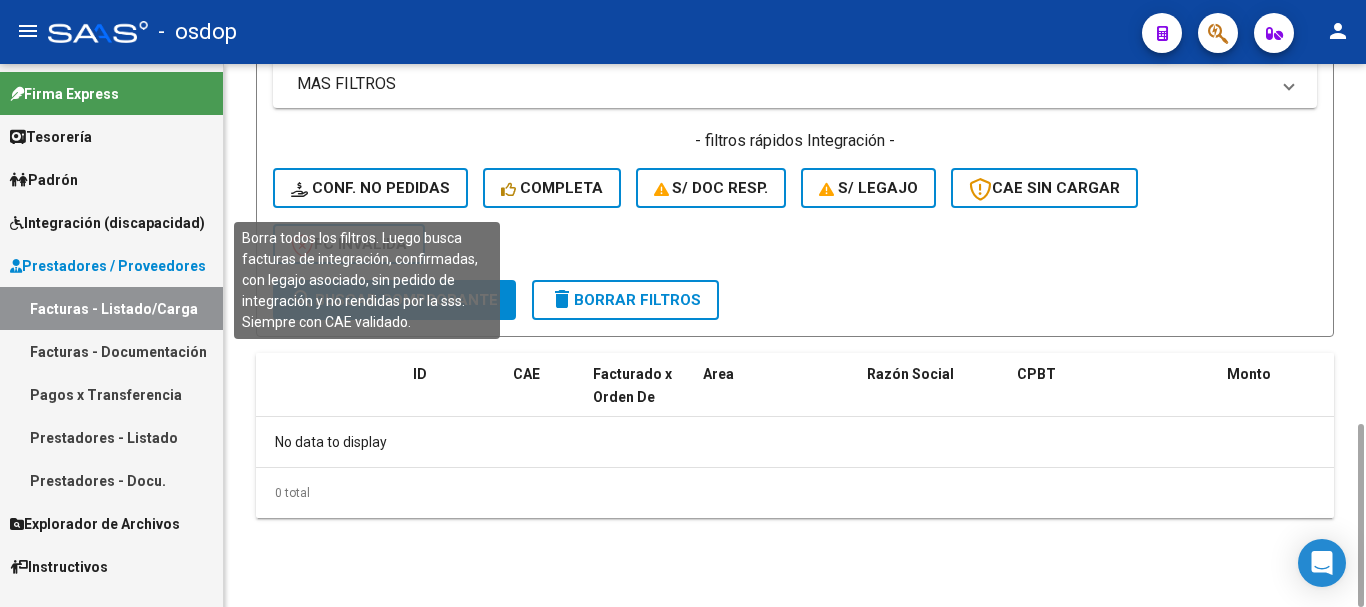 click on "Conf. no pedidas" 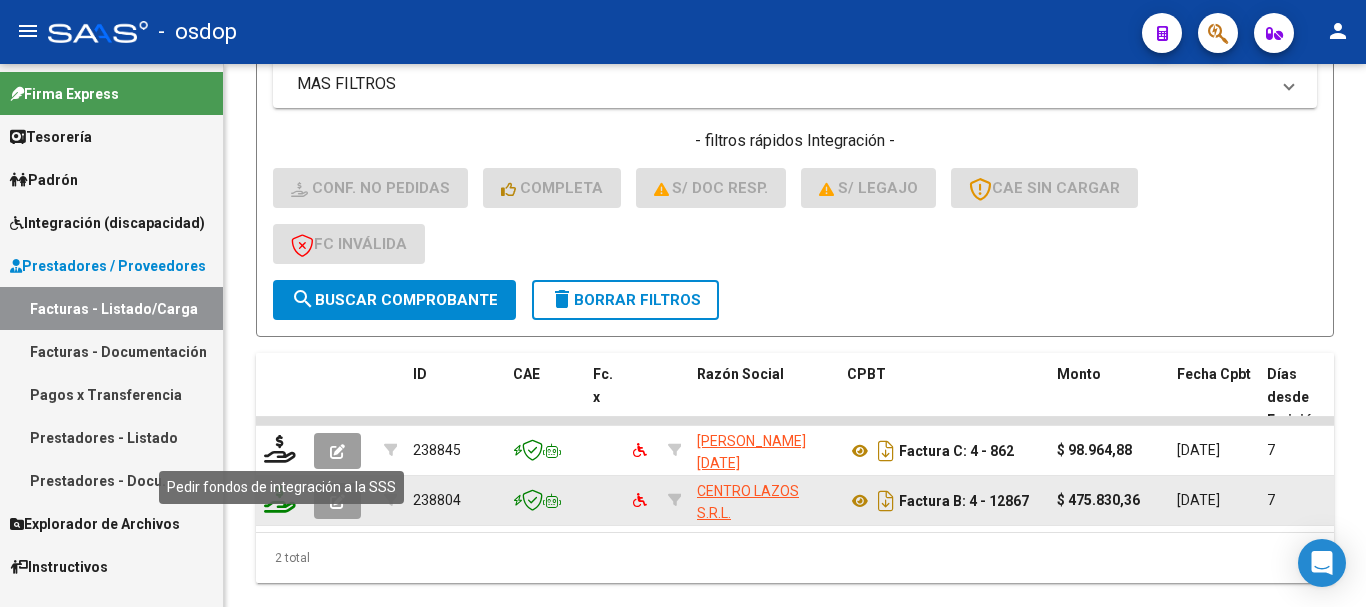 click 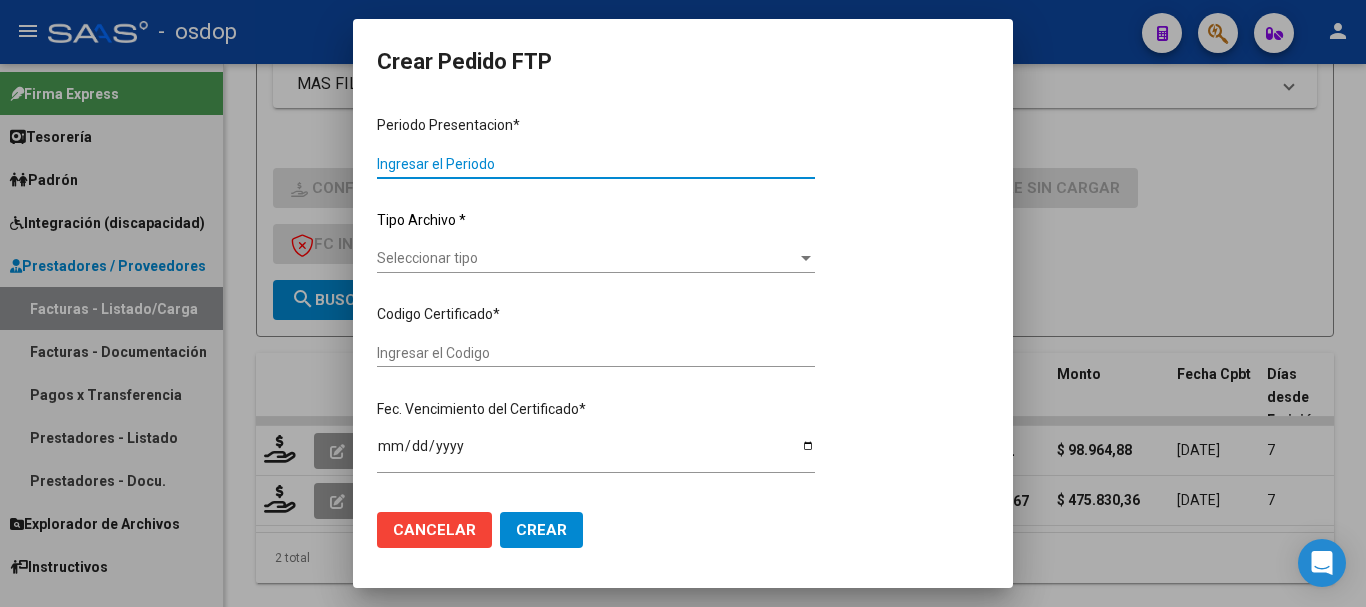 type on "202506" 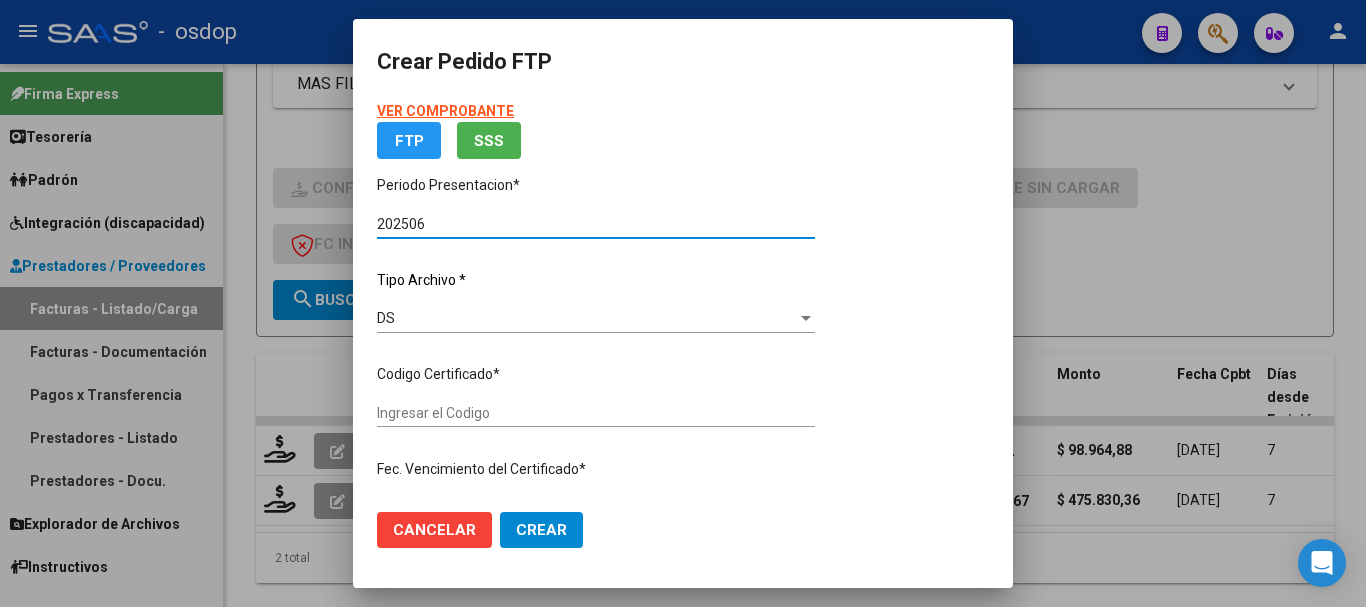 type on "3957002991" 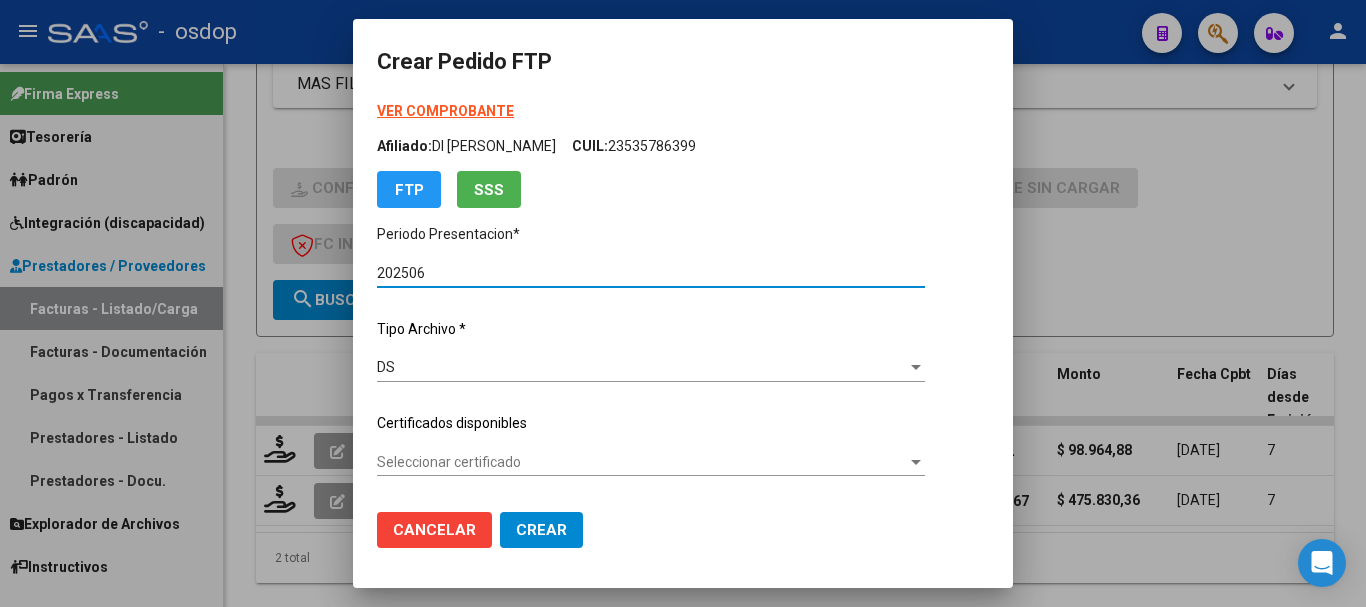 click on "Seleccionar certificado" at bounding box center (642, 462) 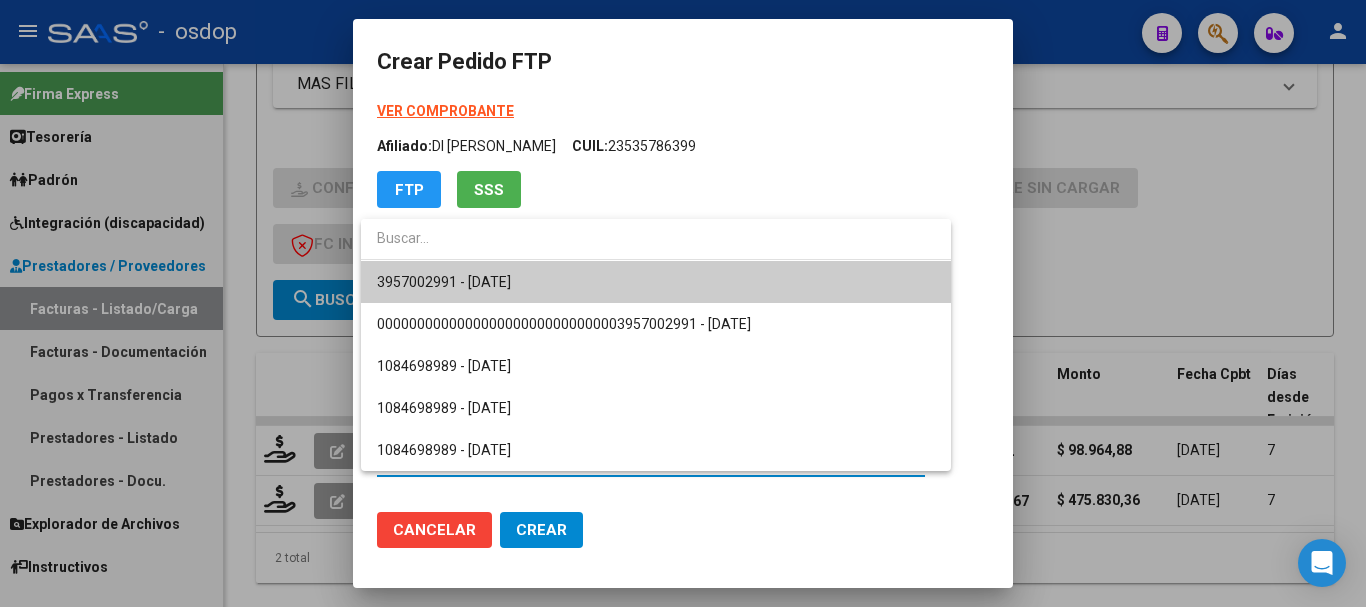 click on "3957002991 - [DATE]" at bounding box center (656, 282) 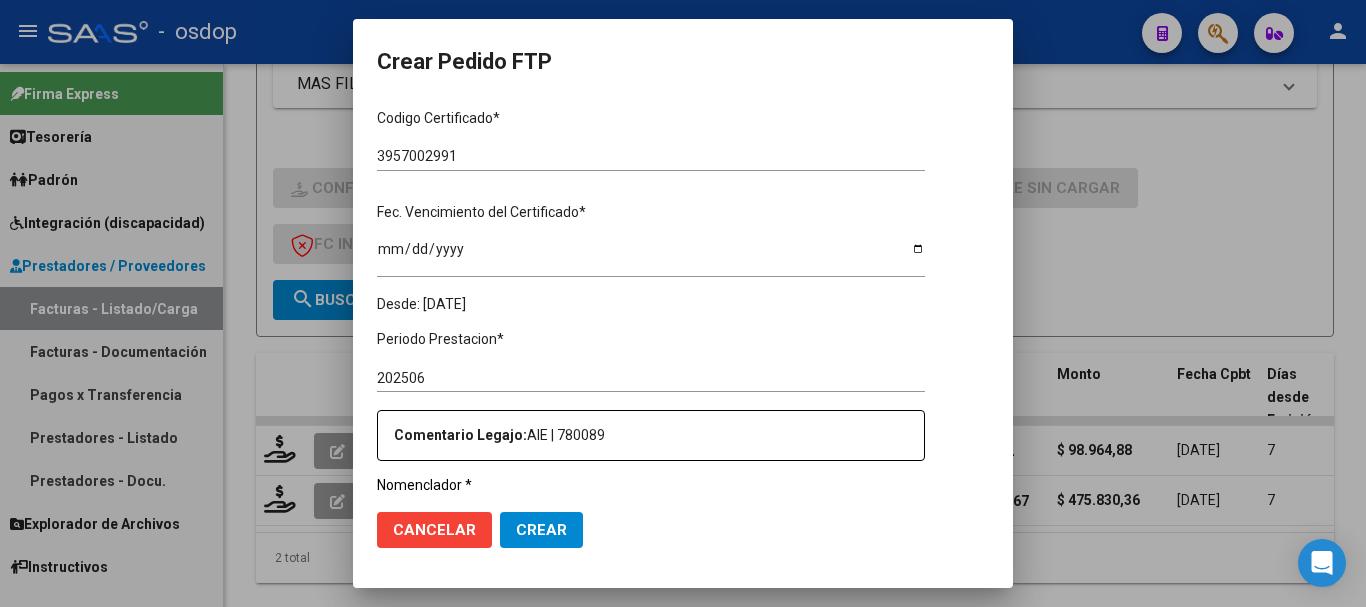 scroll, scrollTop: 600, scrollLeft: 0, axis: vertical 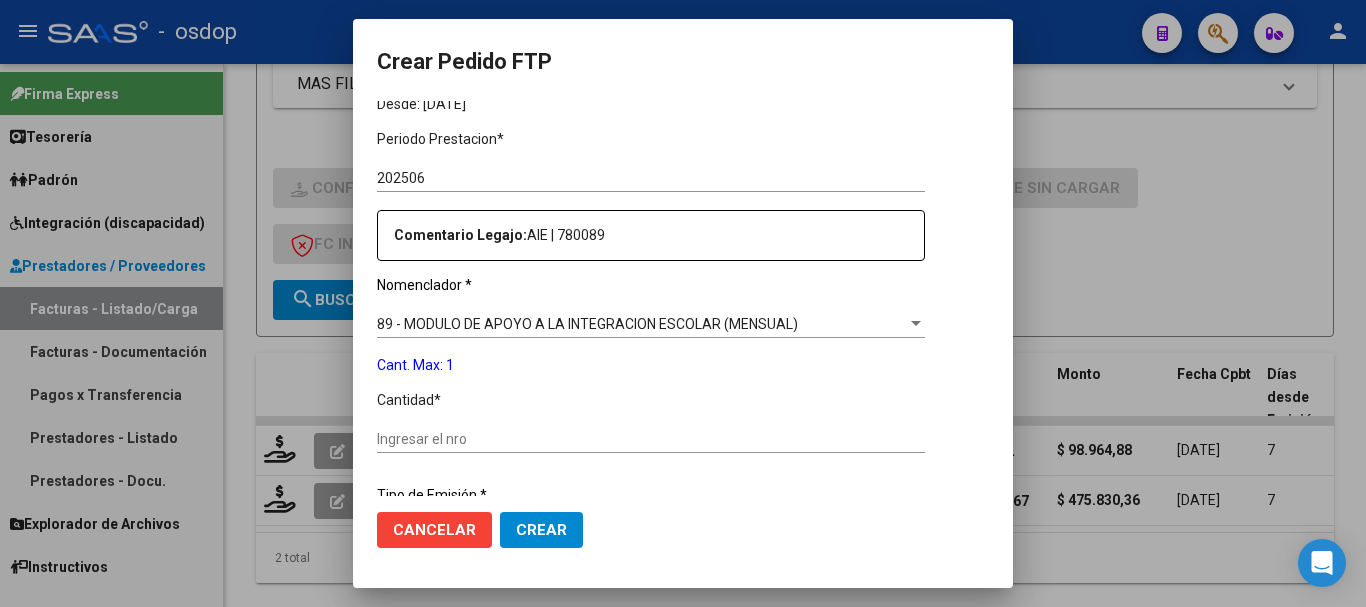 click on "Ingresar el nro" at bounding box center (651, 439) 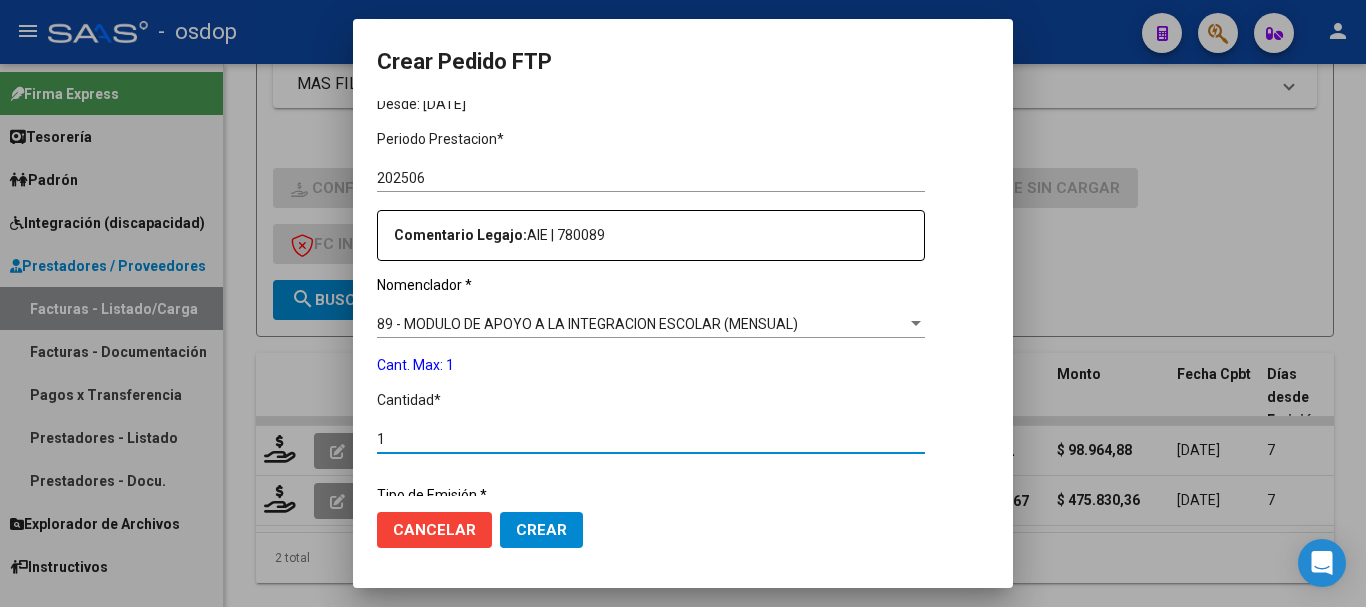 type on "1" 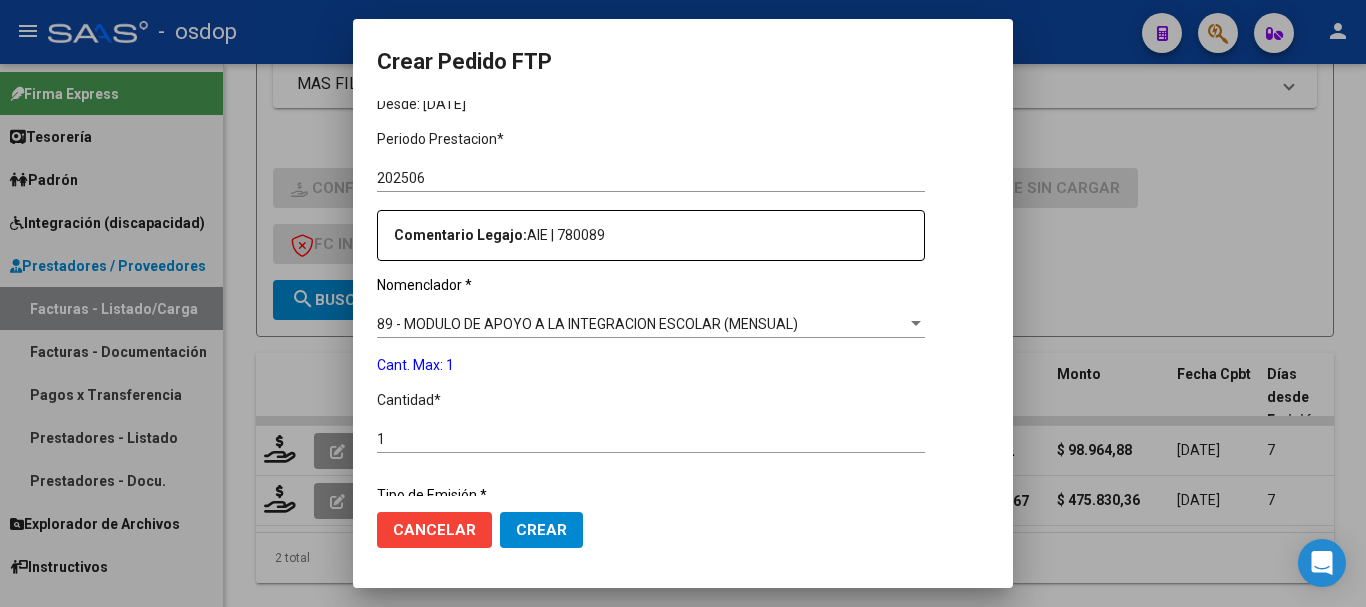 scroll, scrollTop: 858, scrollLeft: 0, axis: vertical 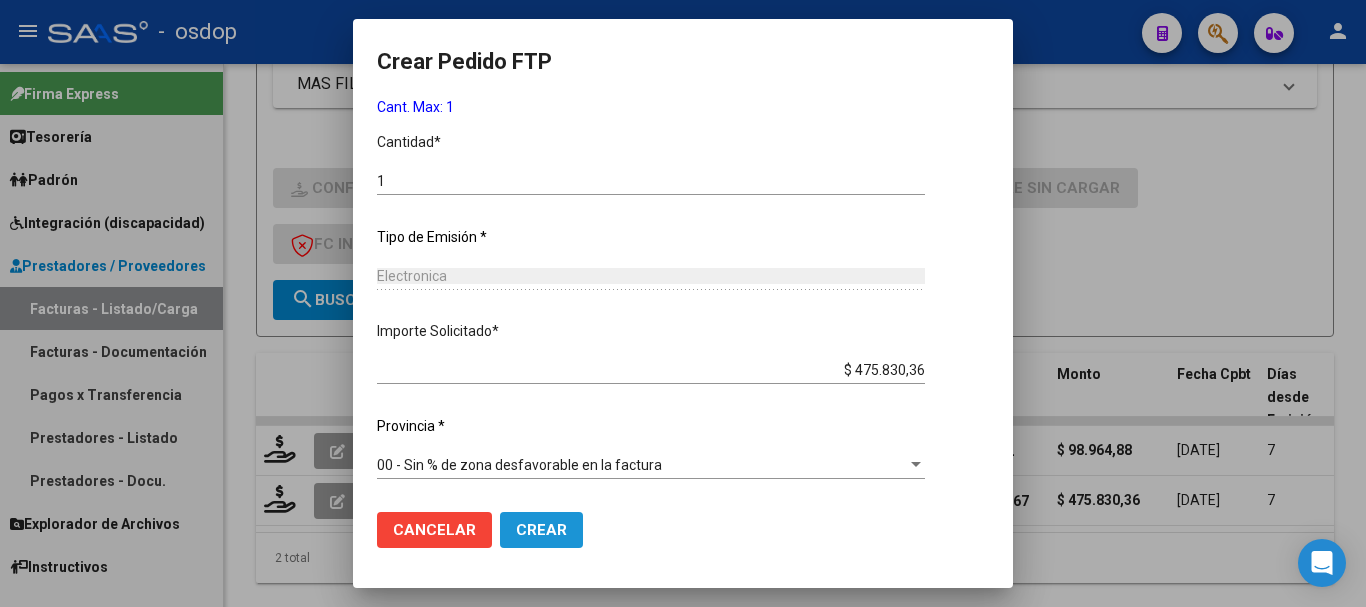 click on "Crear" 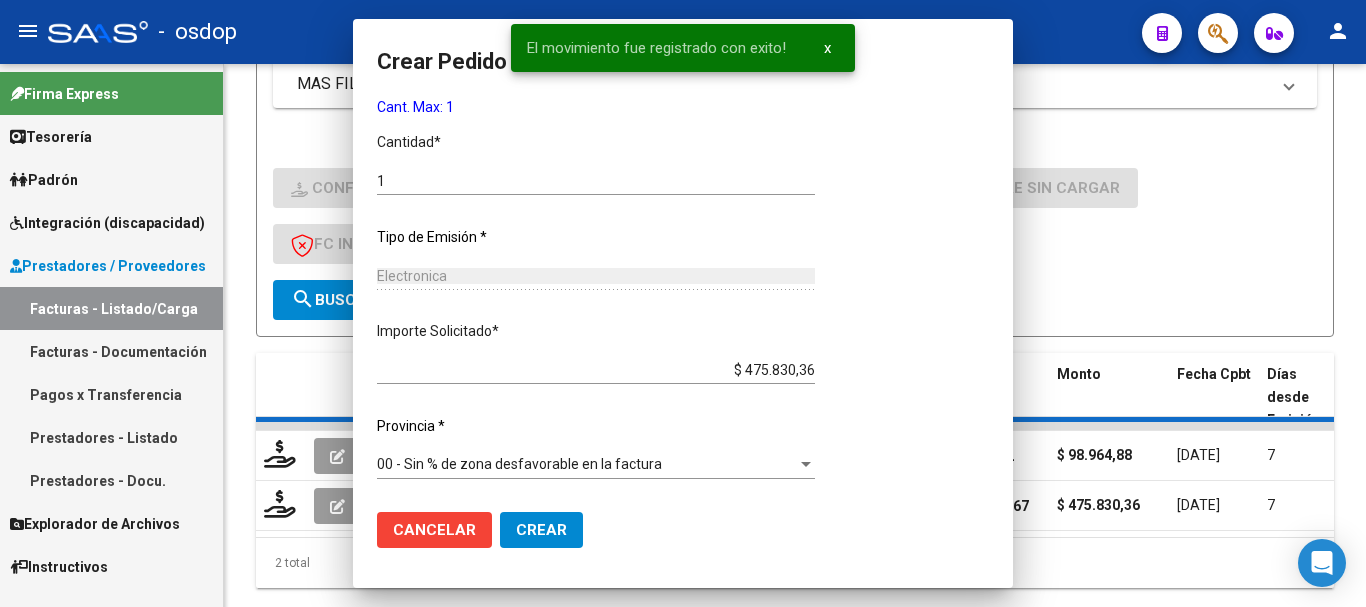 scroll, scrollTop: 0, scrollLeft: 0, axis: both 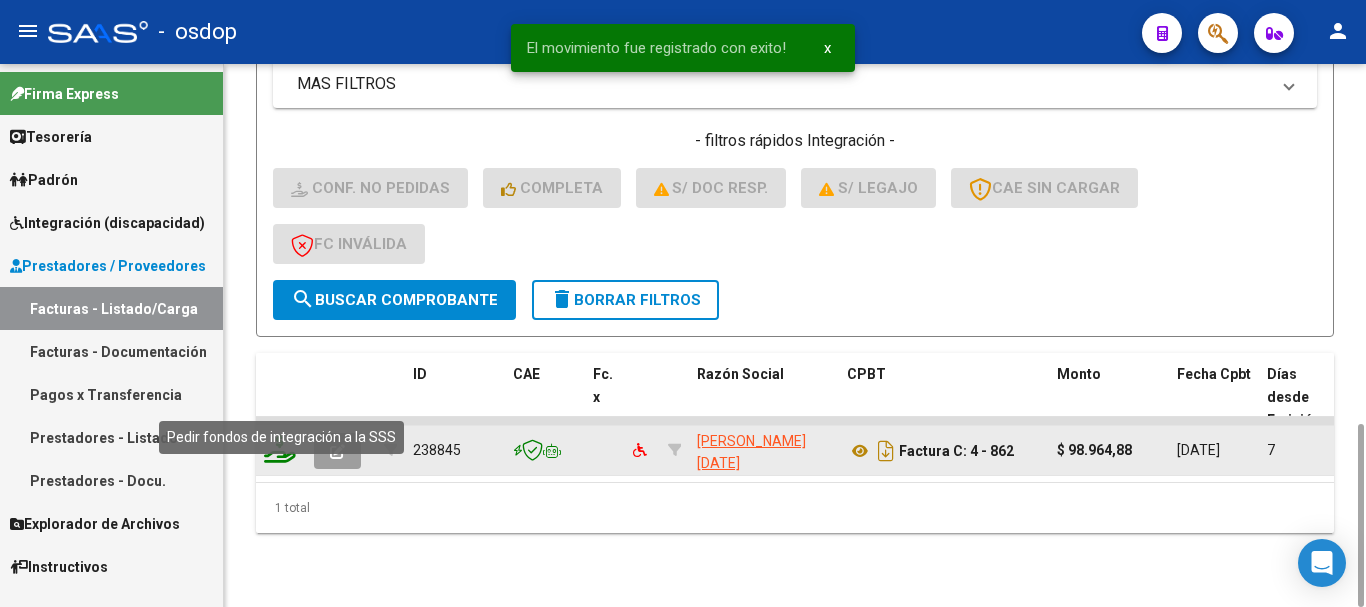 click 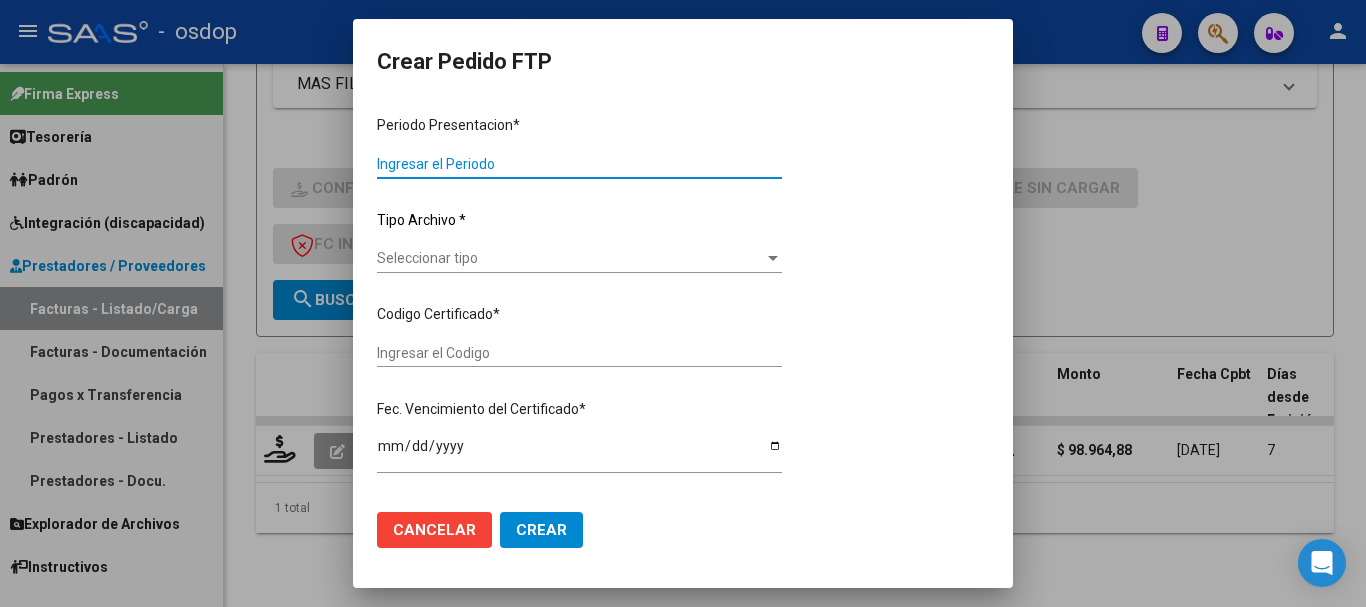 type on "202506" 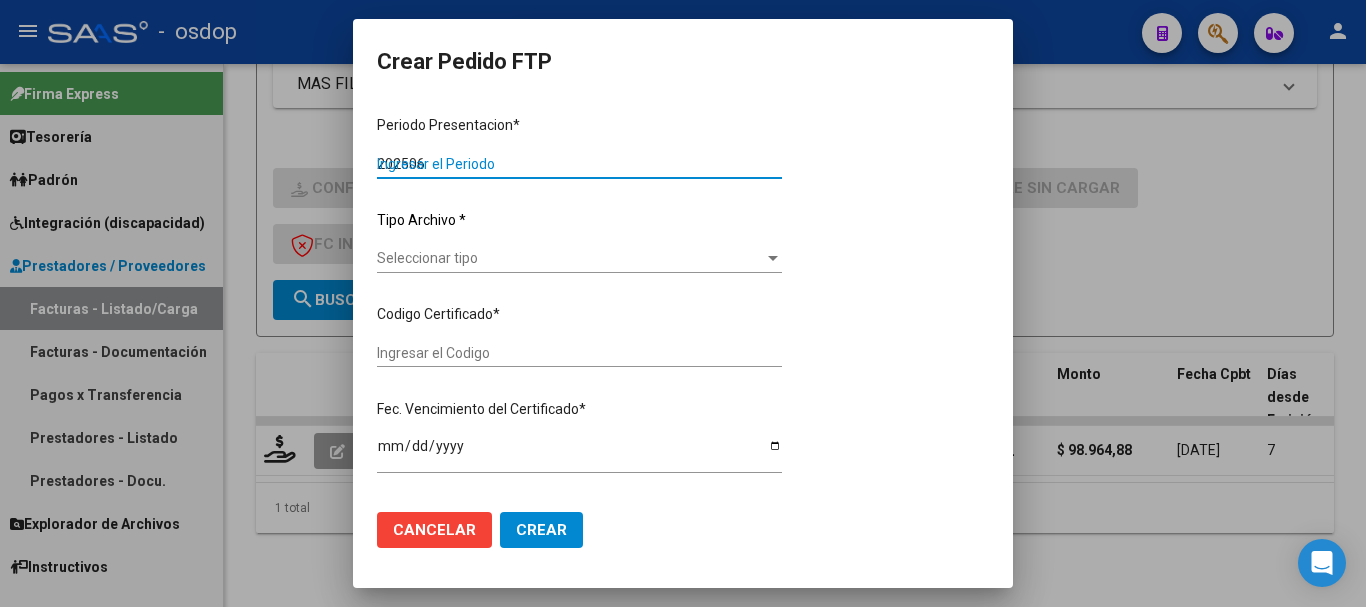 type on "202506" 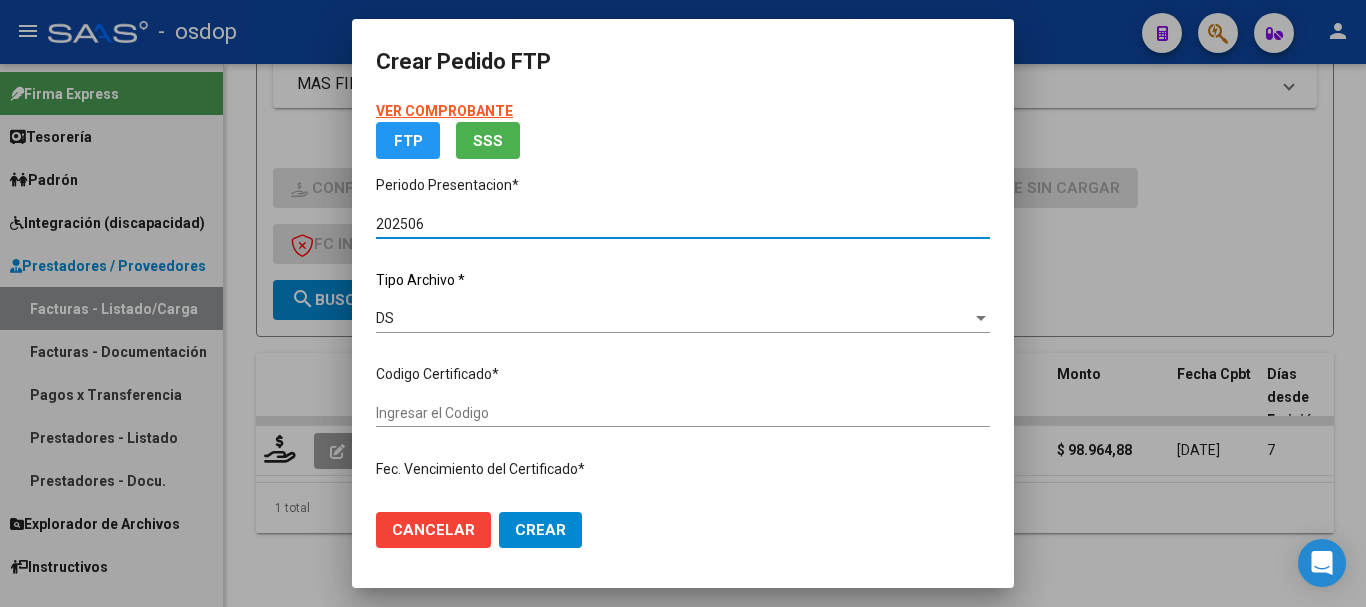 type on "3957002991" 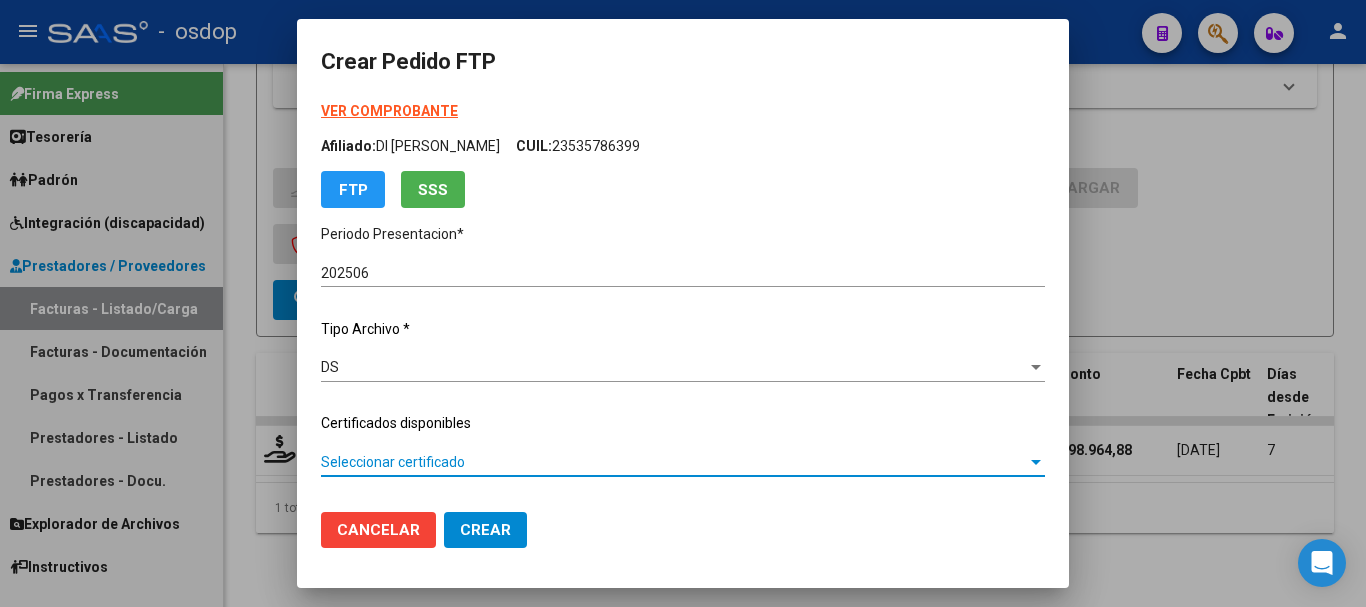 click on "Seleccionar certificado" at bounding box center [674, 462] 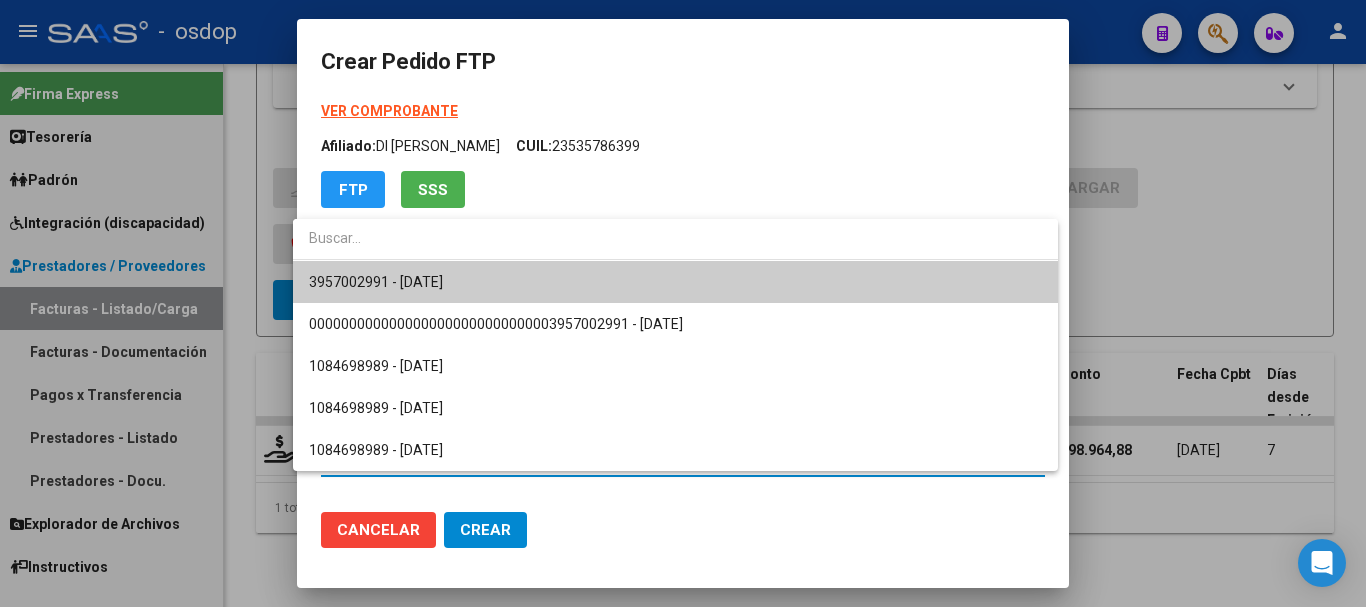 click on "3957002991 - [DATE]" at bounding box center (675, 282) 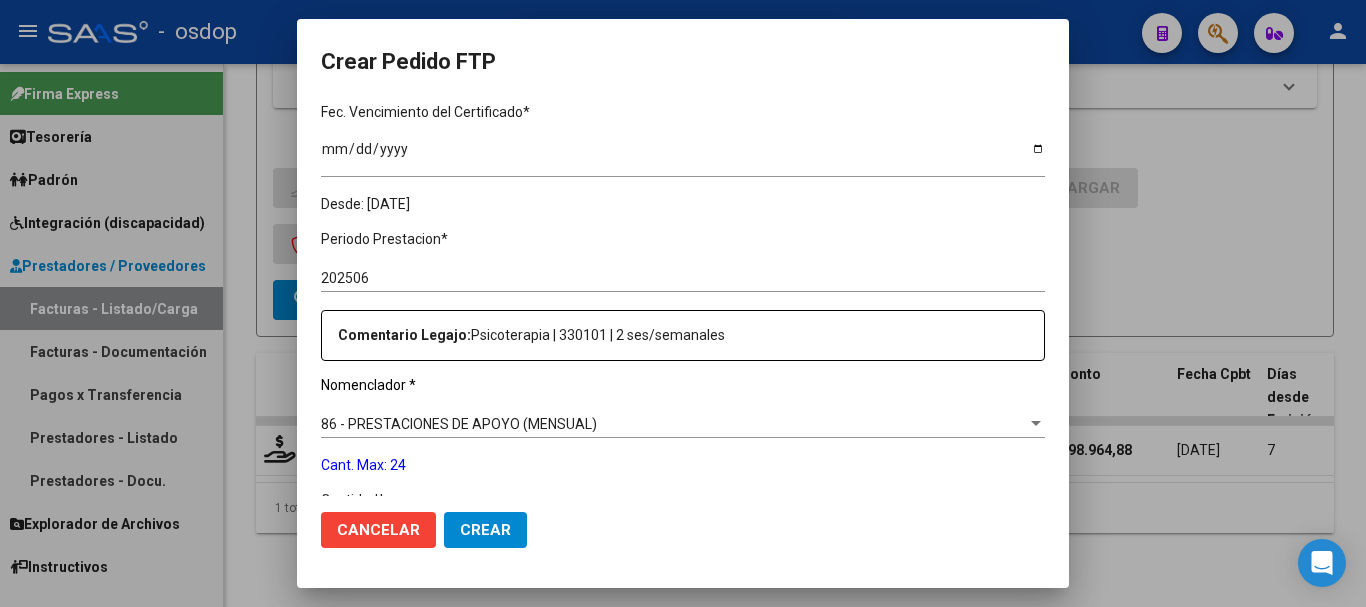 scroll, scrollTop: 600, scrollLeft: 0, axis: vertical 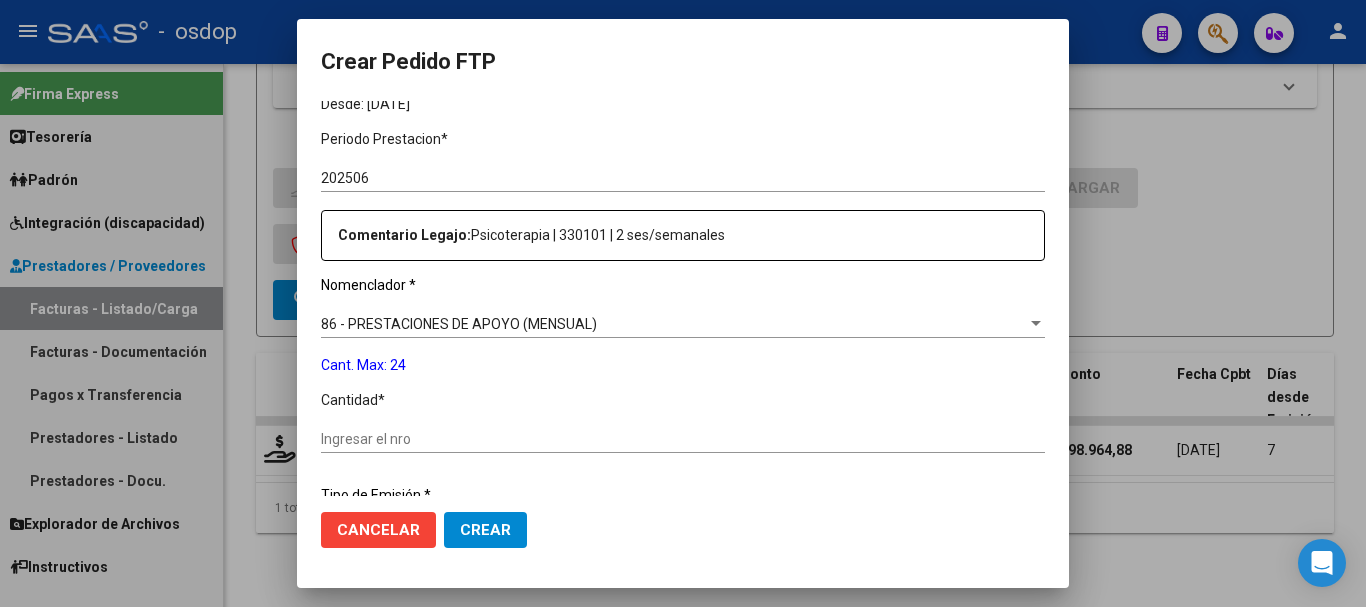click at bounding box center [683, 303] 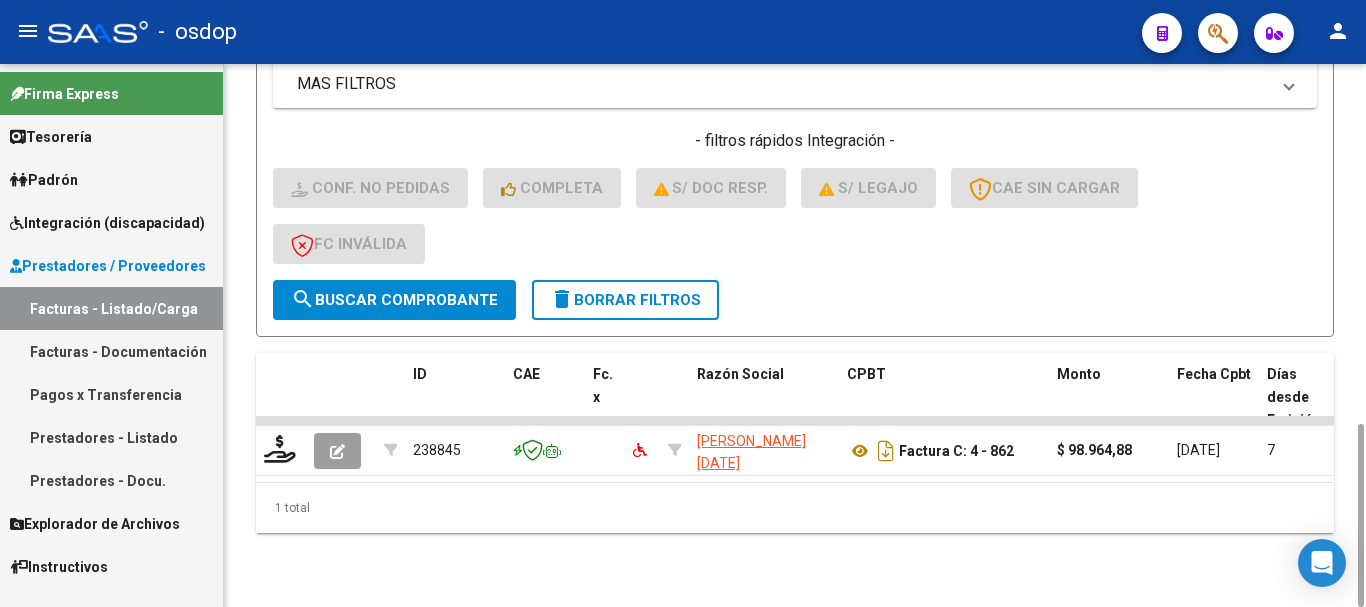 click on "delete  Borrar Filtros" 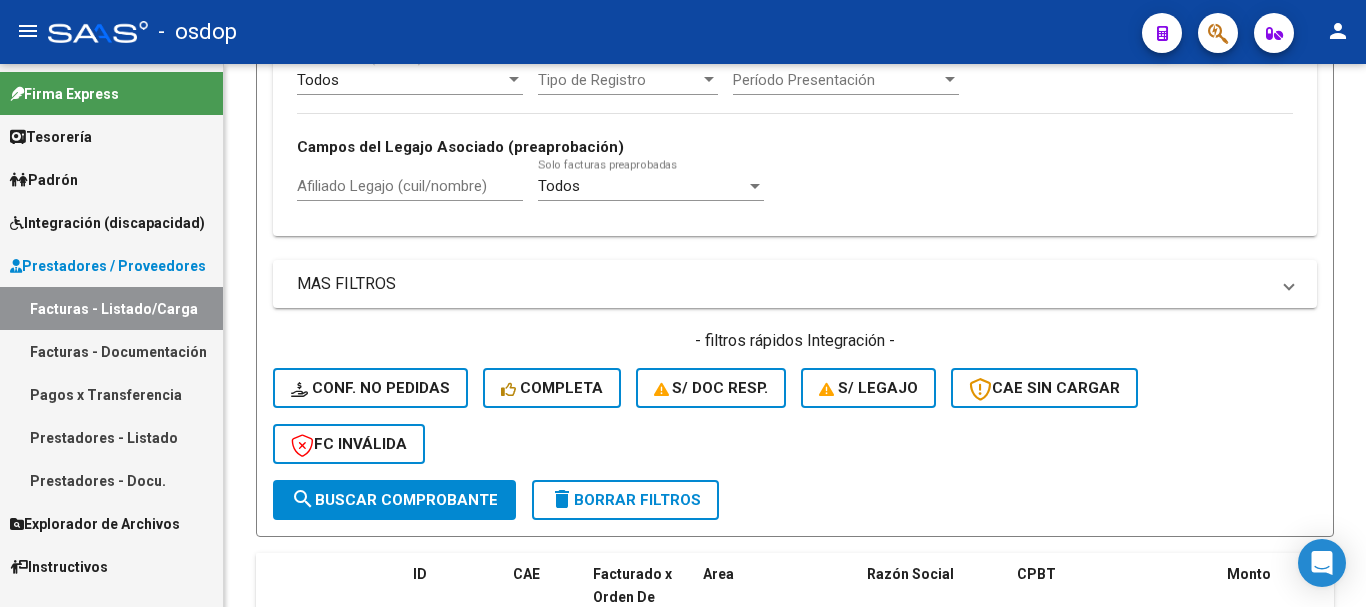 scroll, scrollTop: 460, scrollLeft: 0, axis: vertical 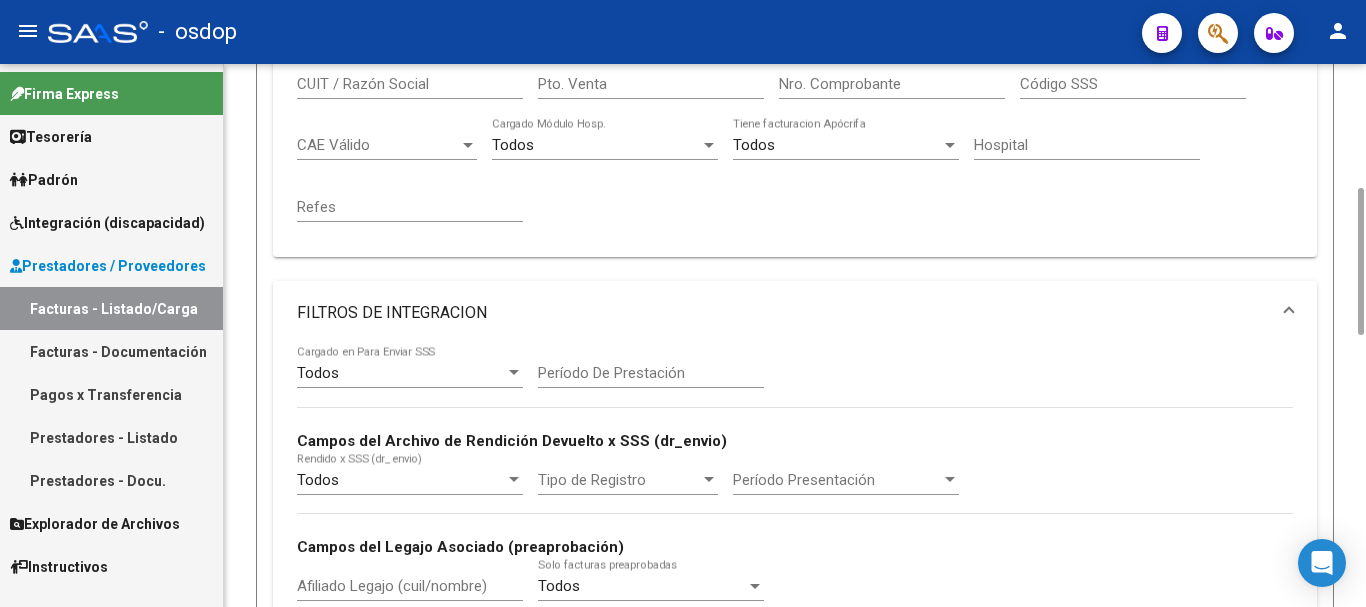 click on "FILTROS DE INTEGRACION" at bounding box center [795, 313] 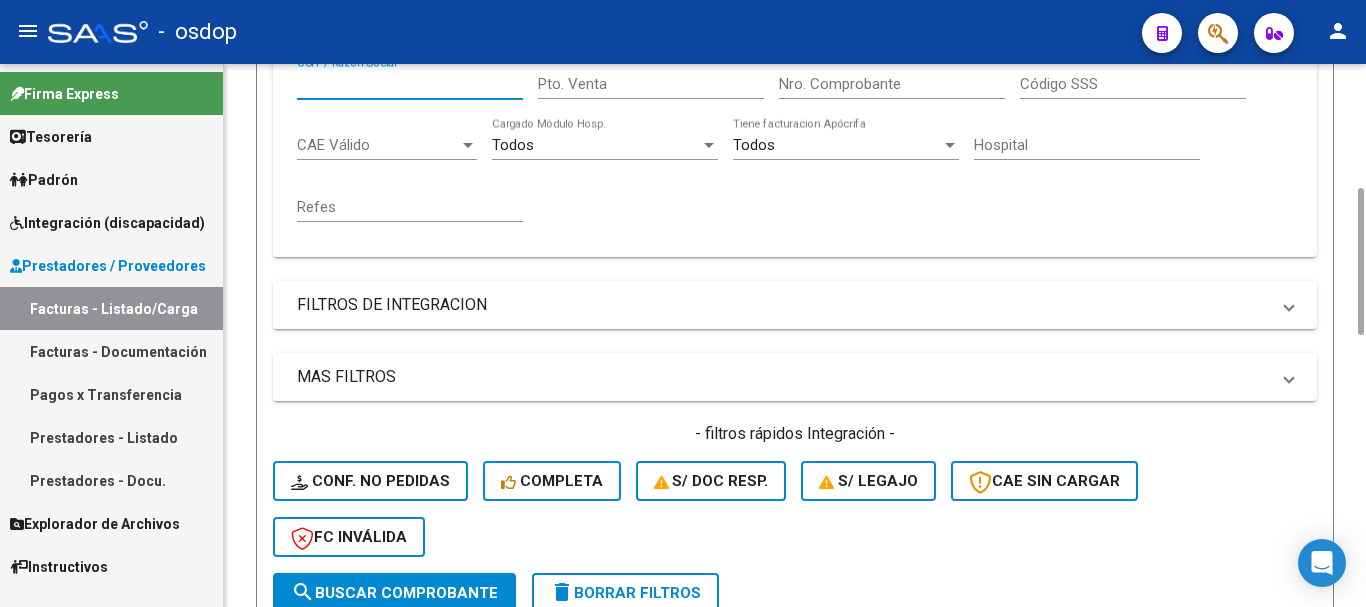 click on "CUIT / Razón Social" at bounding box center (410, 84) 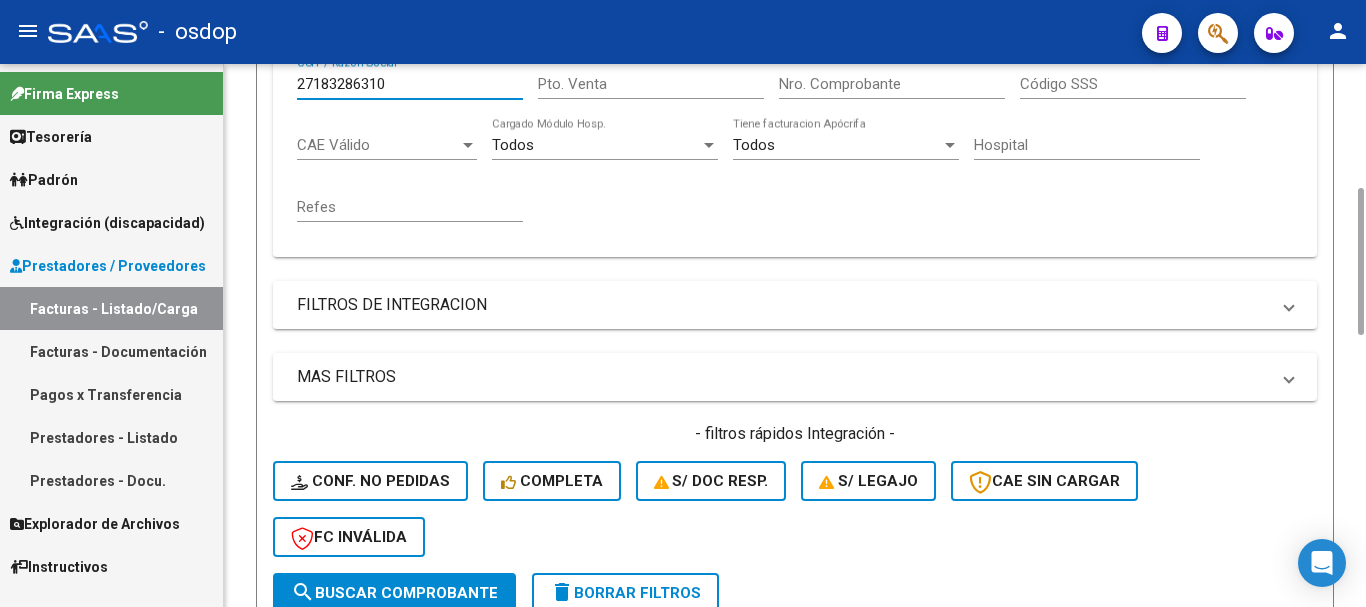 scroll, scrollTop: 672, scrollLeft: 0, axis: vertical 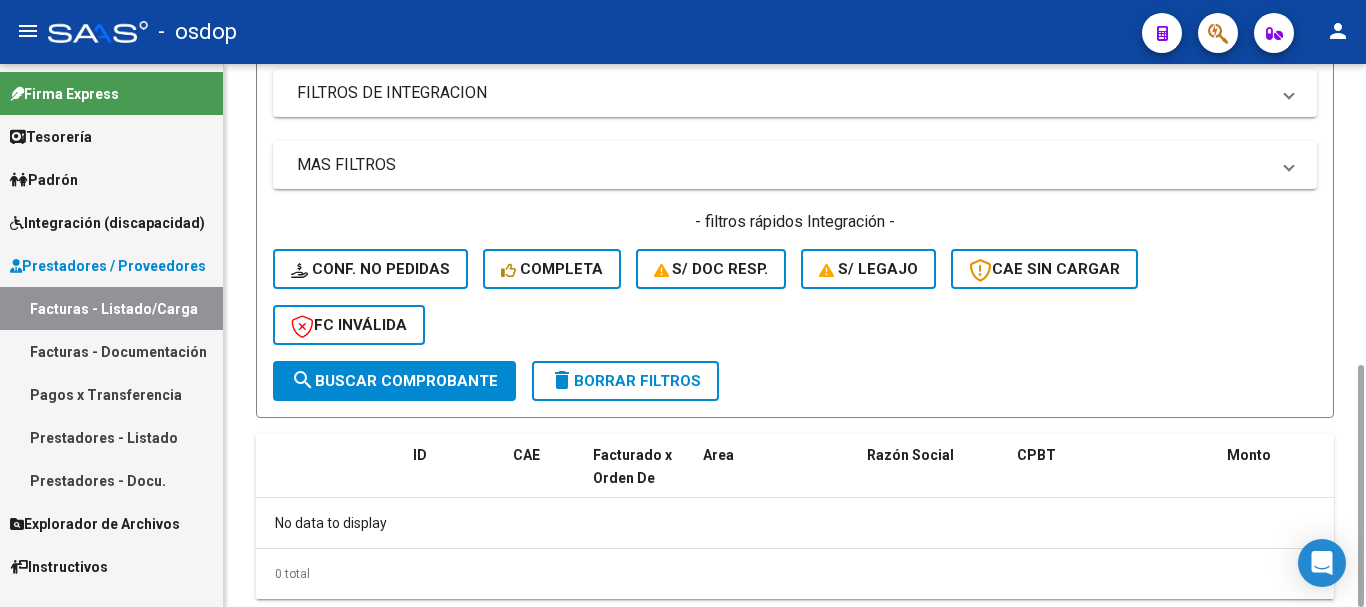 type on "27183286310" 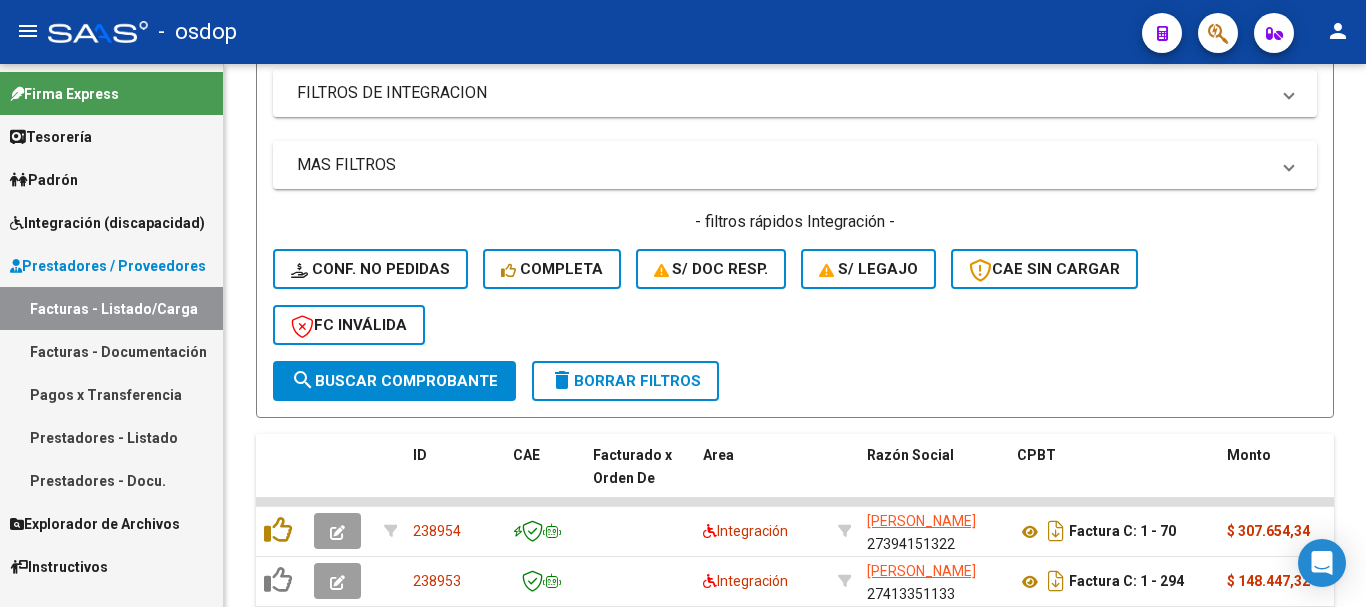 scroll, scrollTop: 272, scrollLeft: 0, axis: vertical 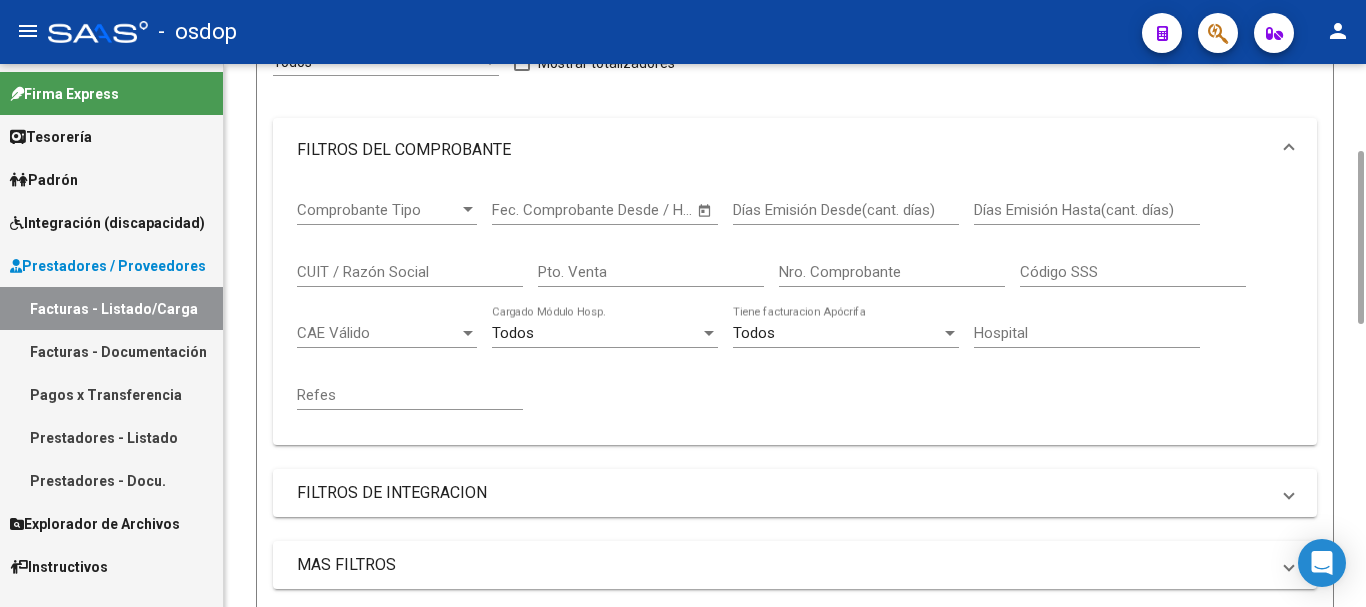 click on "CUIT / Razón Social" at bounding box center [410, 272] 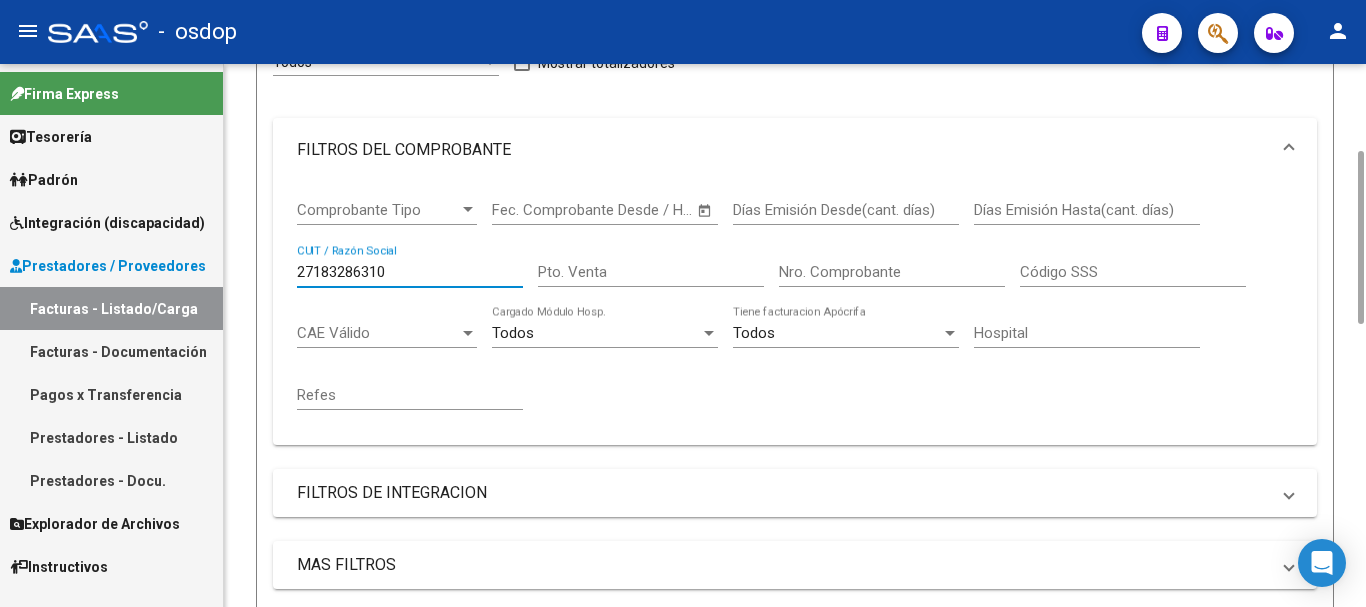 scroll, scrollTop: 672, scrollLeft: 0, axis: vertical 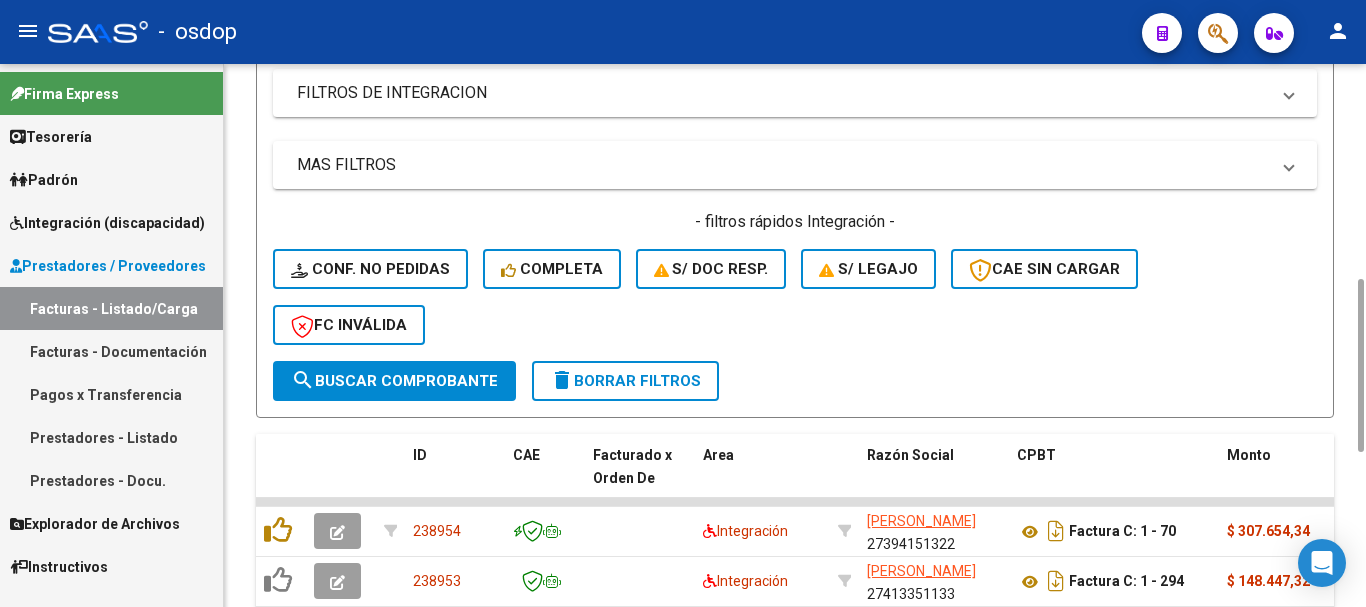 type on "27183286310" 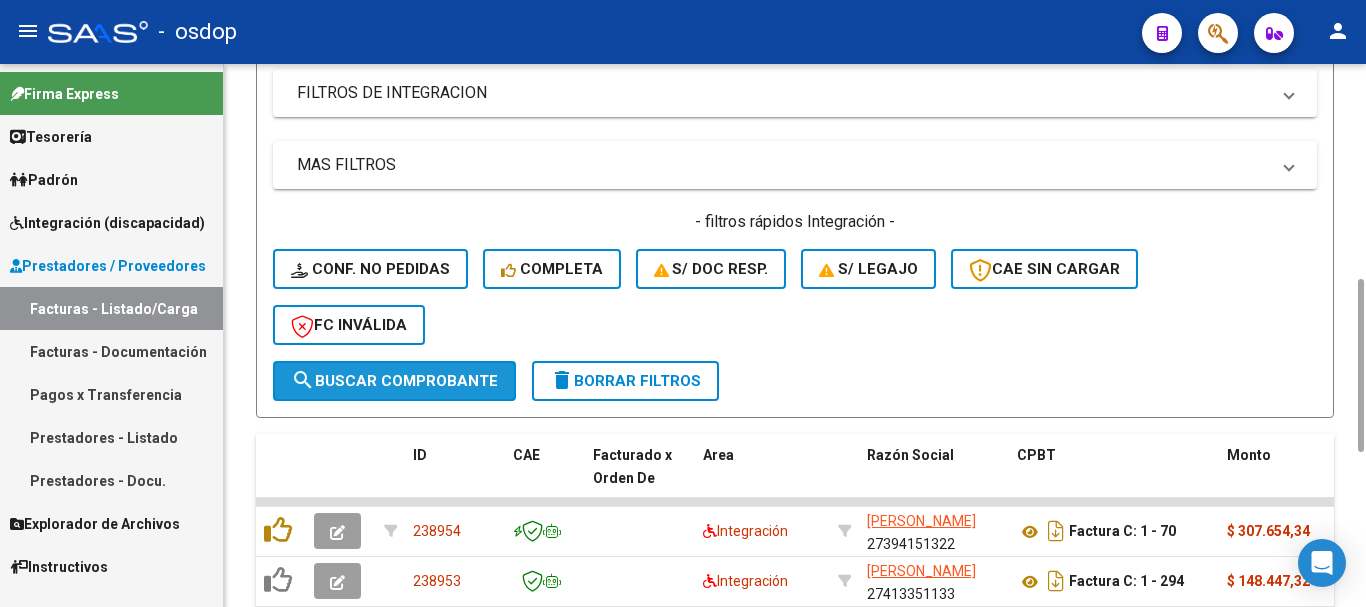click on "search  Buscar Comprobante" 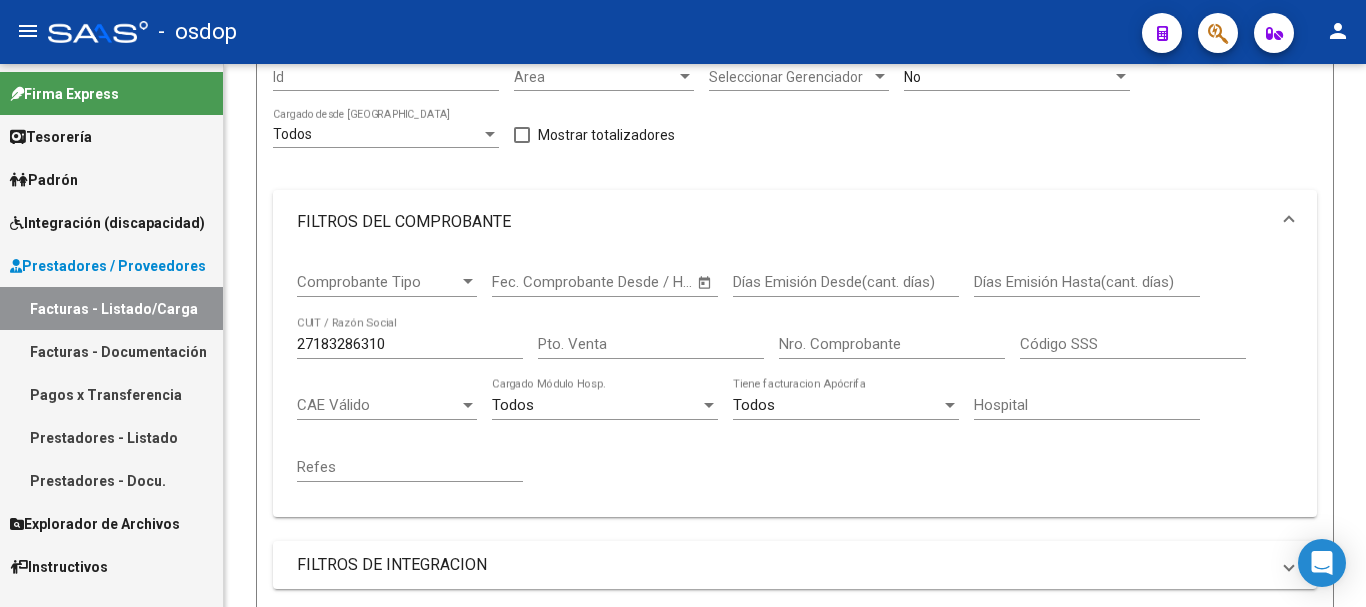 scroll, scrollTop: 672, scrollLeft: 0, axis: vertical 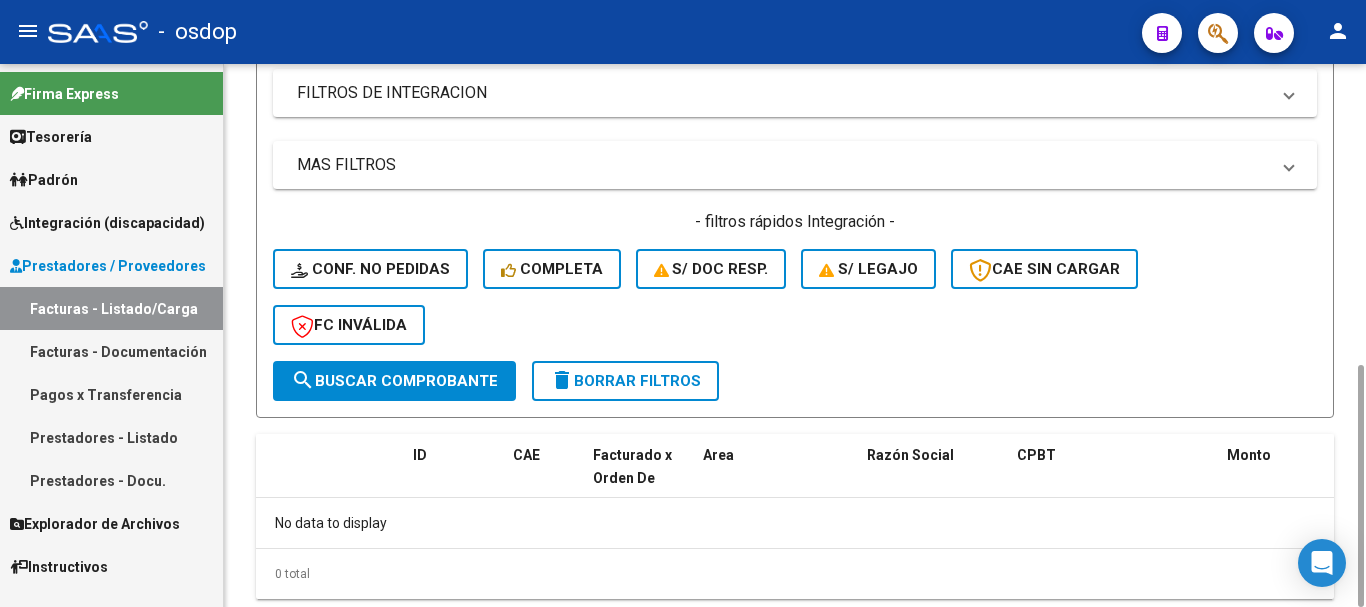 click on "search  Buscar Comprobante" 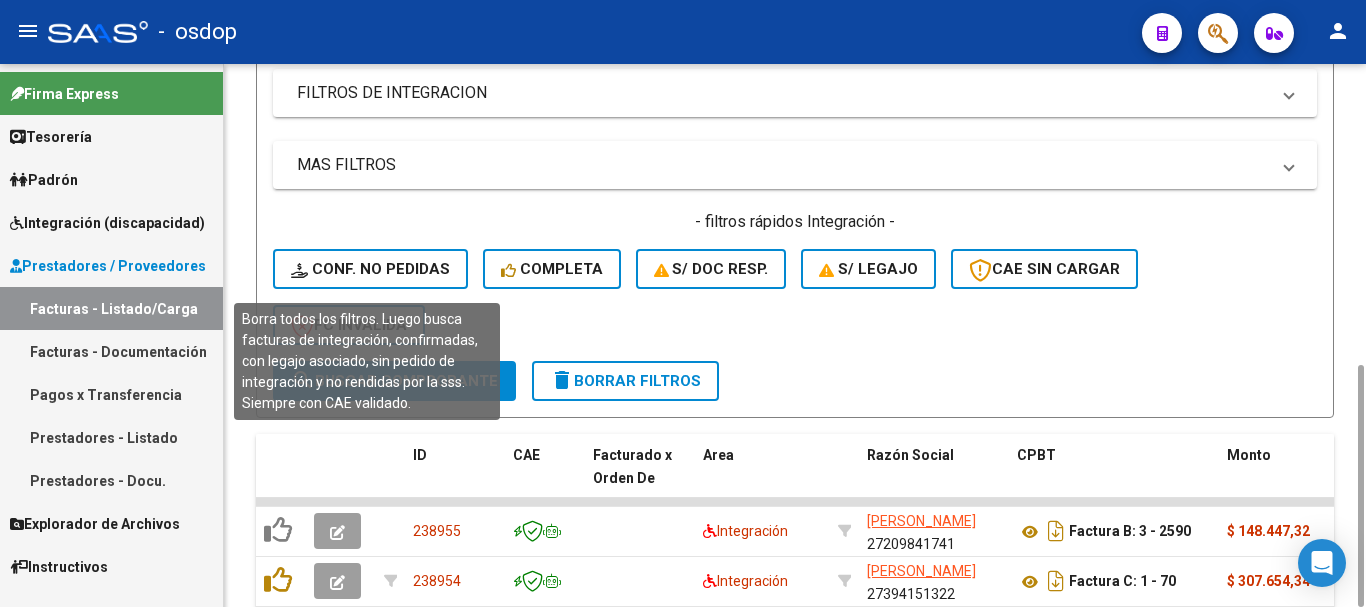 click on "Conf. no pedidas" 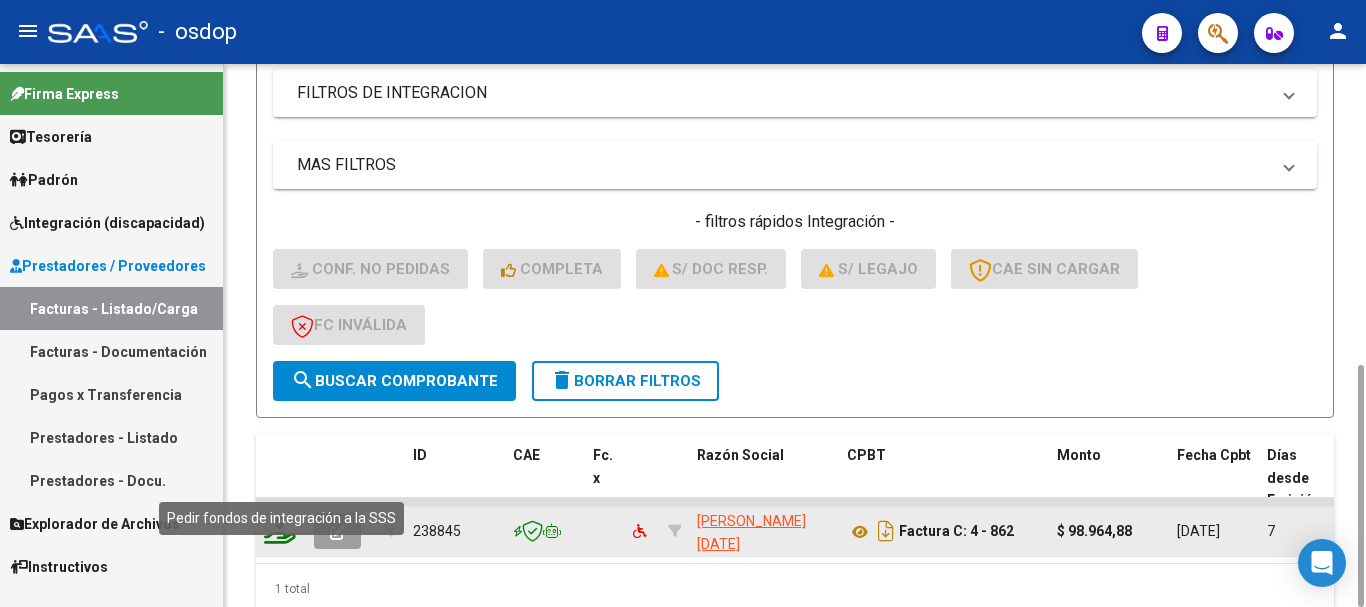 click 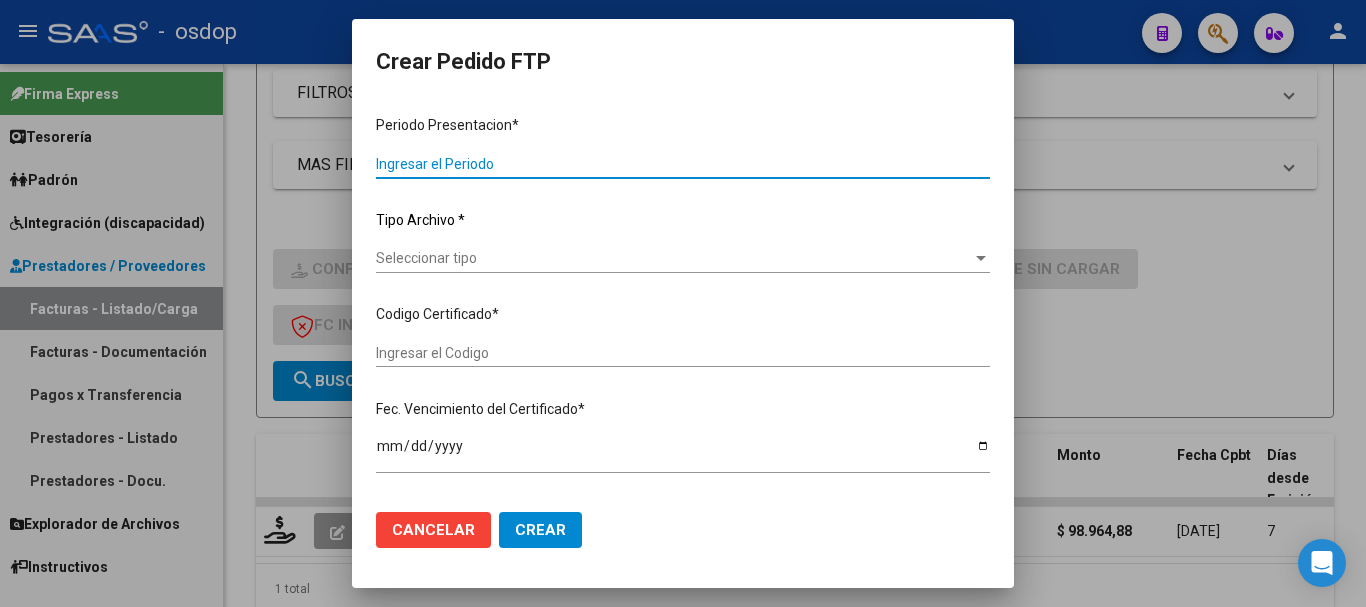 type on "202506" 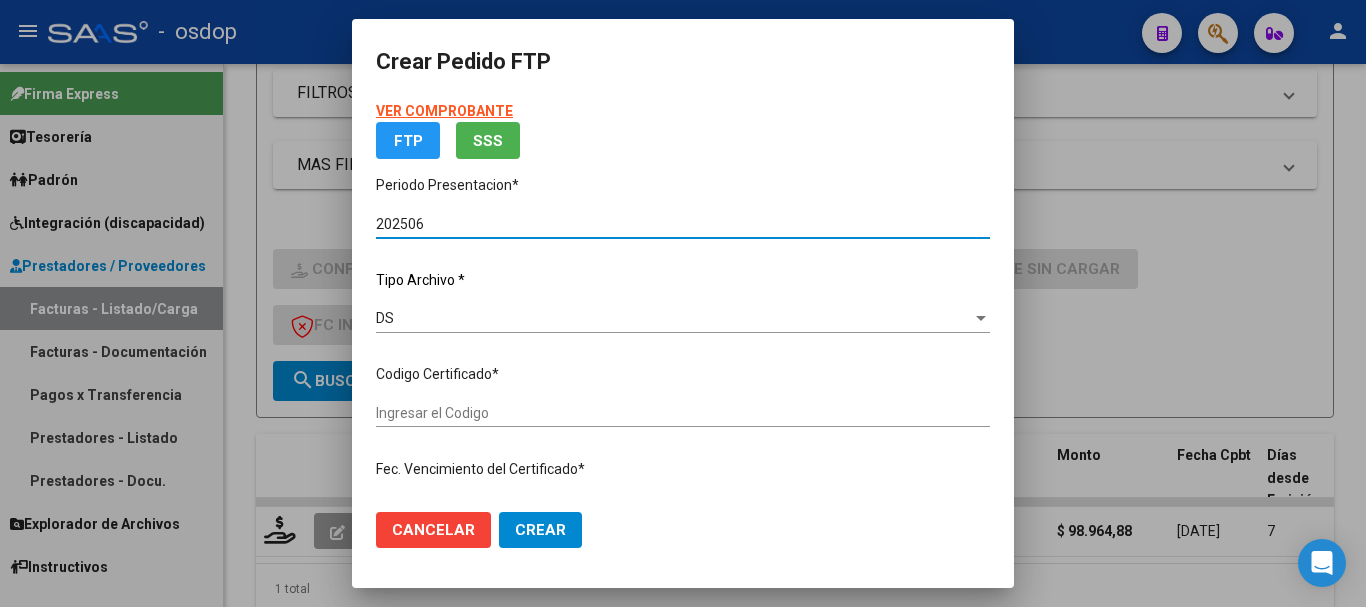 type on "3957002991" 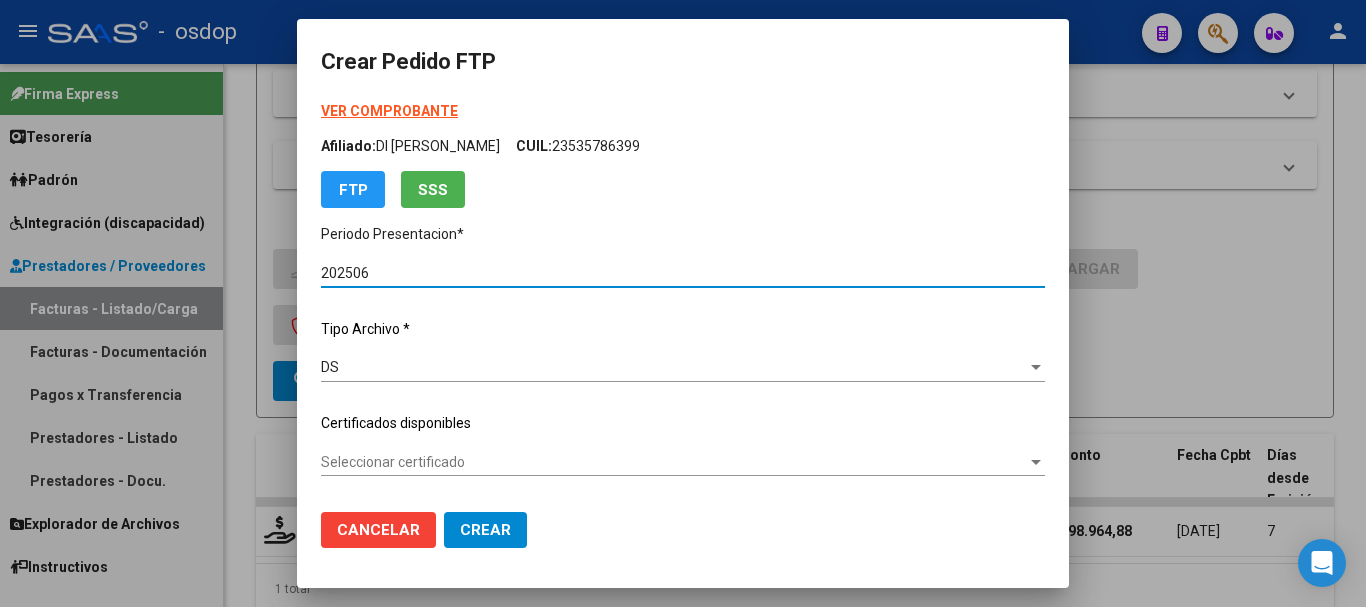 click on "Seleccionar certificado" at bounding box center (674, 462) 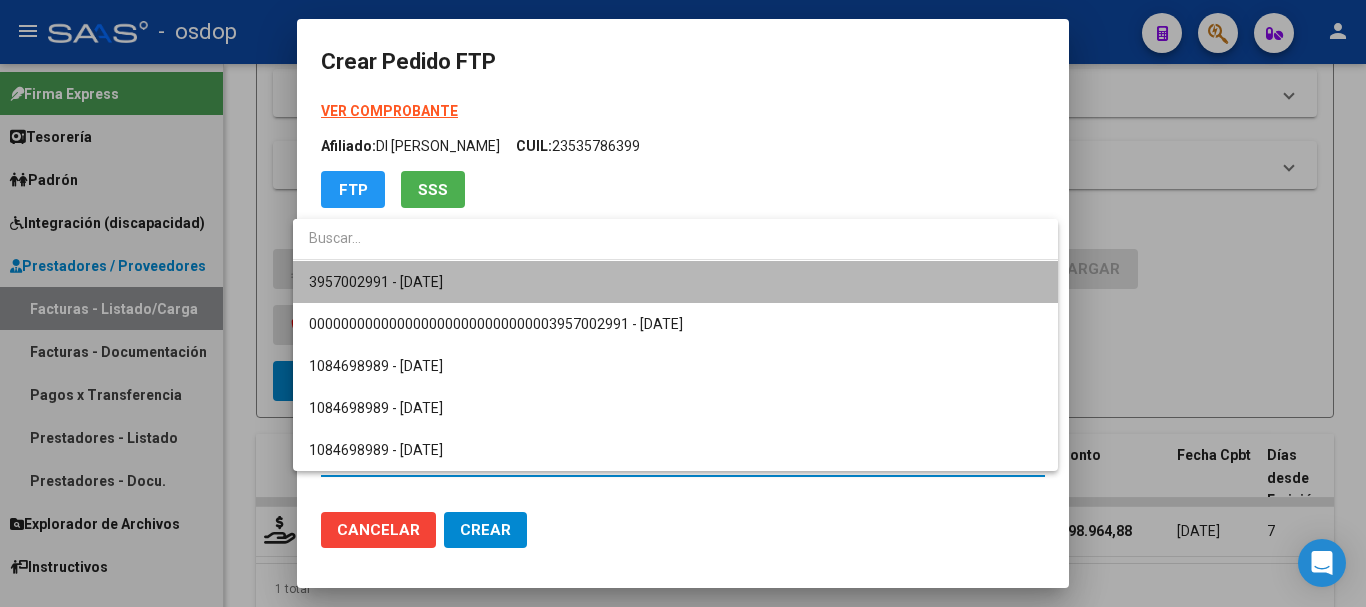 click on "3957002991 - [DATE]" at bounding box center [675, 282] 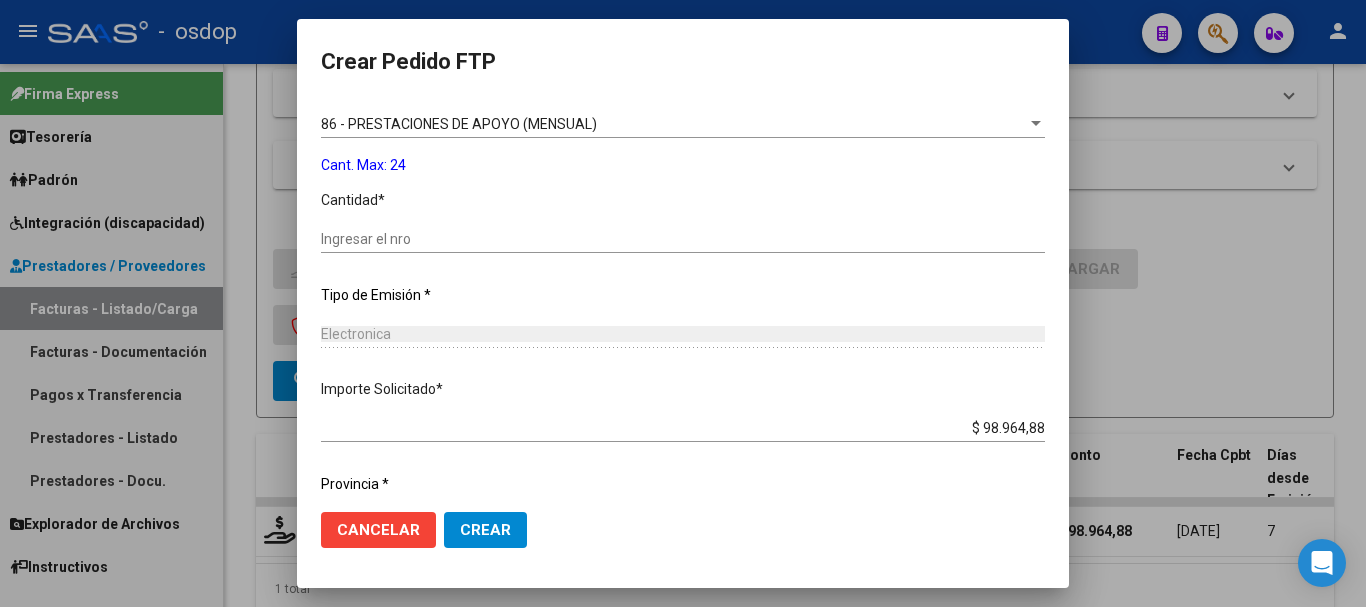 scroll, scrollTop: 700, scrollLeft: 0, axis: vertical 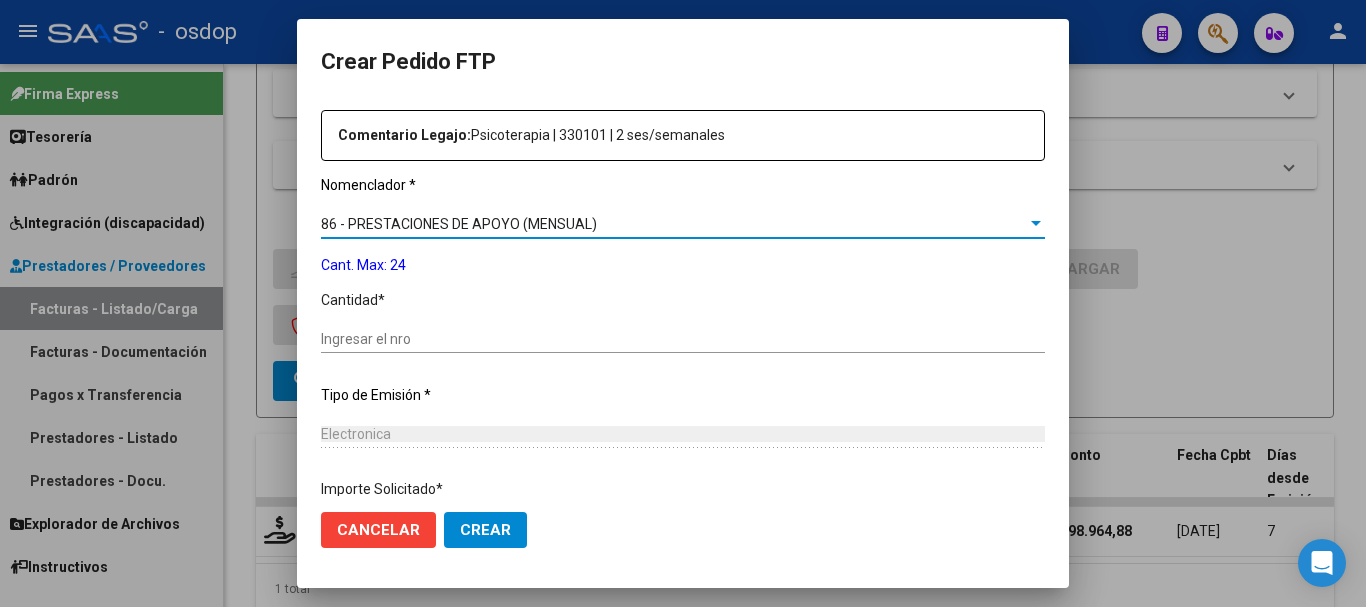 click on "86 - PRESTACIONES DE APOYO (MENSUAL)" at bounding box center [459, 224] 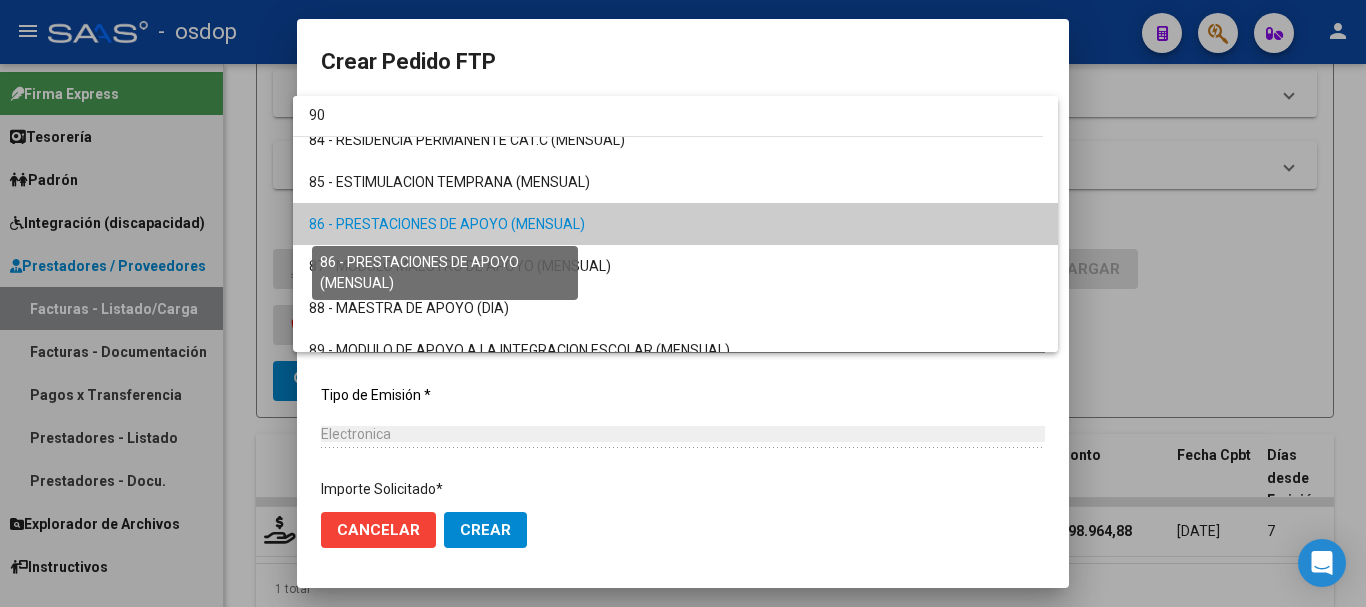 scroll, scrollTop: 0, scrollLeft: 0, axis: both 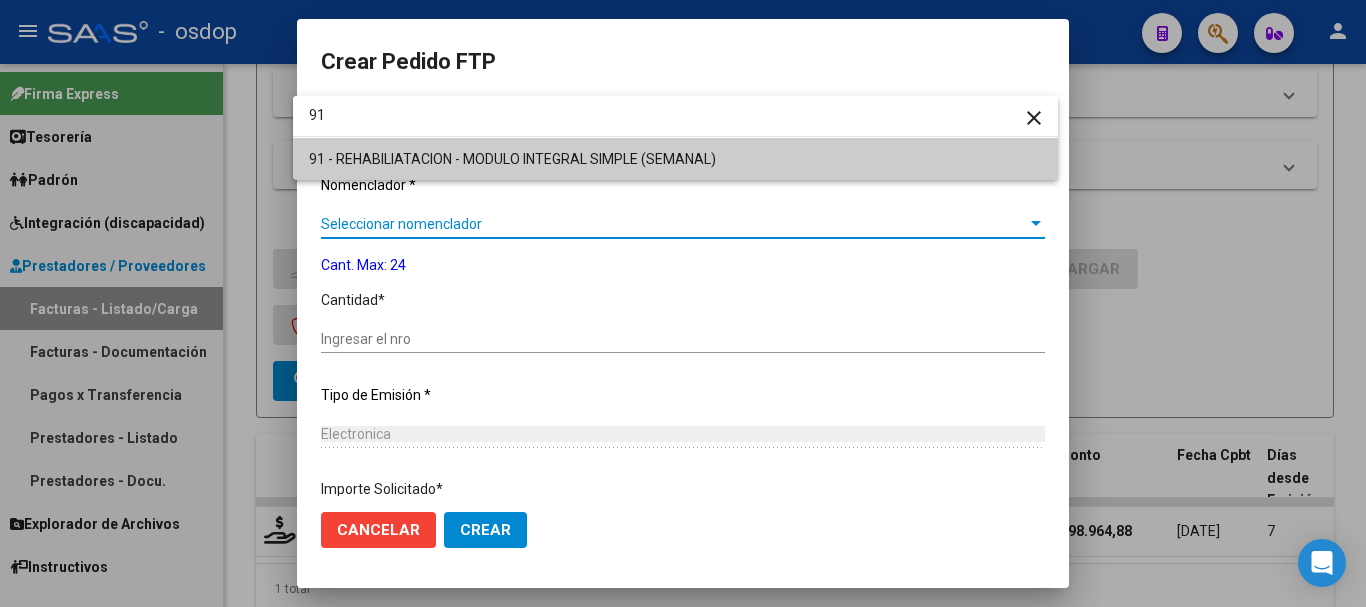 type on "91" 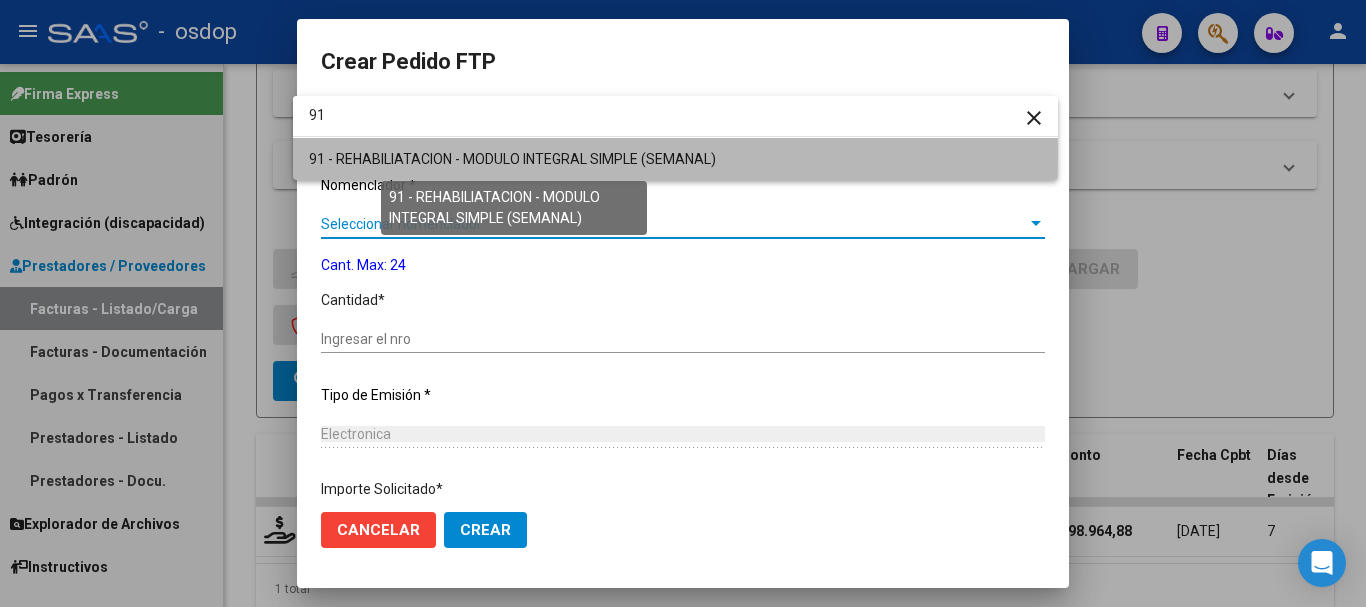 click on "91 - REHABILIATACION - MODULO INTEGRAL SIMPLE (SEMANAL)" at bounding box center [512, 159] 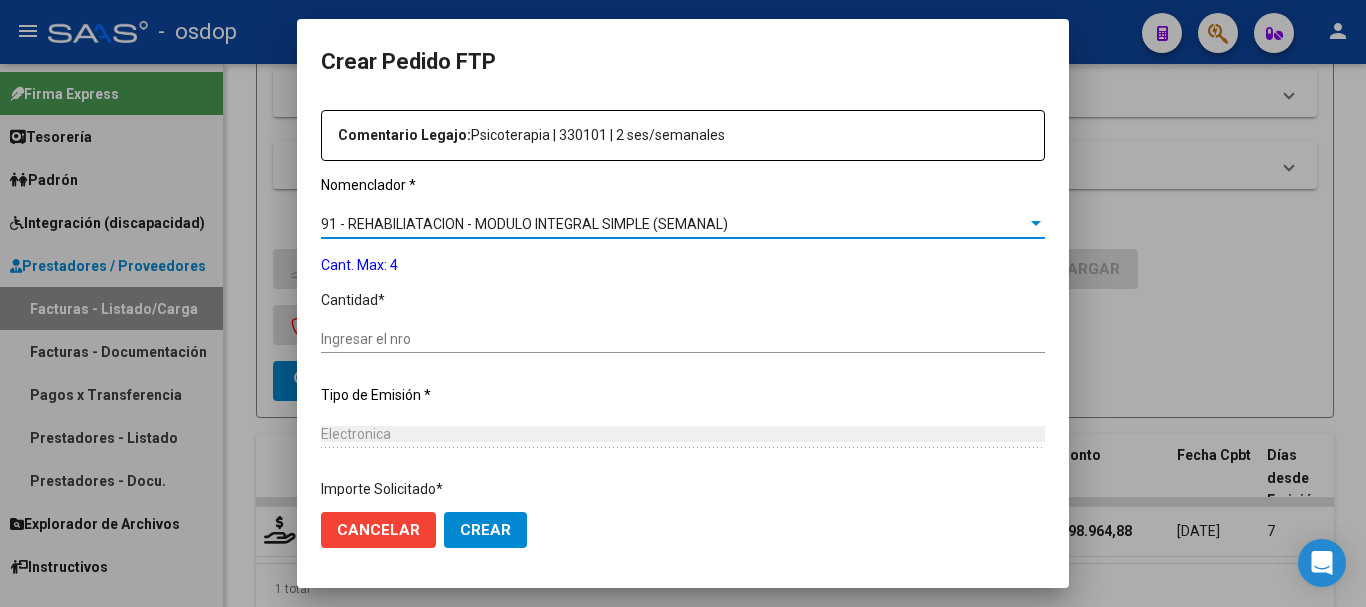 click on "Ingresar el nro" at bounding box center (683, 339) 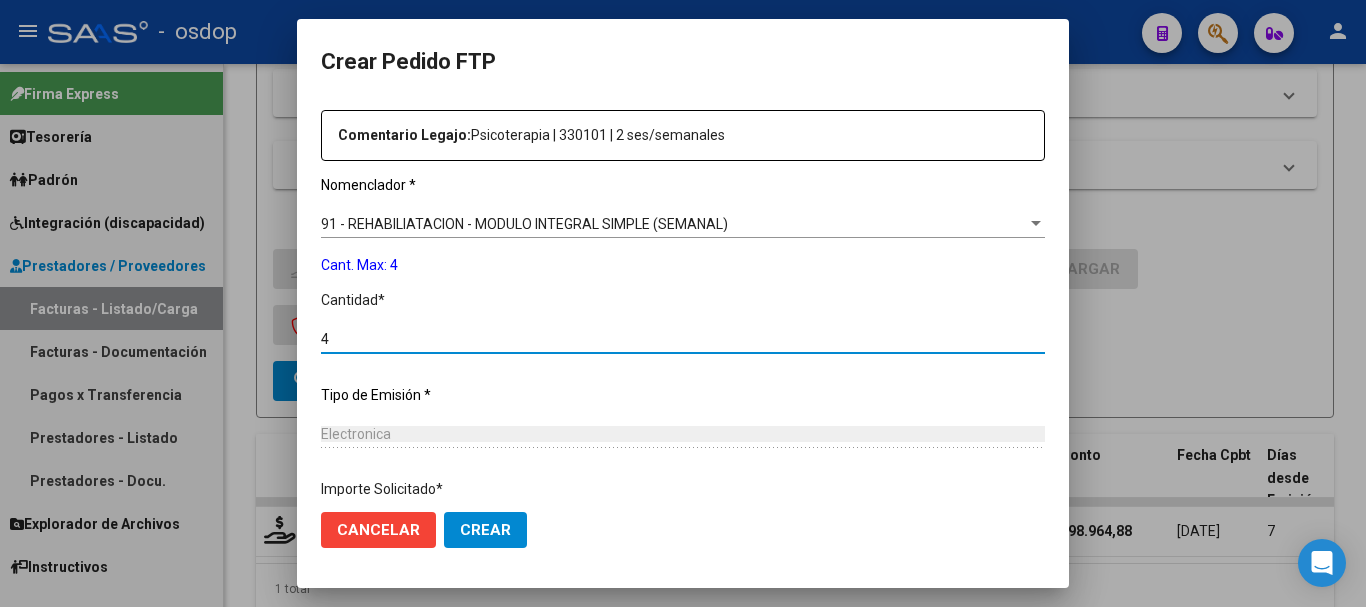 scroll, scrollTop: 858, scrollLeft: 0, axis: vertical 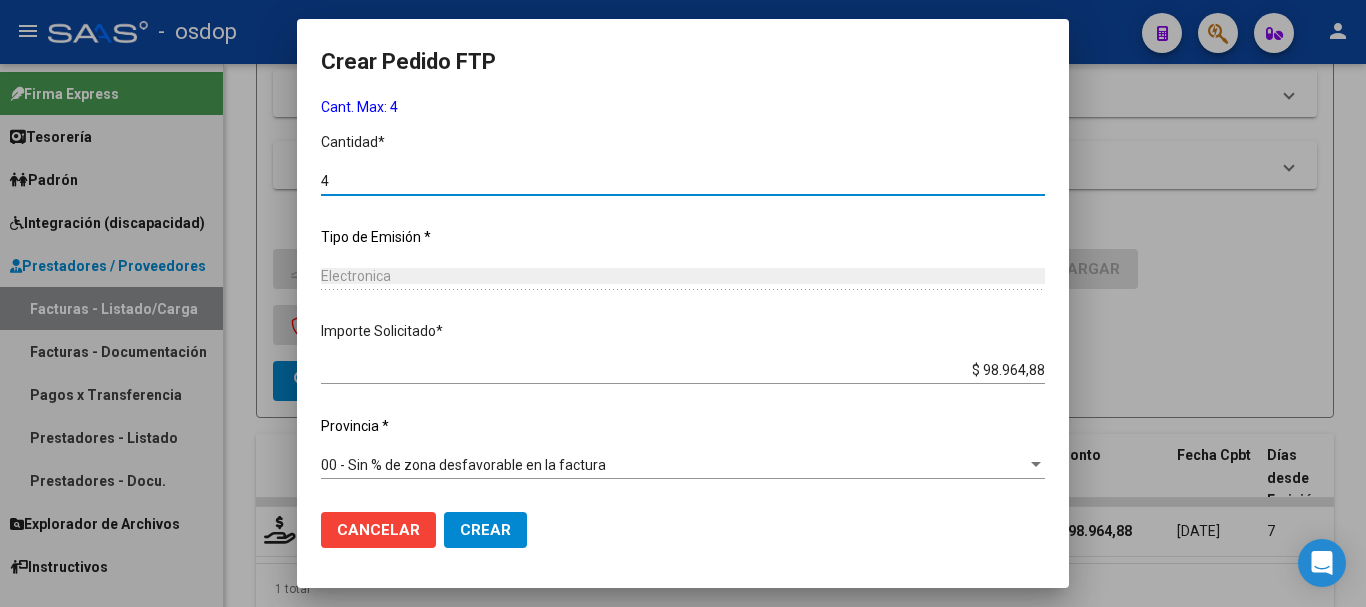type on "4" 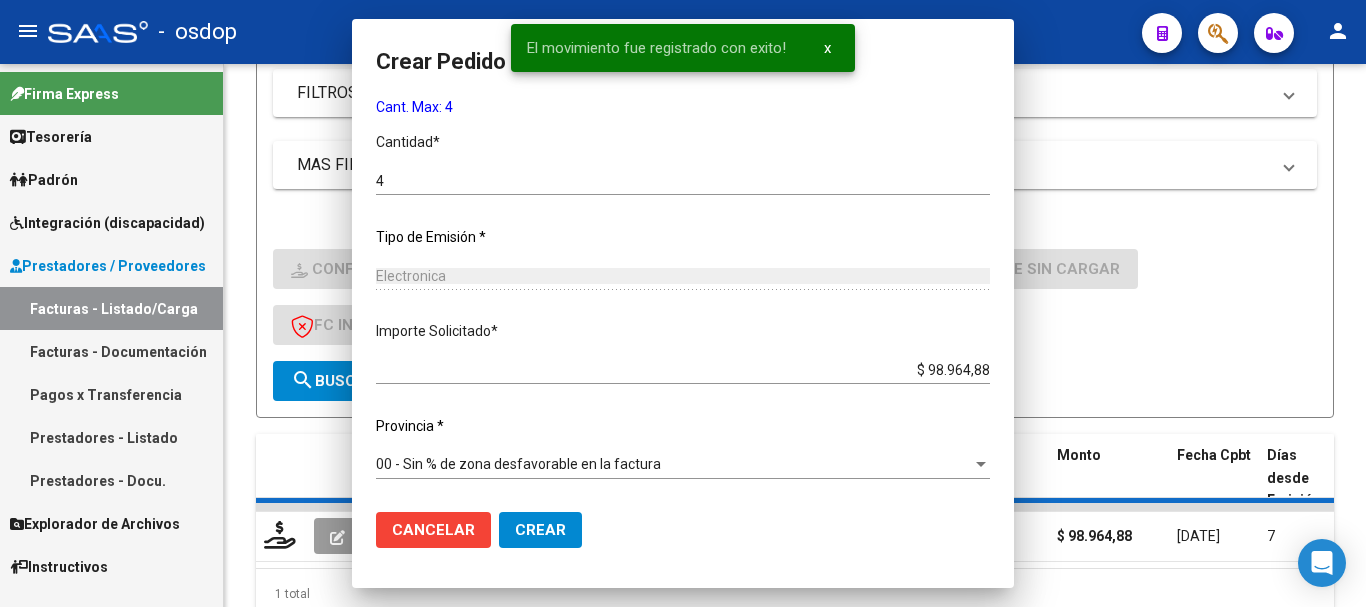 scroll, scrollTop: 0, scrollLeft: 0, axis: both 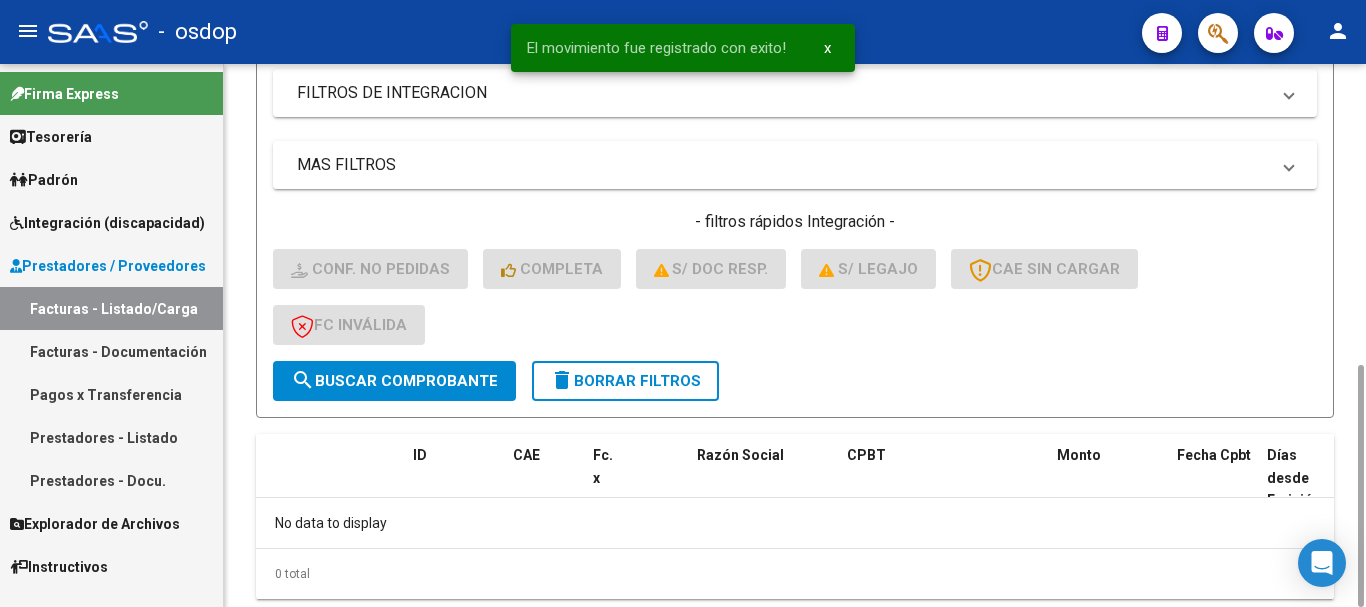 click on "delete  Borrar Filtros" 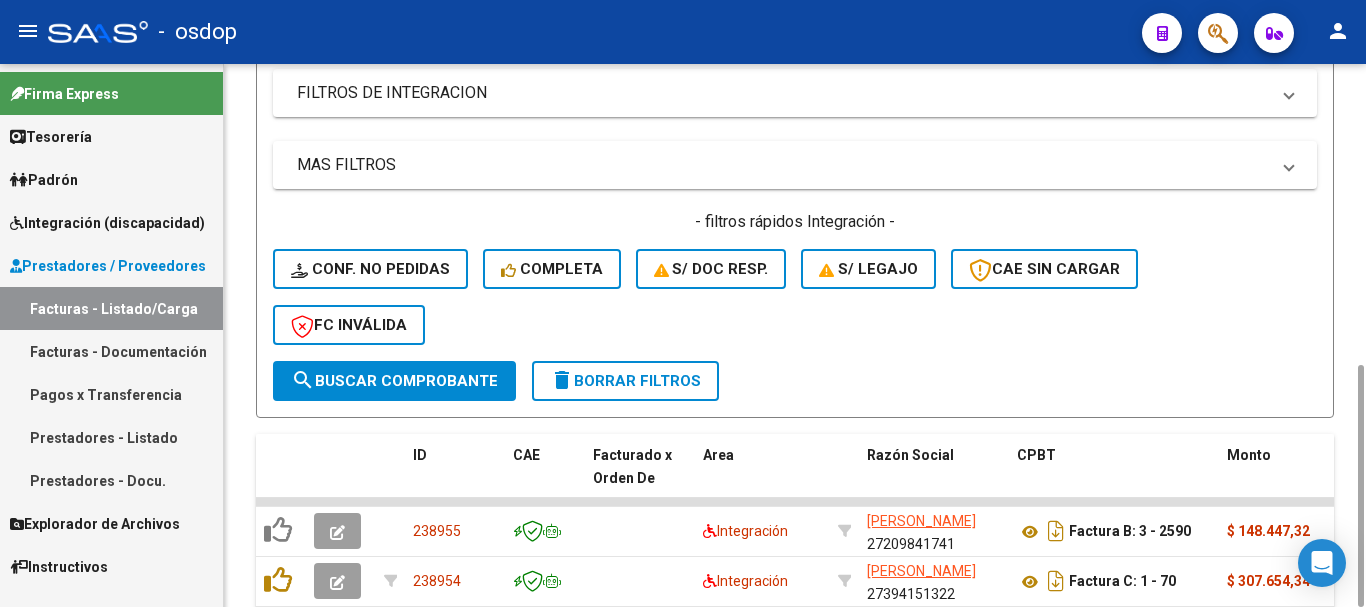 click on "delete  Borrar Filtros" 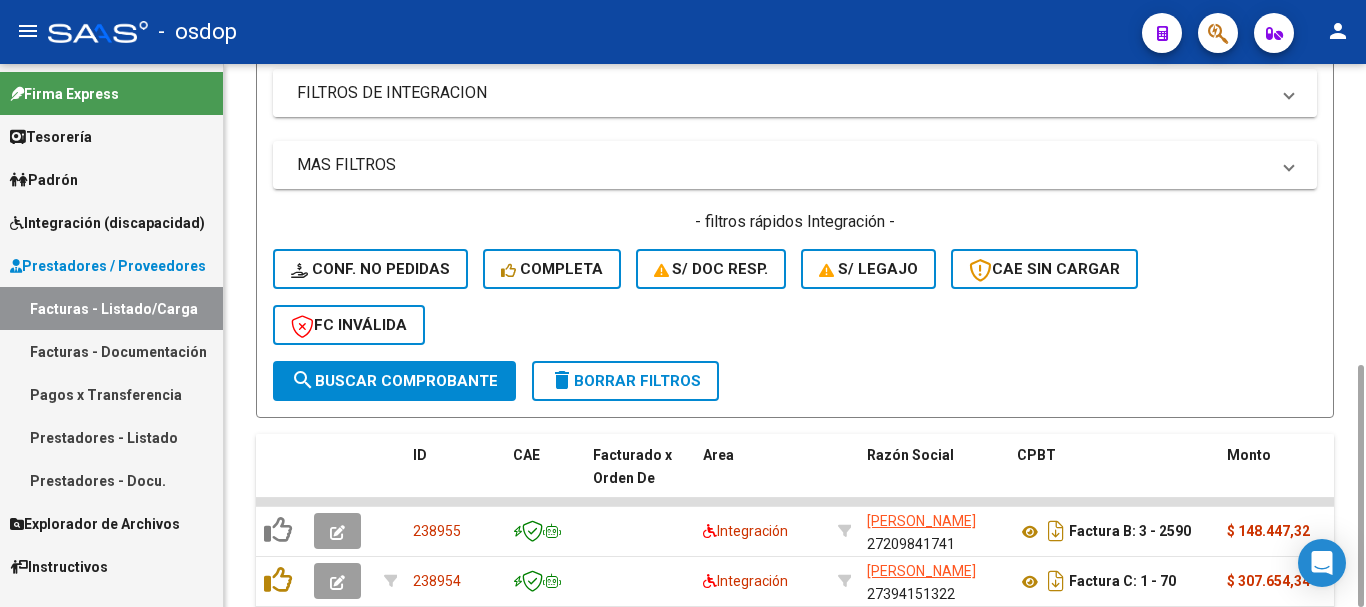 click on "FILTROS DE INTEGRACION" at bounding box center (783, 93) 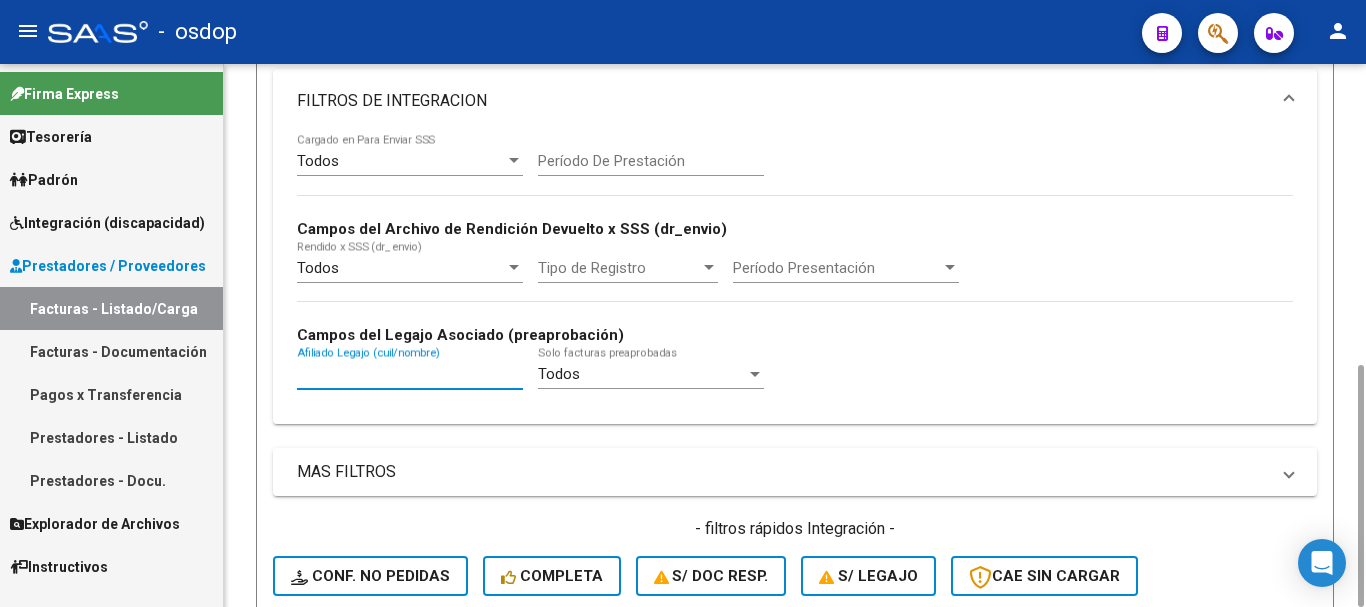 click on "Afiliado Legajo (cuil/nombre)" at bounding box center [410, 374] 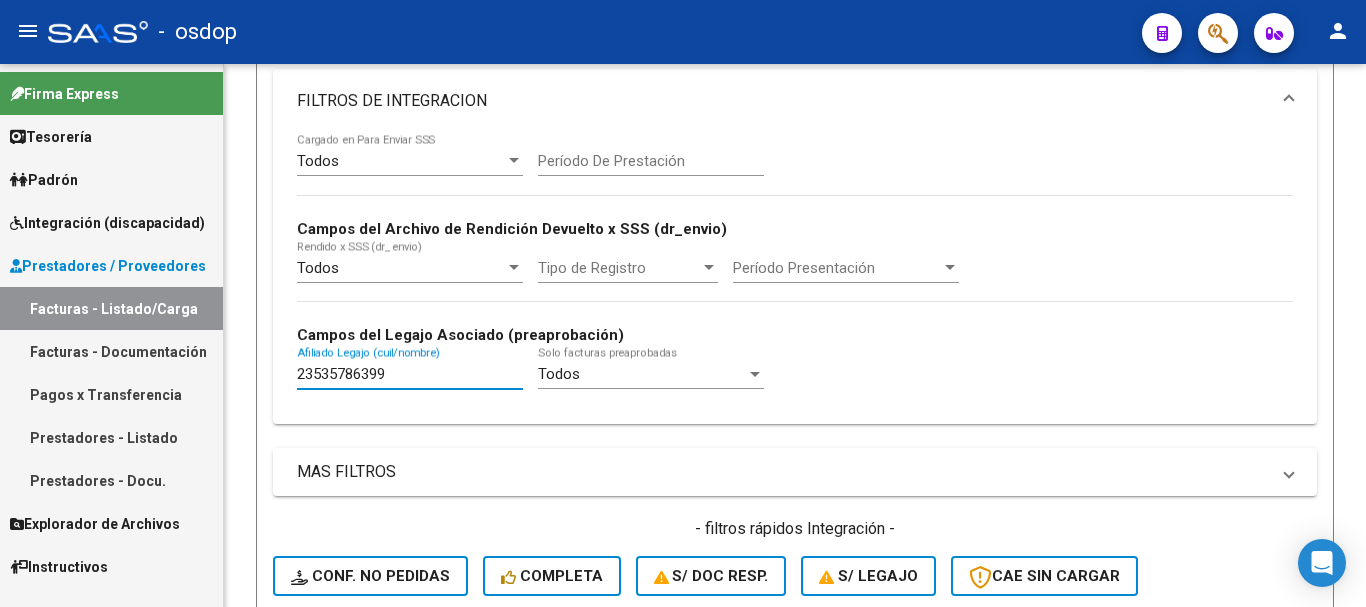 scroll, scrollTop: 1072, scrollLeft: 0, axis: vertical 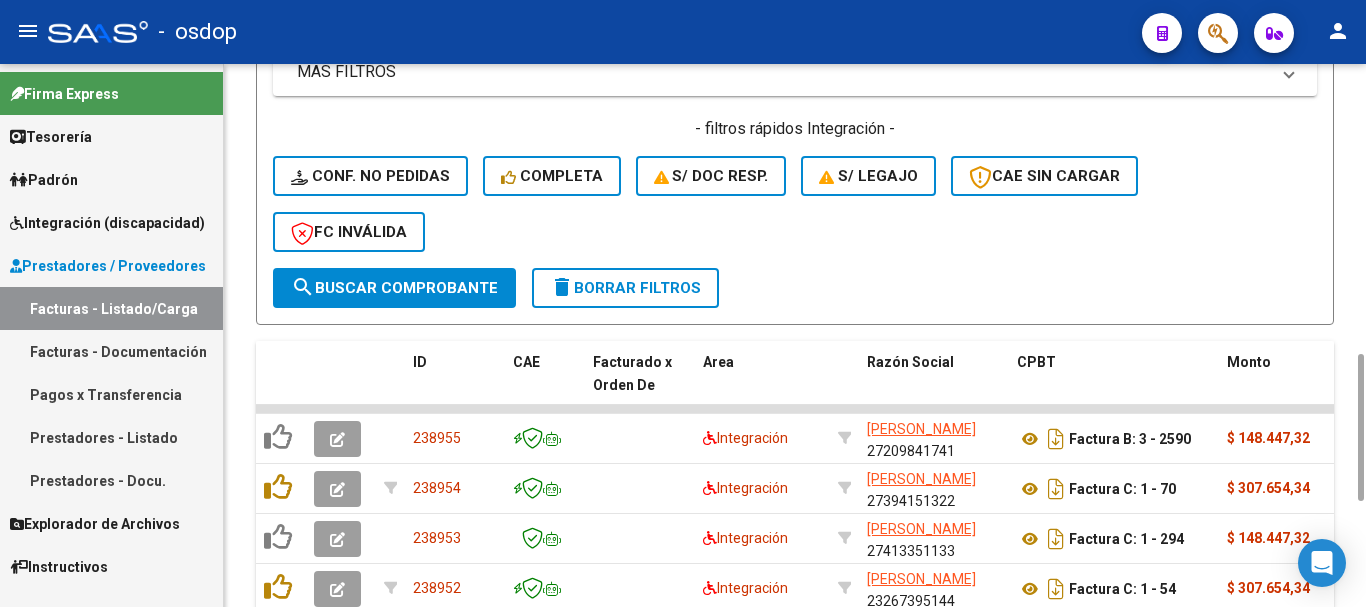 type on "23535786399" 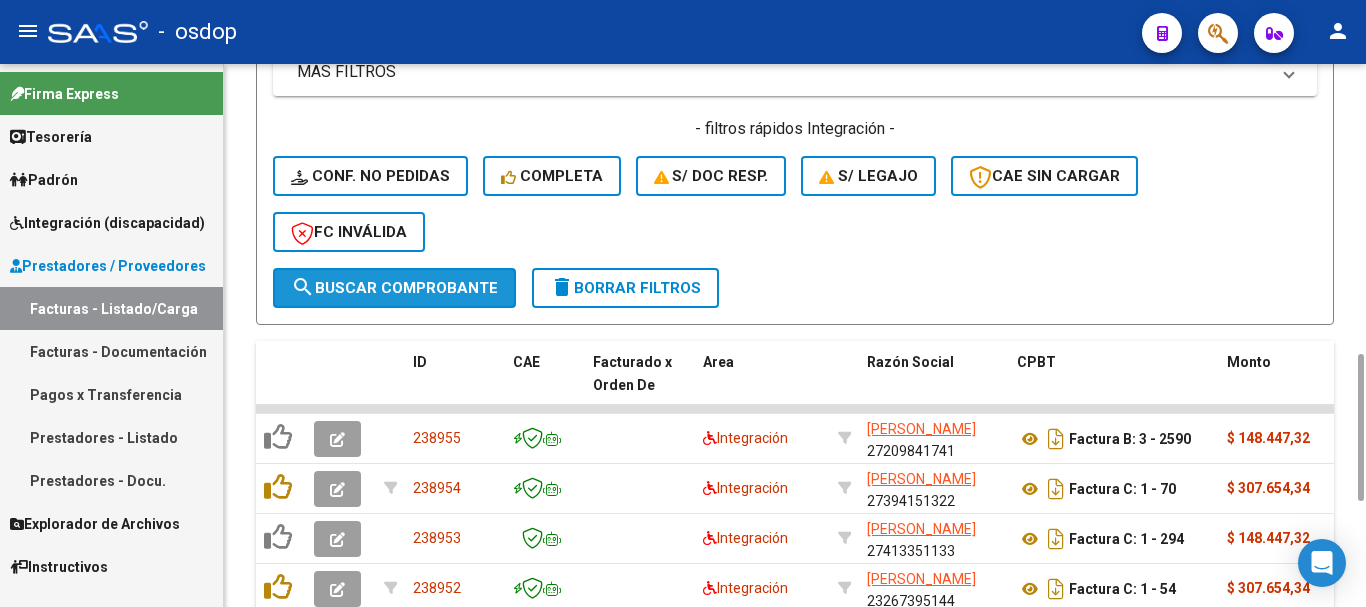 click on "search  Buscar Comprobante" 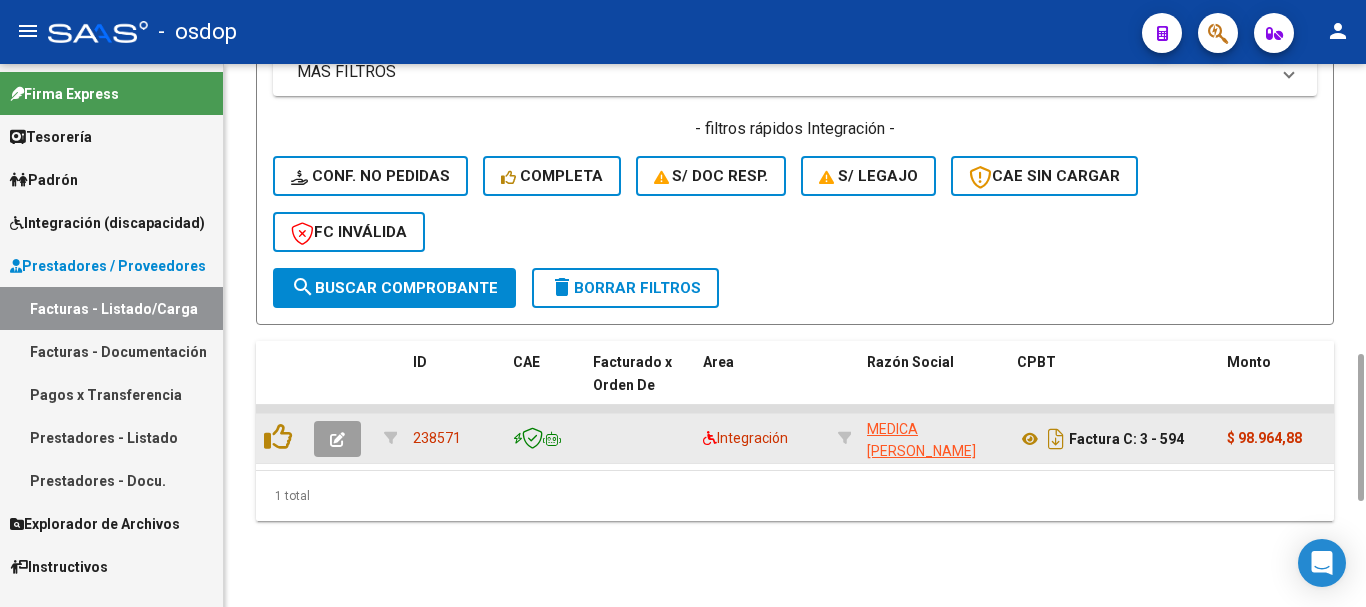 click 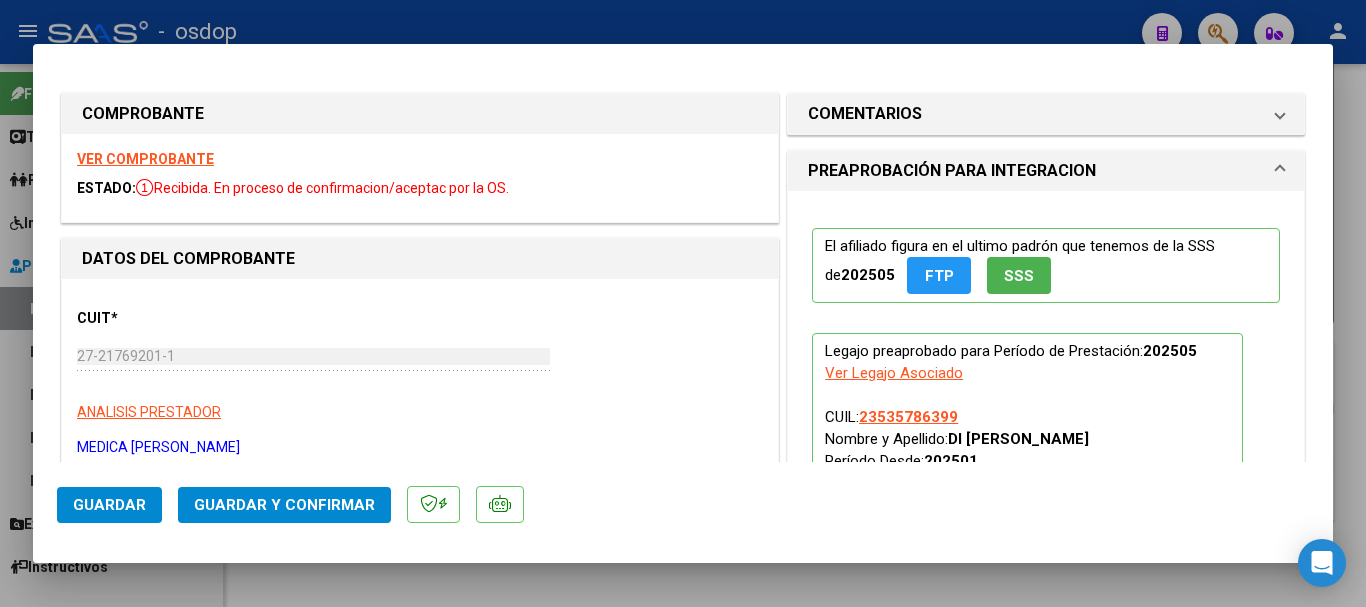click on "VER COMPROBANTE" at bounding box center (145, 159) 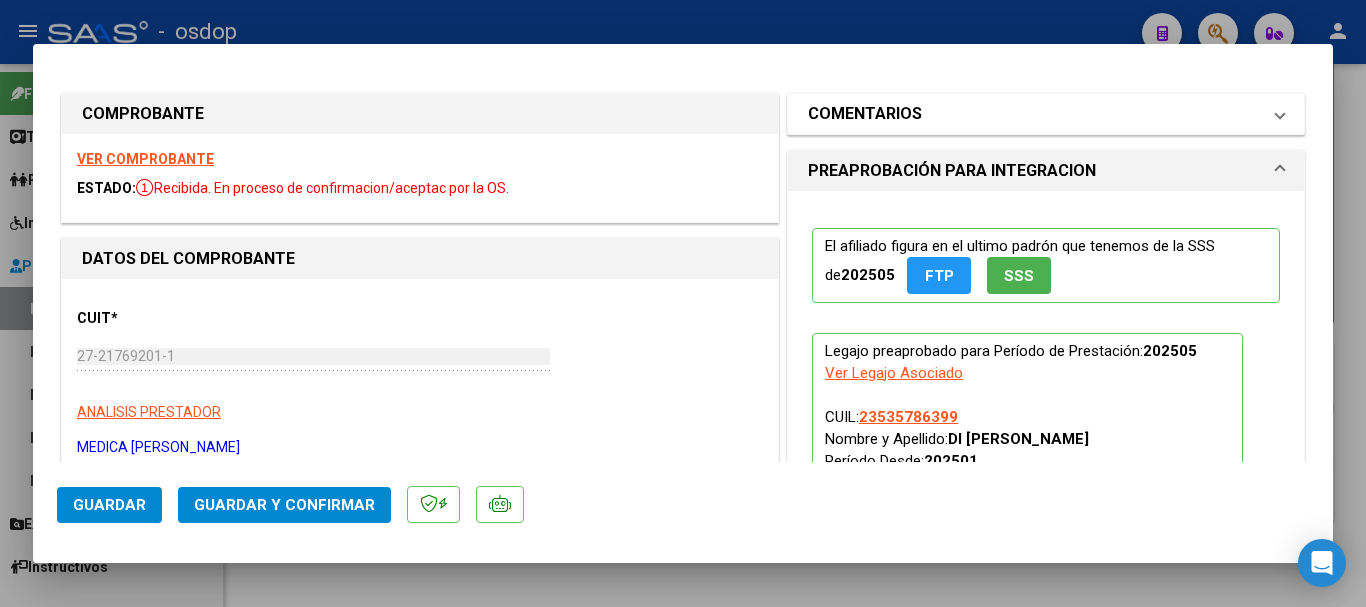 click on "COMENTARIOS" at bounding box center (1034, 114) 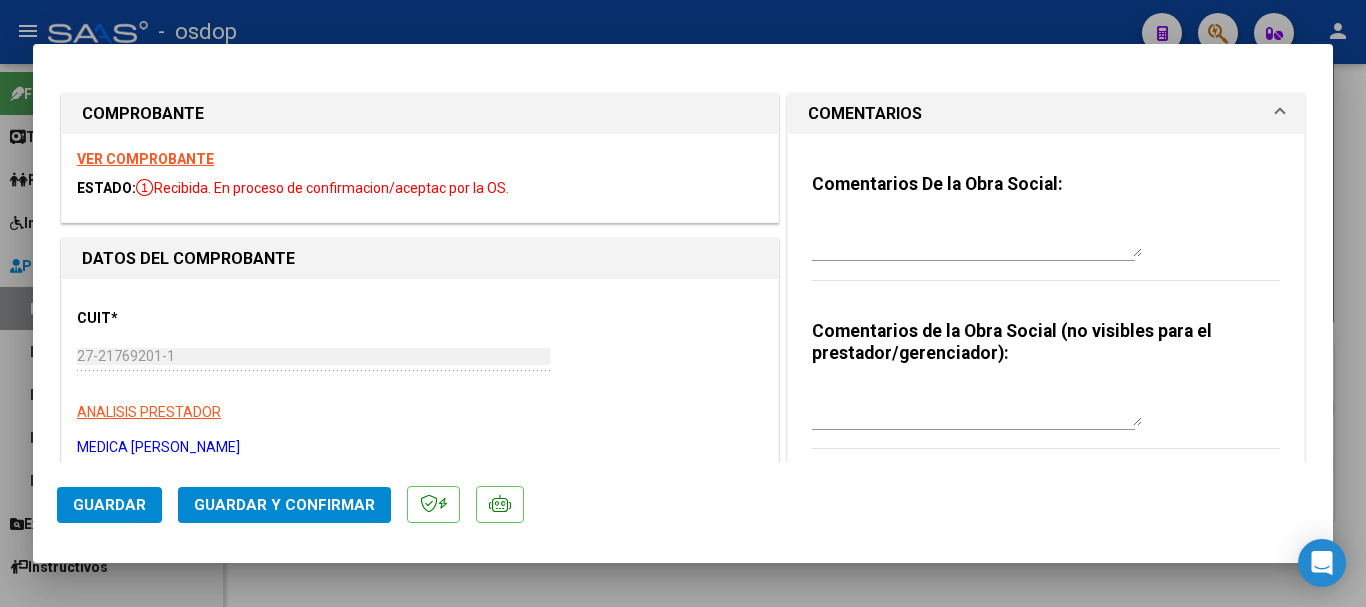 drag, startPoint x: 883, startPoint y: 435, endPoint x: 882, endPoint y: 418, distance: 17.029387 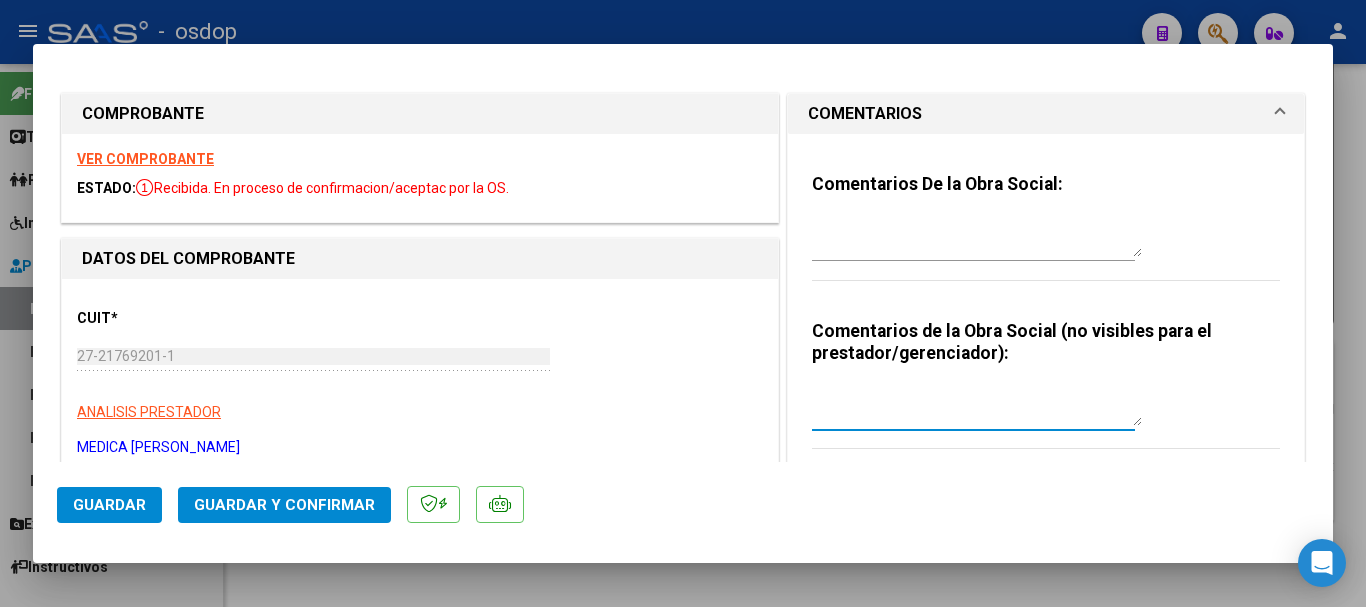 click at bounding box center (977, 406) 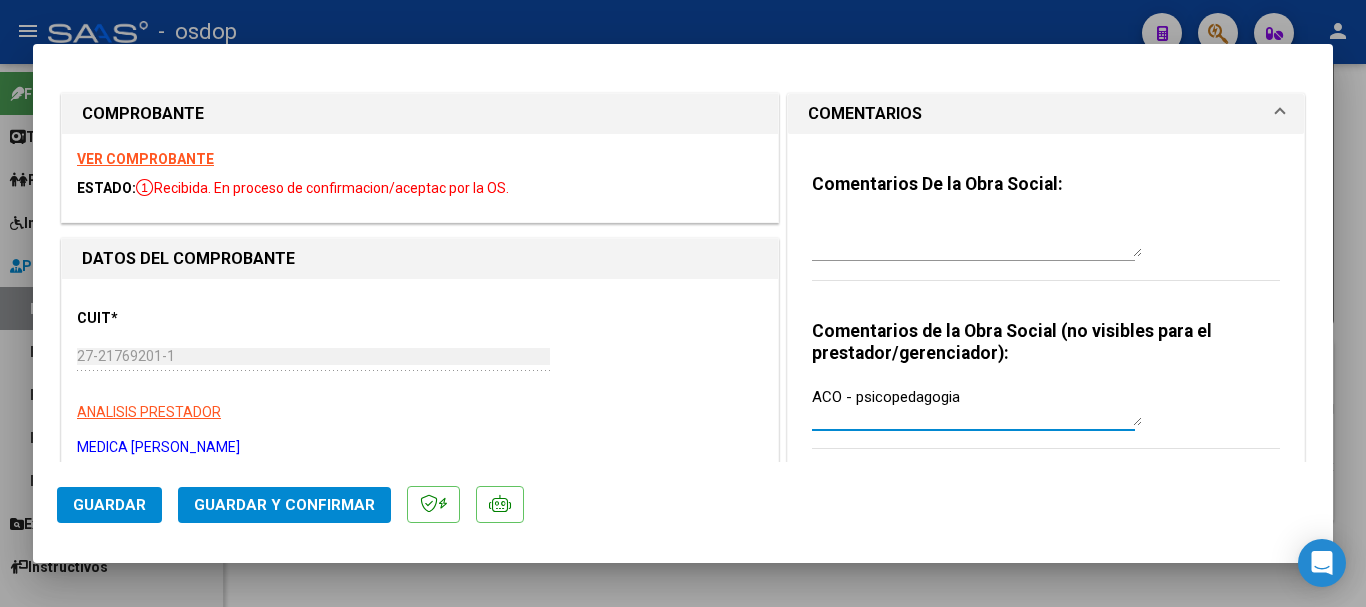 type on "ACO - psicopedagogia" 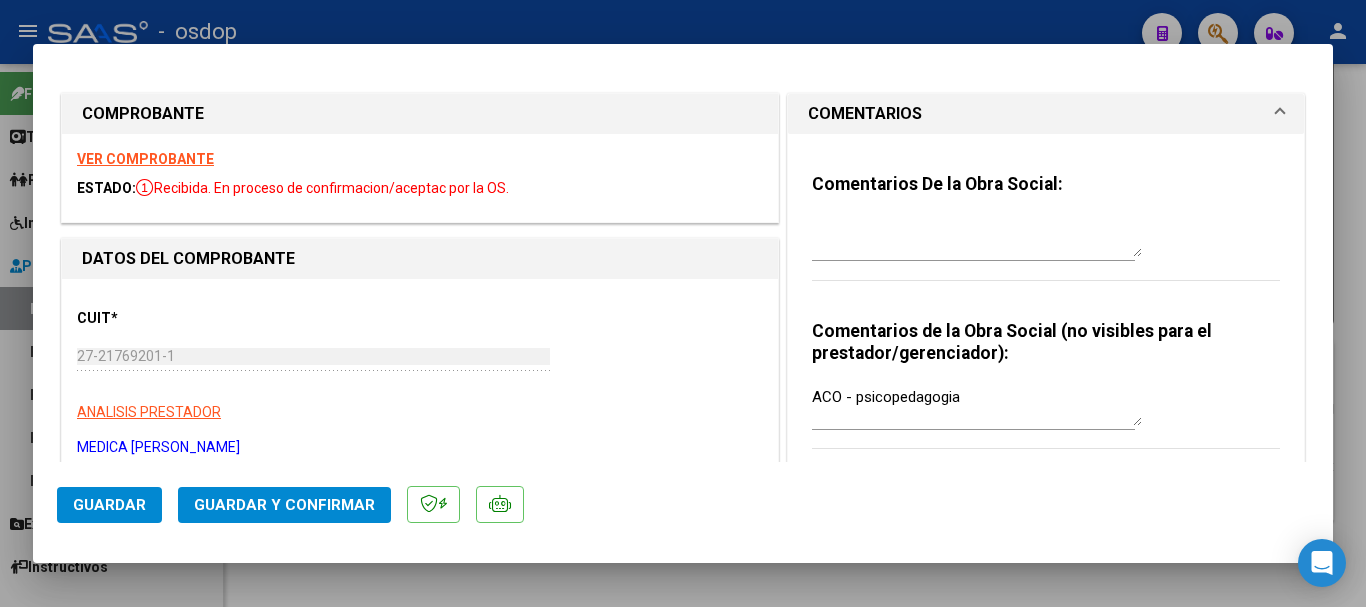click on "Guardar Guardar y Confirmar" 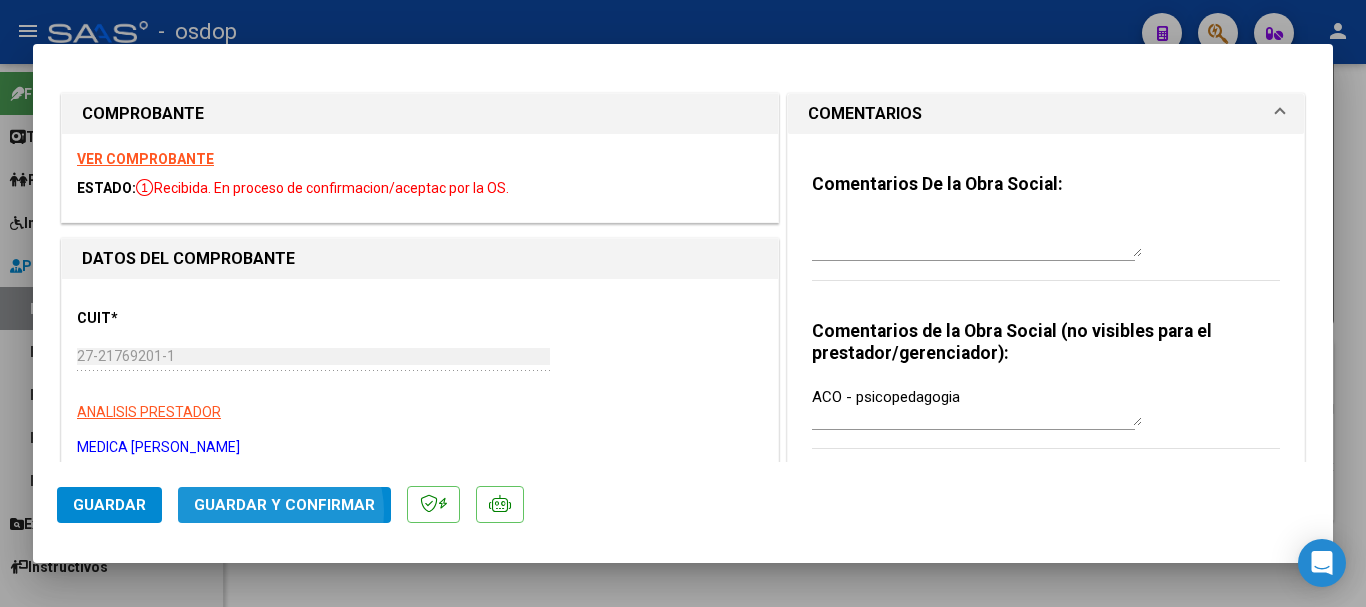 click on "Guardar y Confirmar" 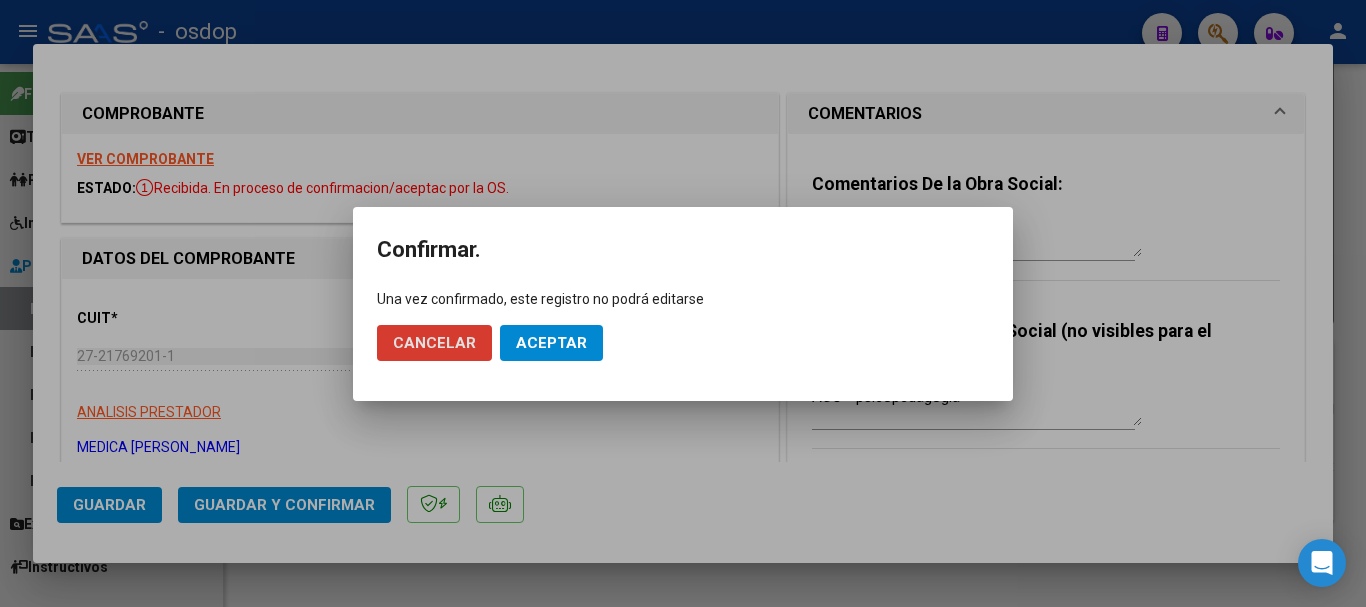 click on "Aceptar" 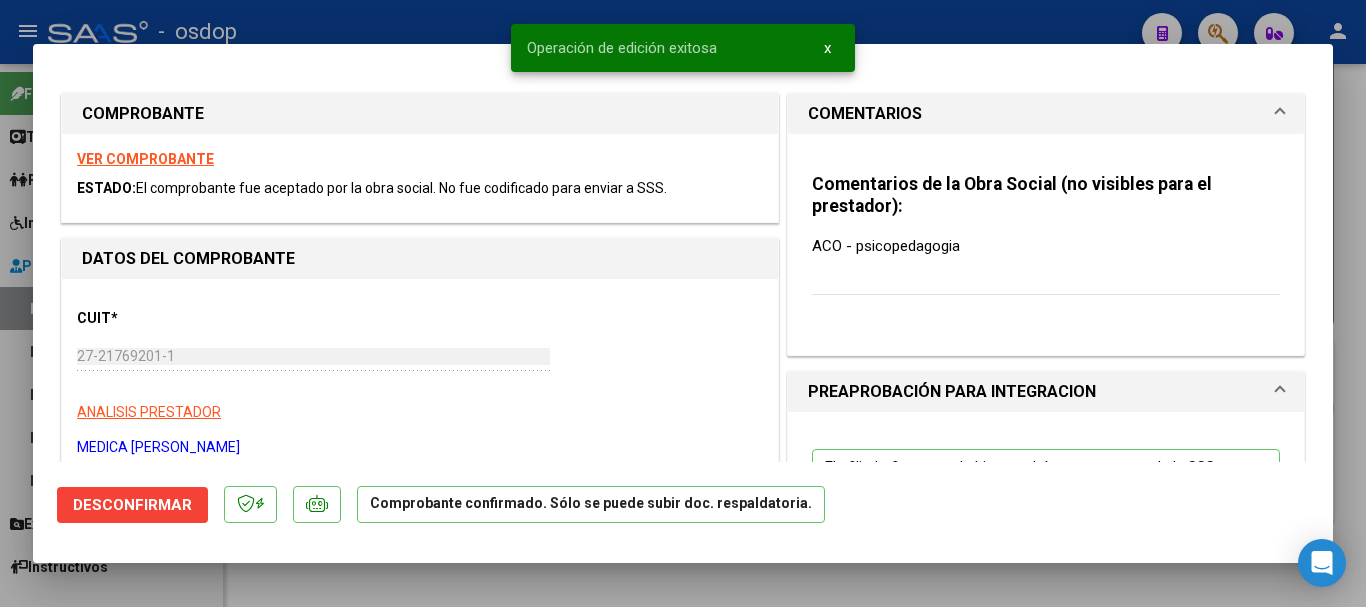 click at bounding box center (683, 303) 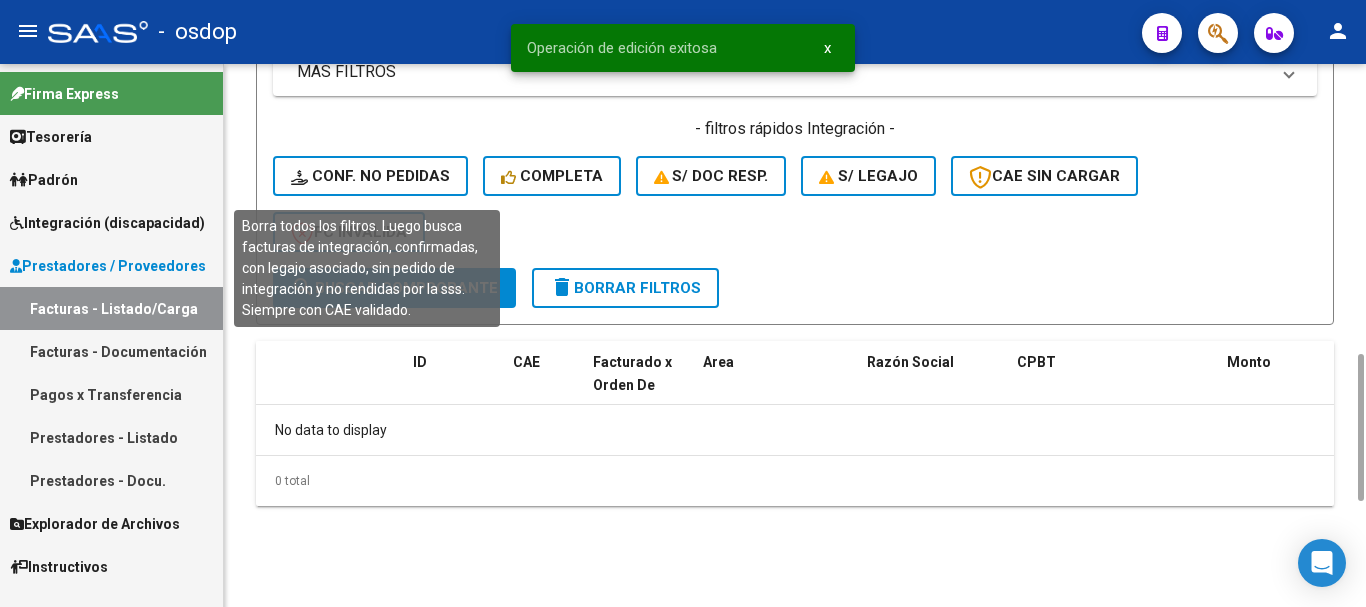 click on "Conf. no pedidas" 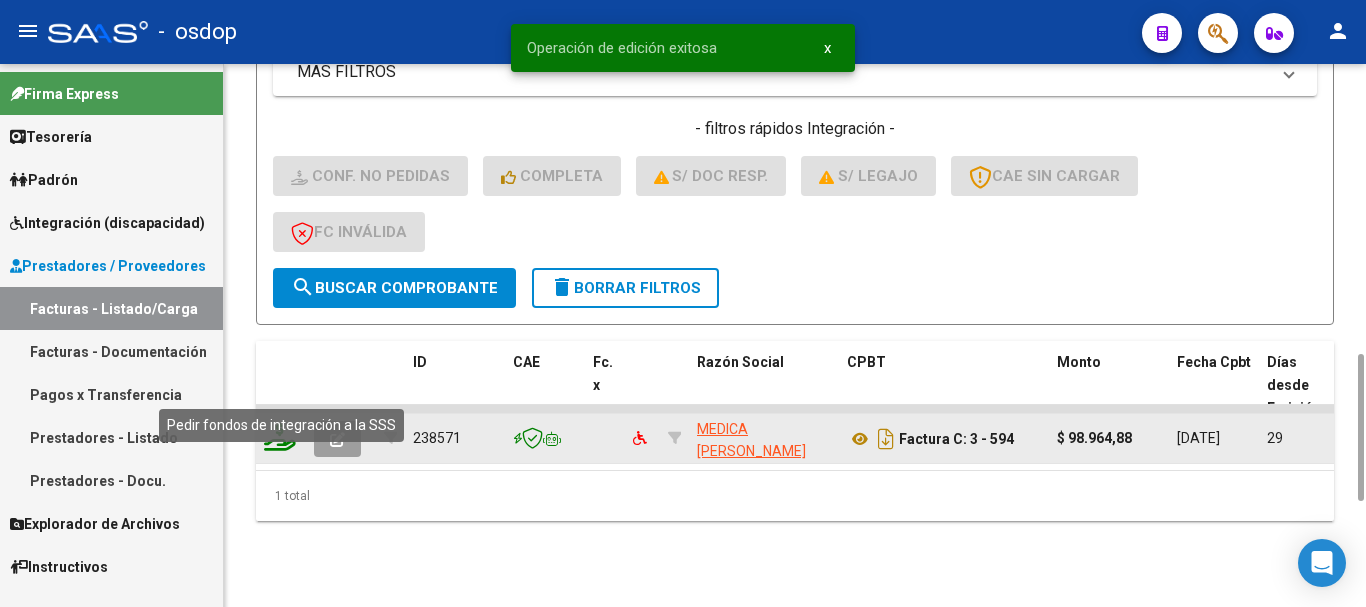 click 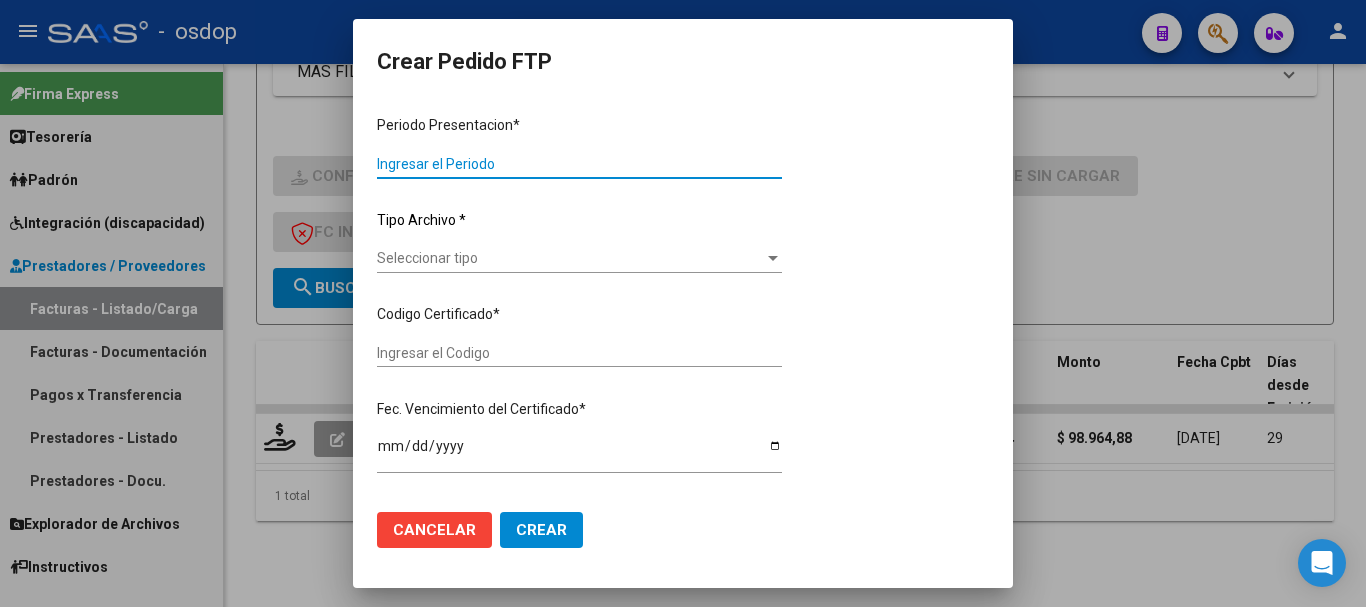 type on "202506" 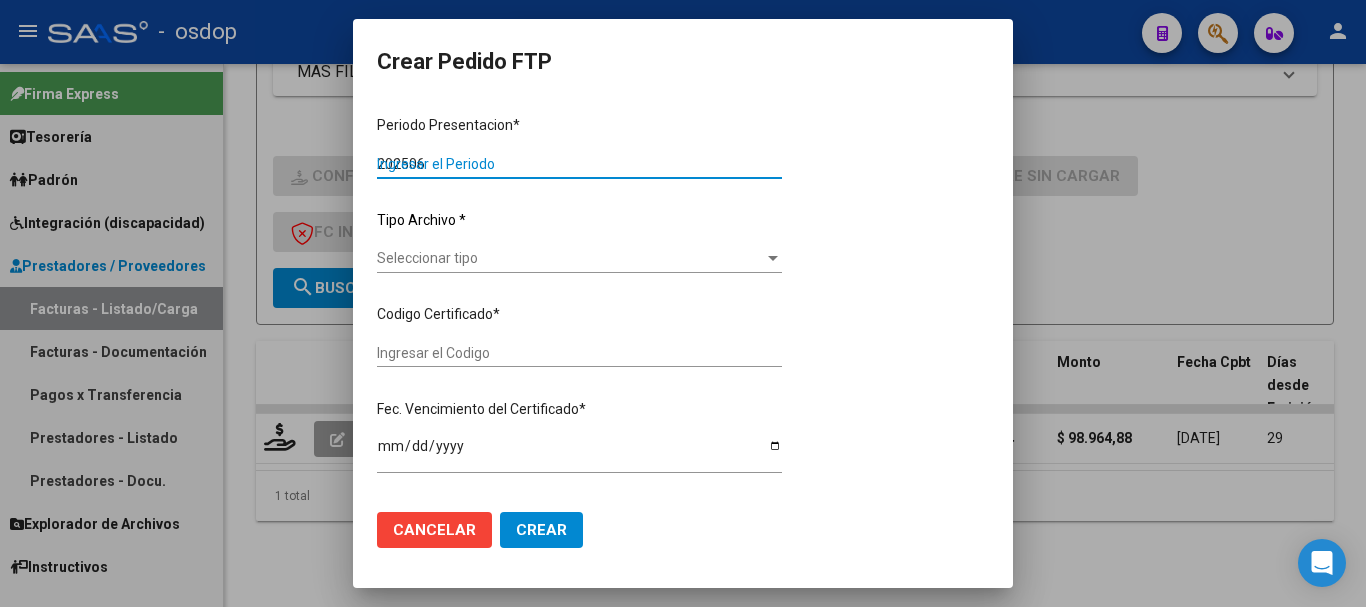 type on "202505" 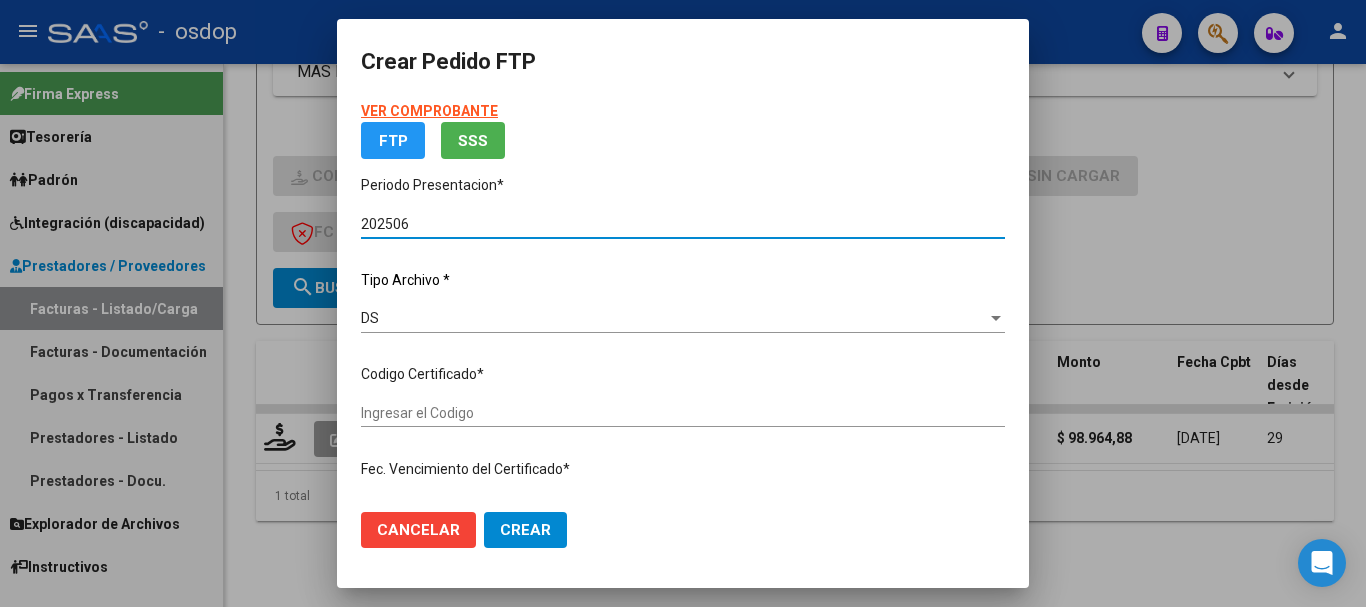 type on "3957002991" 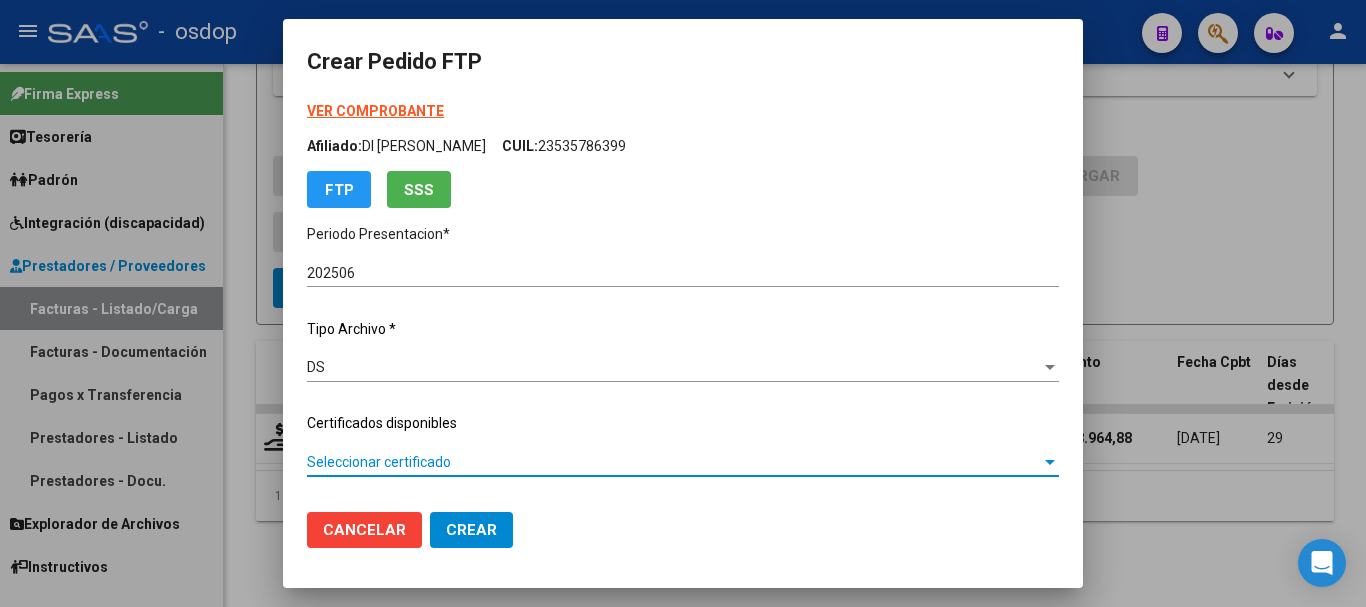 click on "Seleccionar certificado" at bounding box center [674, 462] 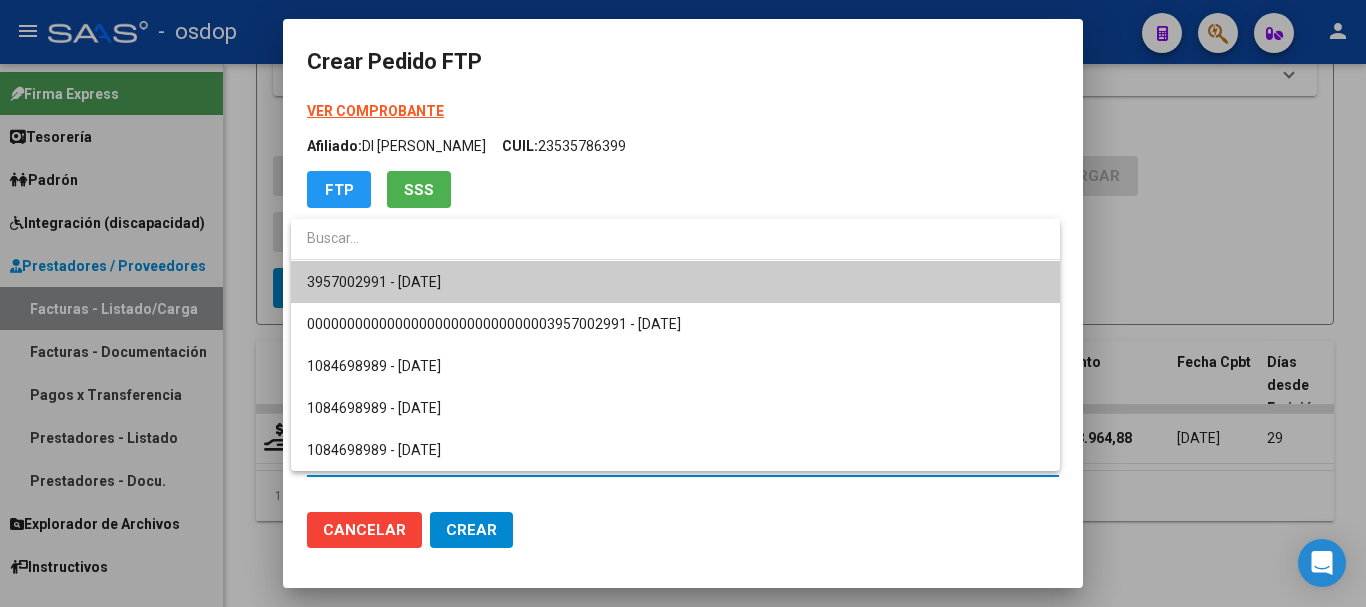 click on "3957002991 - [DATE]" at bounding box center [675, 282] 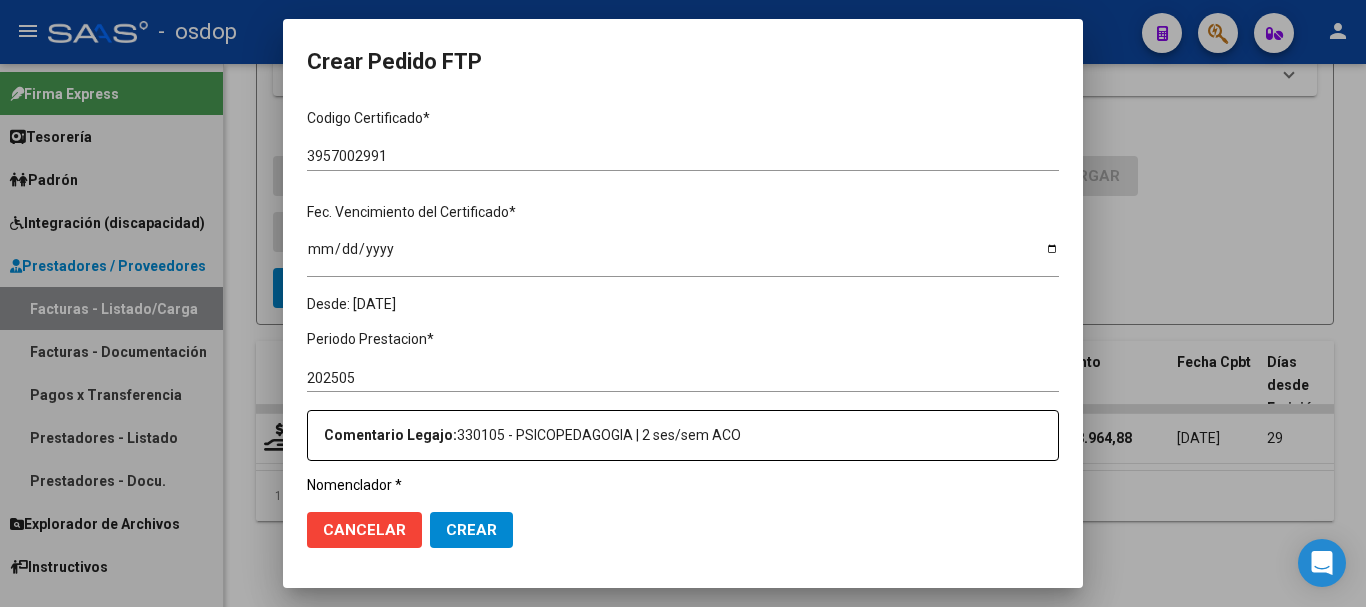 scroll, scrollTop: 600, scrollLeft: 0, axis: vertical 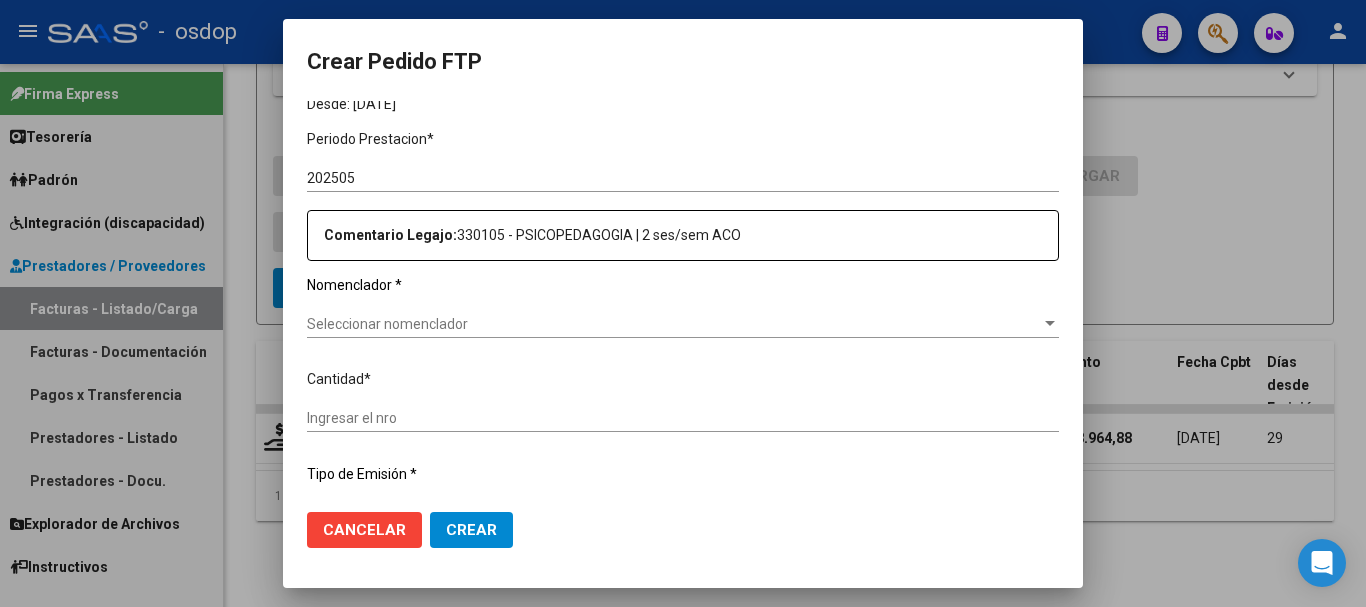 click on "Seleccionar nomenclador" at bounding box center (674, 324) 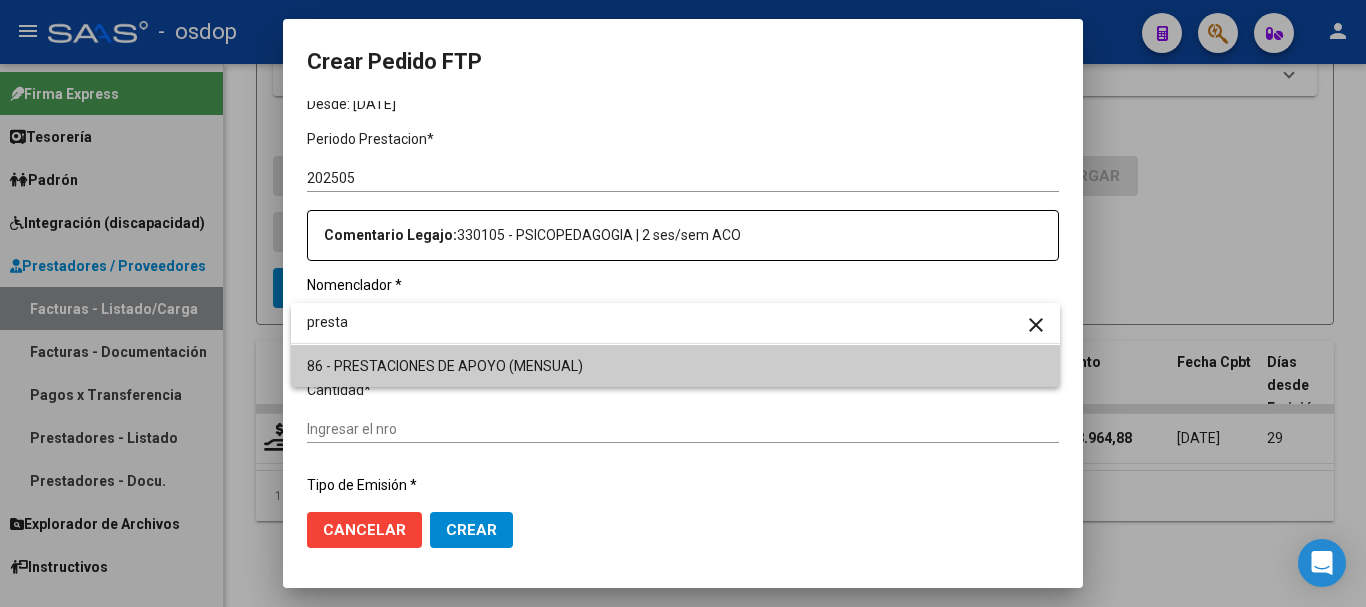 type on "presta" 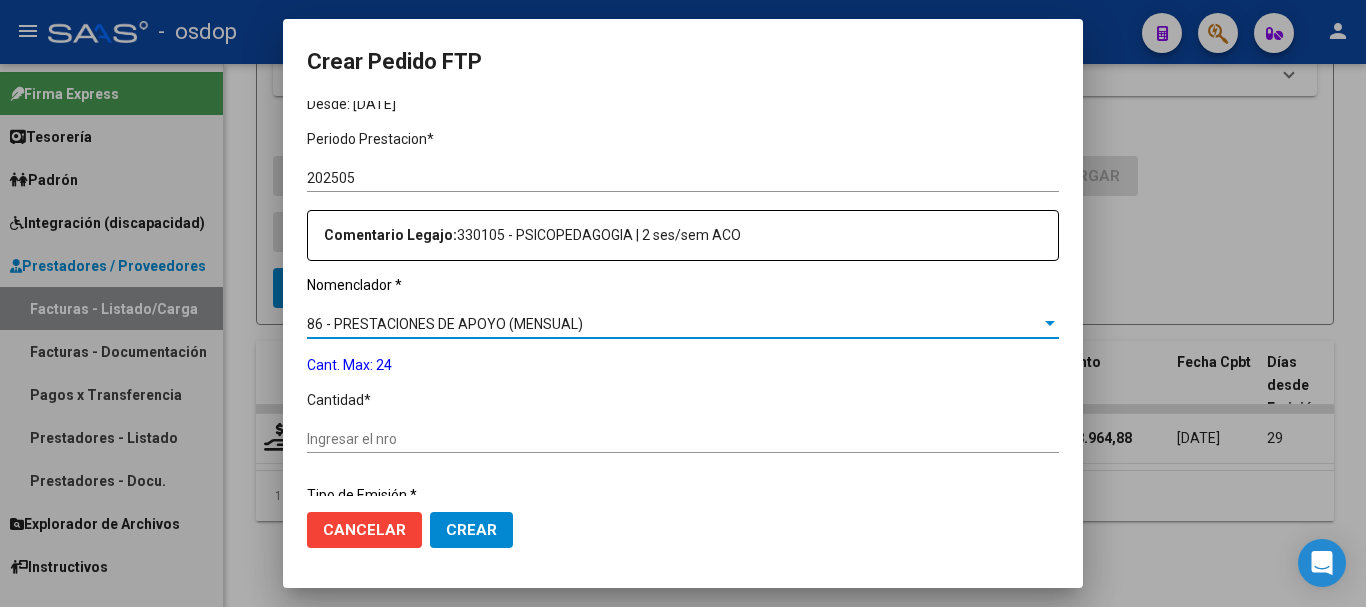 click on "Ingresar el nro" at bounding box center [683, 439] 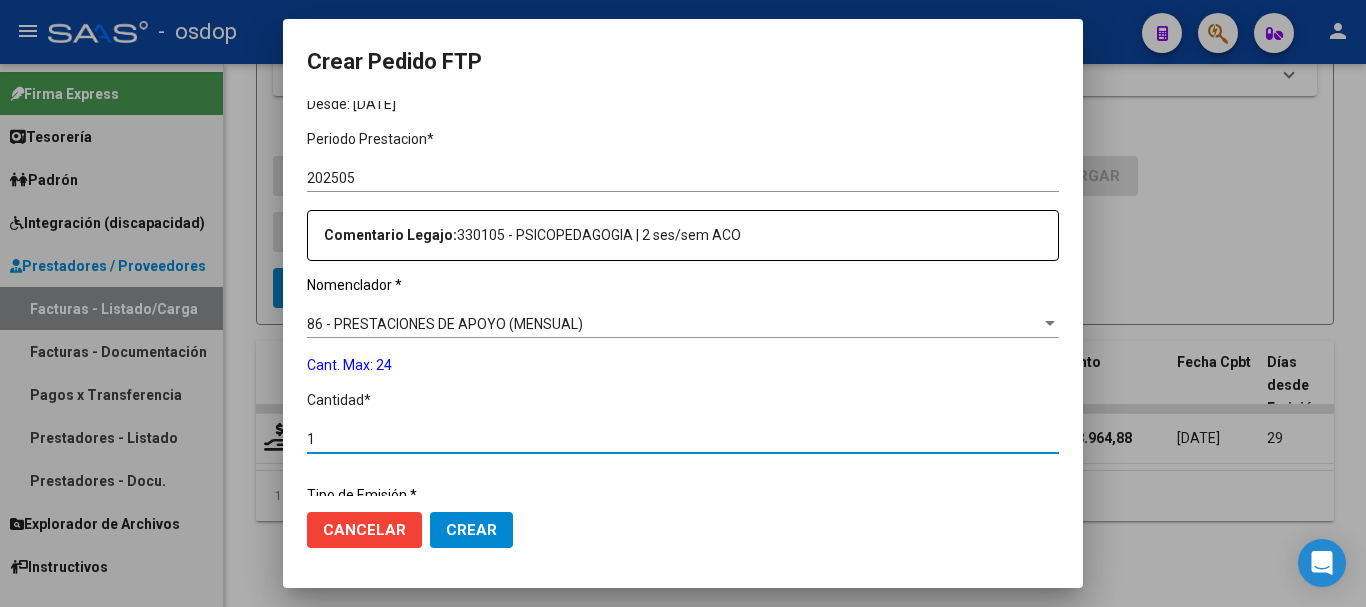 type on "1" 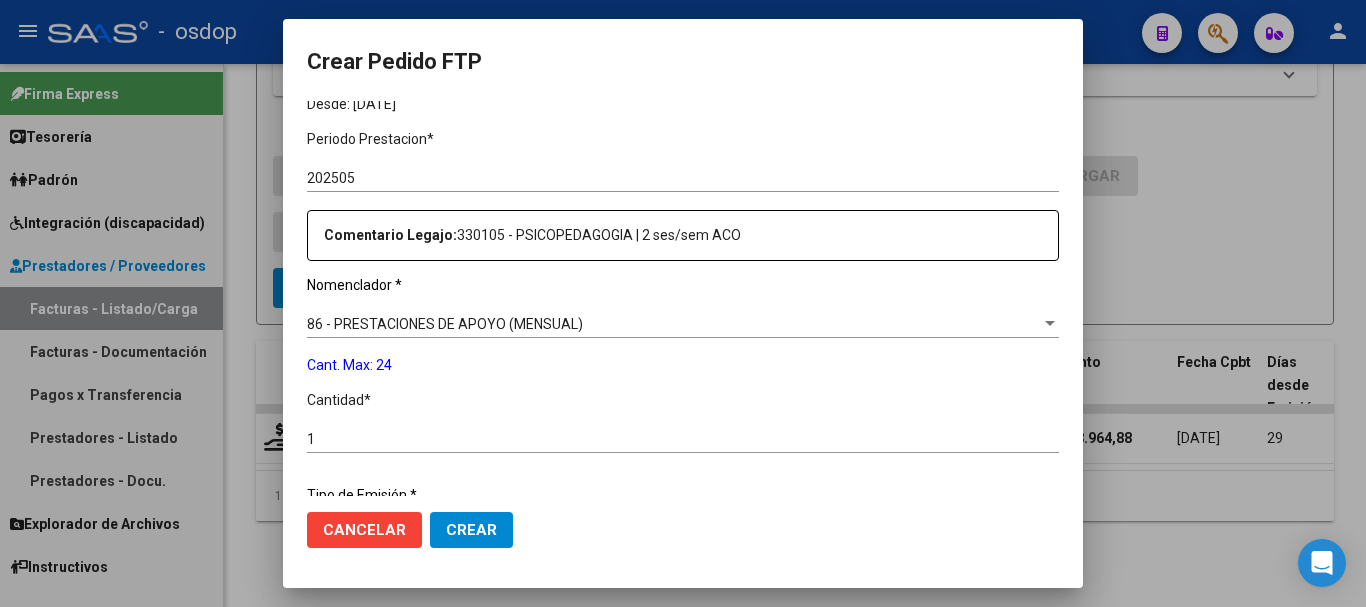 scroll, scrollTop: 1047, scrollLeft: 0, axis: vertical 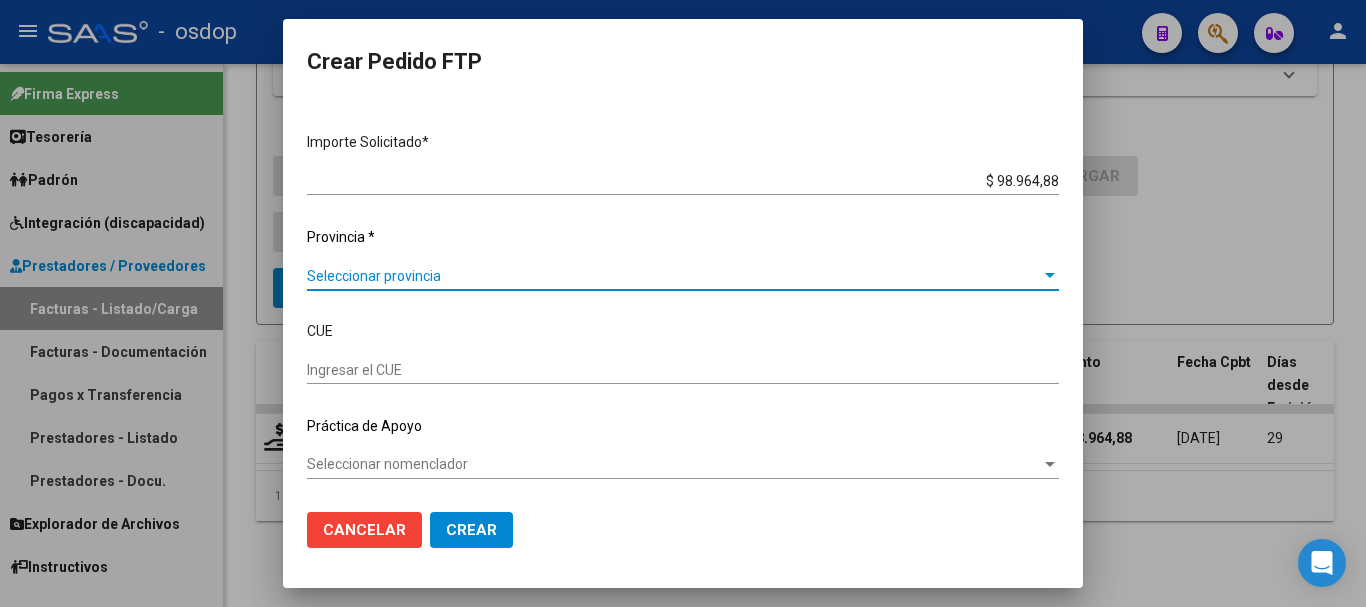 click on "Seleccionar provincia" at bounding box center [674, 276] 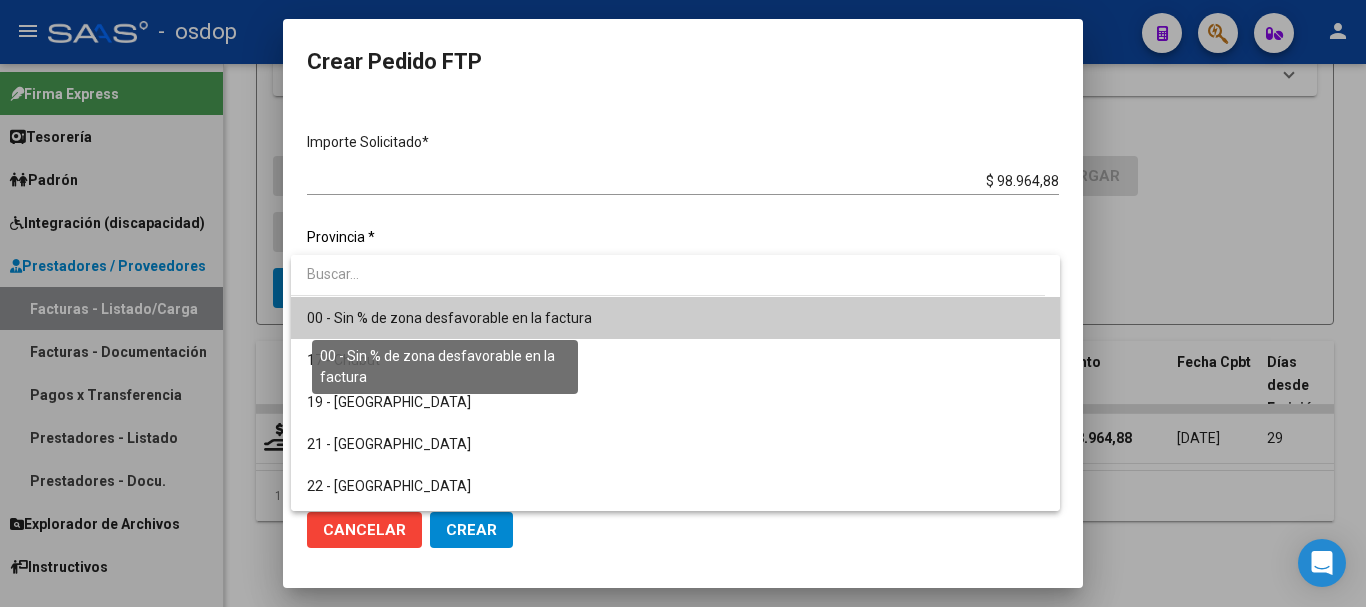 click on "00 - Sin % de zona desfavorable en la factura" at bounding box center (449, 318) 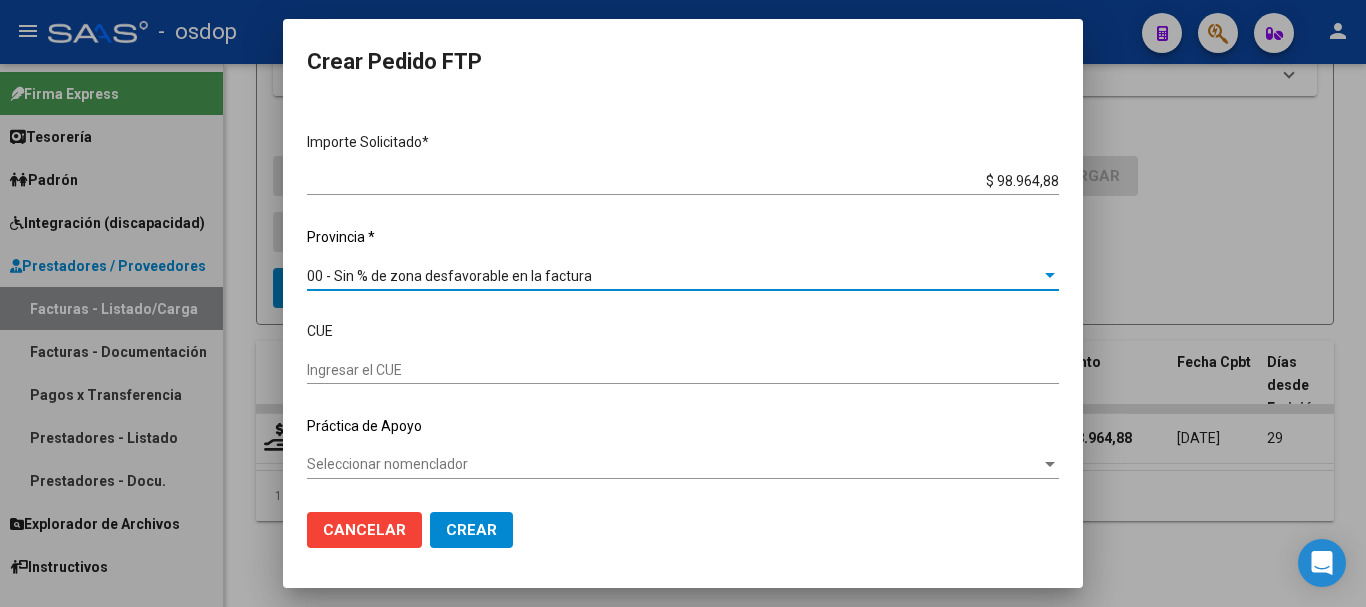 click on "Crear" 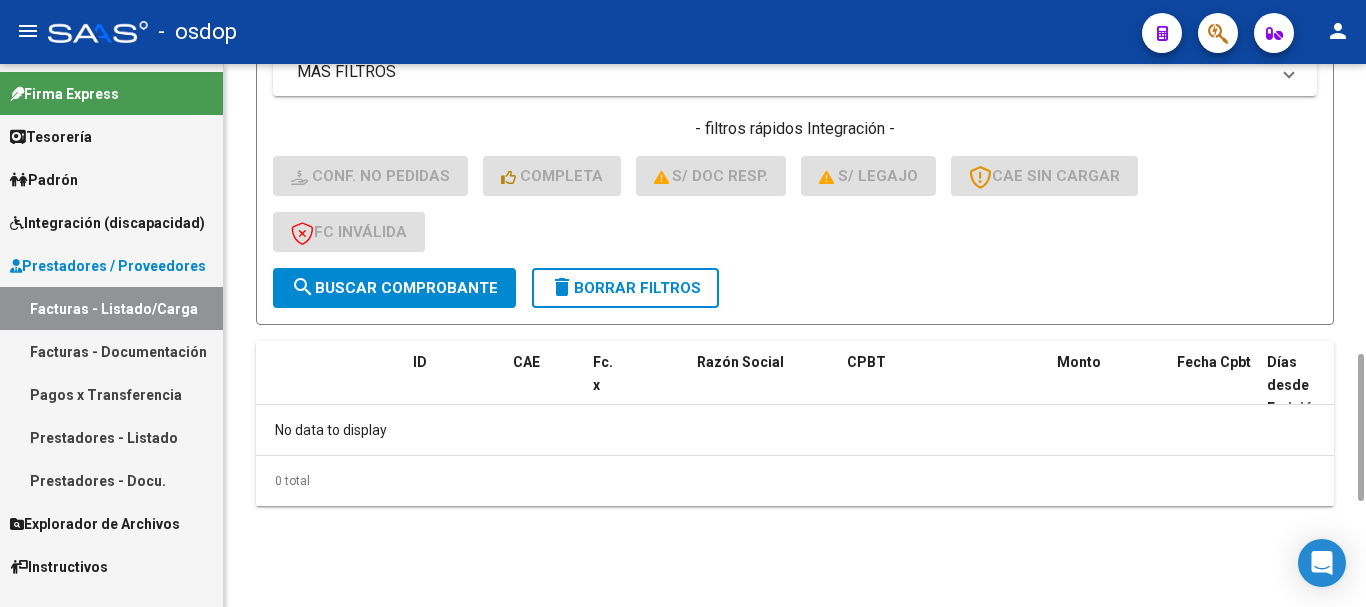 click on "delete  Borrar Filtros" 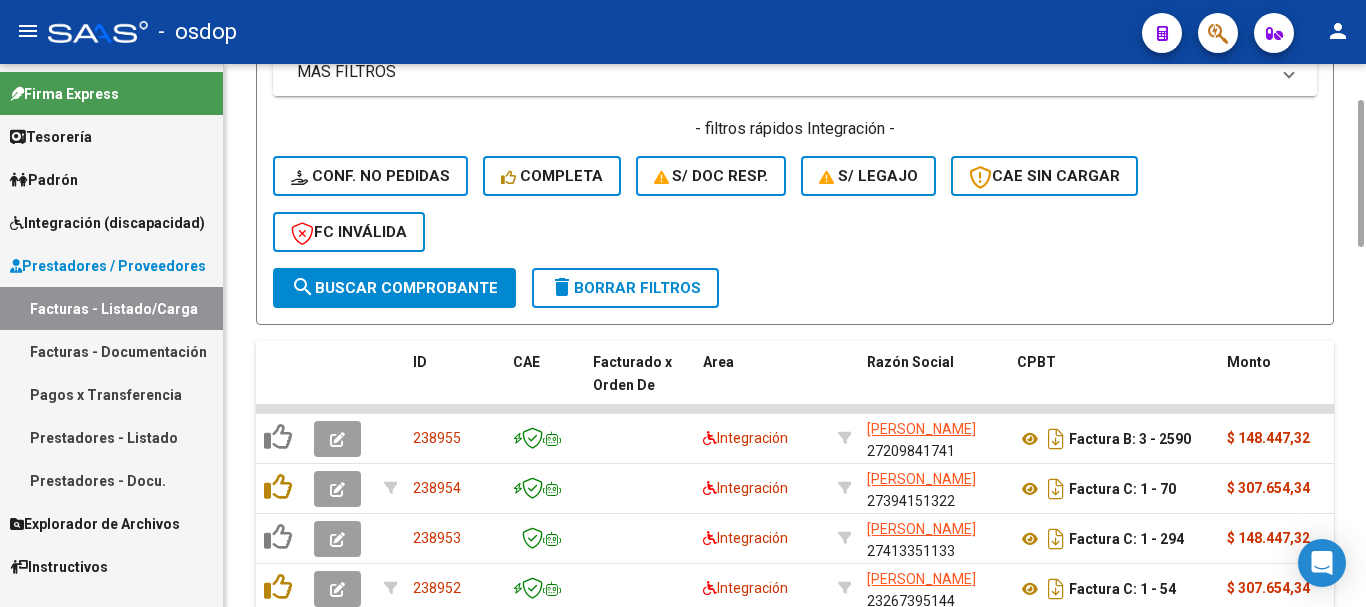 scroll, scrollTop: 872, scrollLeft: 0, axis: vertical 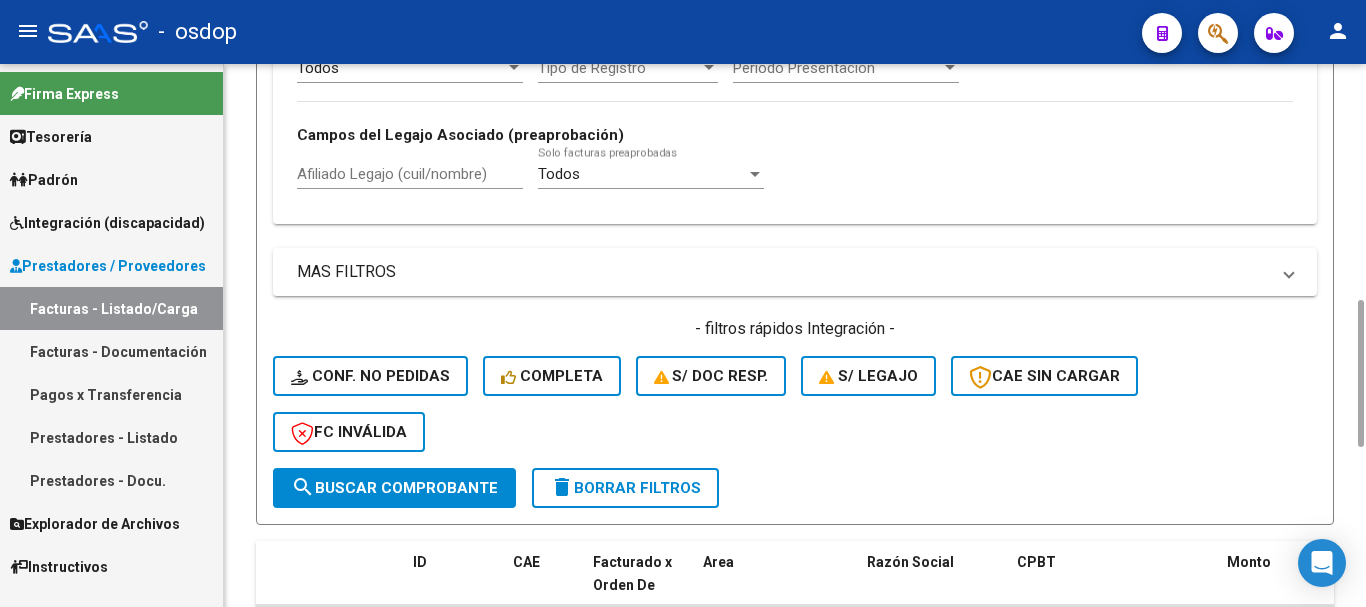 click on "Afiliado Legajo (cuil/nombre)" at bounding box center (410, 174) 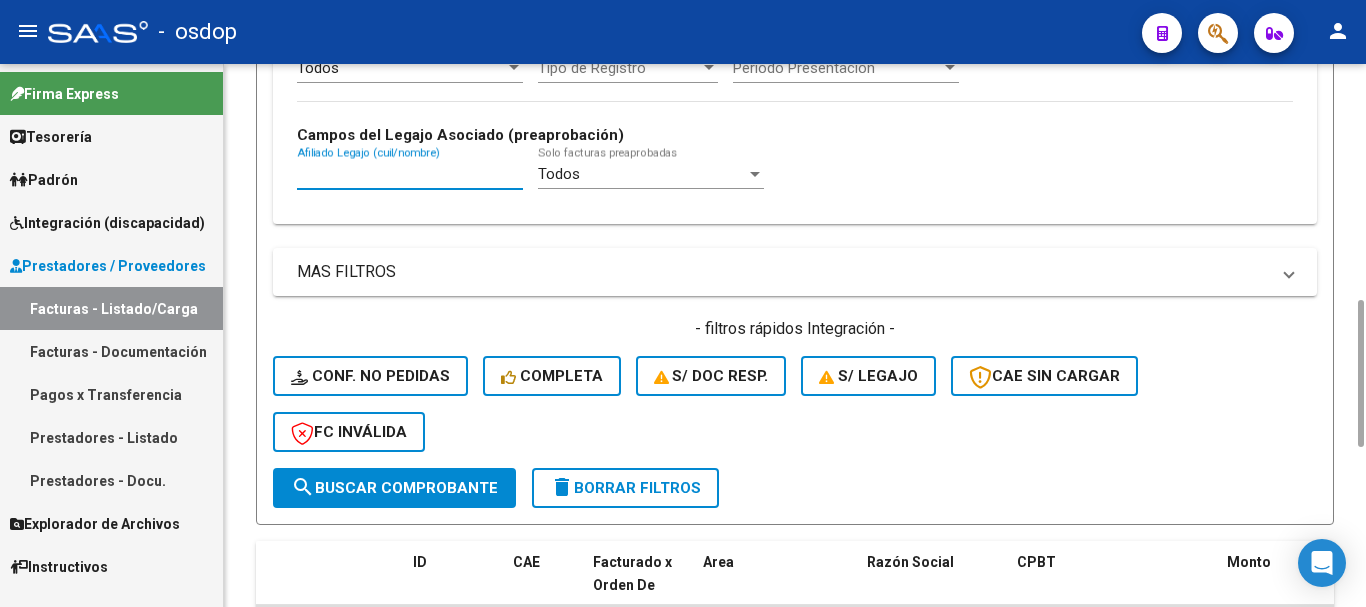 paste on "20330367467" 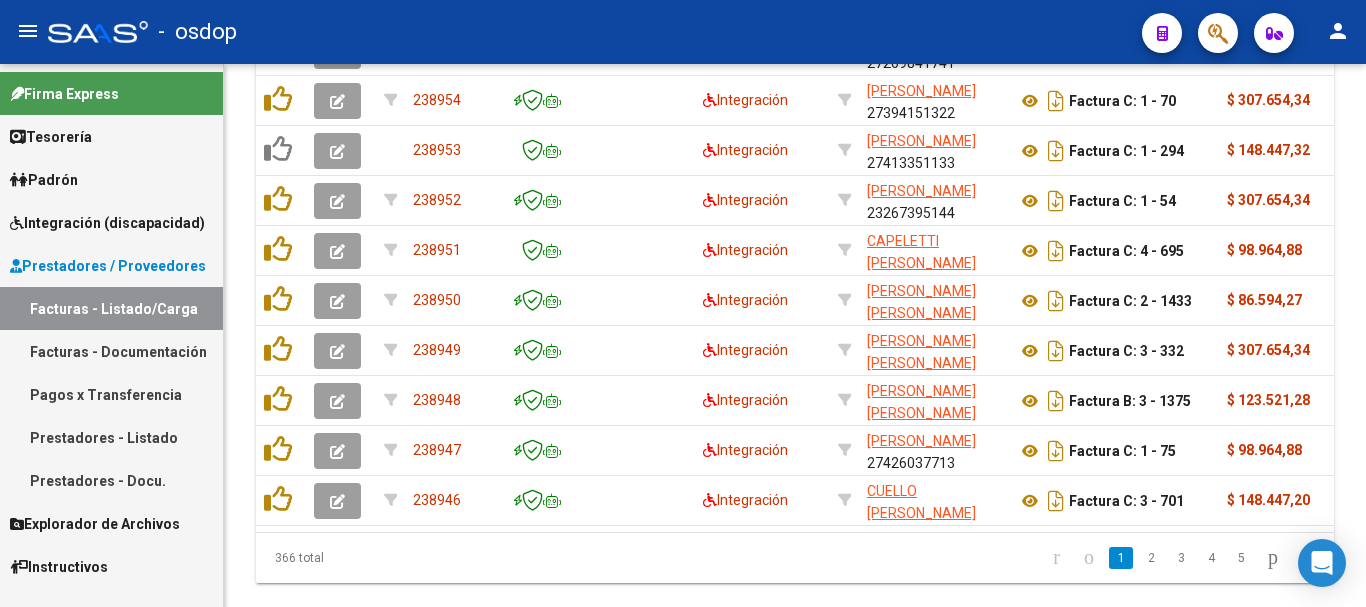 scroll, scrollTop: 860, scrollLeft: 0, axis: vertical 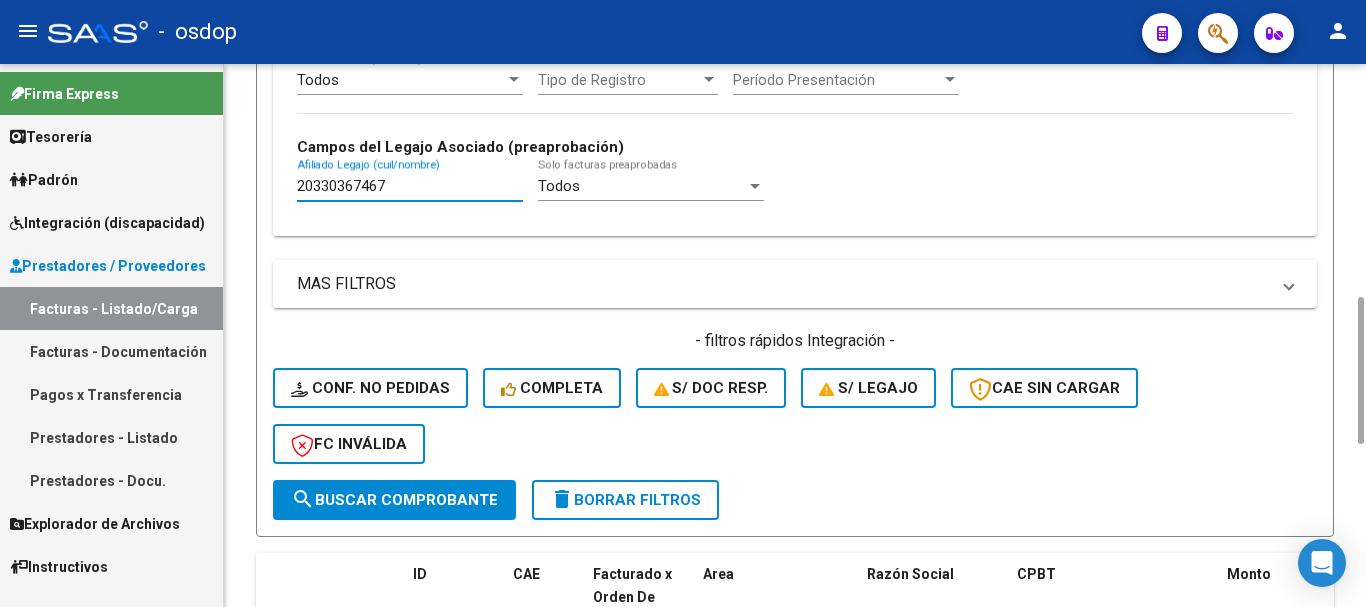 type on "20330367467" 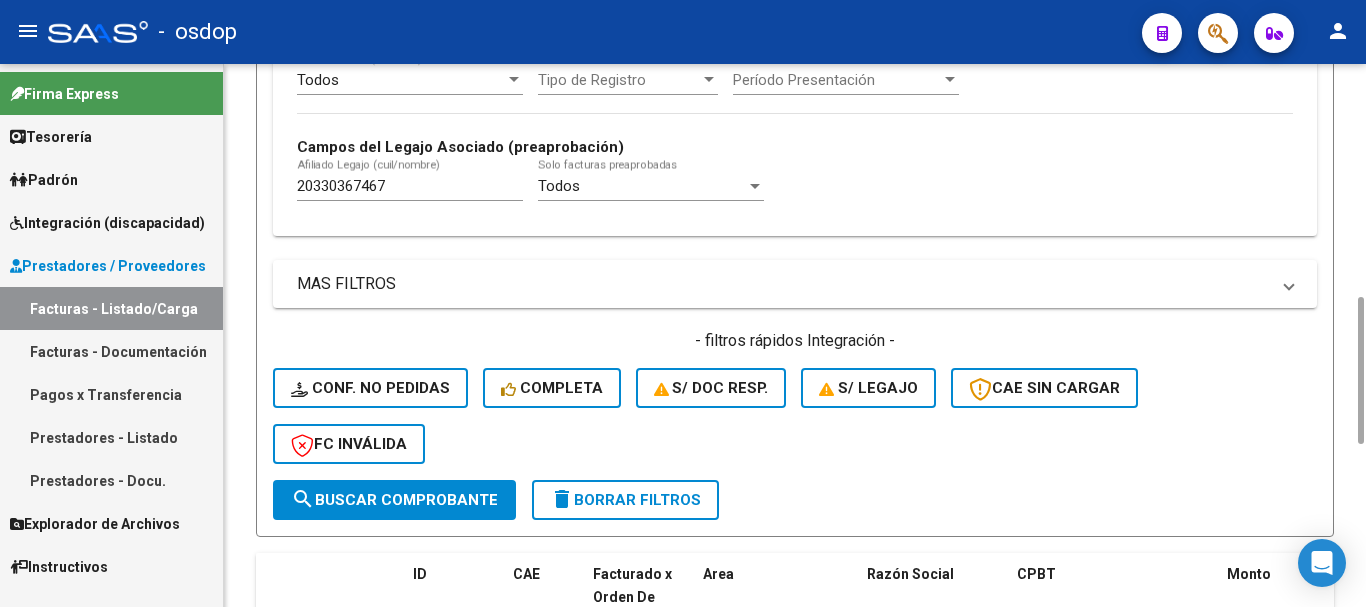 scroll, scrollTop: 979, scrollLeft: 0, axis: vertical 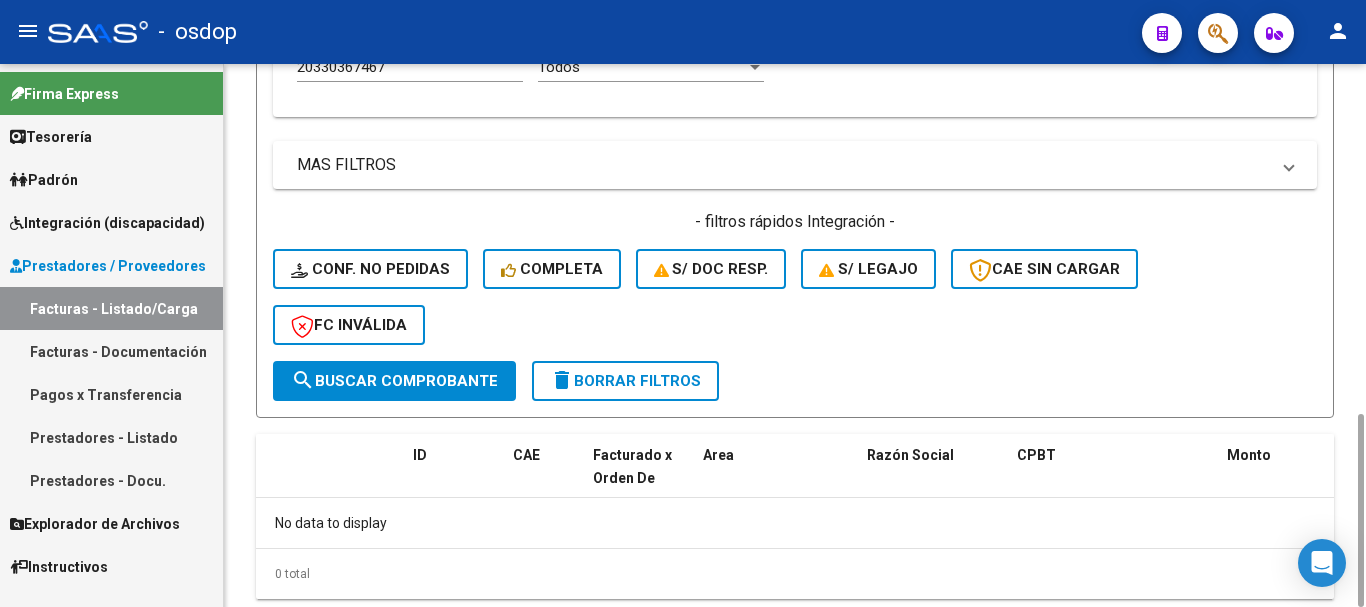 click on "delete  Borrar Filtros" 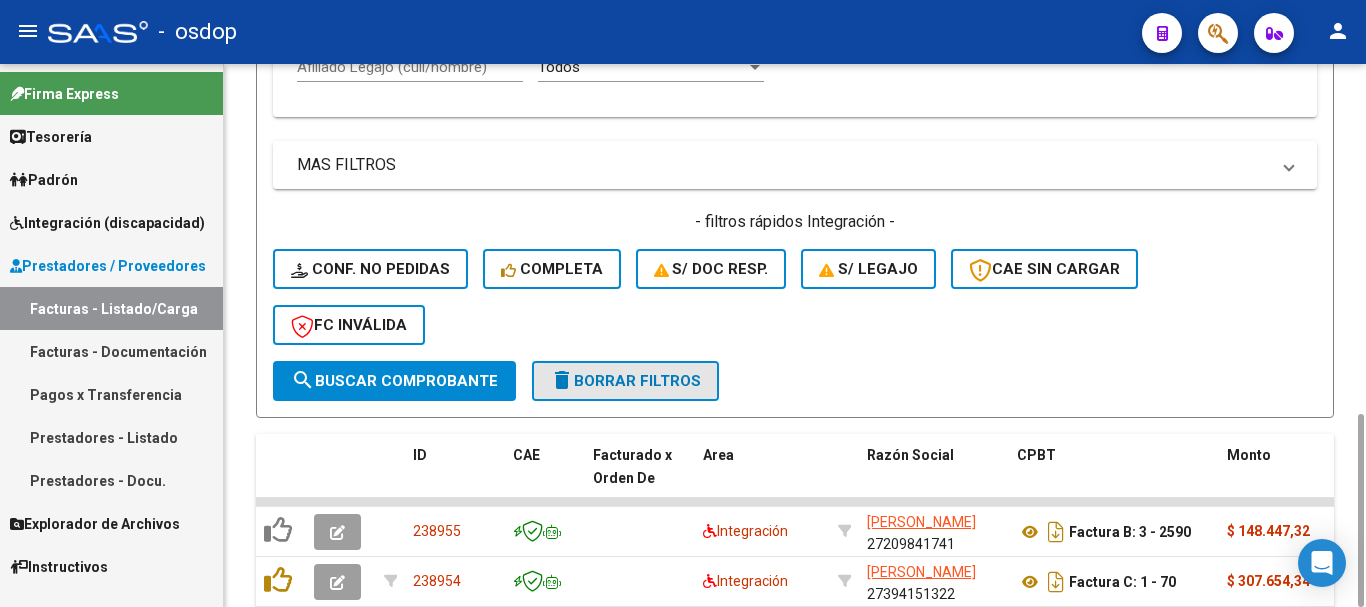 click on "delete  Borrar Filtros" 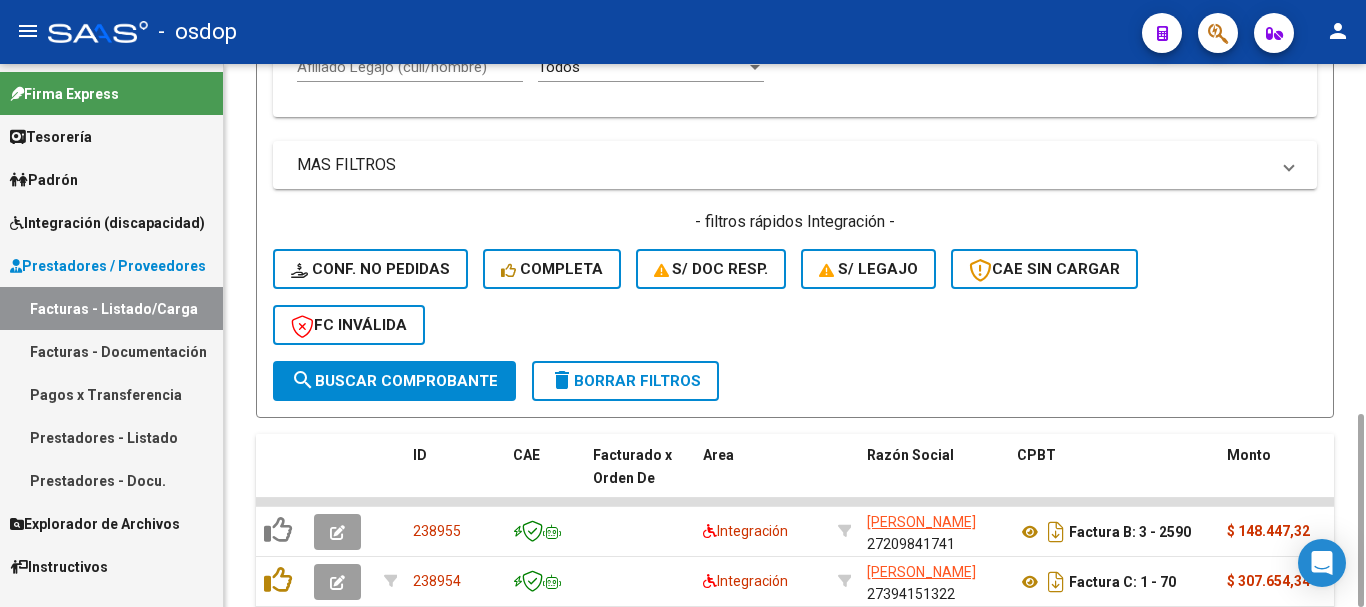 click on "Afiliado Legajo (cuil/nombre)" at bounding box center [410, 67] 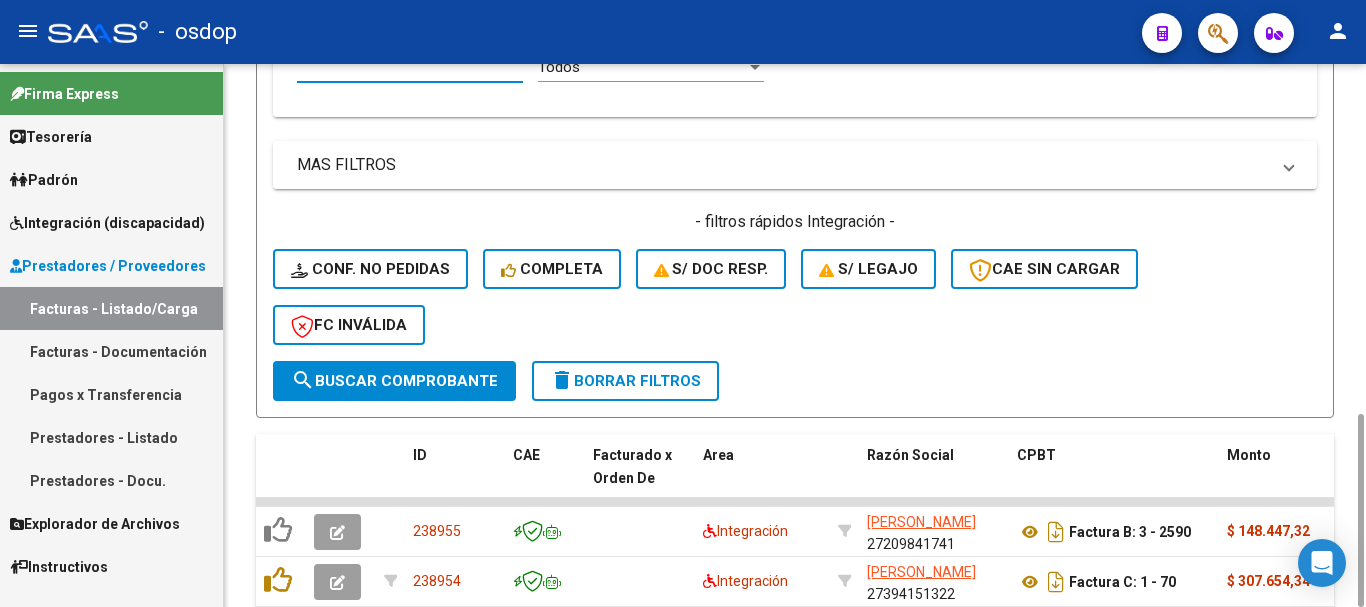 paste on "20547025793" 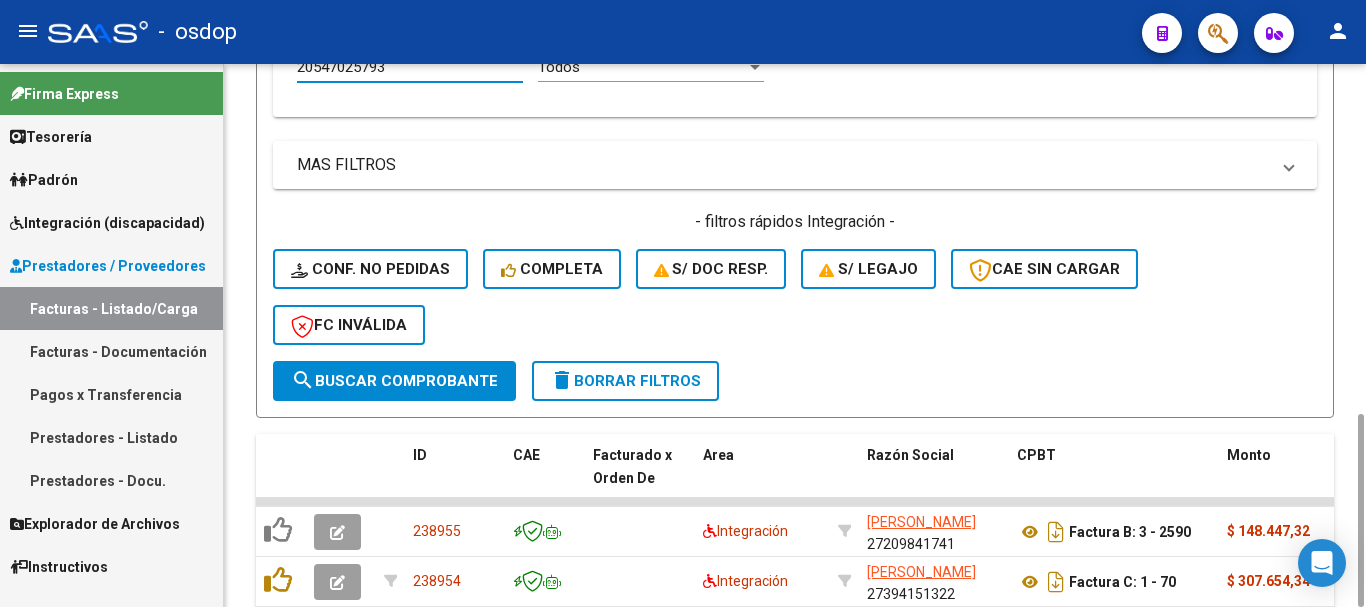 scroll, scrollTop: 973, scrollLeft: 0, axis: vertical 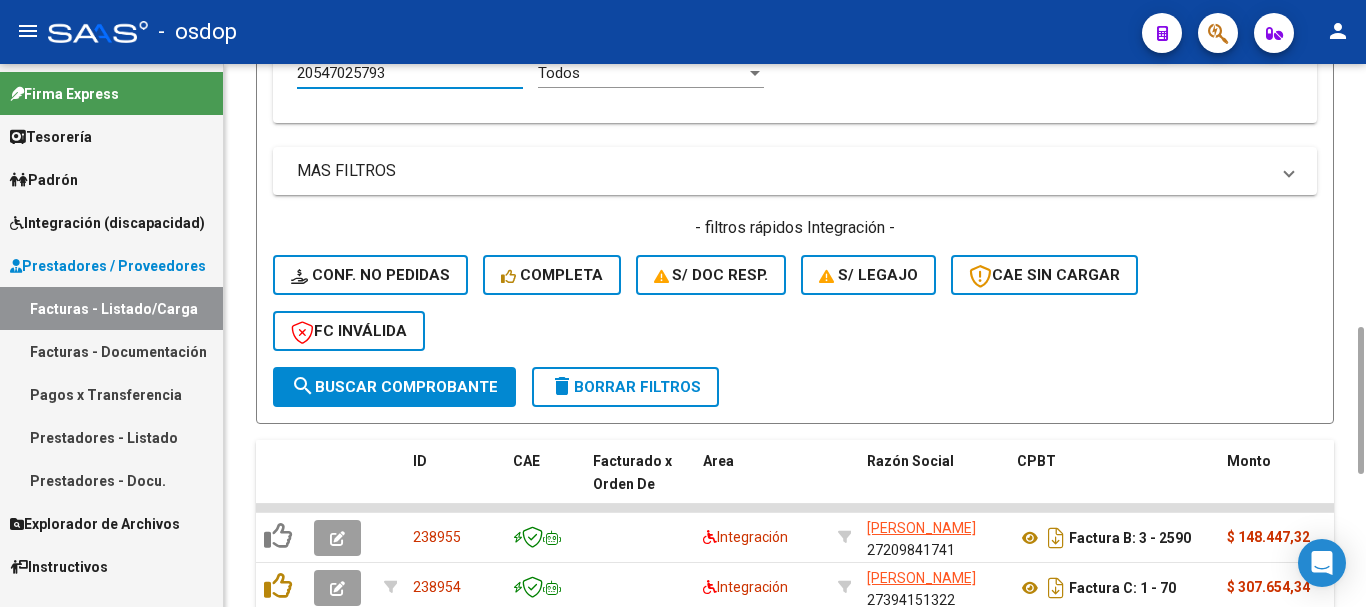 type on "20547025793" 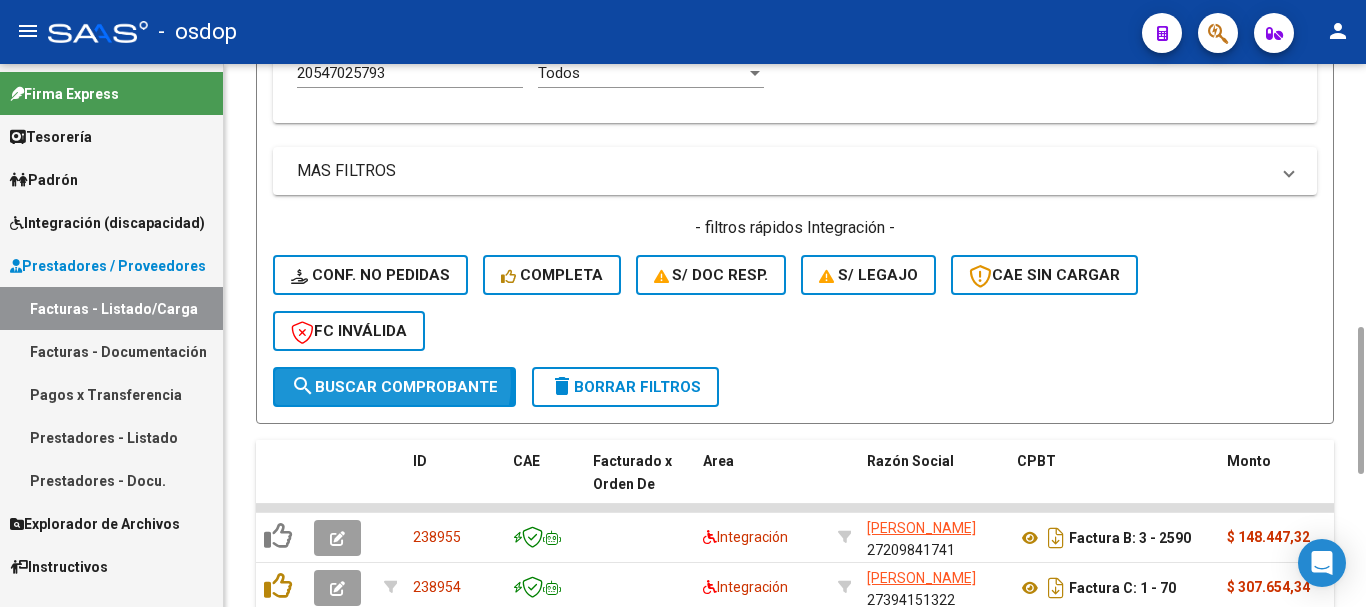 click on "search  Buscar Comprobante" 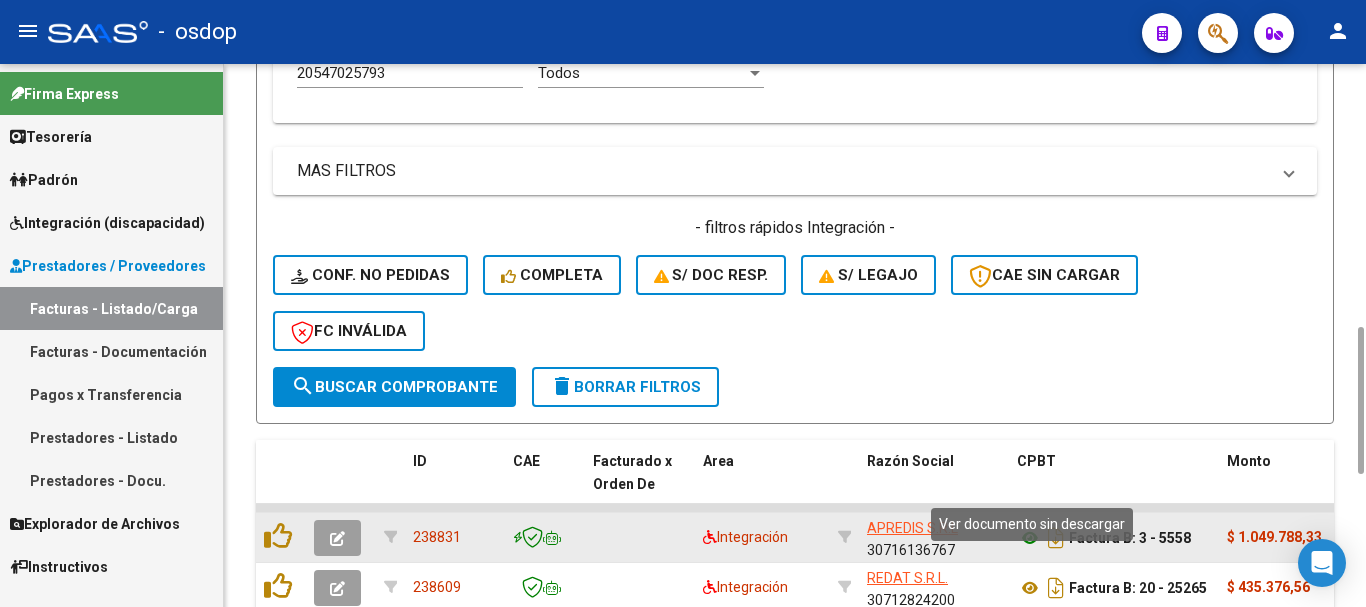 click 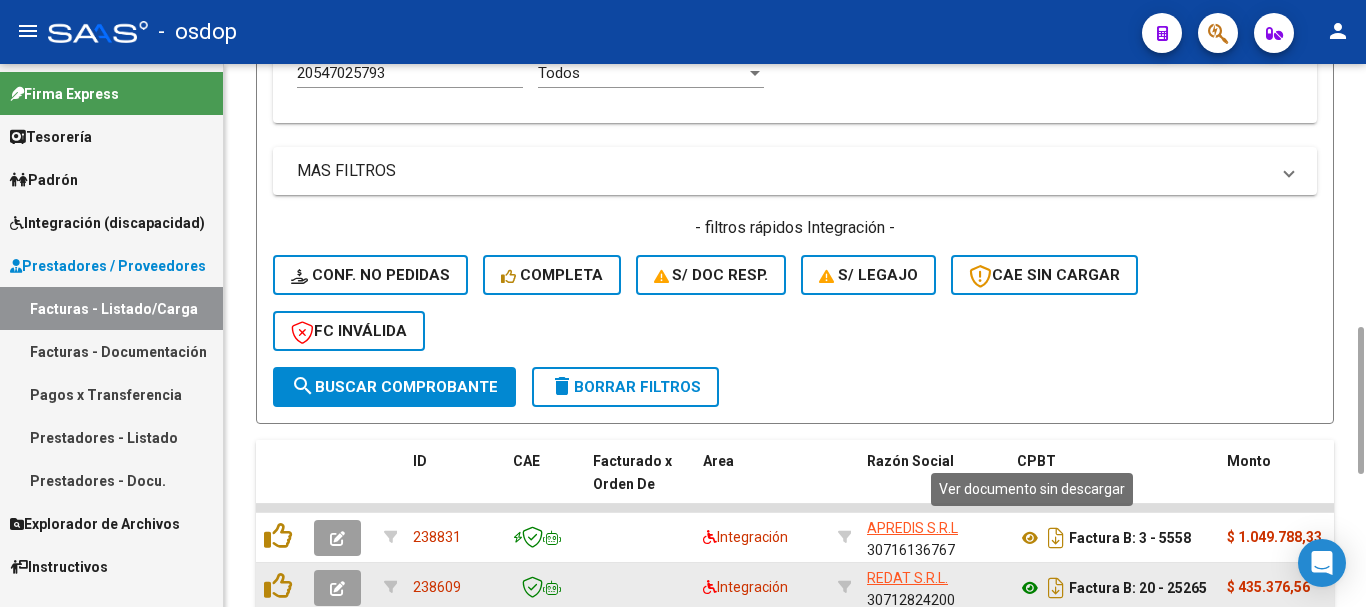click 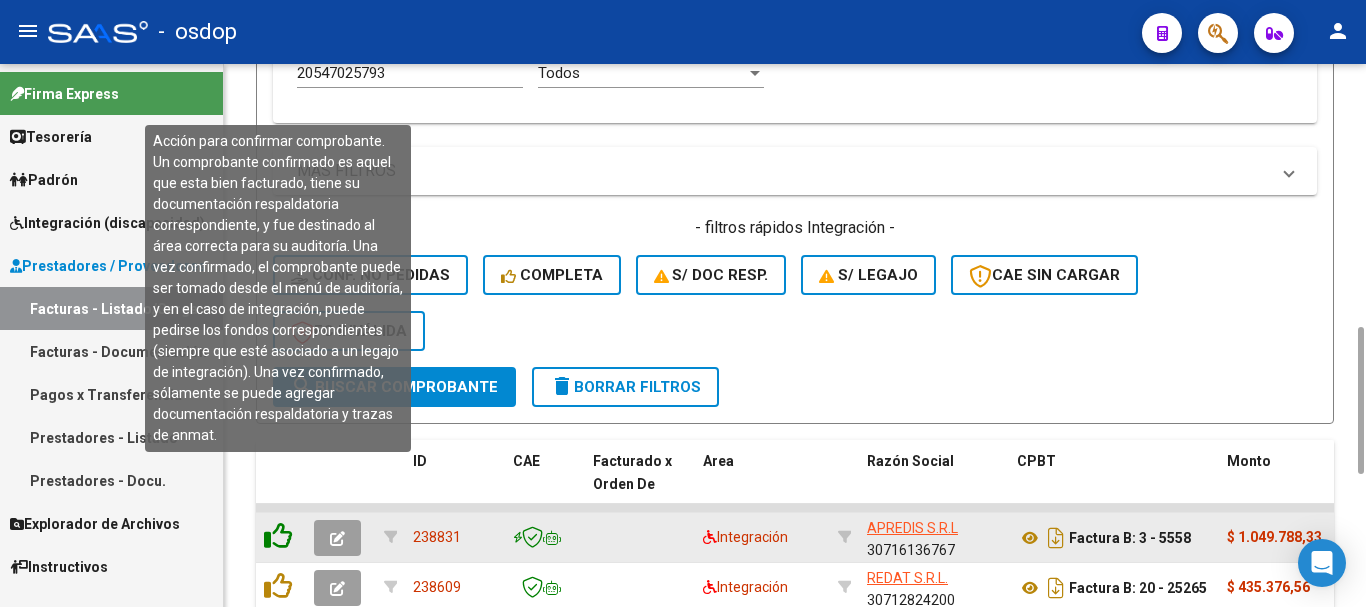 click 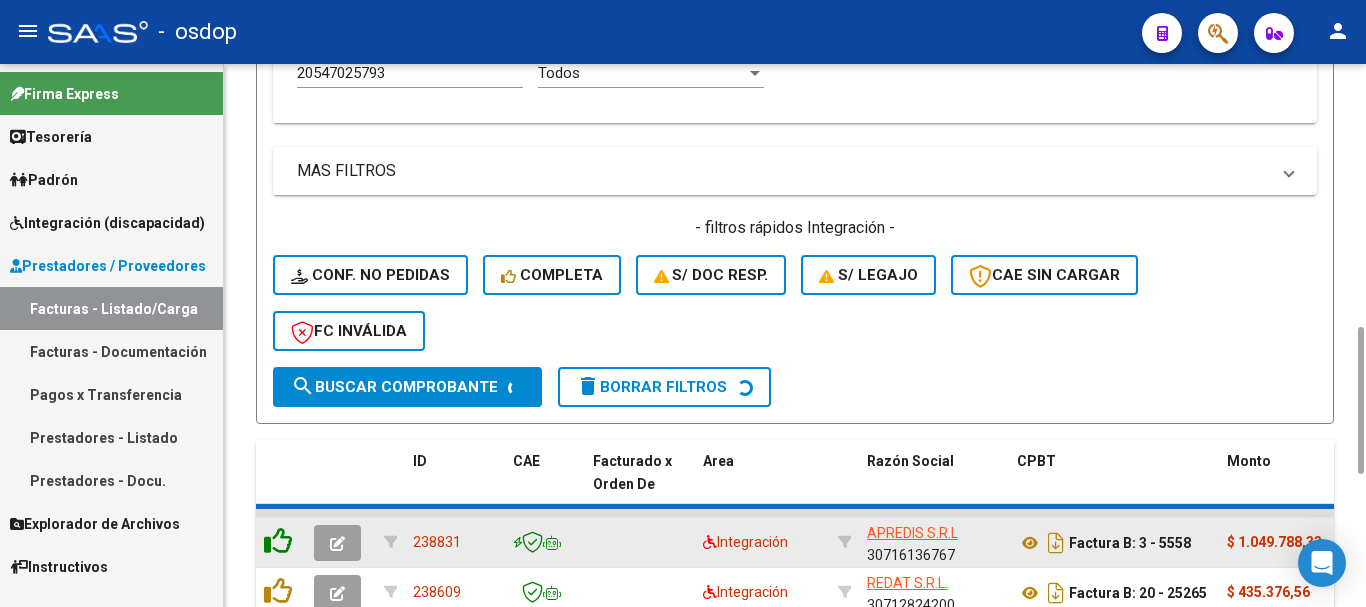 click 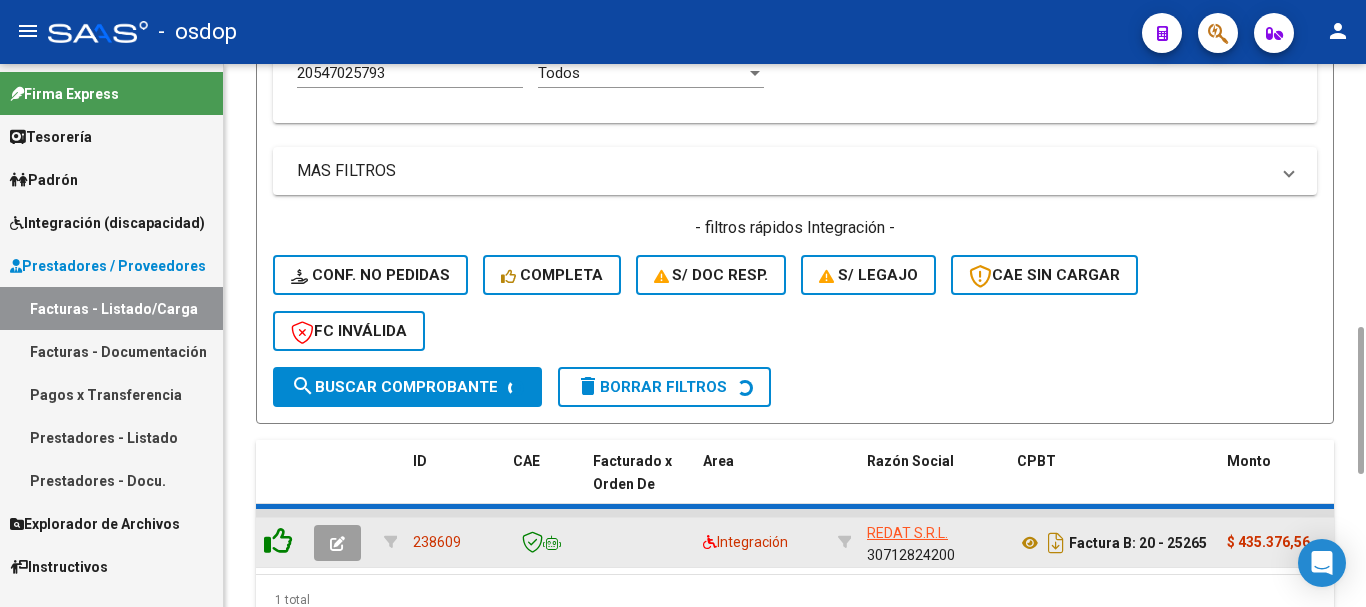 click 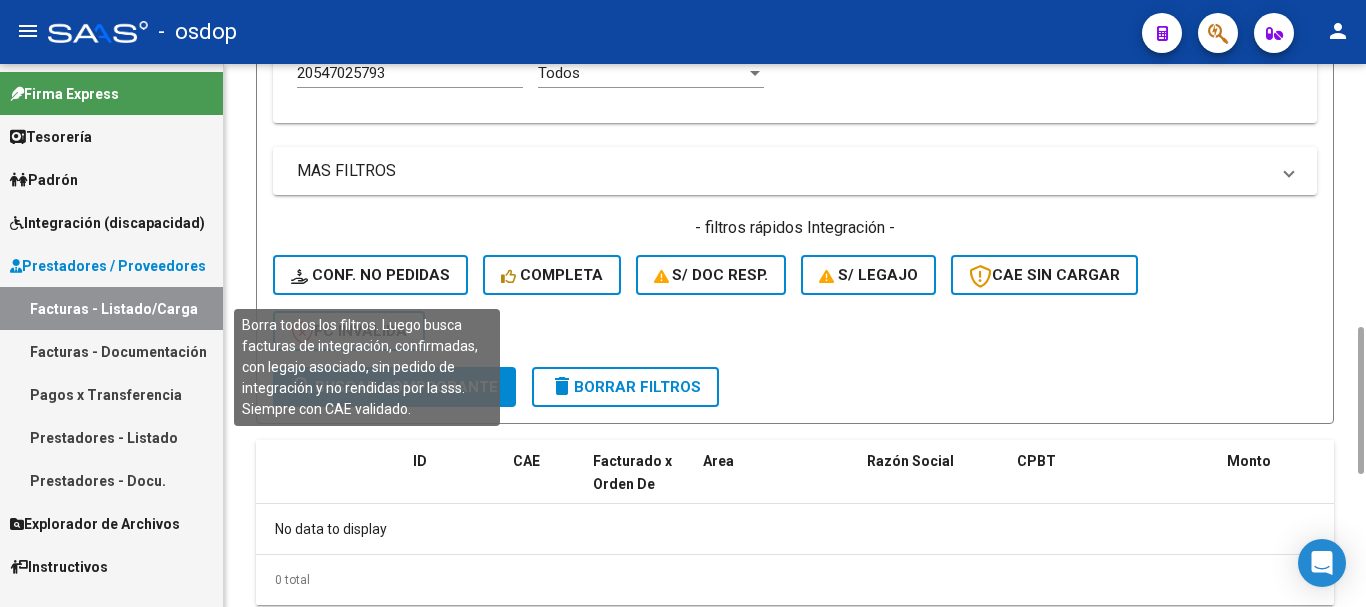 click on "Conf. no pedidas" 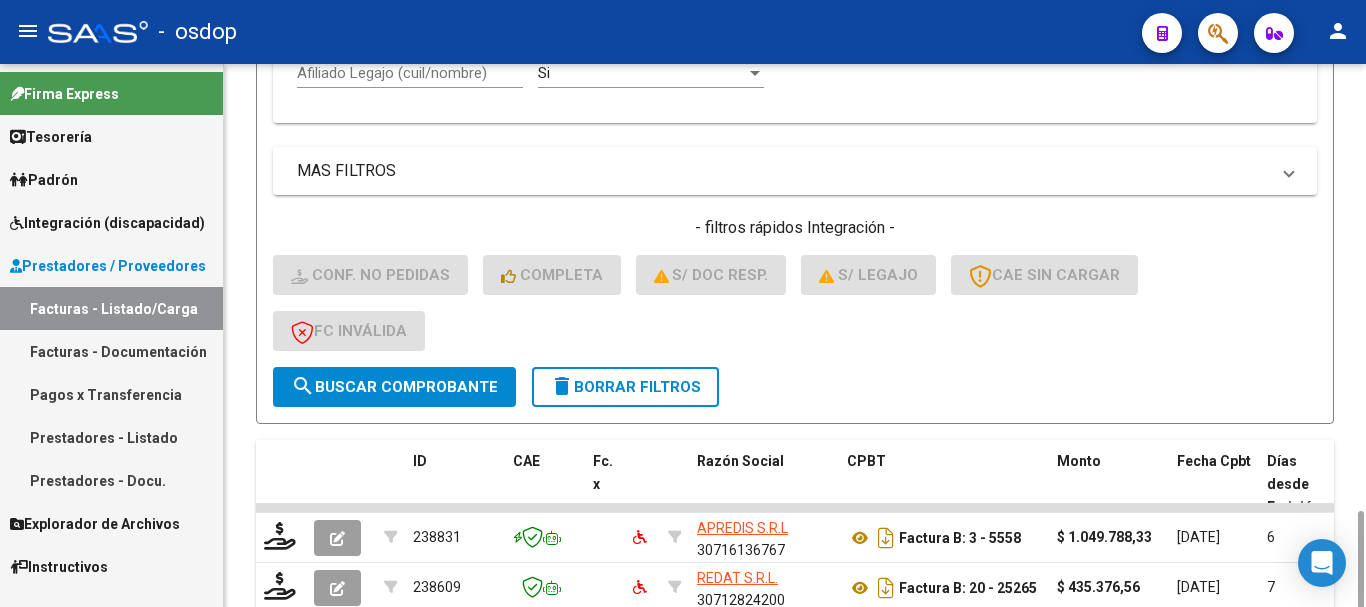 scroll, scrollTop: 1060, scrollLeft: 0, axis: vertical 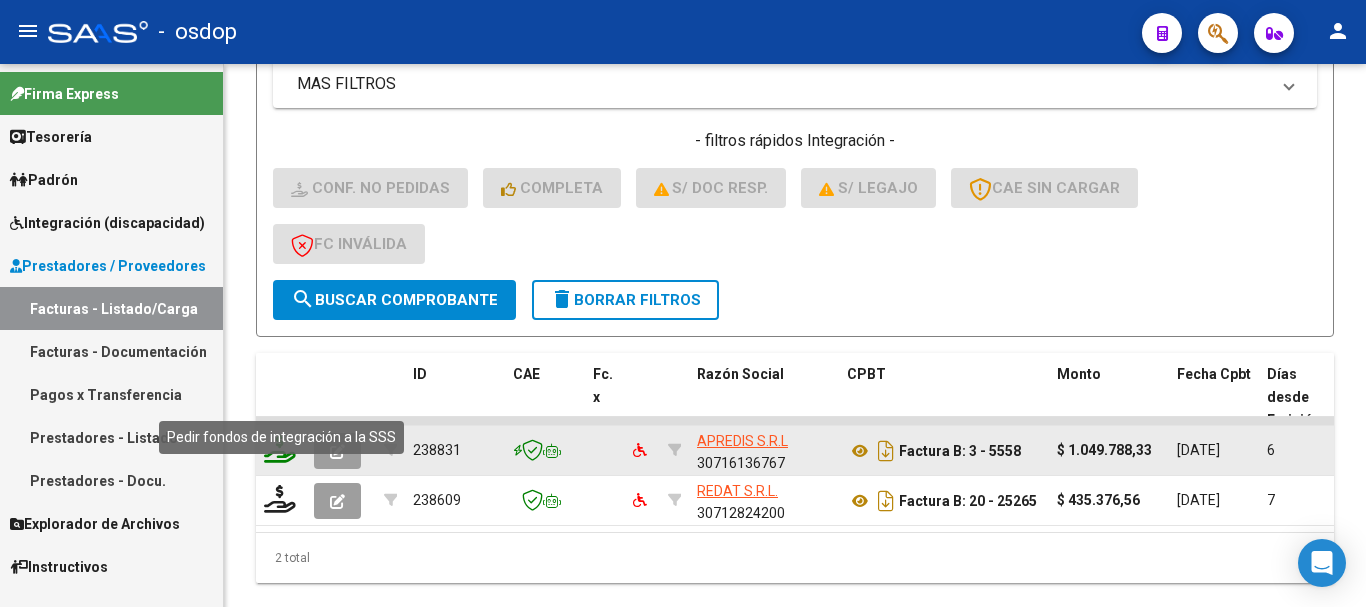 click 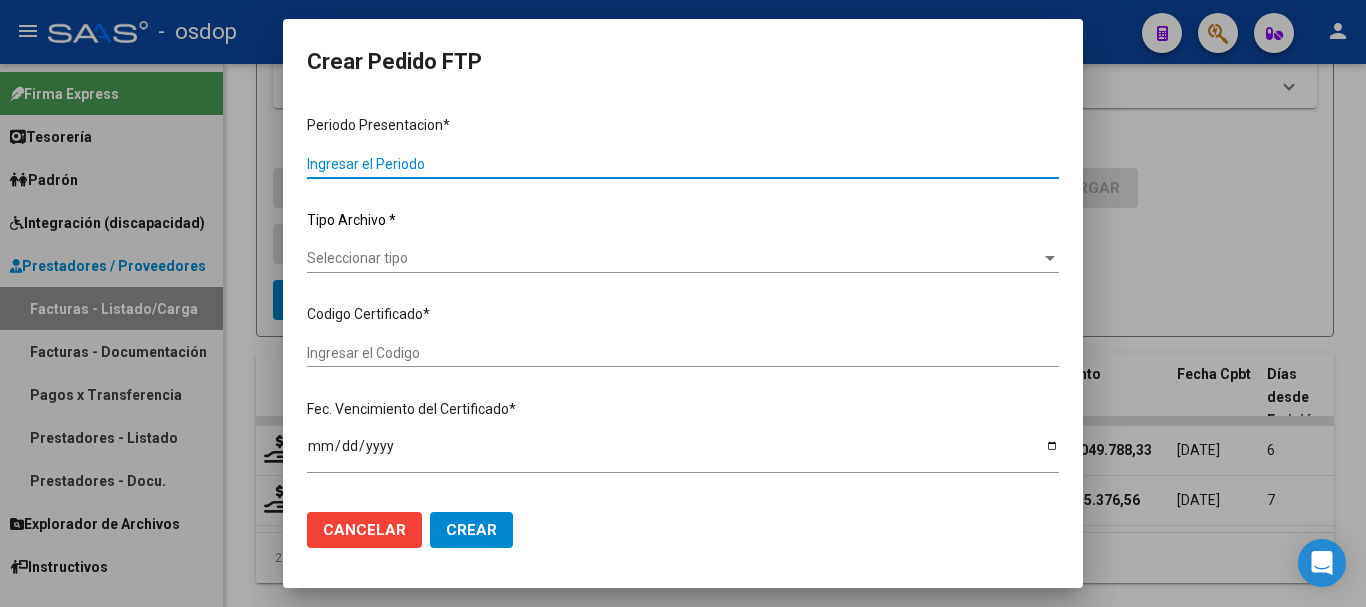 type on "202506" 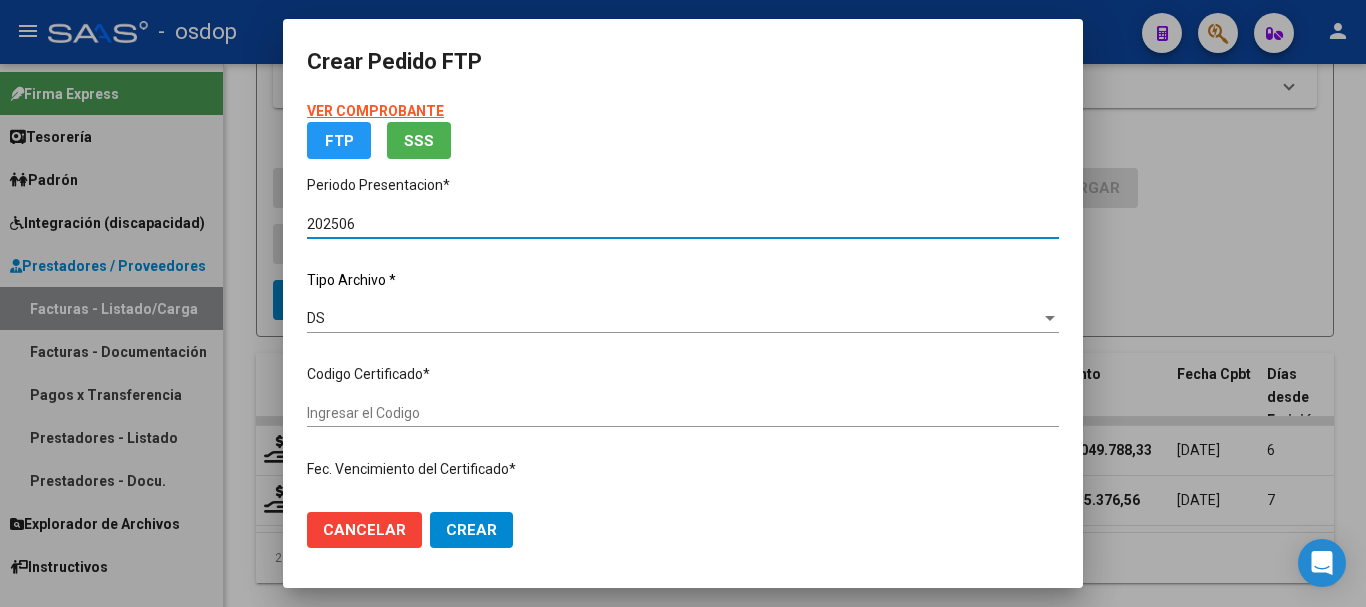 type on "3455260576" 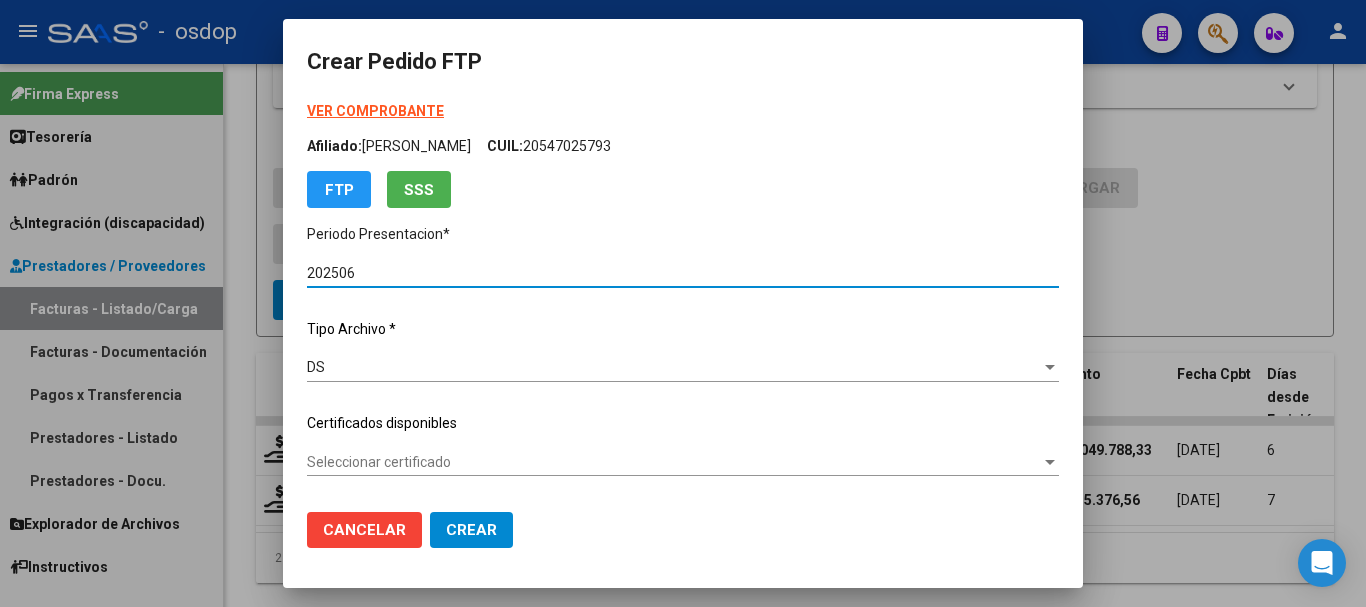 click on "Seleccionar certificado" at bounding box center [674, 462] 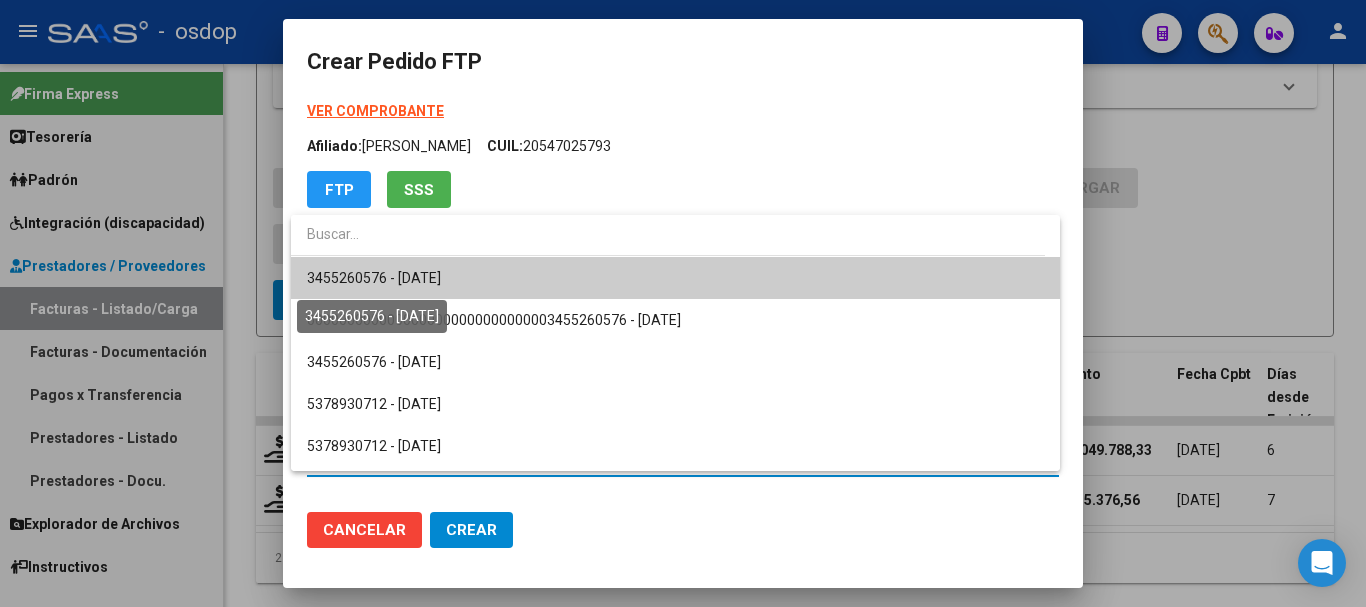 click on "3455260576 - [DATE]" at bounding box center (675, 278) 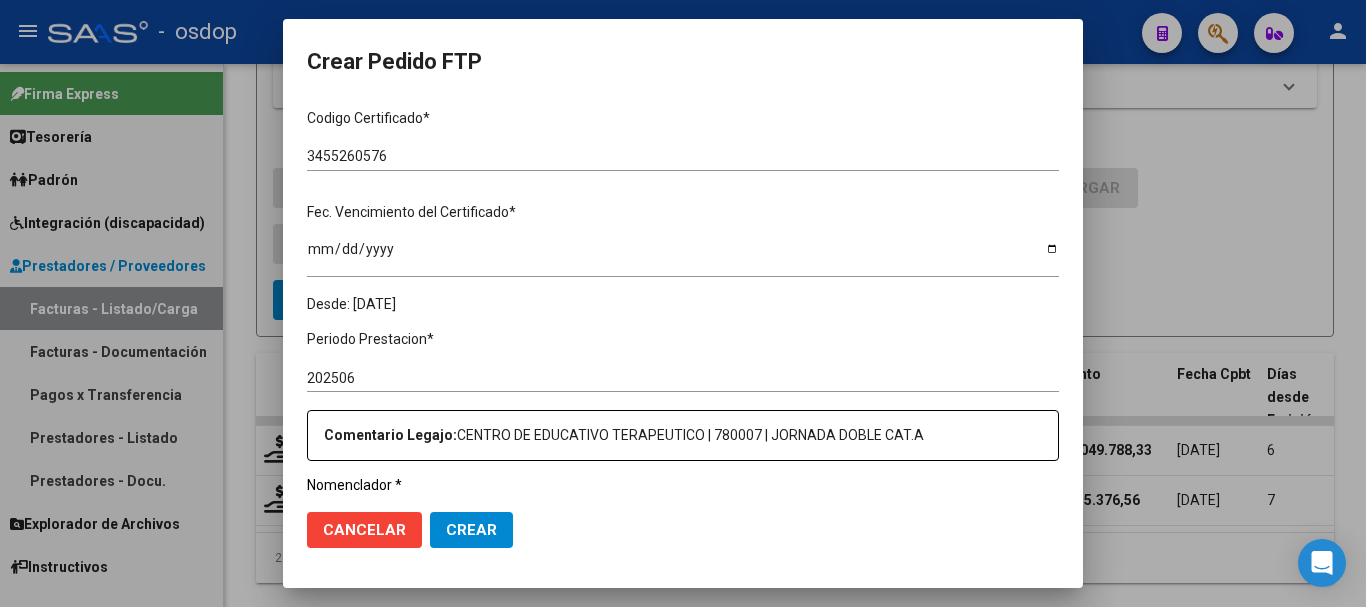 scroll, scrollTop: 700, scrollLeft: 0, axis: vertical 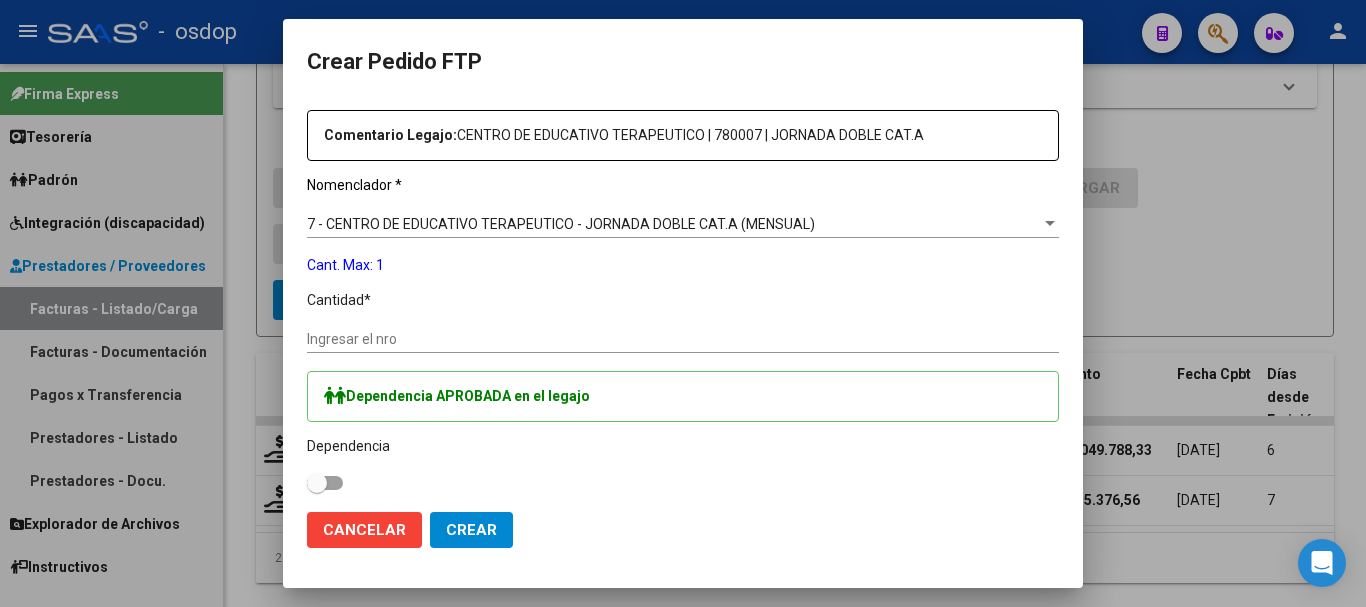 click on "Ingresar el nro" at bounding box center [683, 339] 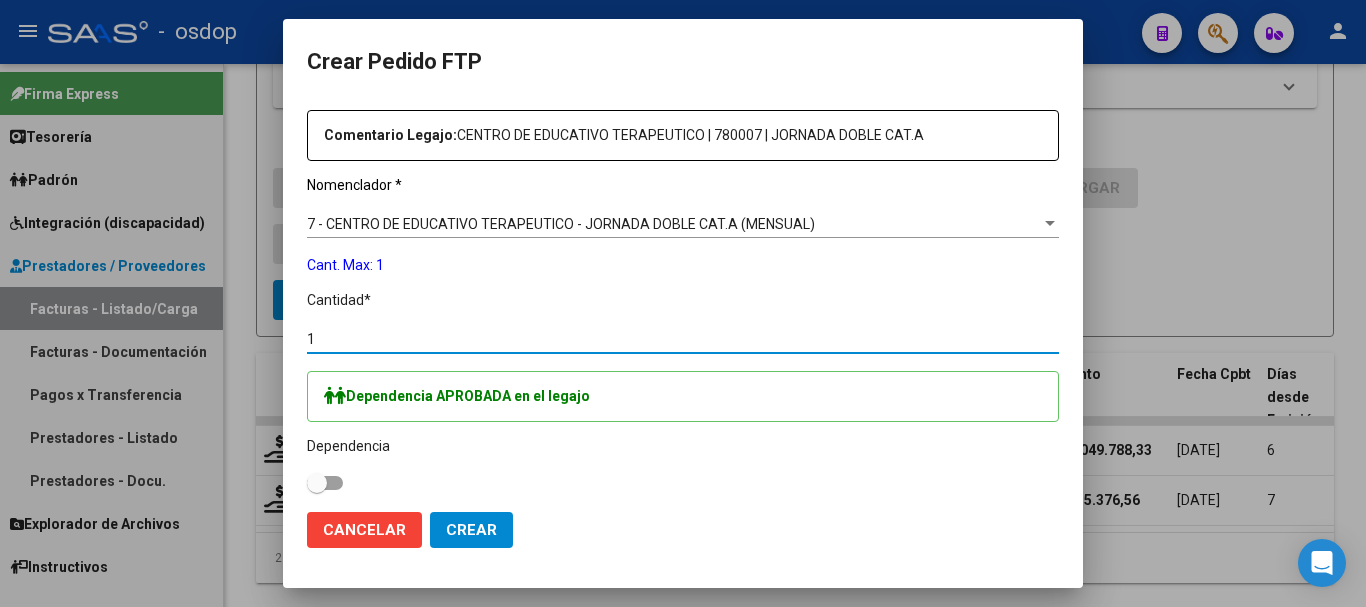 type on "1" 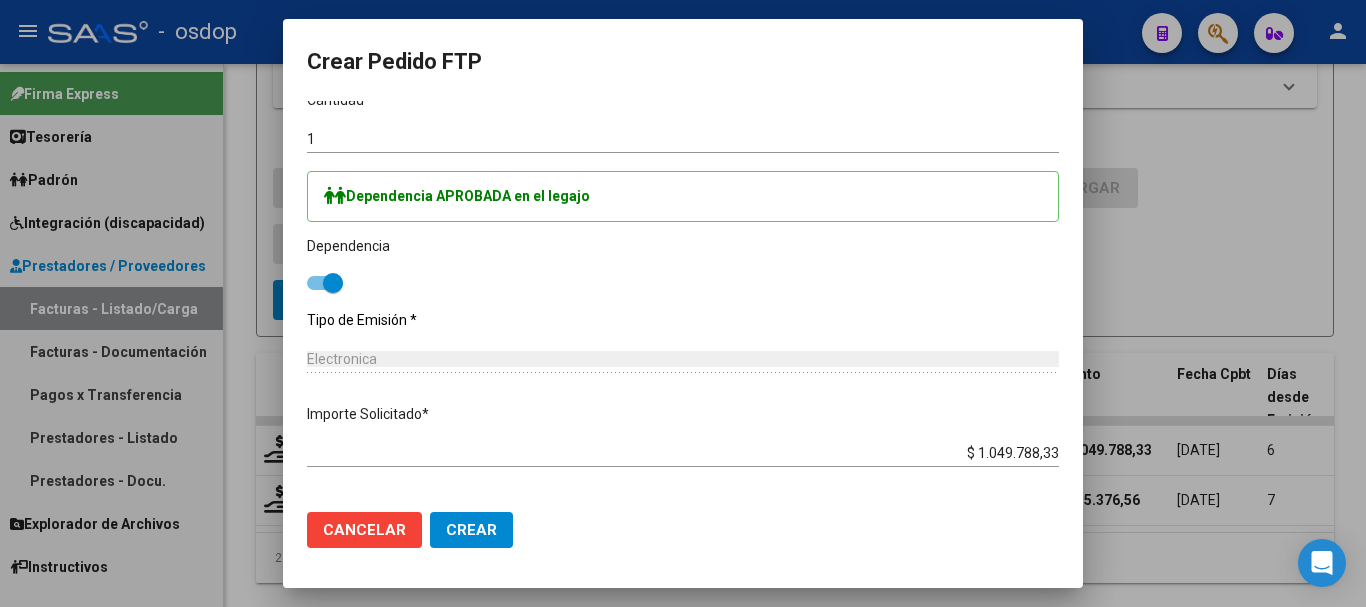 scroll, scrollTop: 983, scrollLeft: 0, axis: vertical 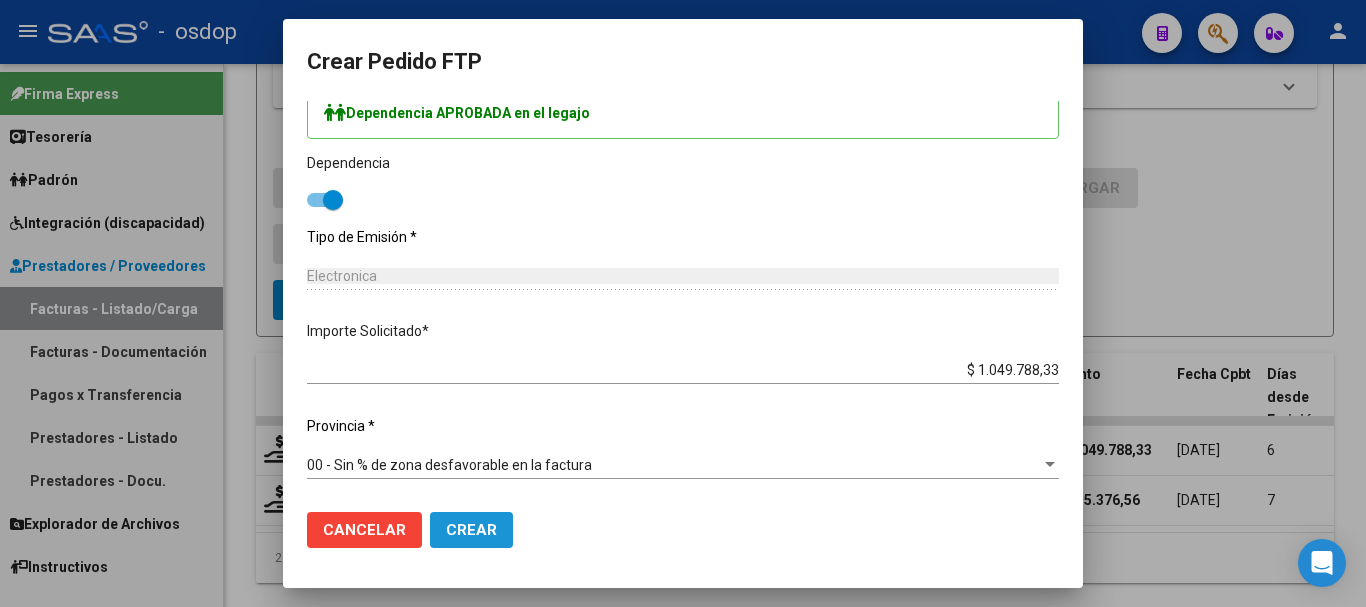 click on "Crear" 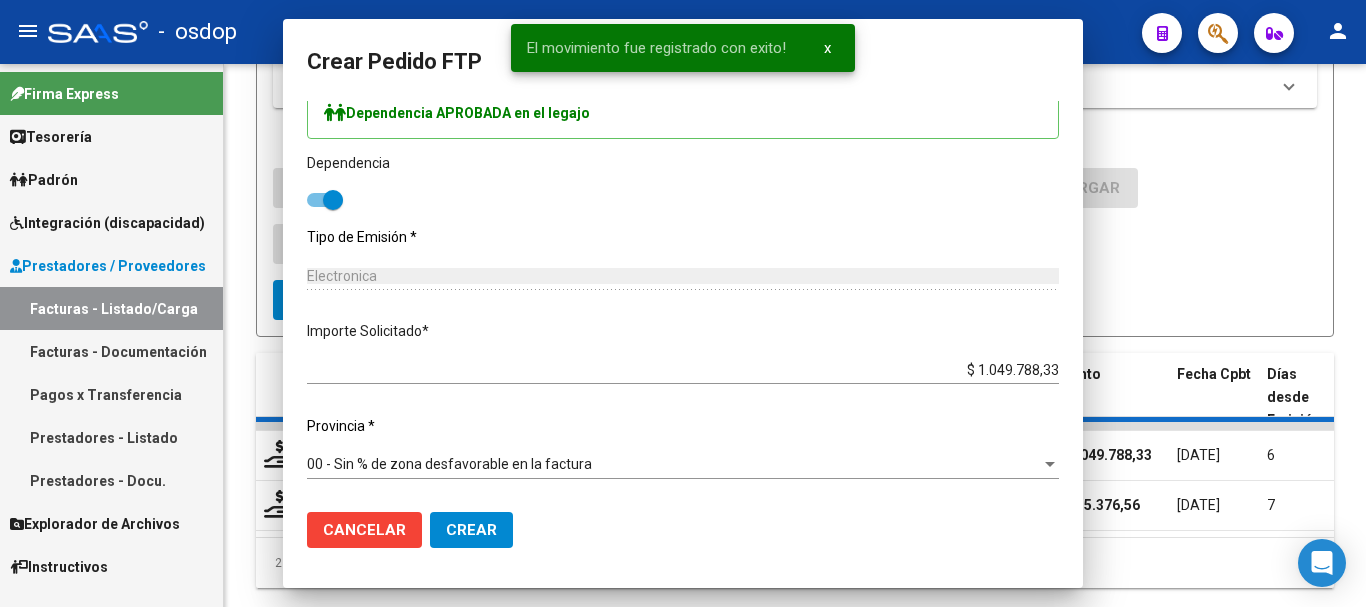 scroll, scrollTop: 874, scrollLeft: 0, axis: vertical 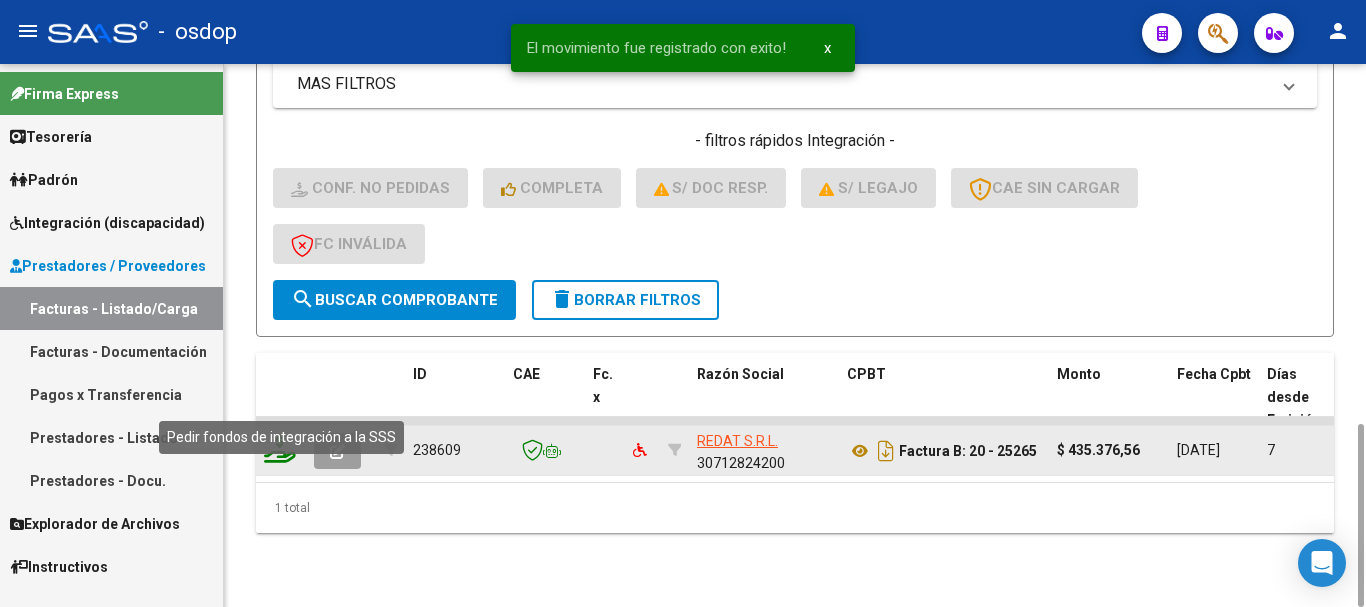 click 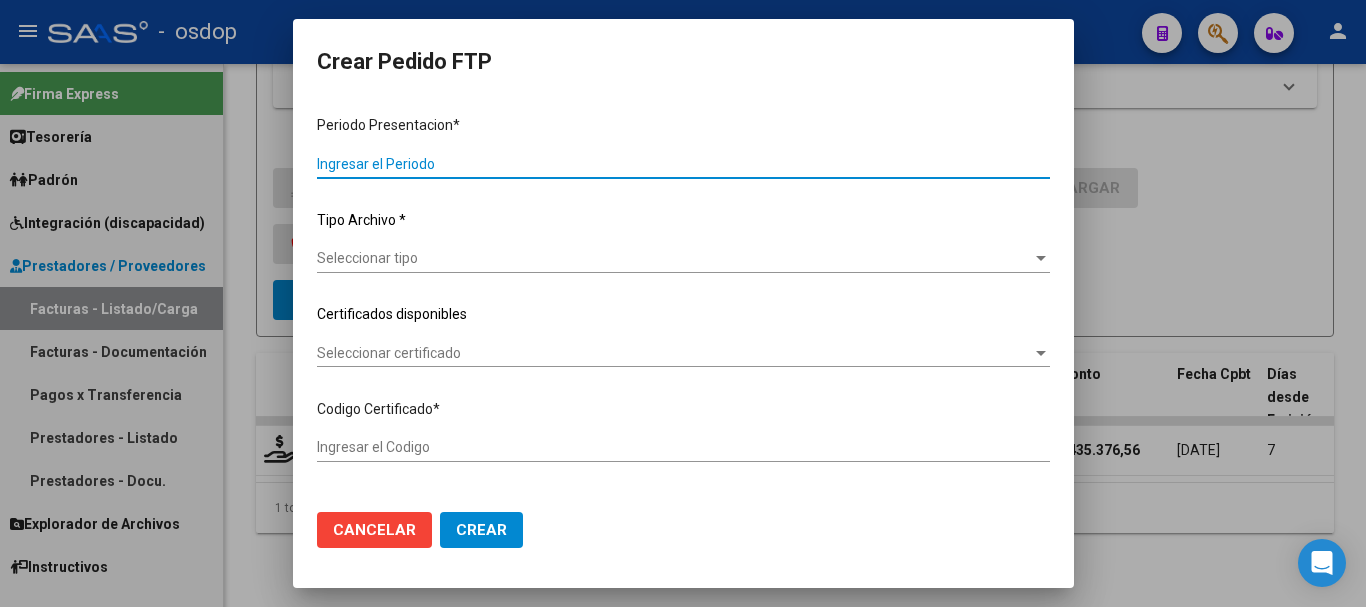 type on "202506" 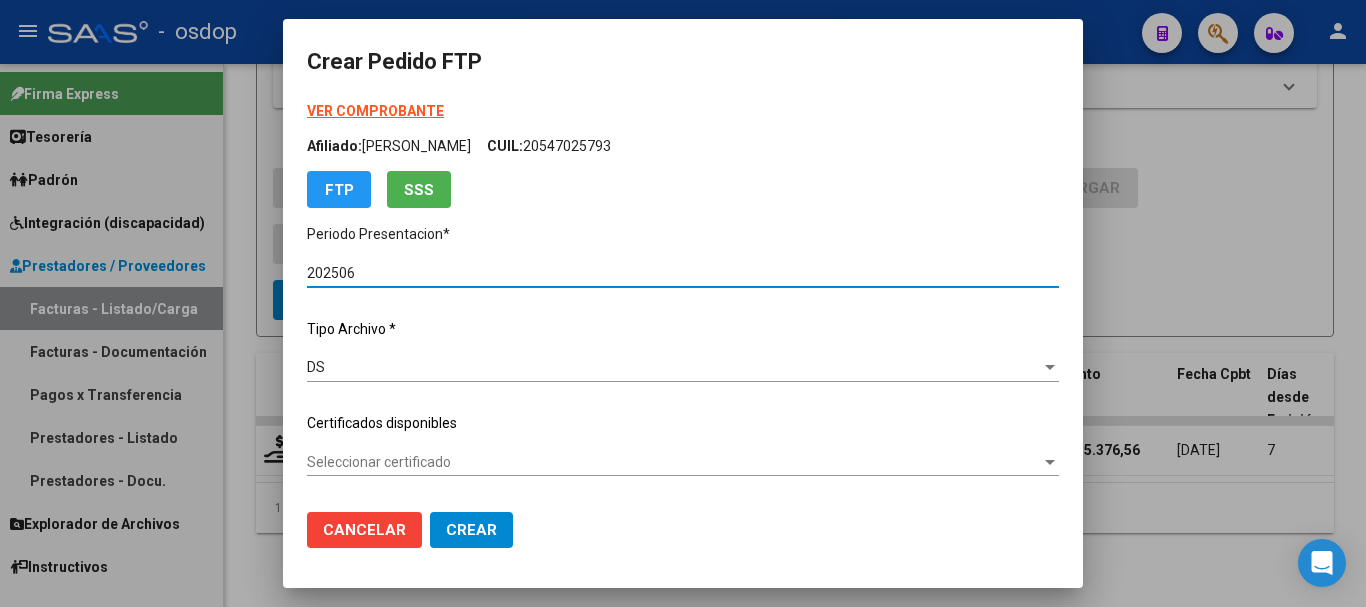 type on "3455260576" 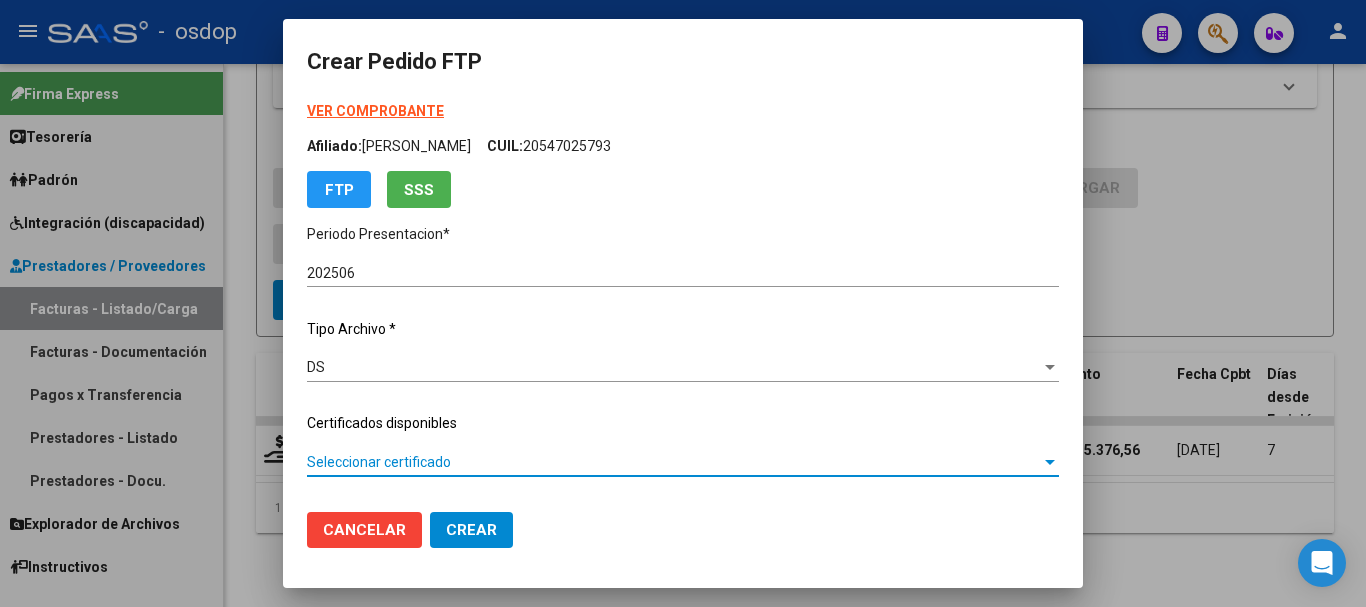 click on "Seleccionar certificado" at bounding box center (674, 462) 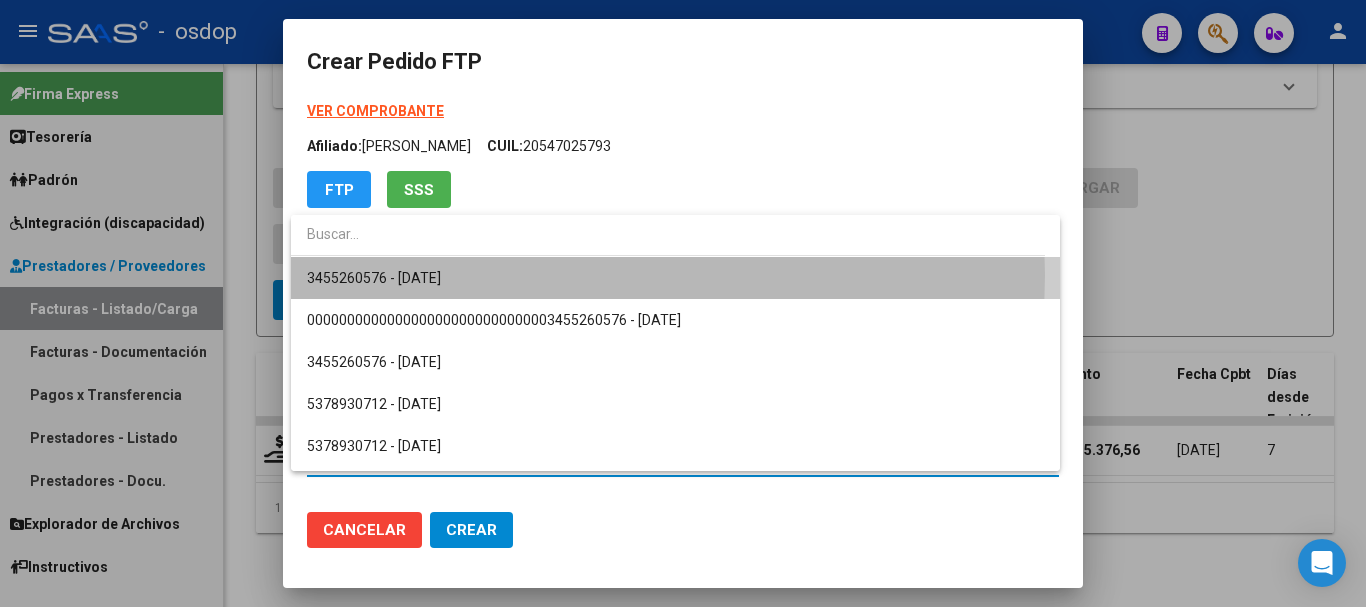 click on "3455260576 - [DATE]" at bounding box center [675, 278] 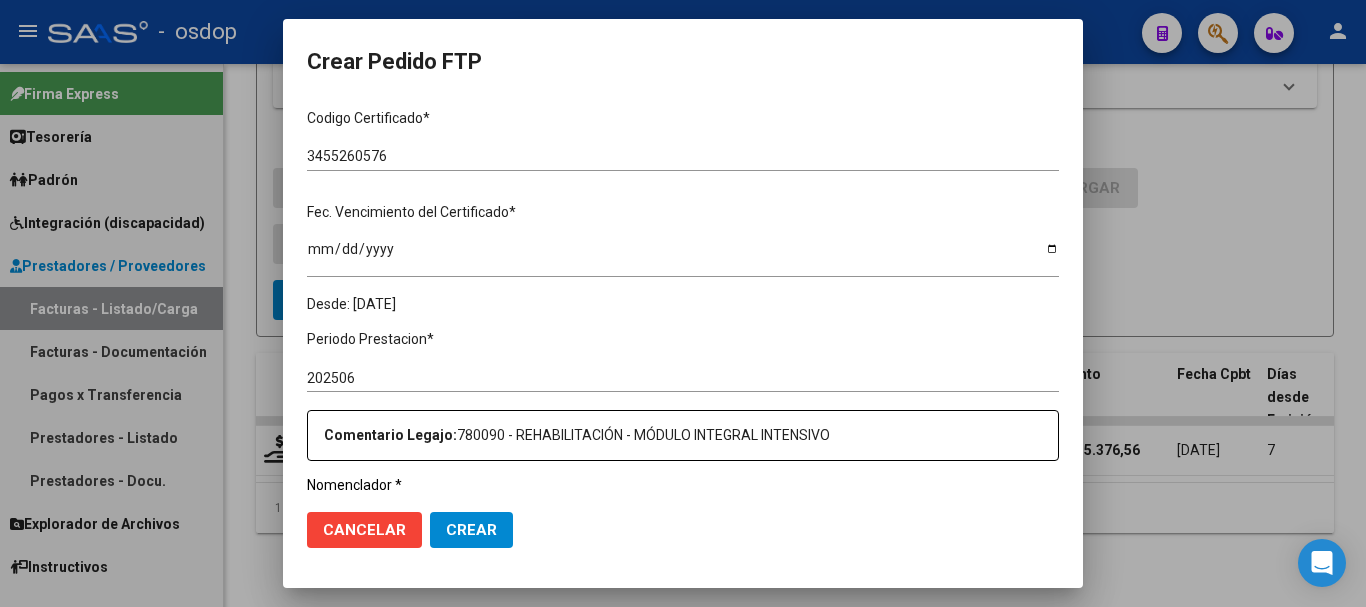 scroll, scrollTop: 600, scrollLeft: 0, axis: vertical 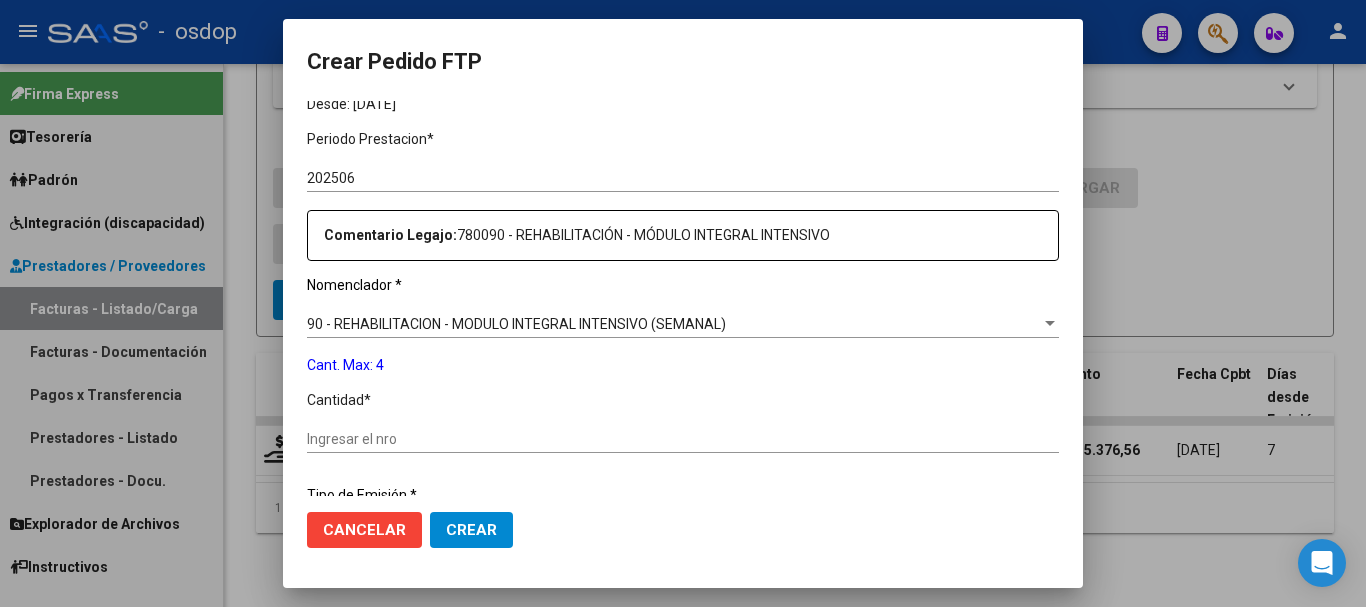 click on "Ingresar el nro" at bounding box center (683, 439) 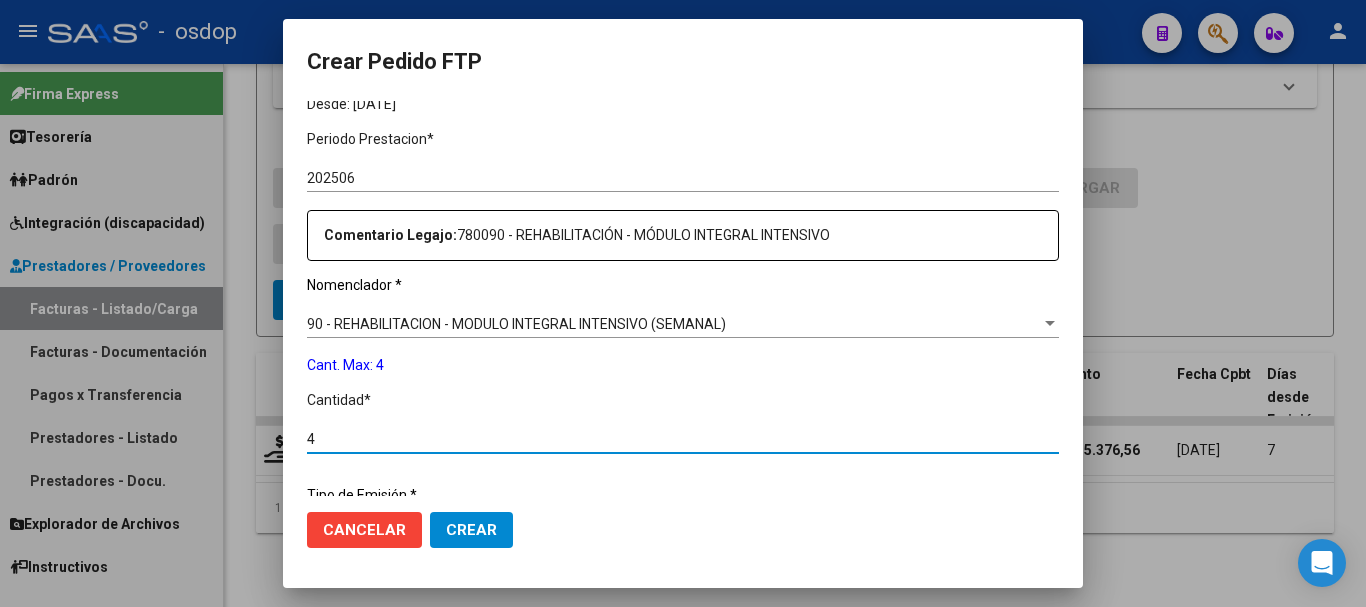 type on "4" 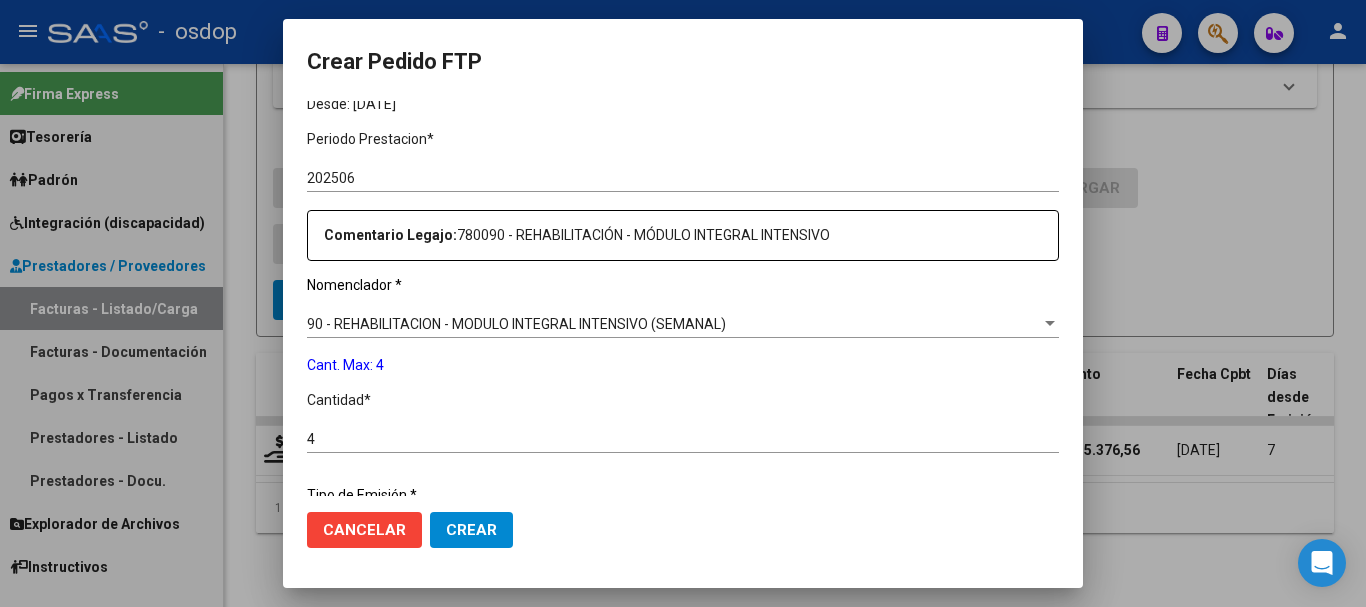 scroll, scrollTop: 858, scrollLeft: 0, axis: vertical 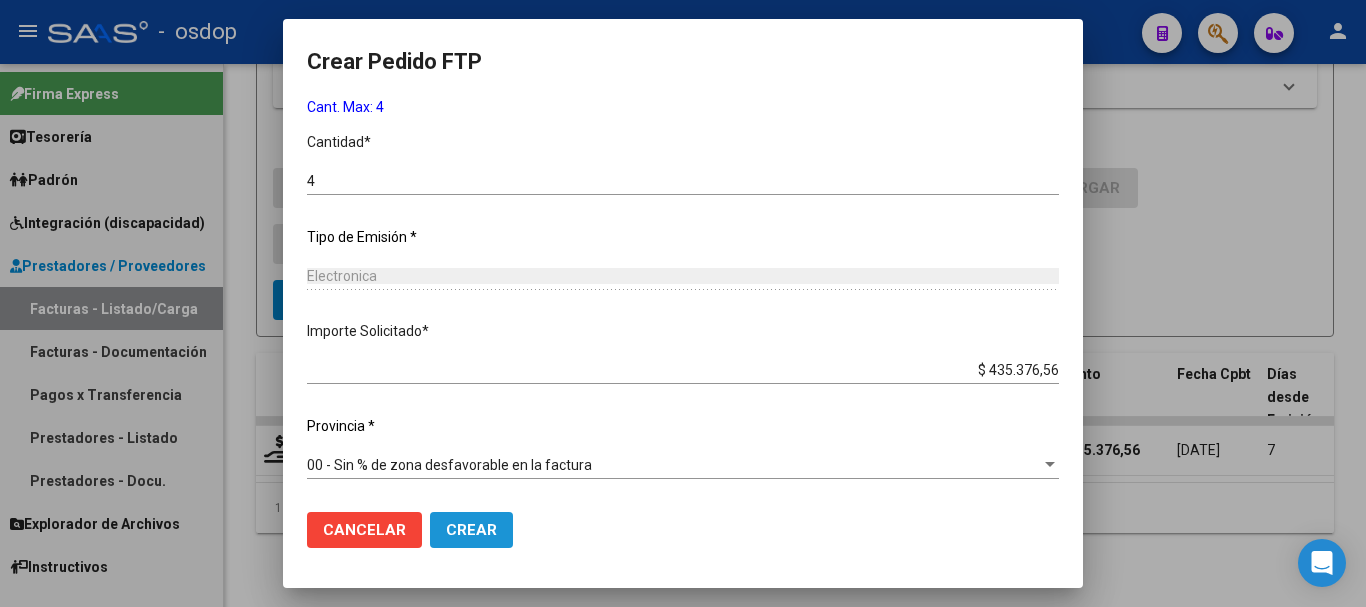 click on "Crear" 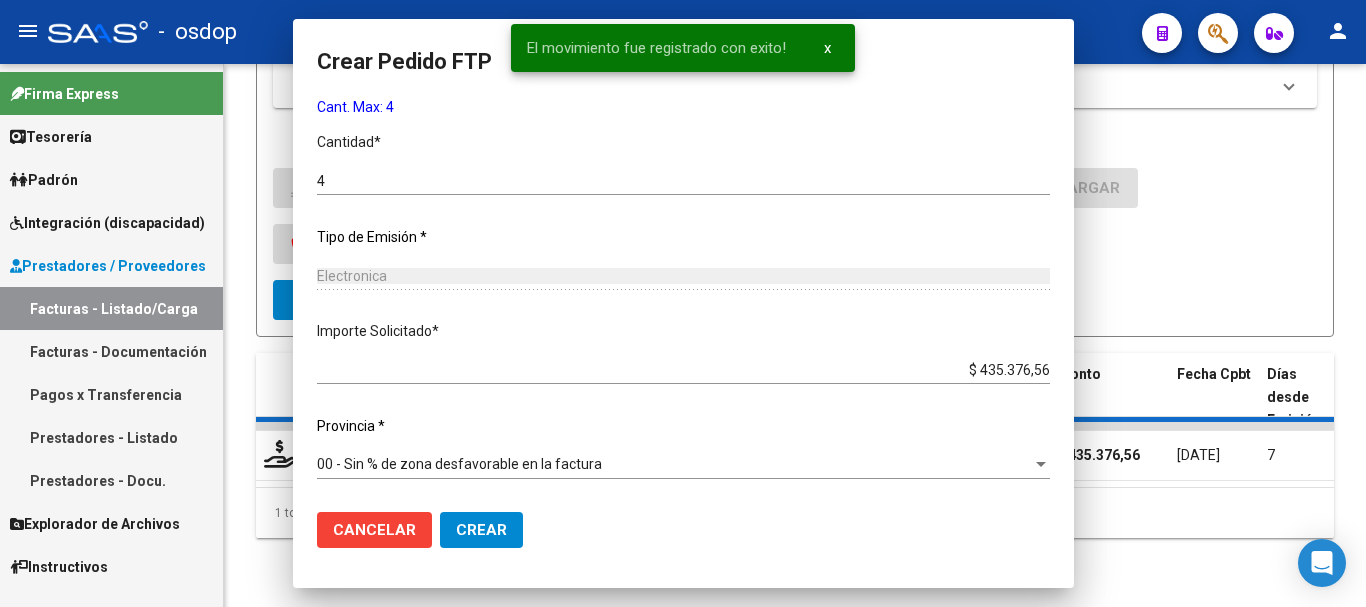 scroll, scrollTop: 0, scrollLeft: 0, axis: both 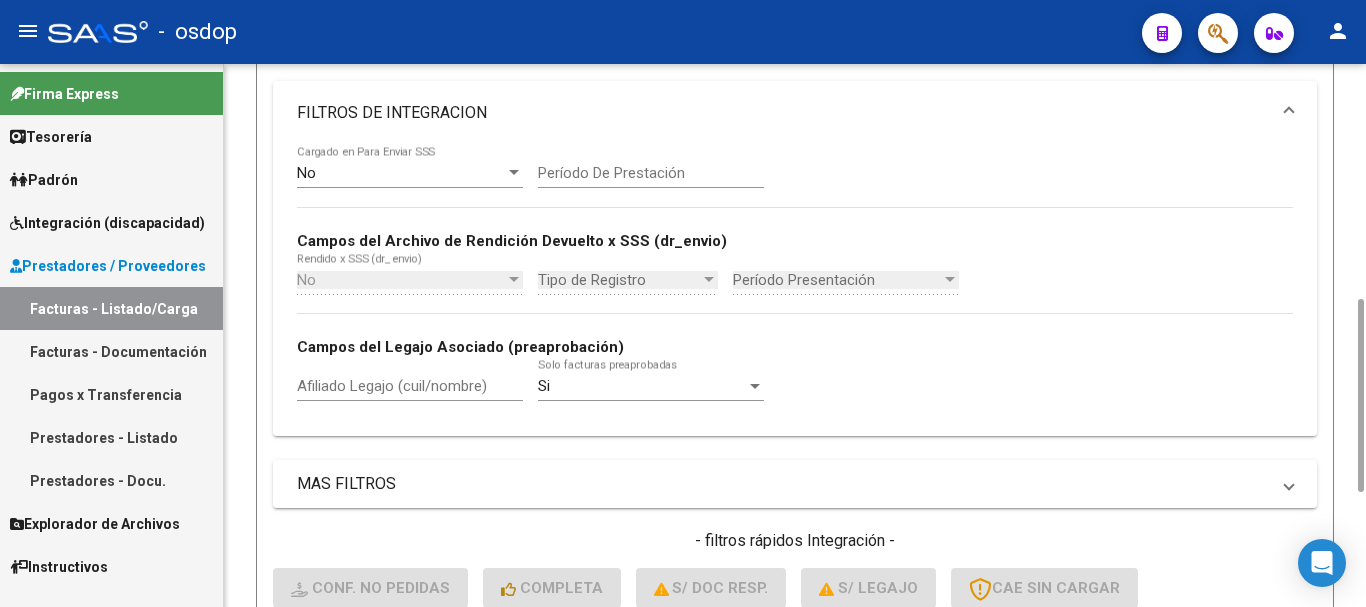 click on "Afiliado Legajo (cuil/nombre)" at bounding box center [410, 386] 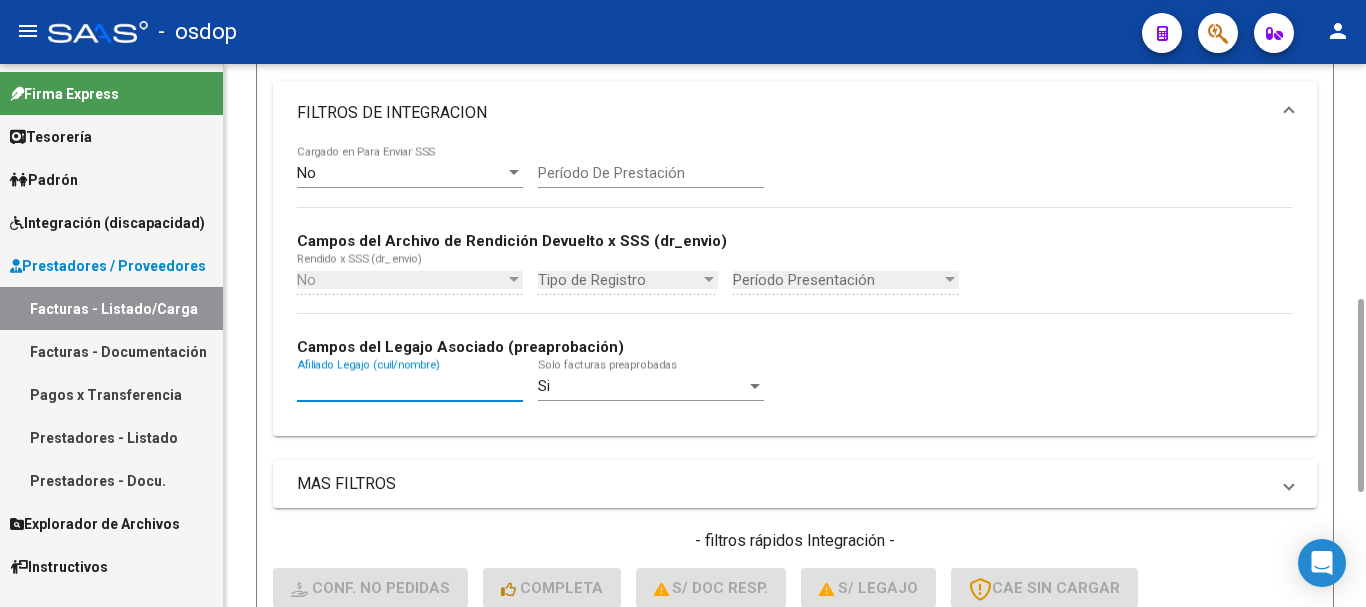 paste on "20546725414" 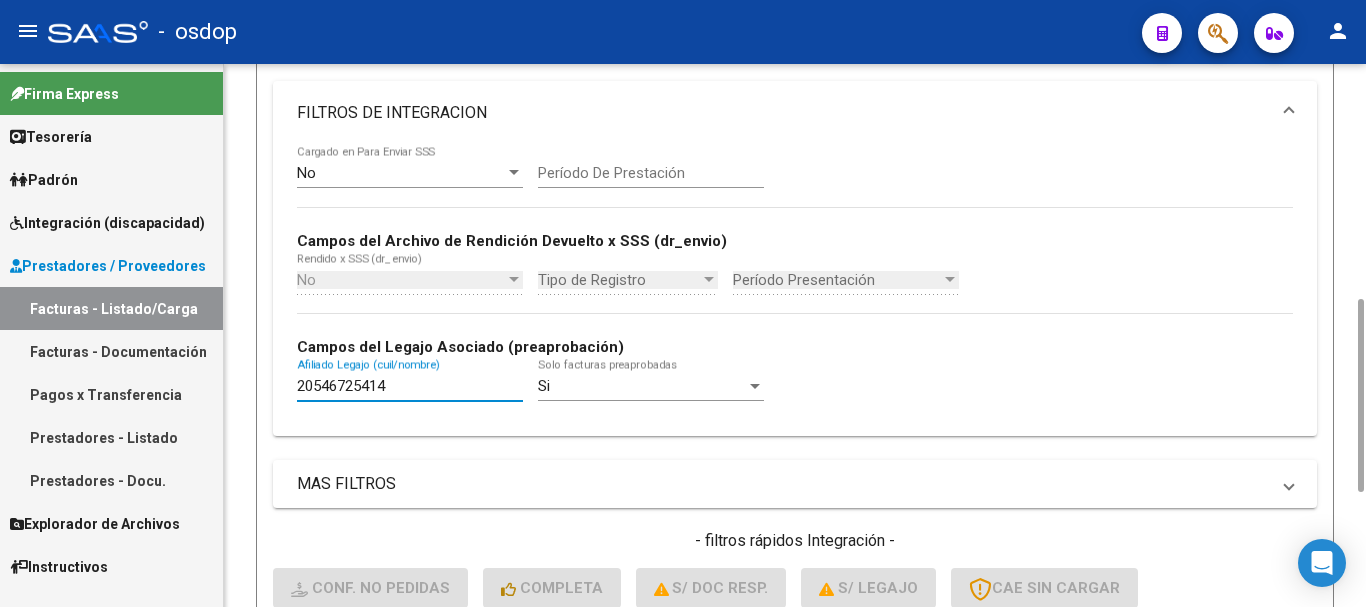scroll, scrollTop: 860, scrollLeft: 0, axis: vertical 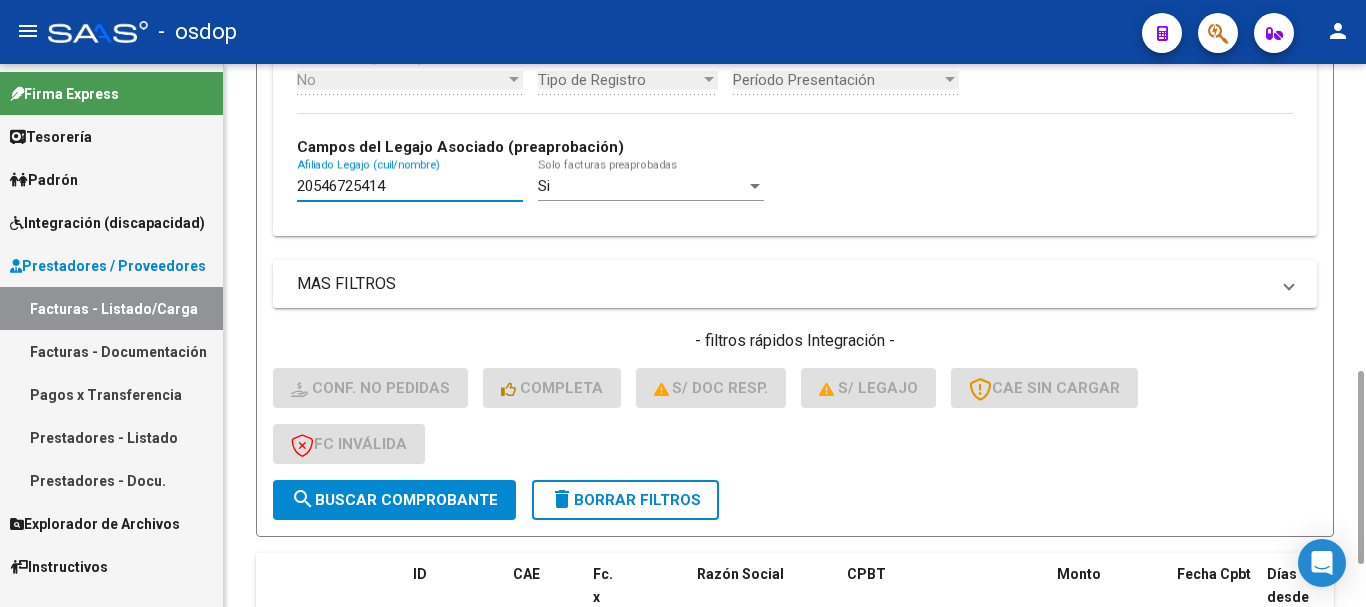 type on "20546725414" 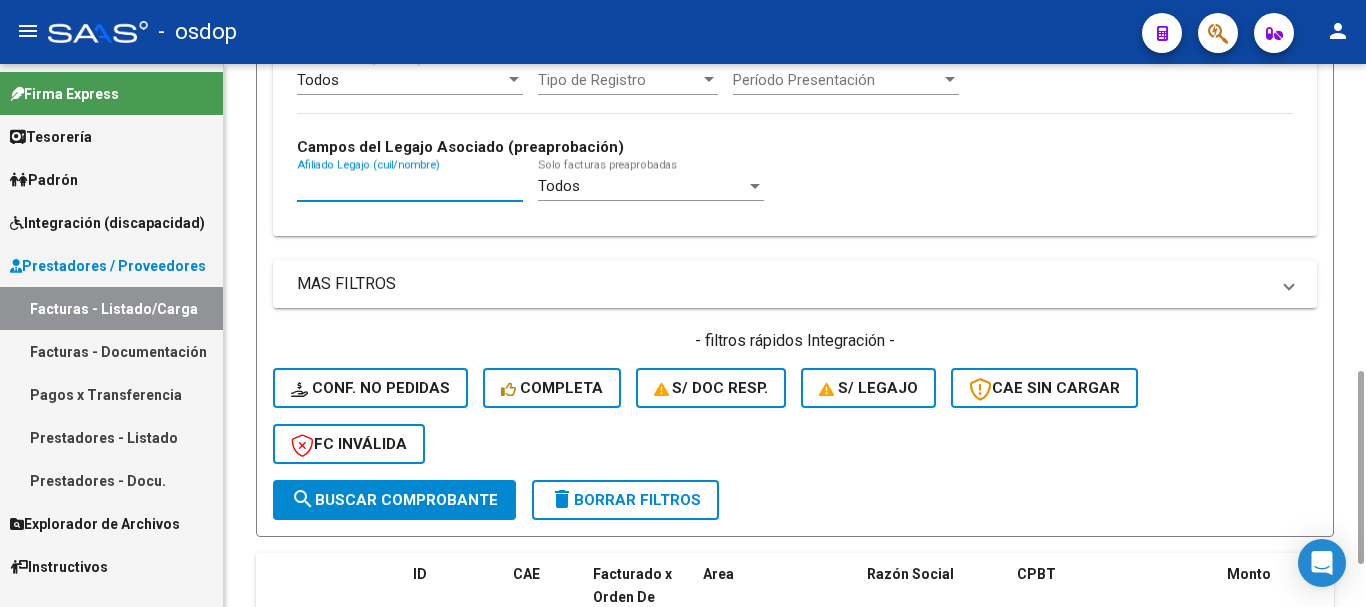 click on "Afiliado Legajo (cuil/nombre)" at bounding box center [410, 186] 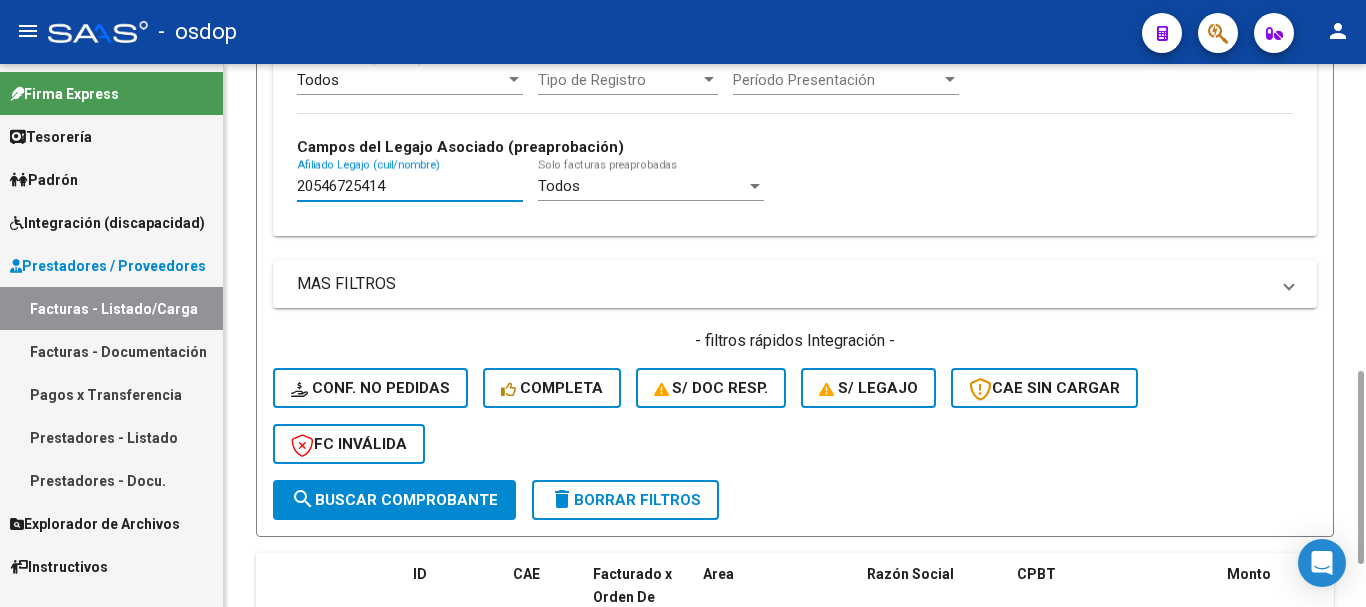 click on "search  Buscar Comprobante" 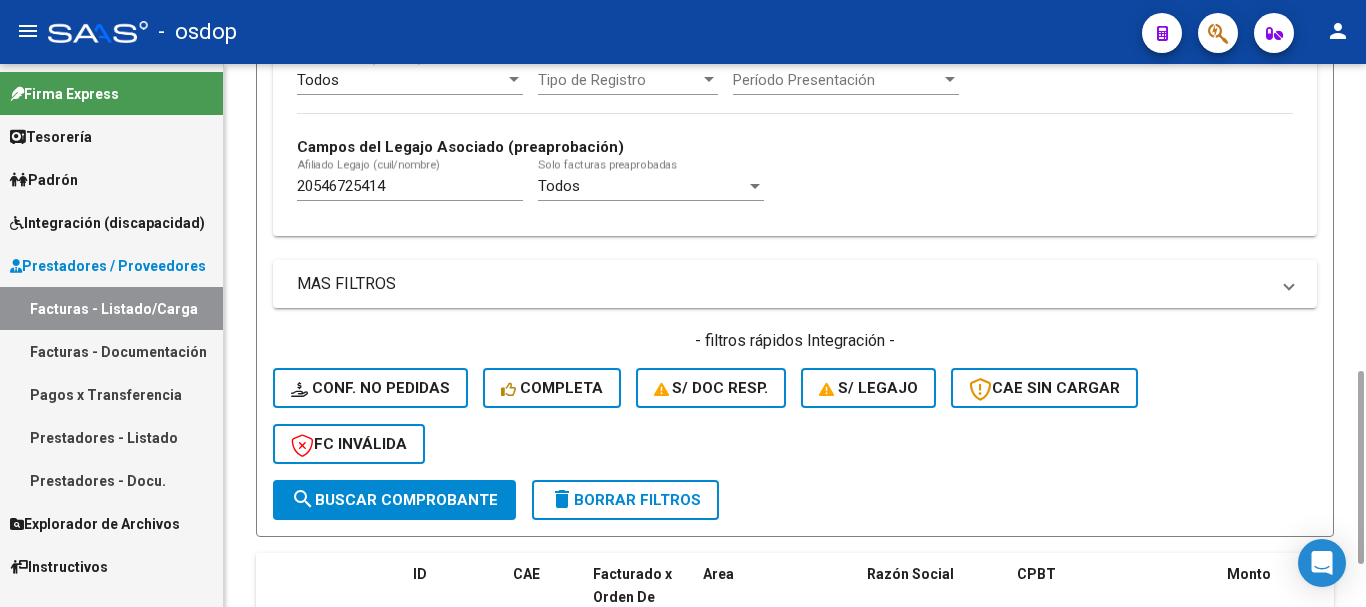 scroll, scrollTop: 979, scrollLeft: 0, axis: vertical 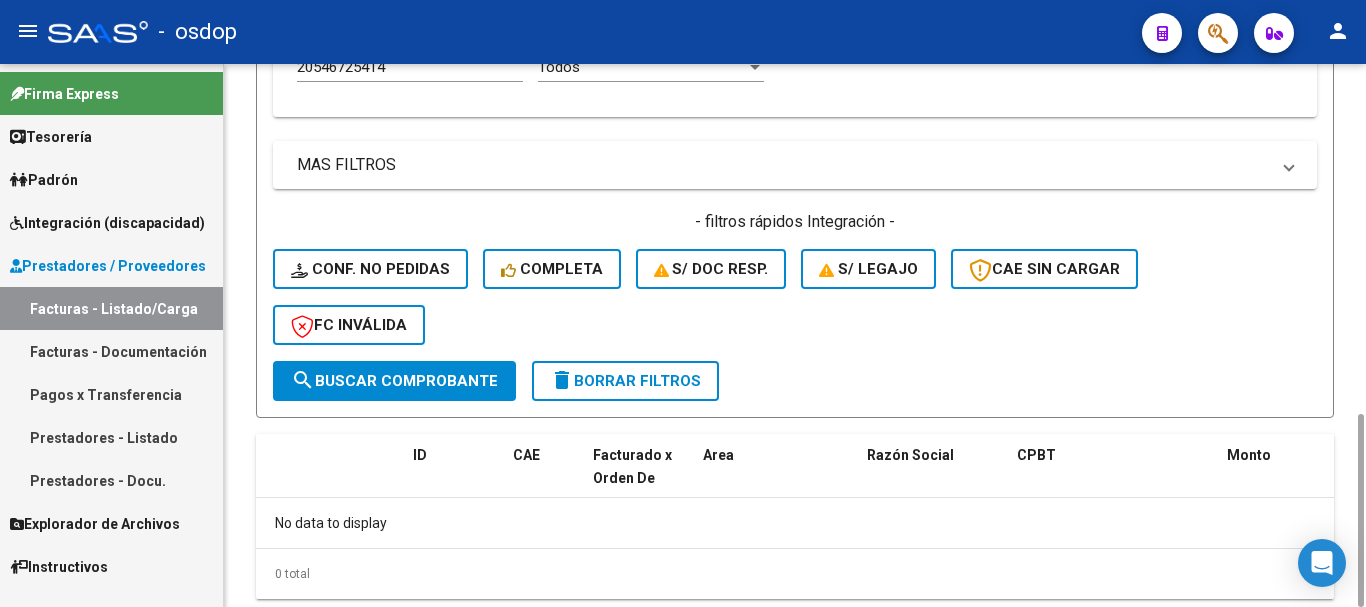 click on "20546725414 [PERSON_NAME] (cuil/nombre)" 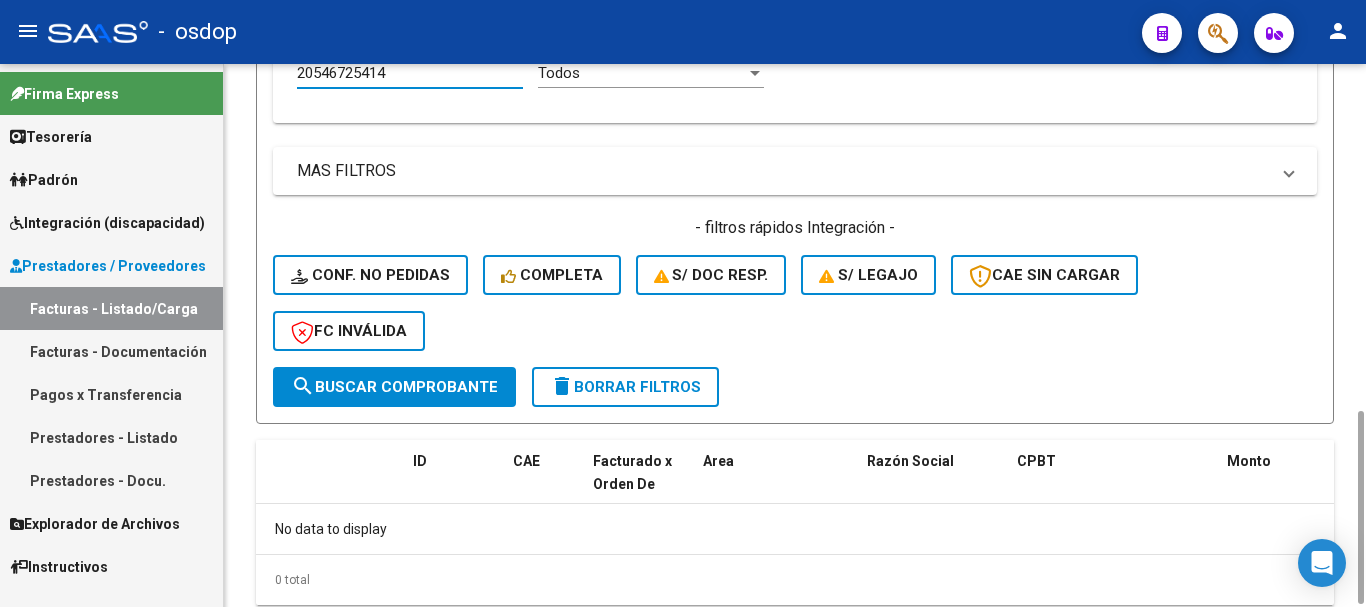 click on "20546725414" at bounding box center [410, 73] 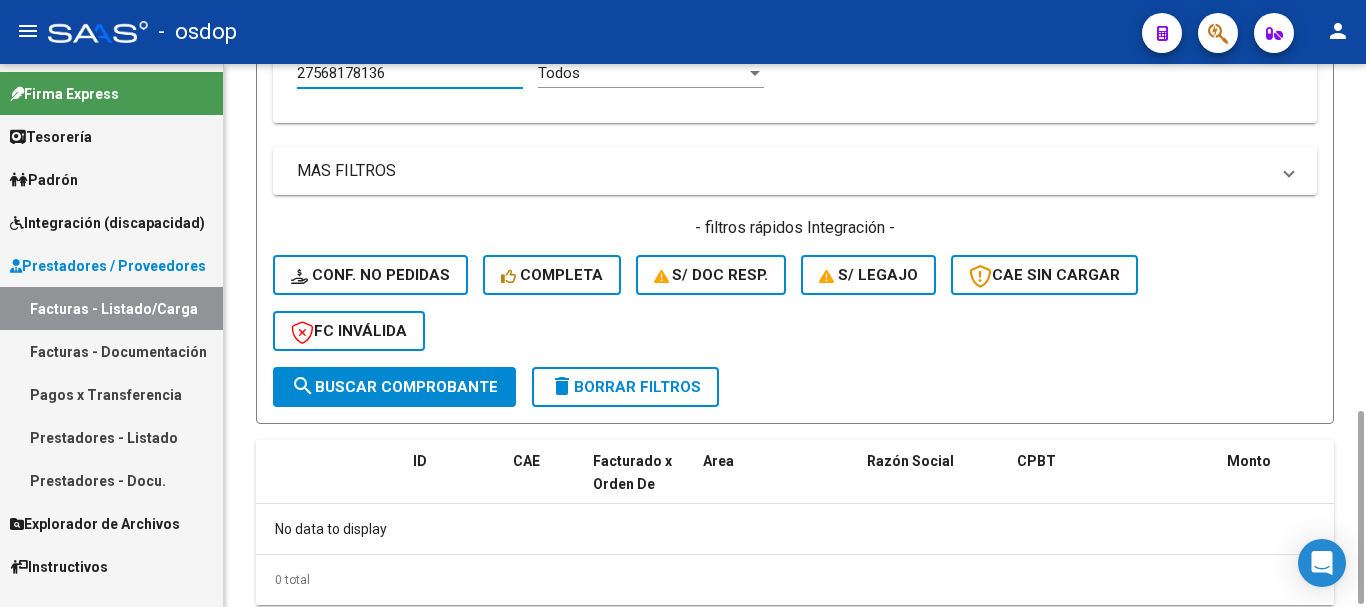 type on "27568178136" 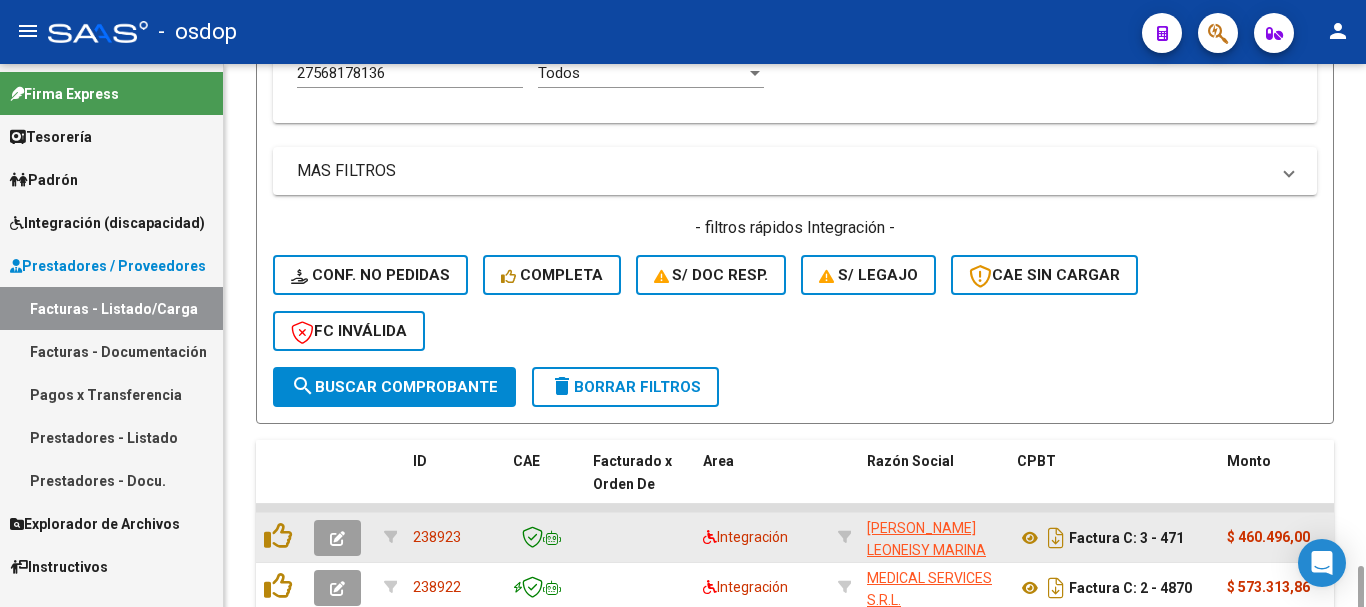scroll, scrollTop: 1110, scrollLeft: 0, axis: vertical 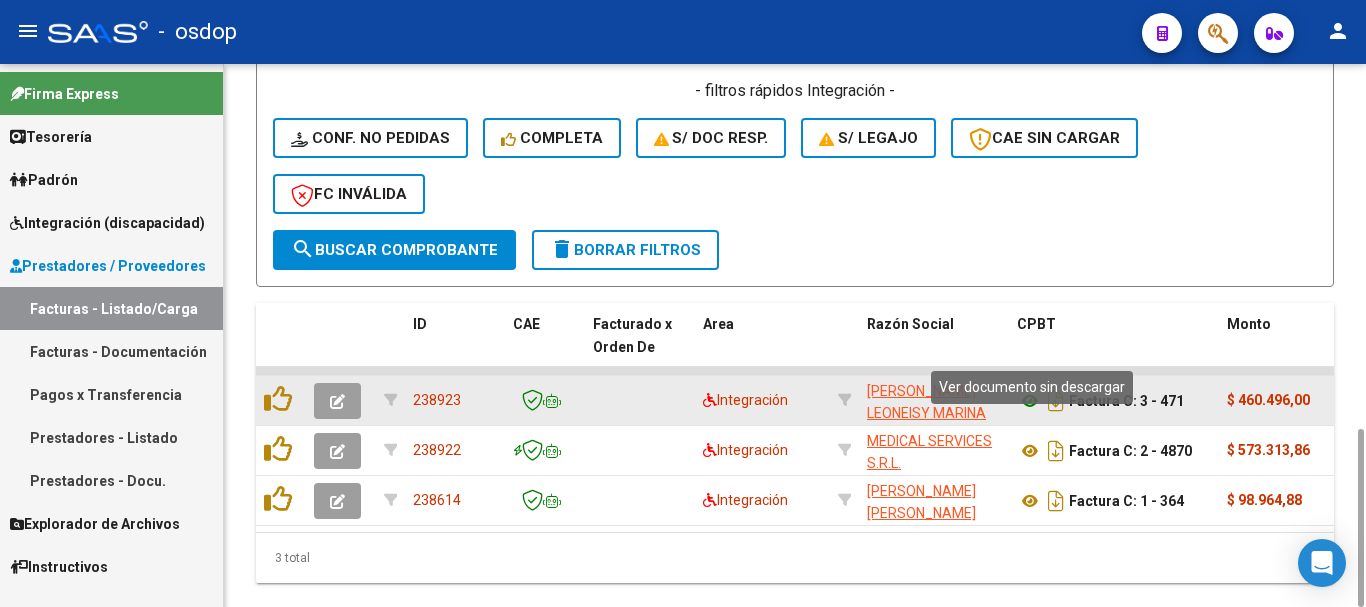 click 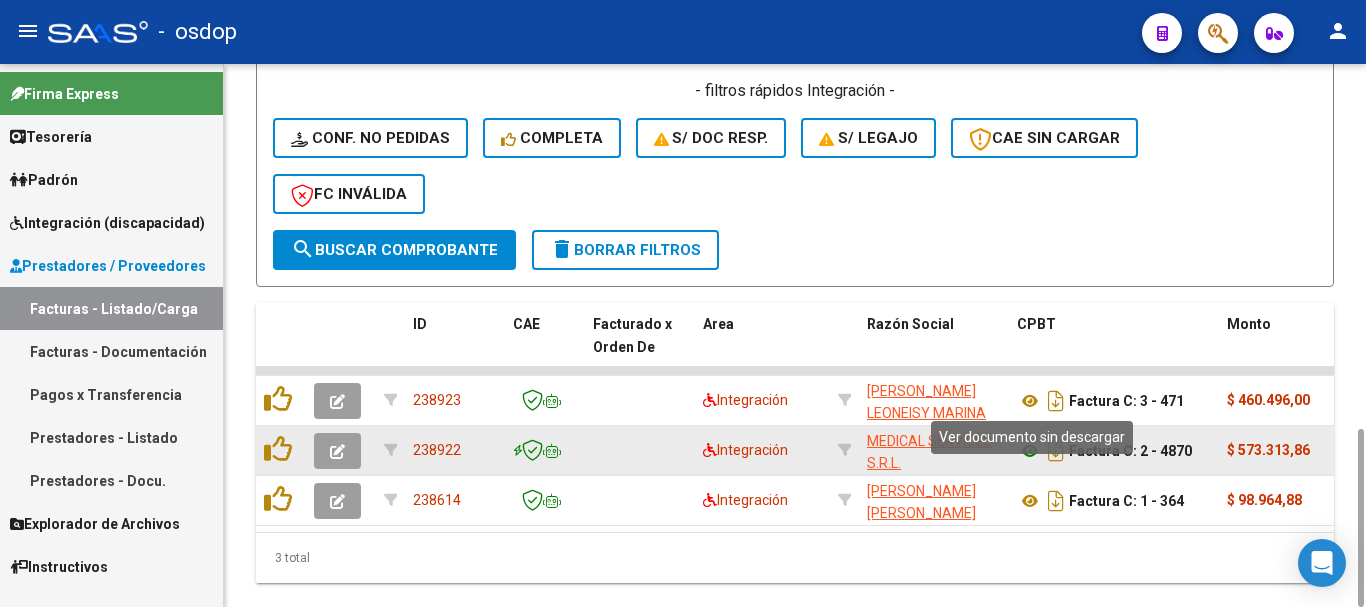 click 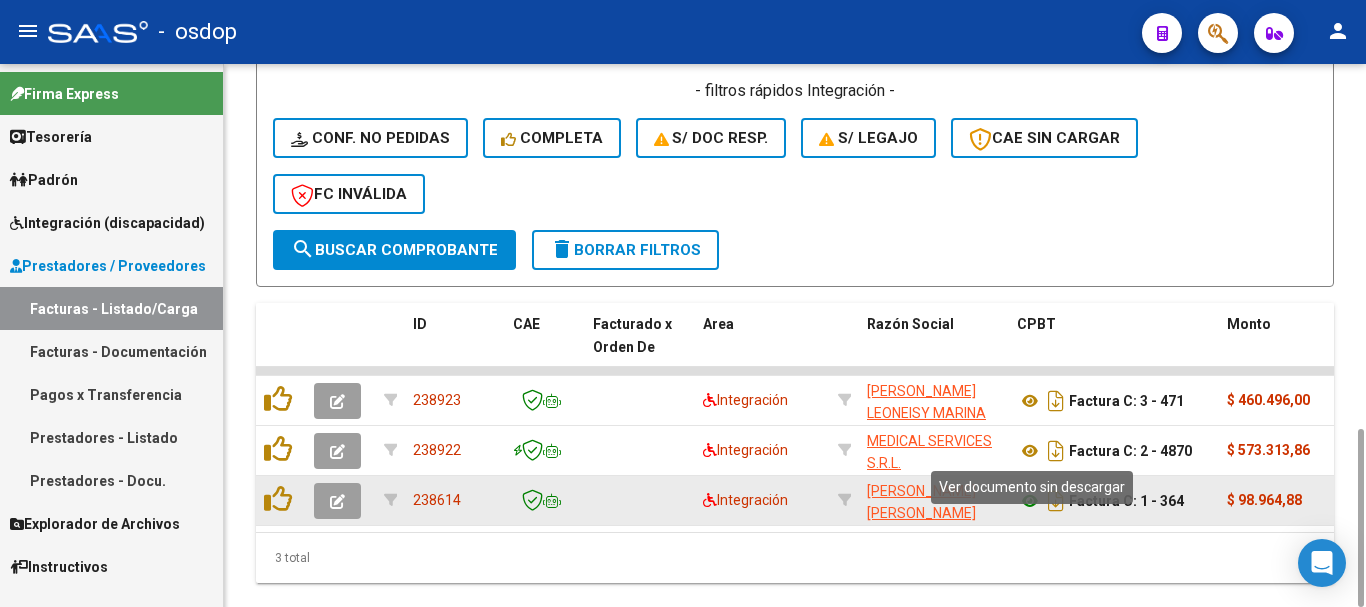 click 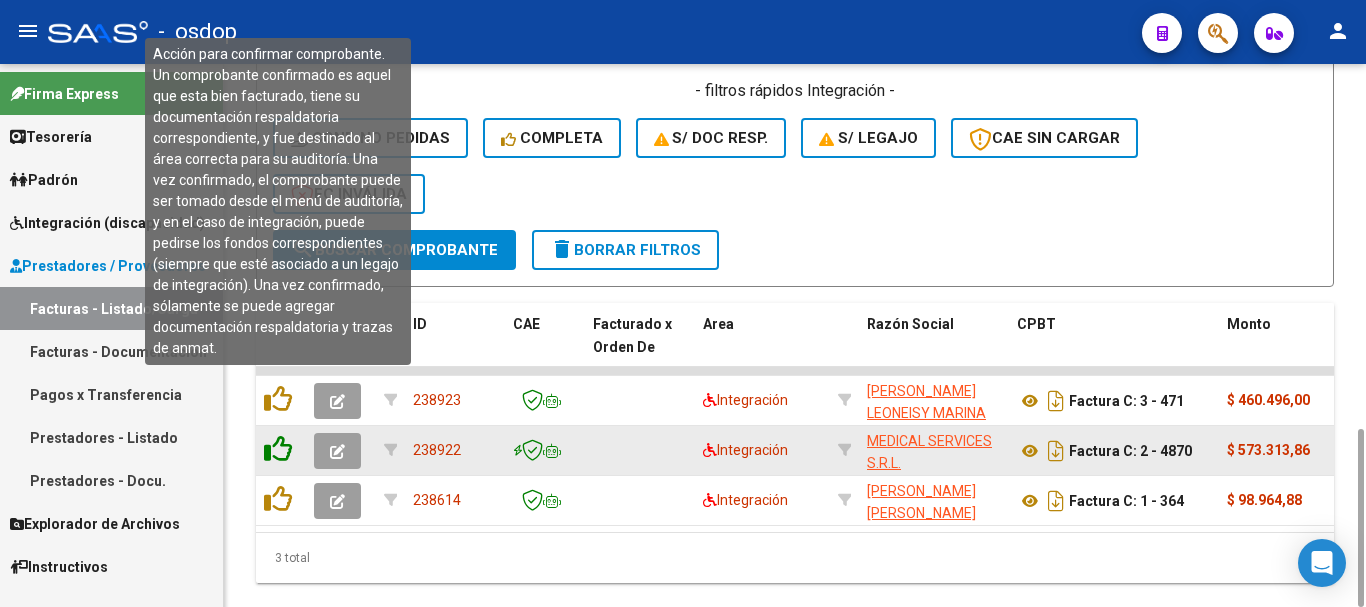 click 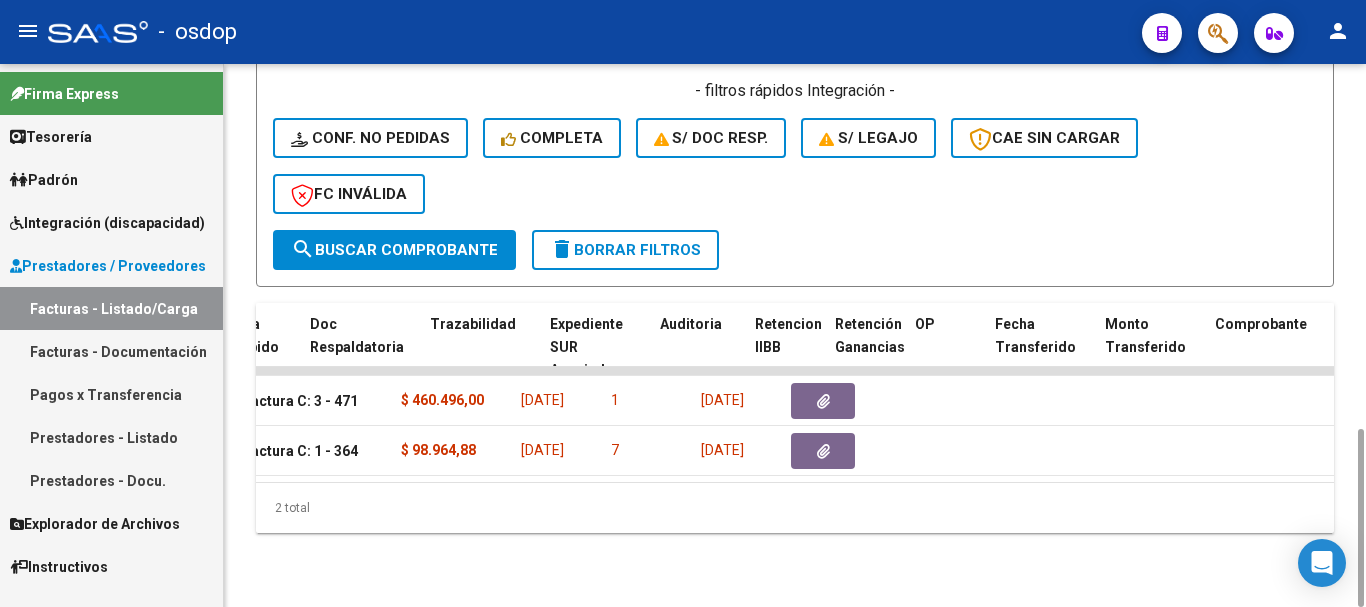 scroll, scrollTop: 0, scrollLeft: 0, axis: both 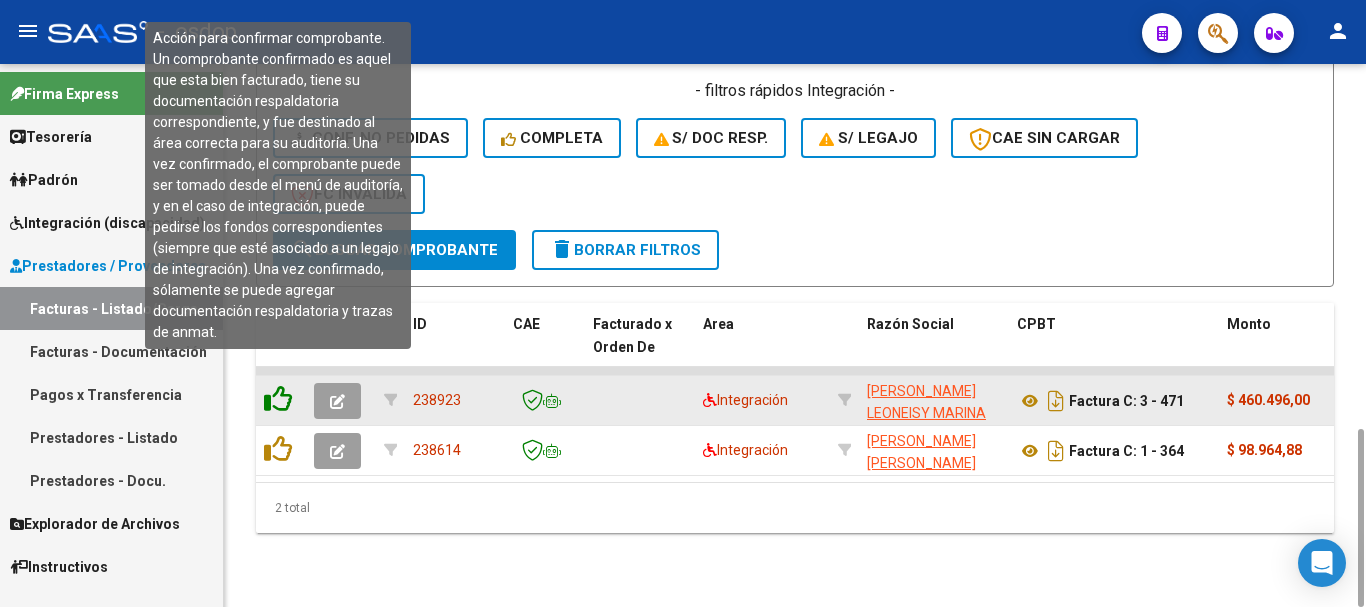click 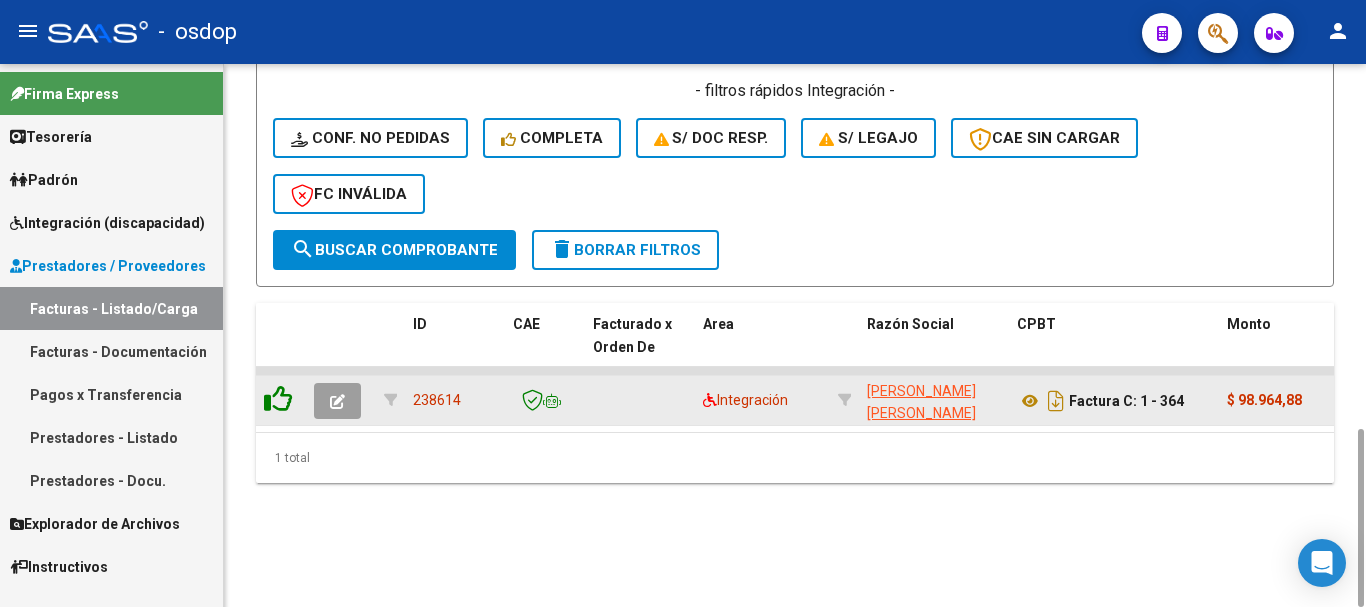 click 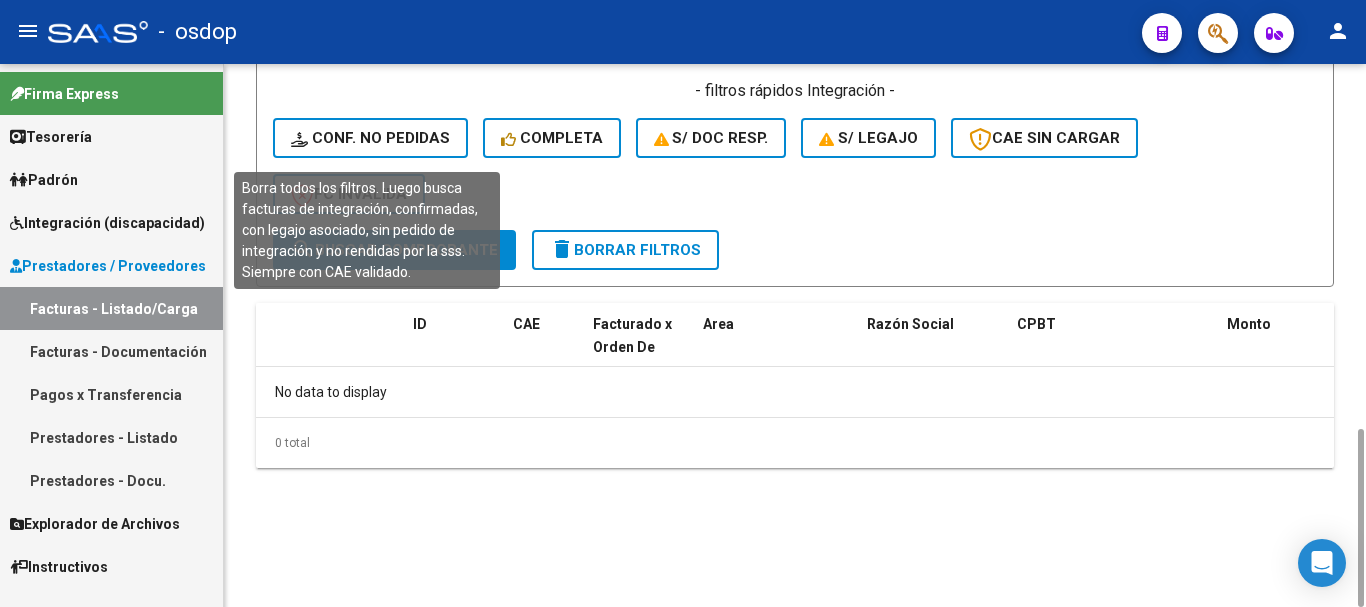 click on "Conf. no pedidas" 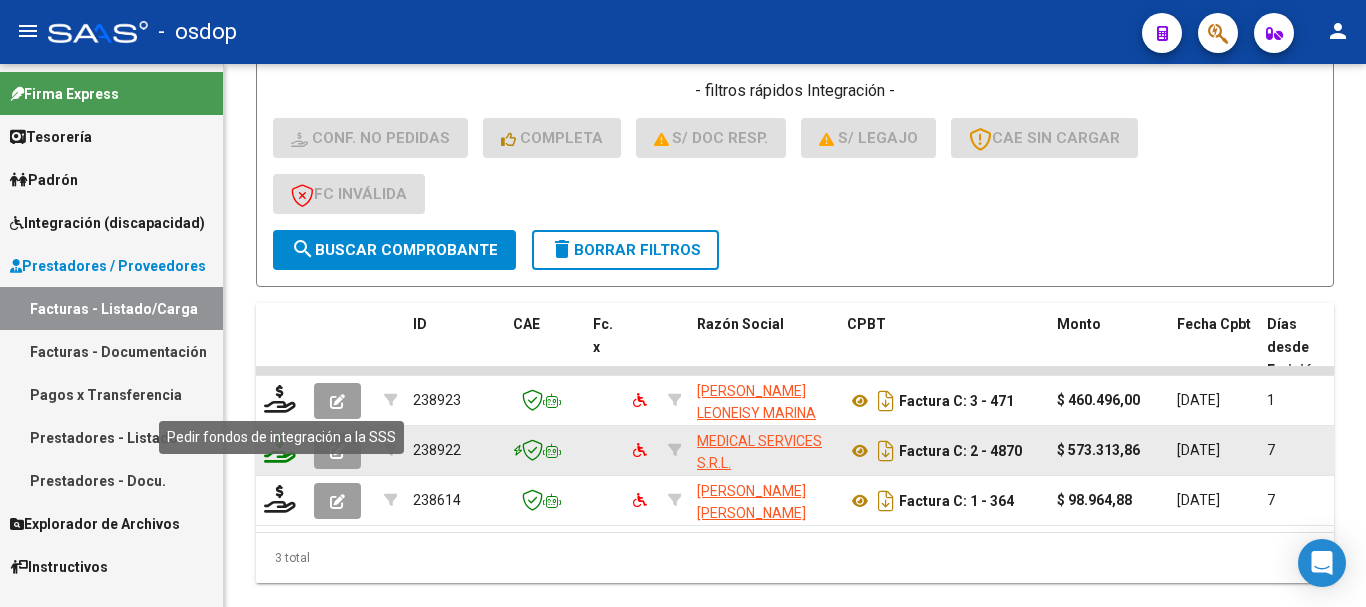 click 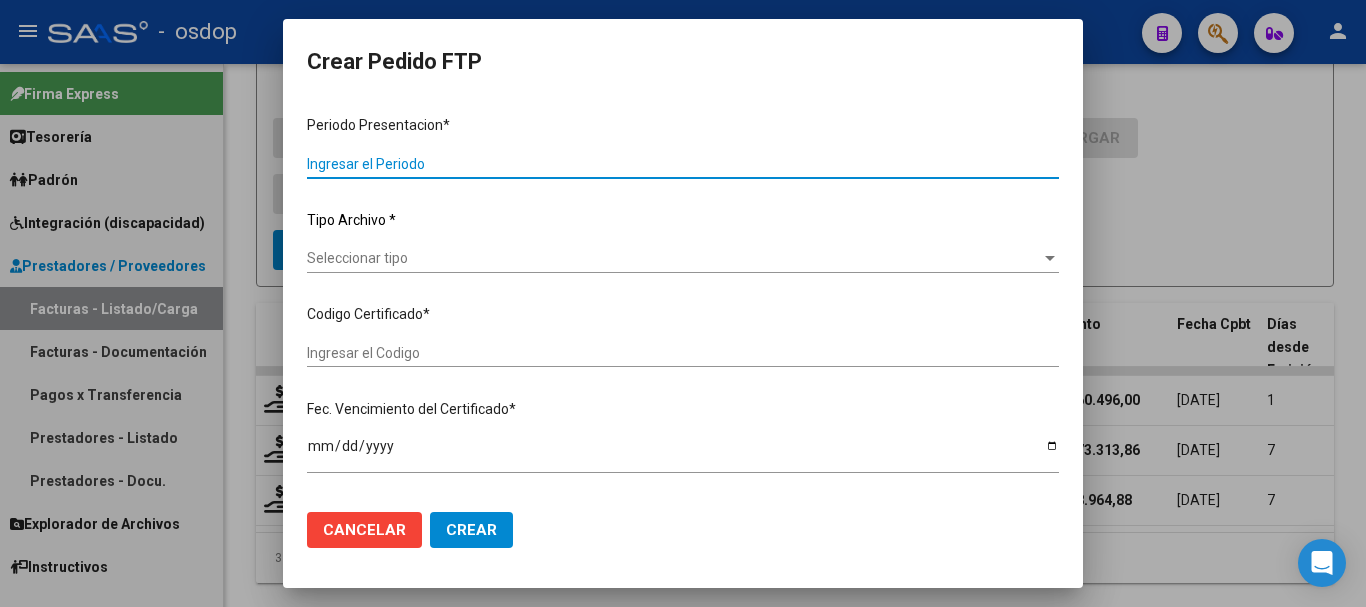 type on "202506" 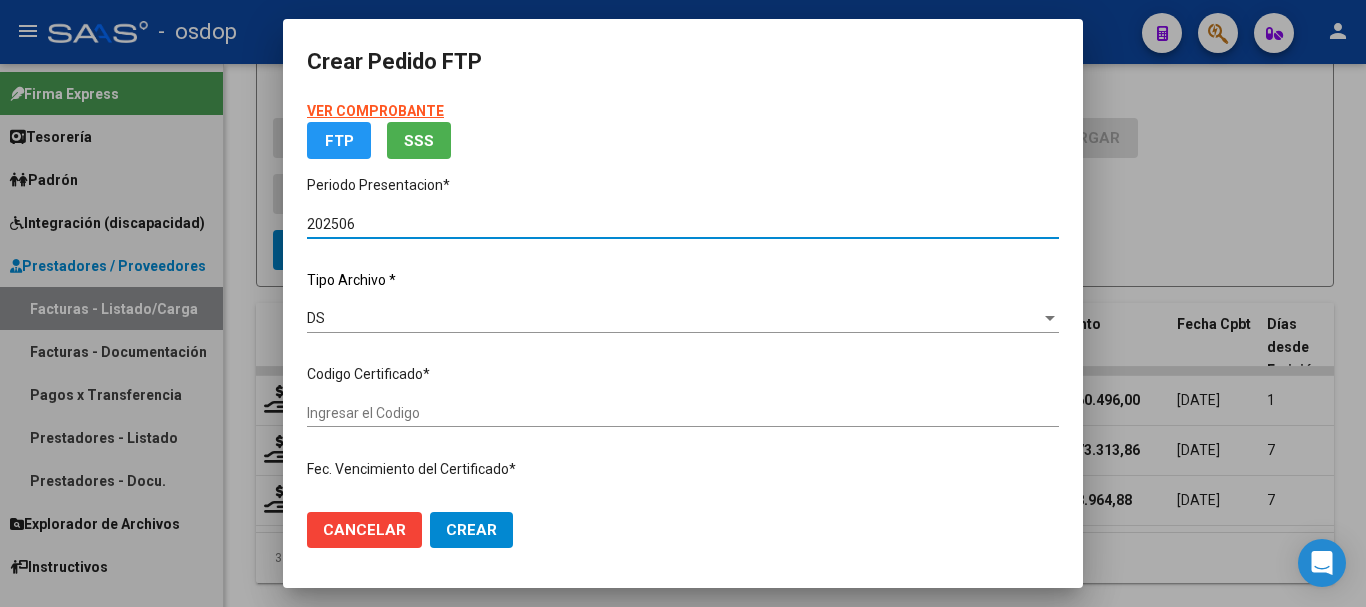 type on "8250320740" 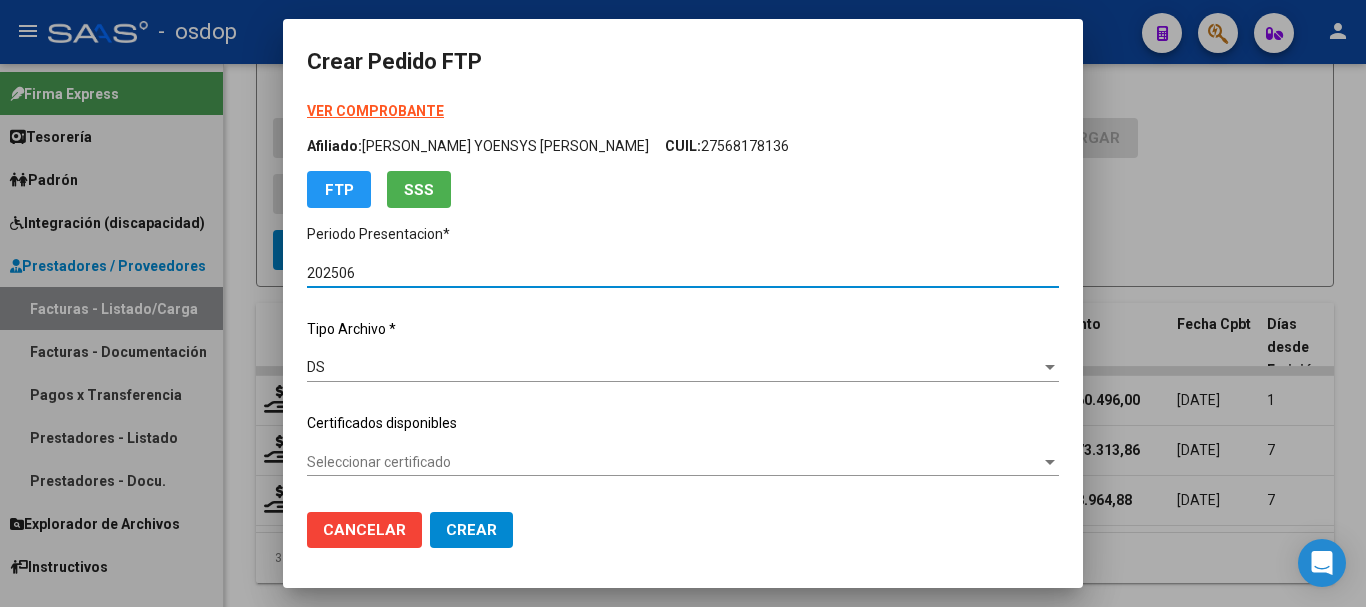 click on "Seleccionar certificado" at bounding box center [674, 462] 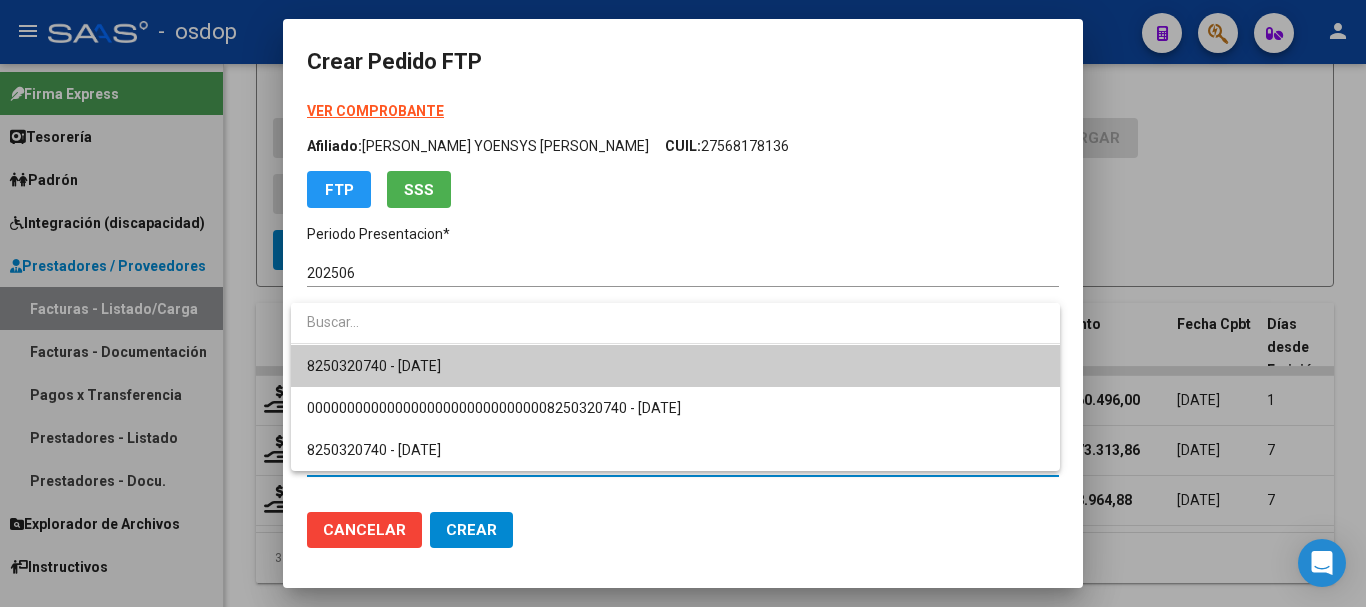 click on "8250320740 - [DATE]" at bounding box center (675, 366) 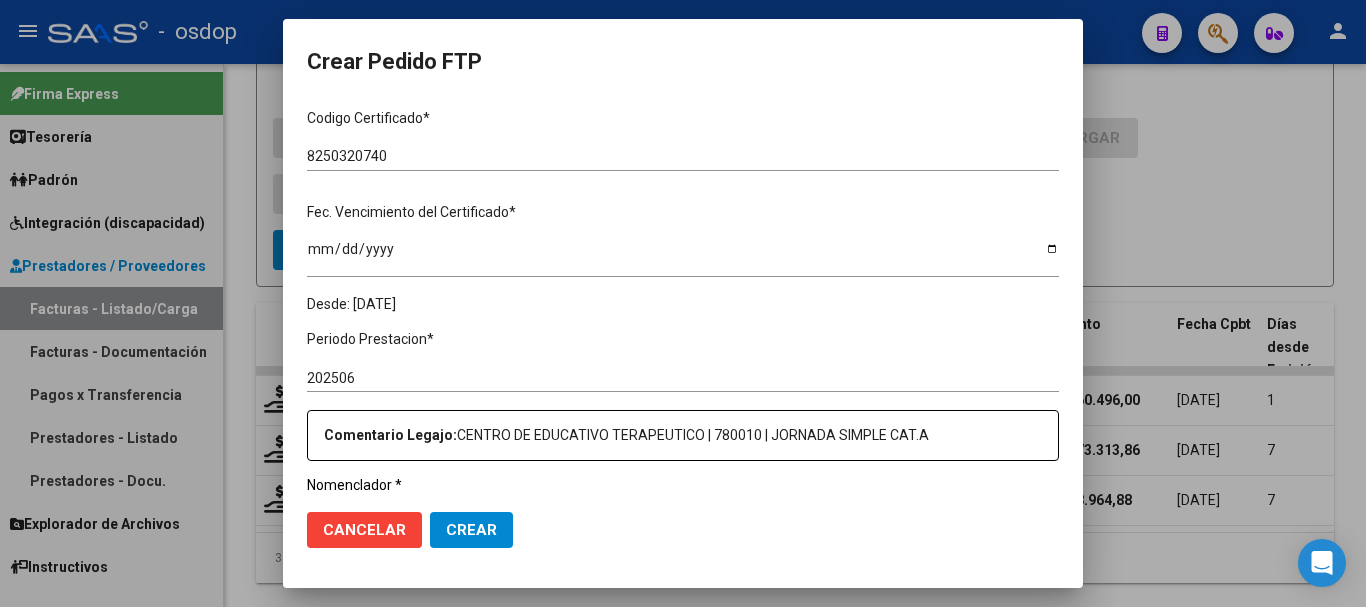 scroll, scrollTop: 700, scrollLeft: 0, axis: vertical 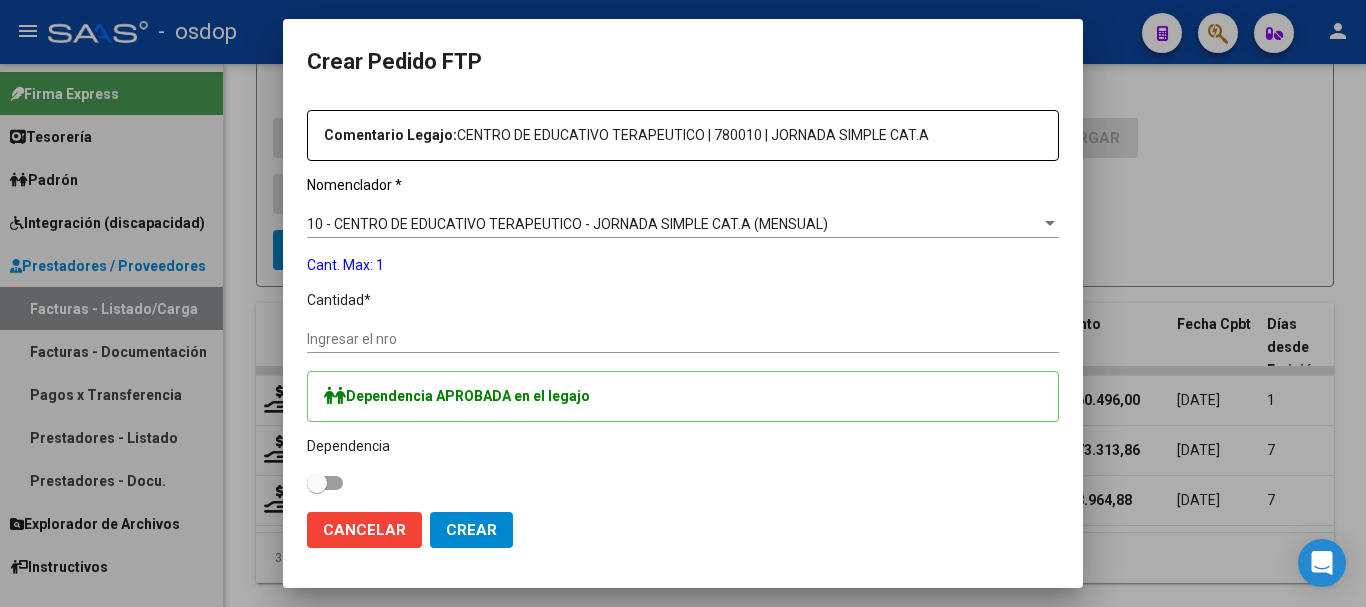 click on "Ingresar el nro" 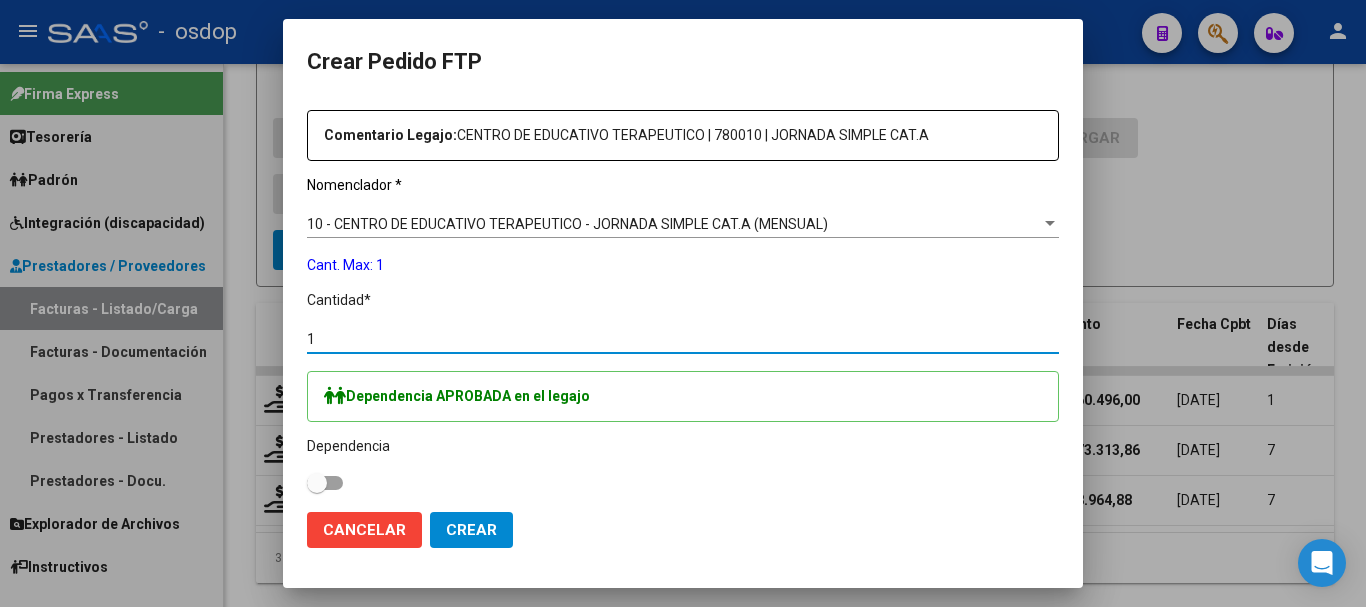 type on "1" 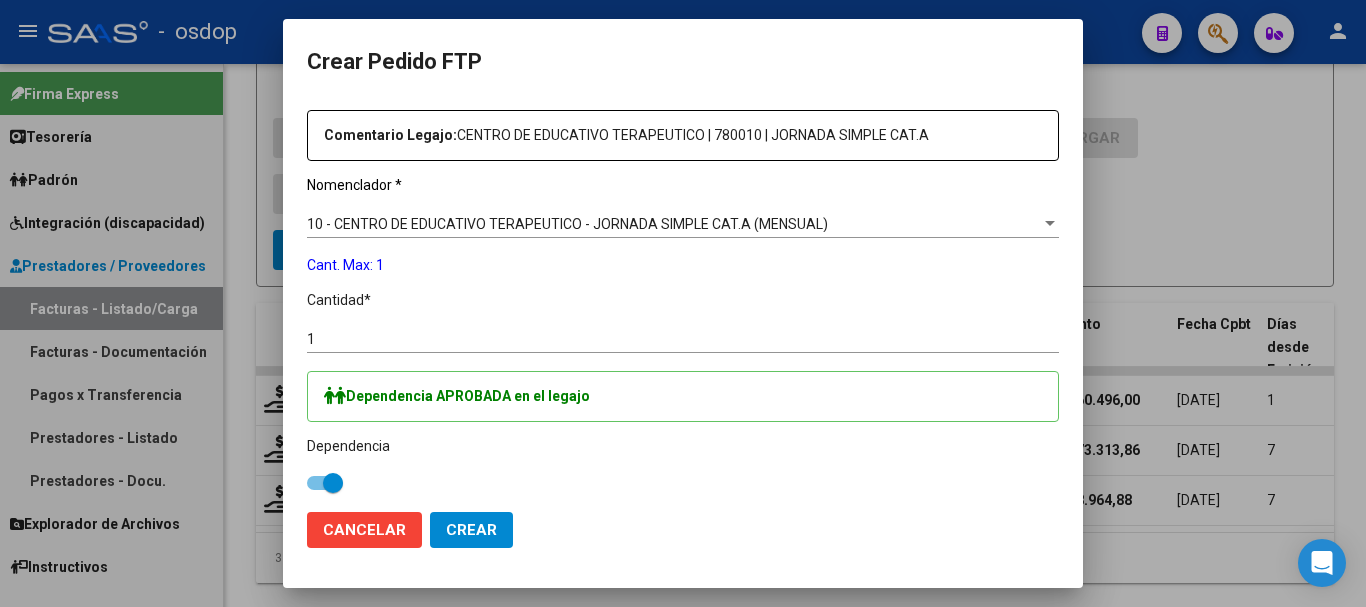 scroll, scrollTop: 983, scrollLeft: 0, axis: vertical 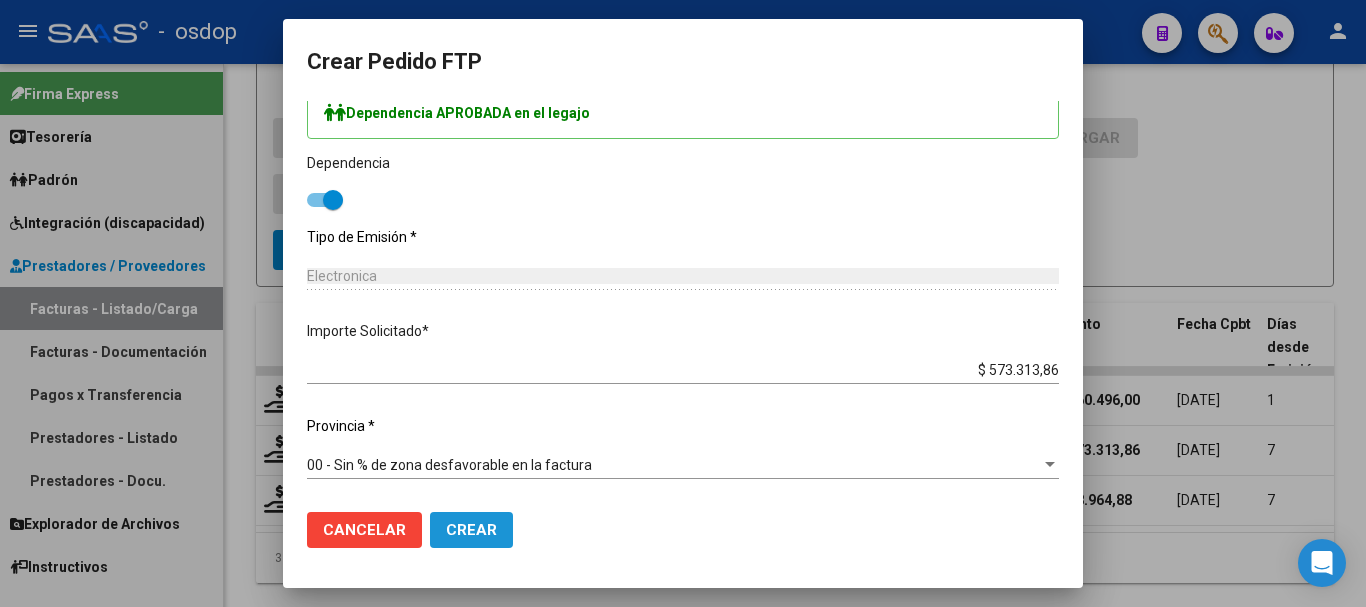 click on "Crear" 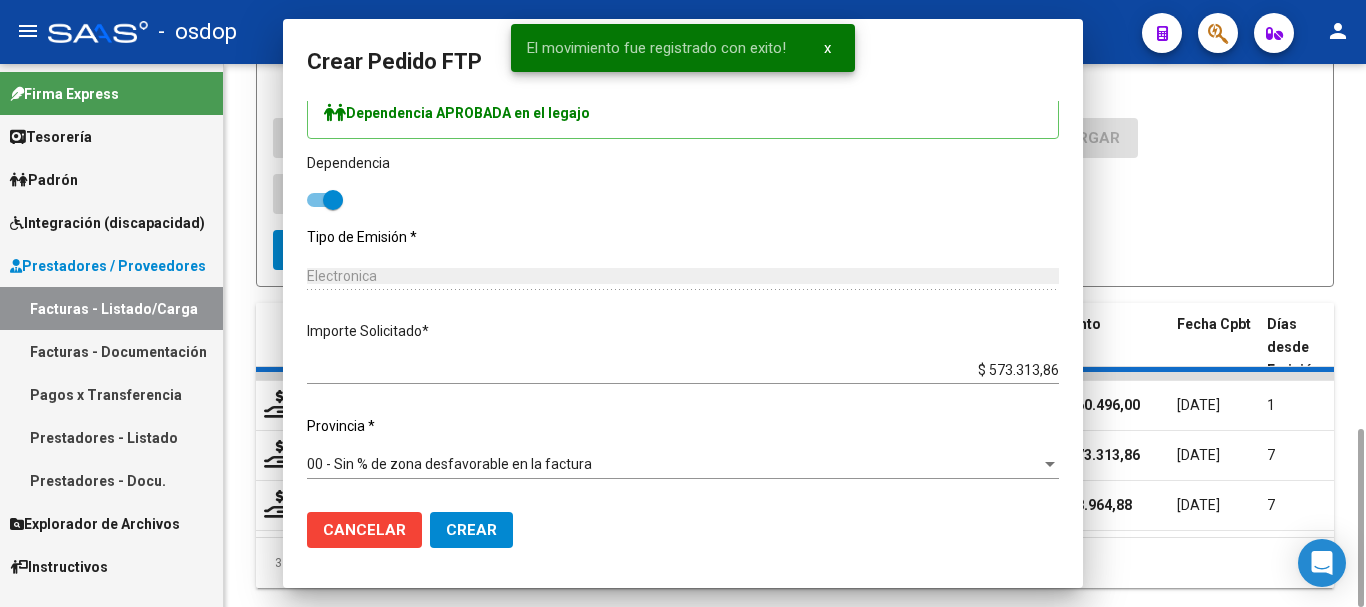 scroll, scrollTop: 0, scrollLeft: 0, axis: both 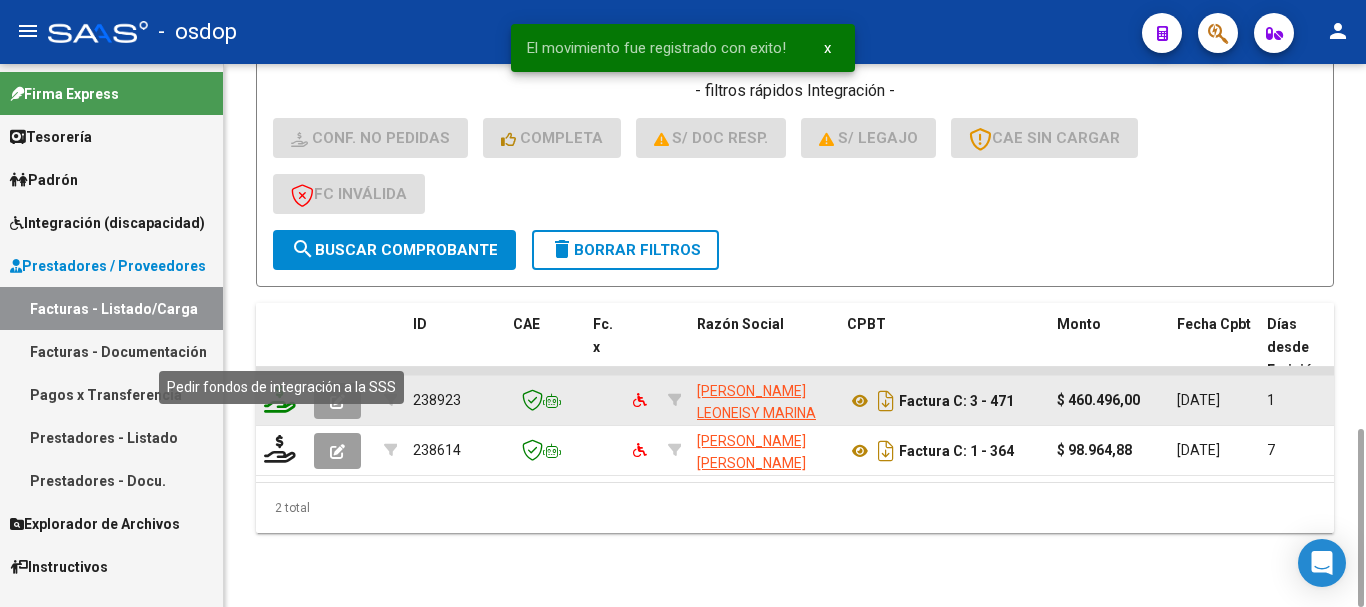 click 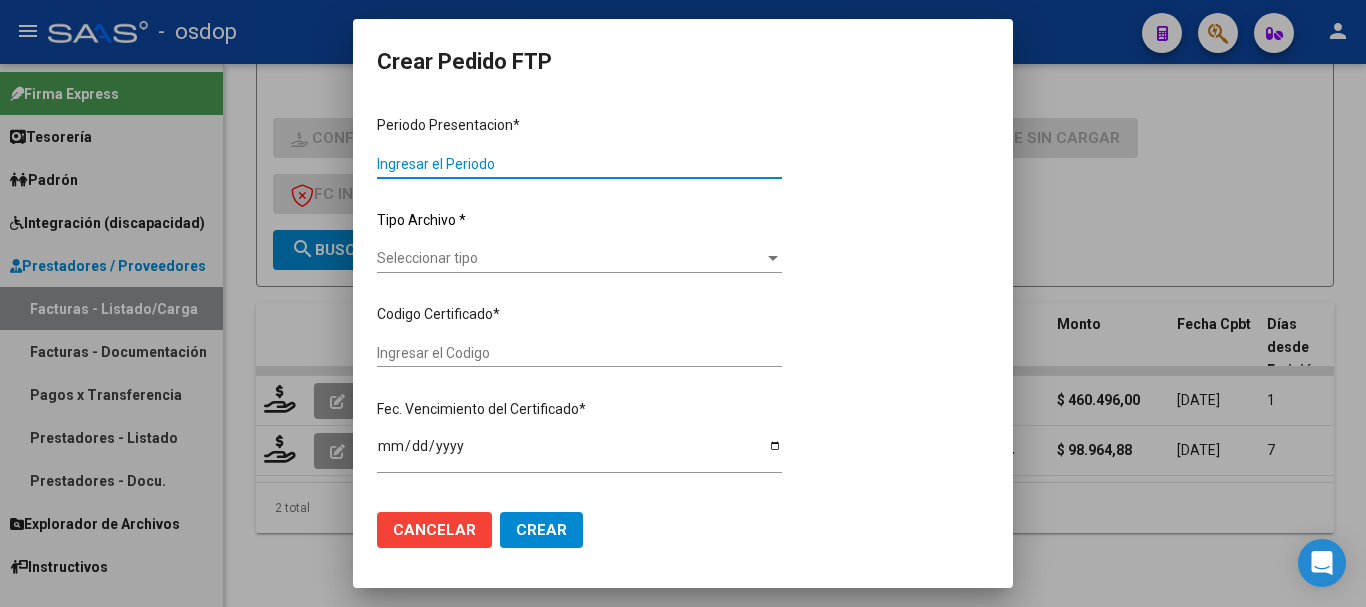 type on "202506" 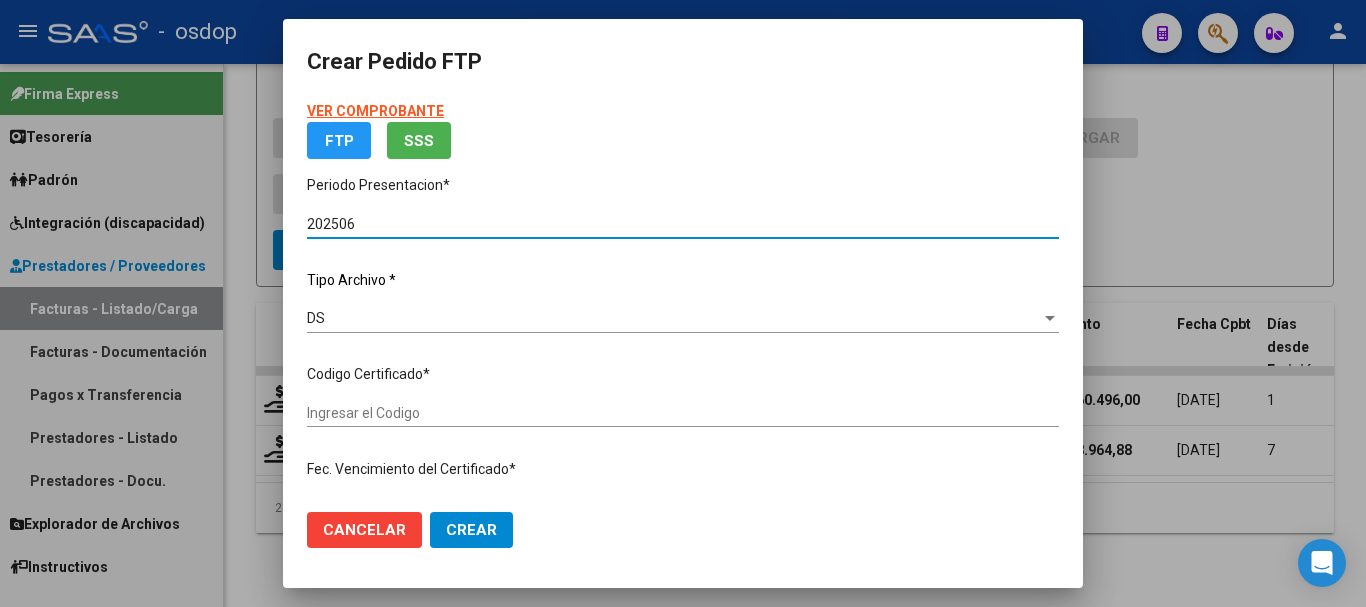 type on "8250320740" 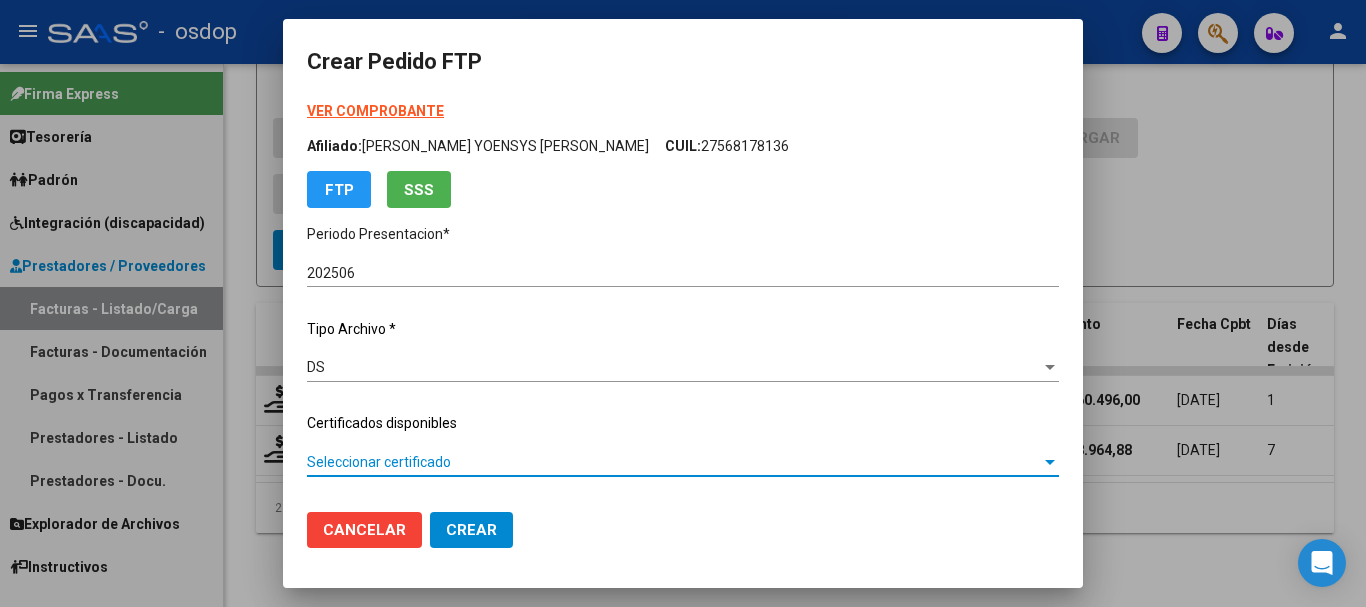 click on "Seleccionar certificado" at bounding box center [674, 462] 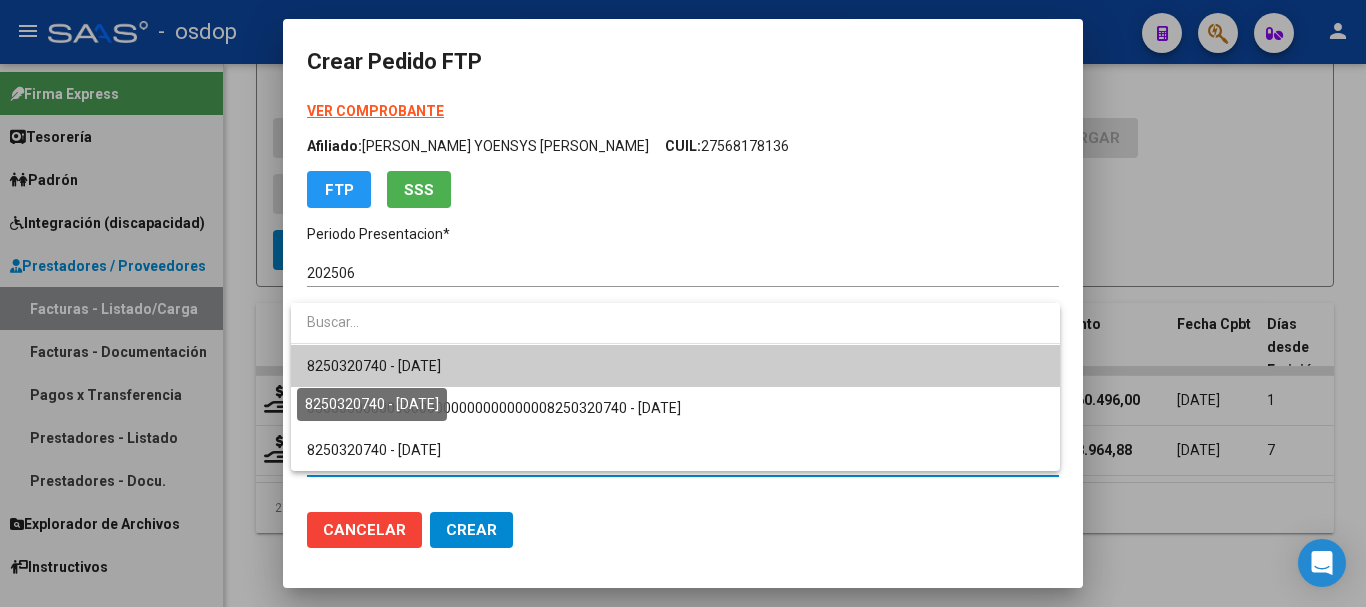 click on "8250320740 - [DATE]" at bounding box center (374, 366) 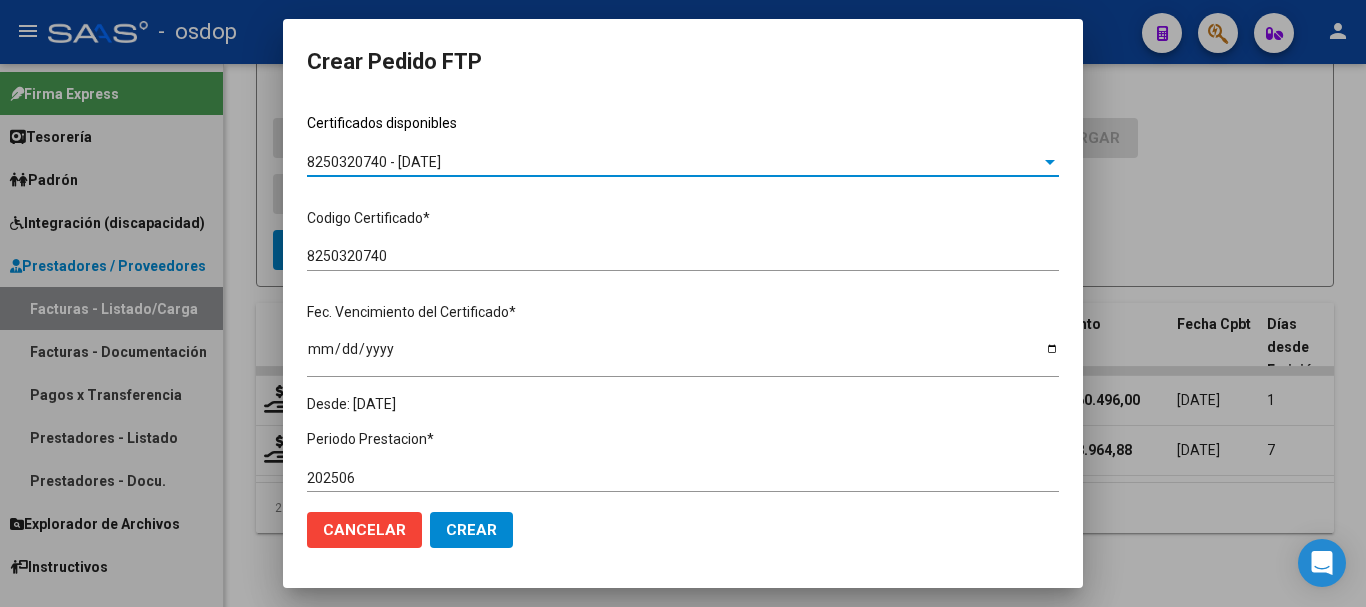 scroll, scrollTop: 600, scrollLeft: 0, axis: vertical 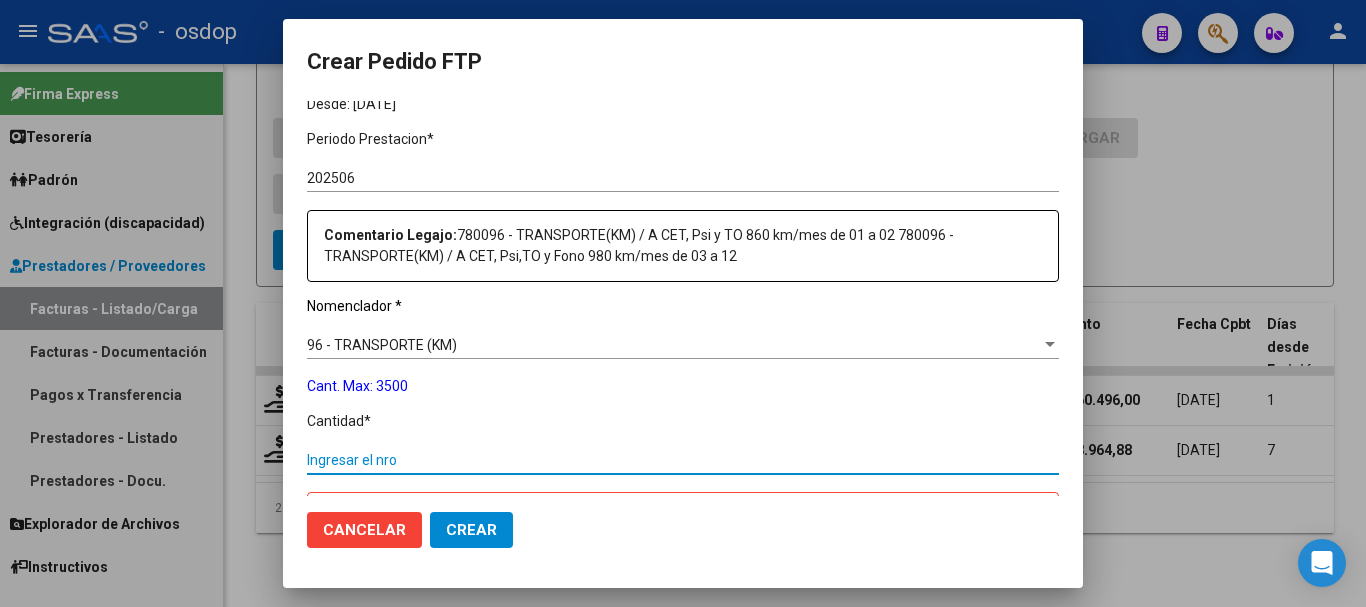 click on "Ingresar el nro" at bounding box center (683, 460) 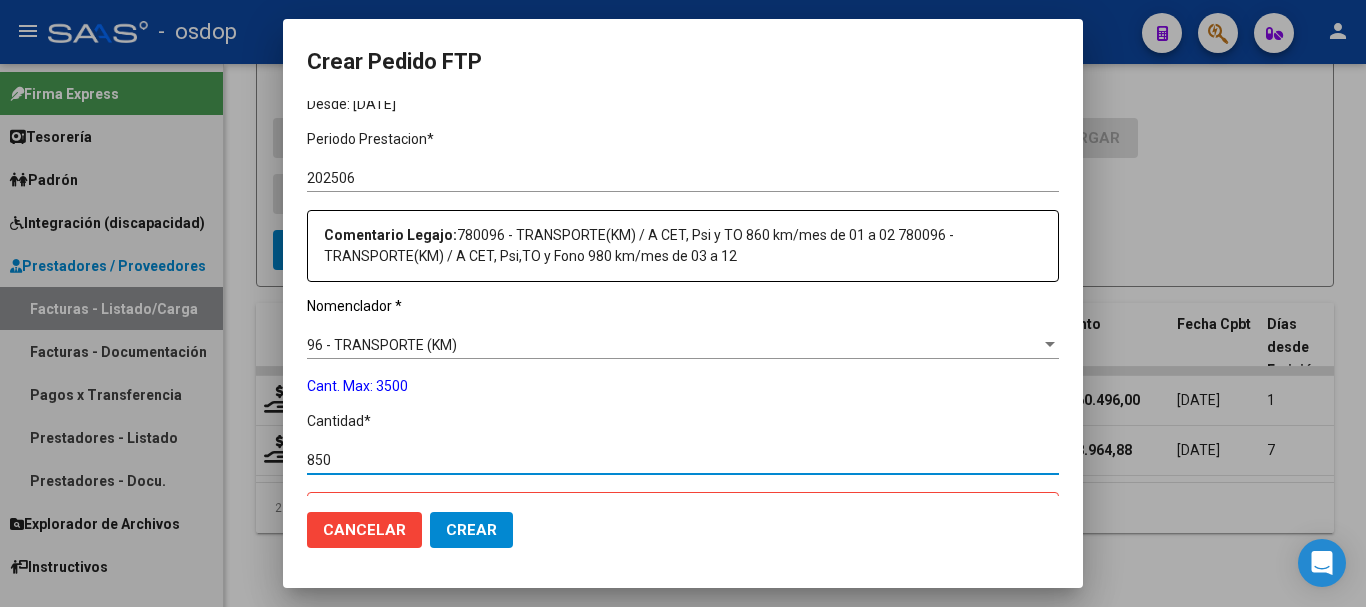type on "850" 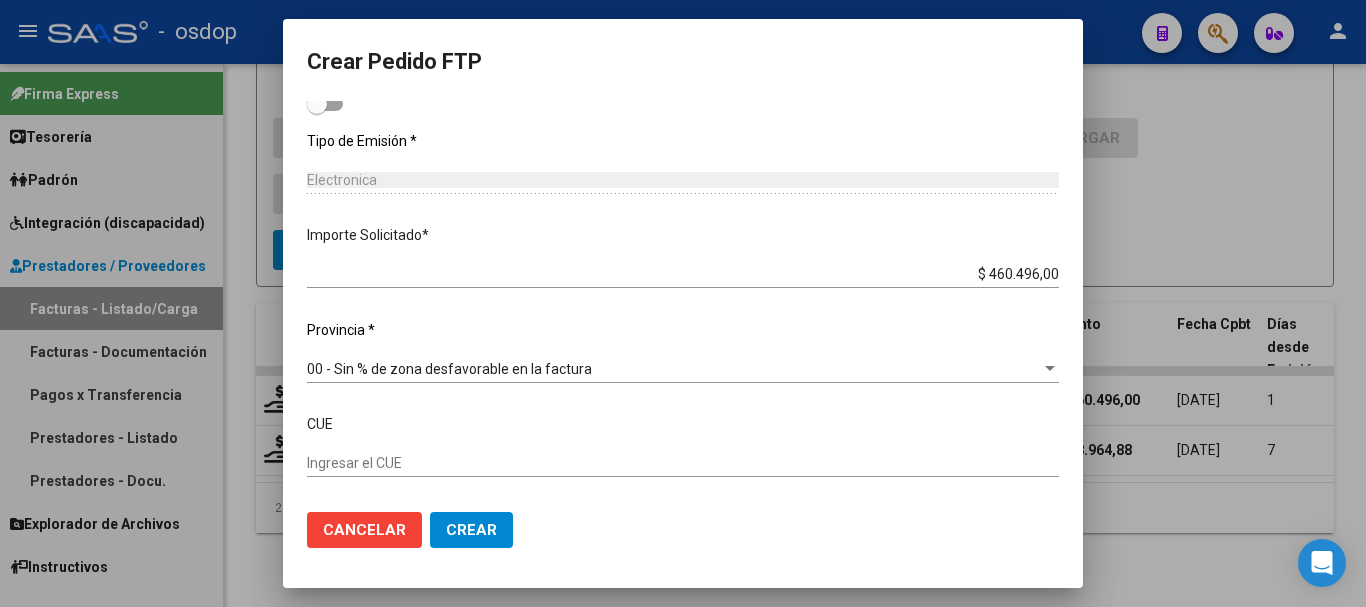 scroll, scrollTop: 1193, scrollLeft: 0, axis: vertical 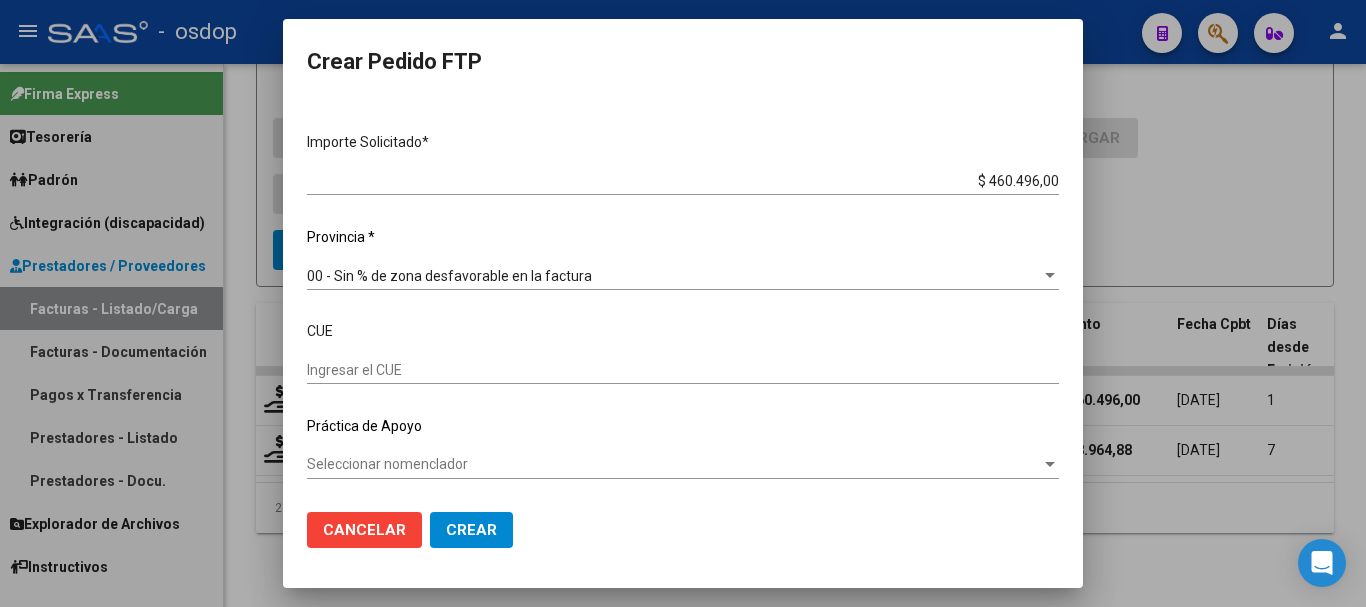 click on "Crear" 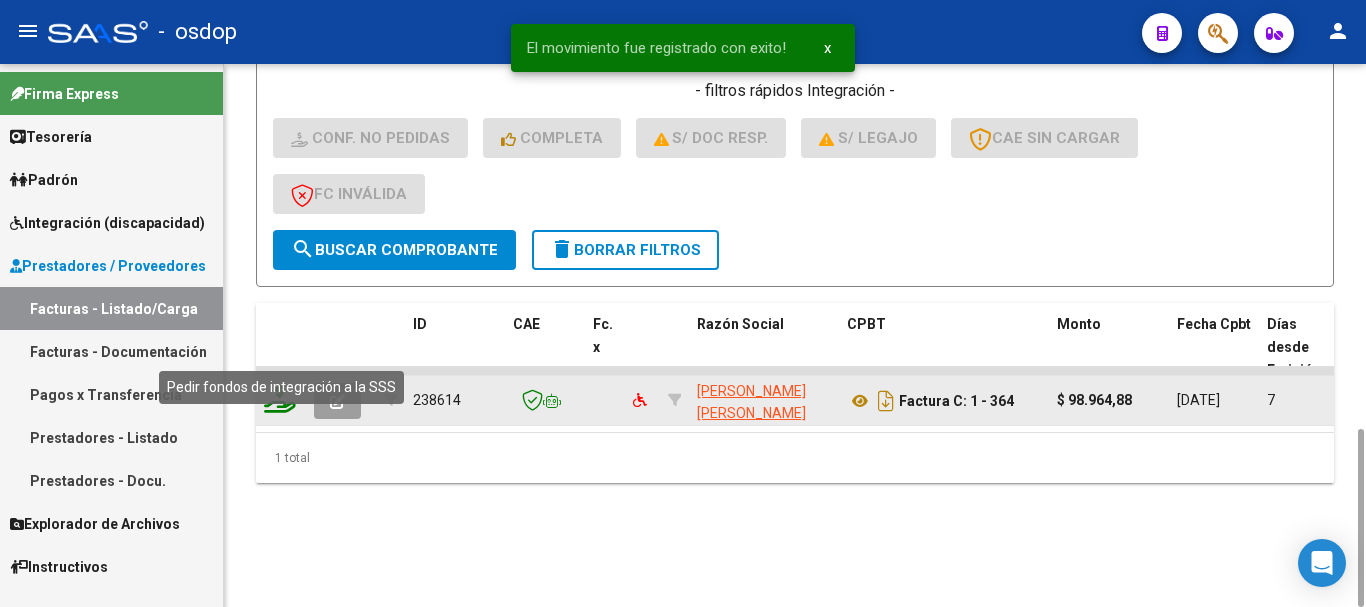 click 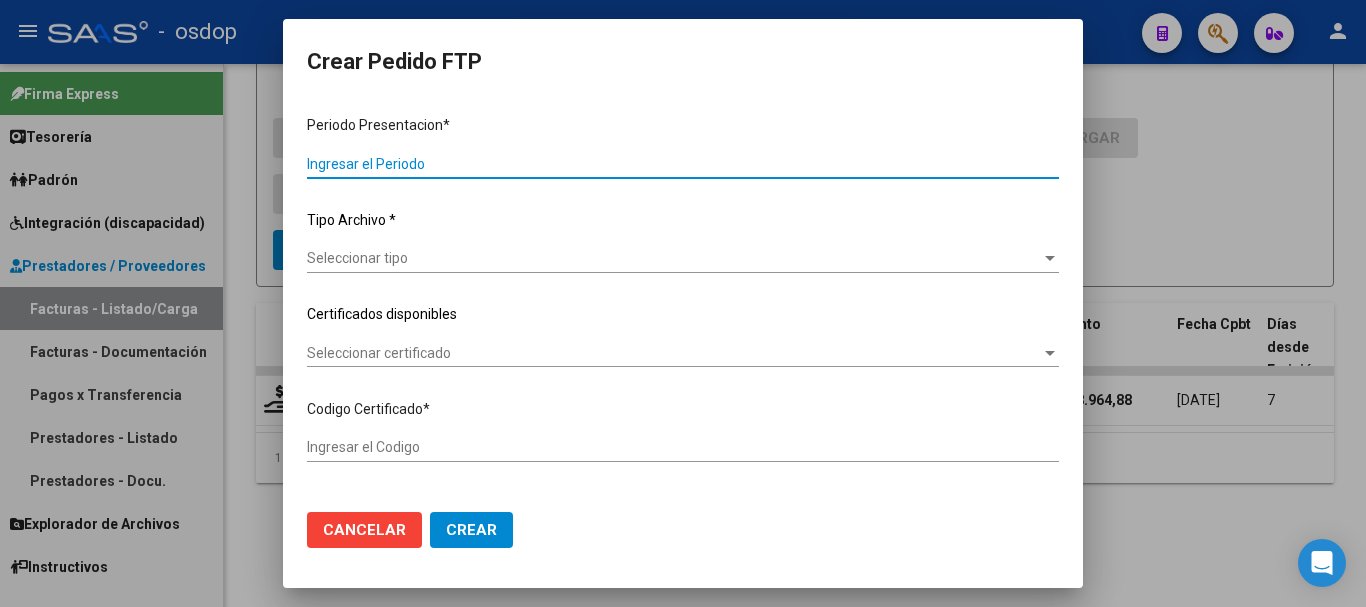 type on "202506" 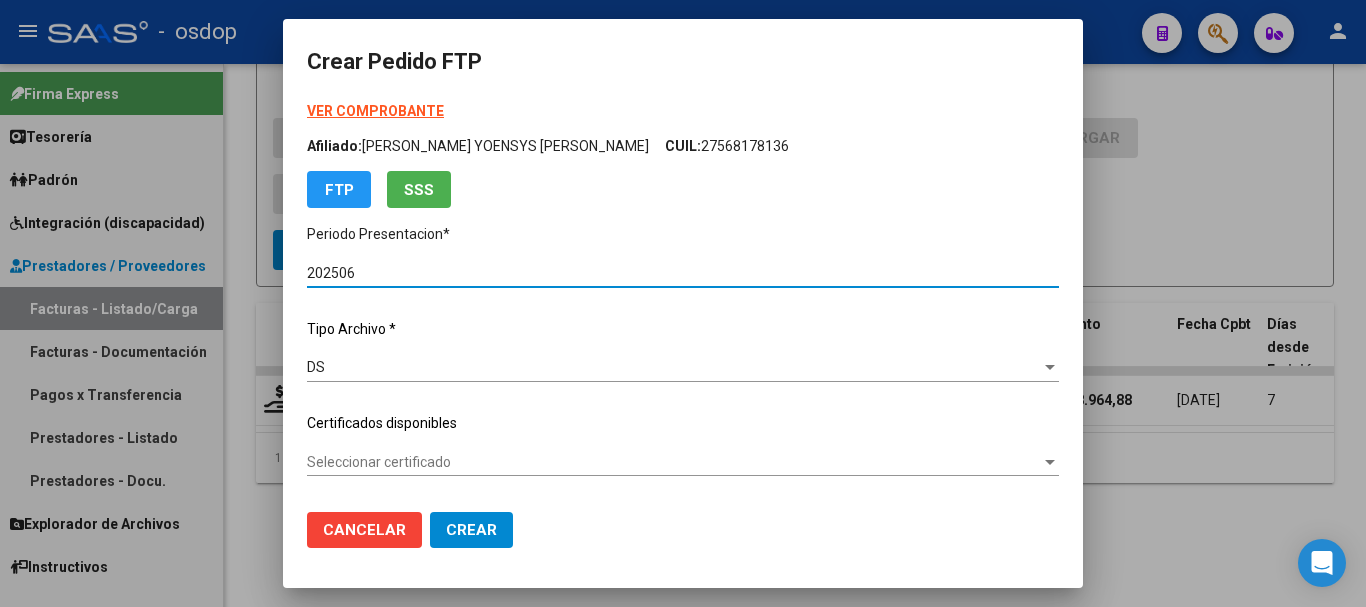 type on "8250320740" 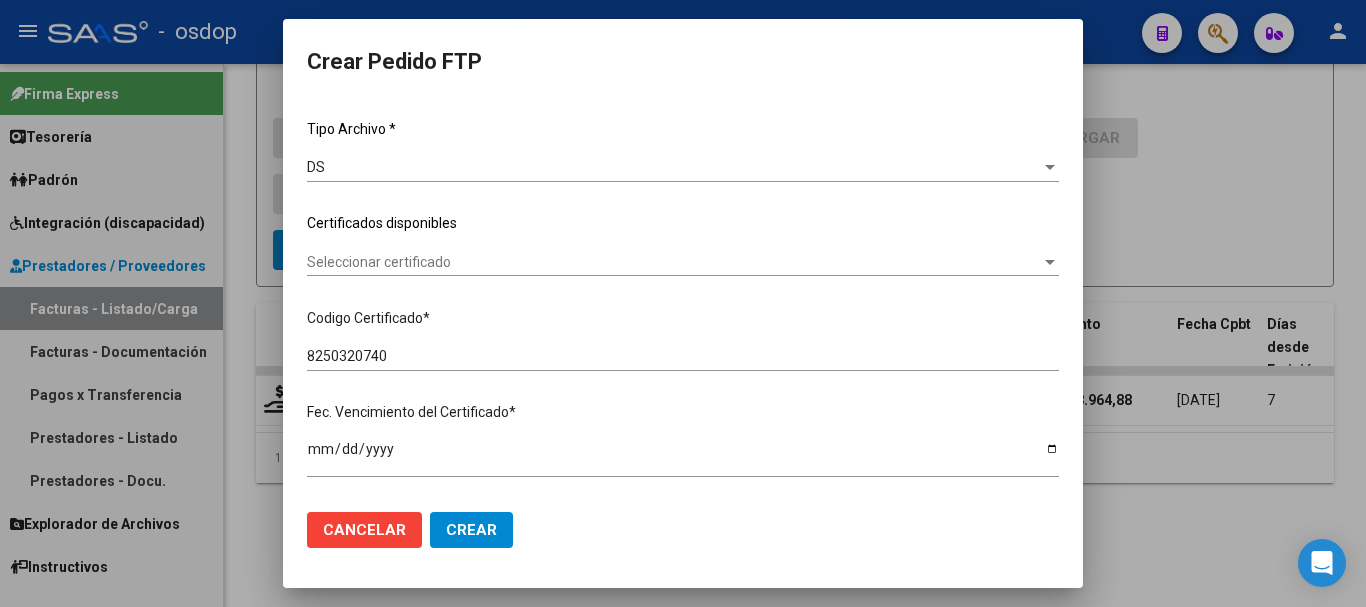 click on "Seleccionar certificado" at bounding box center [674, 262] 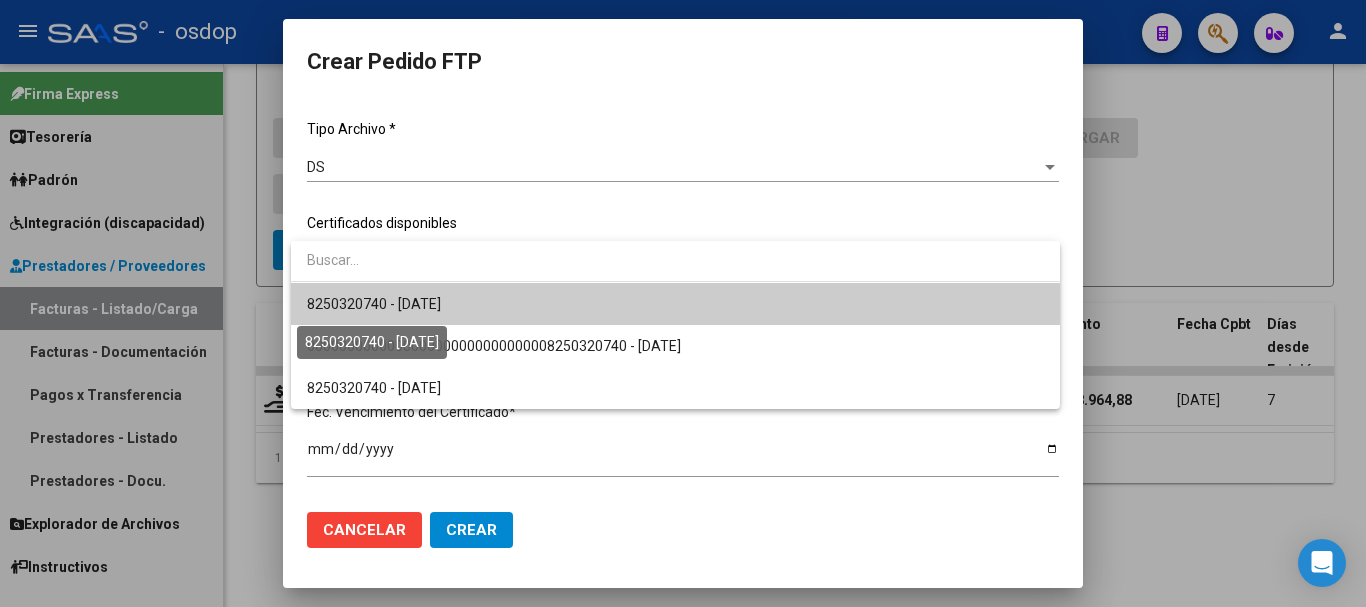 click on "8250320740 - [DATE]" at bounding box center (374, 304) 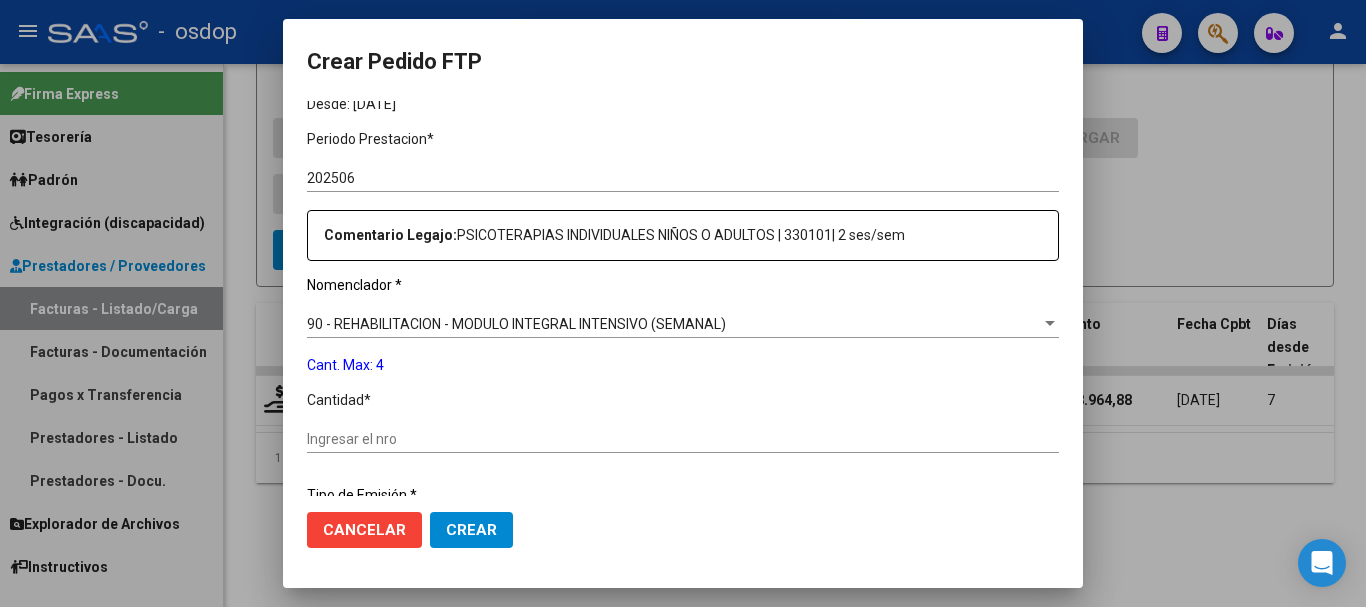 scroll, scrollTop: 700, scrollLeft: 0, axis: vertical 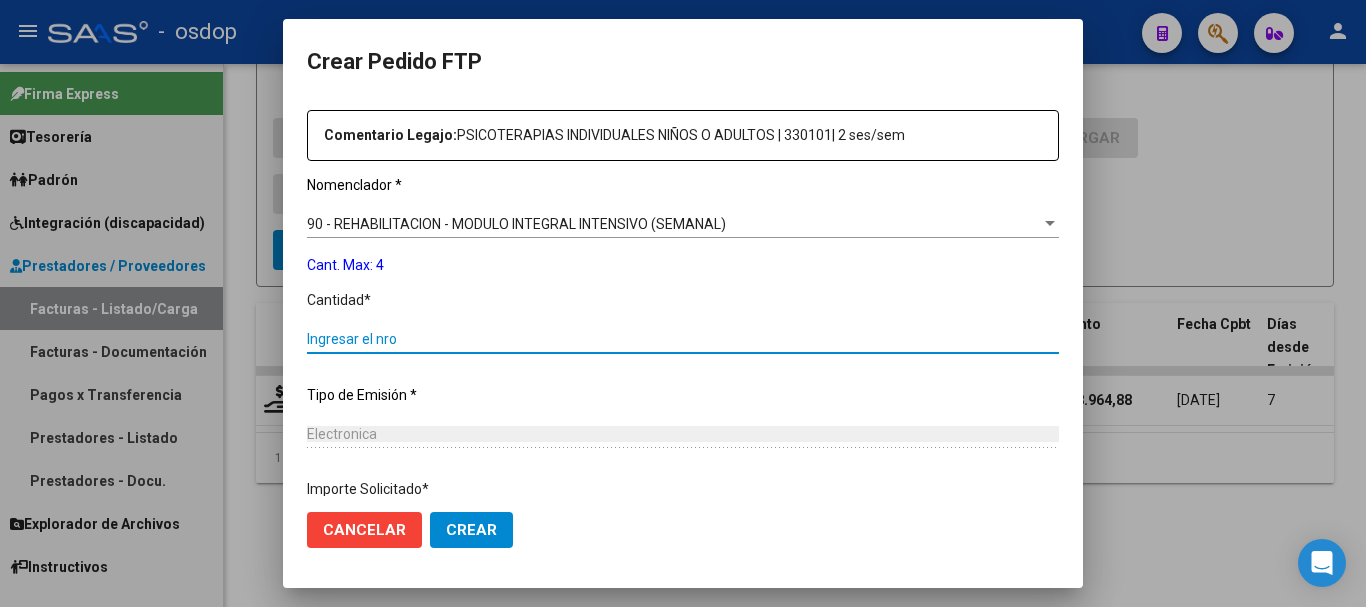 click on "Ingresar el nro" at bounding box center [683, 339] 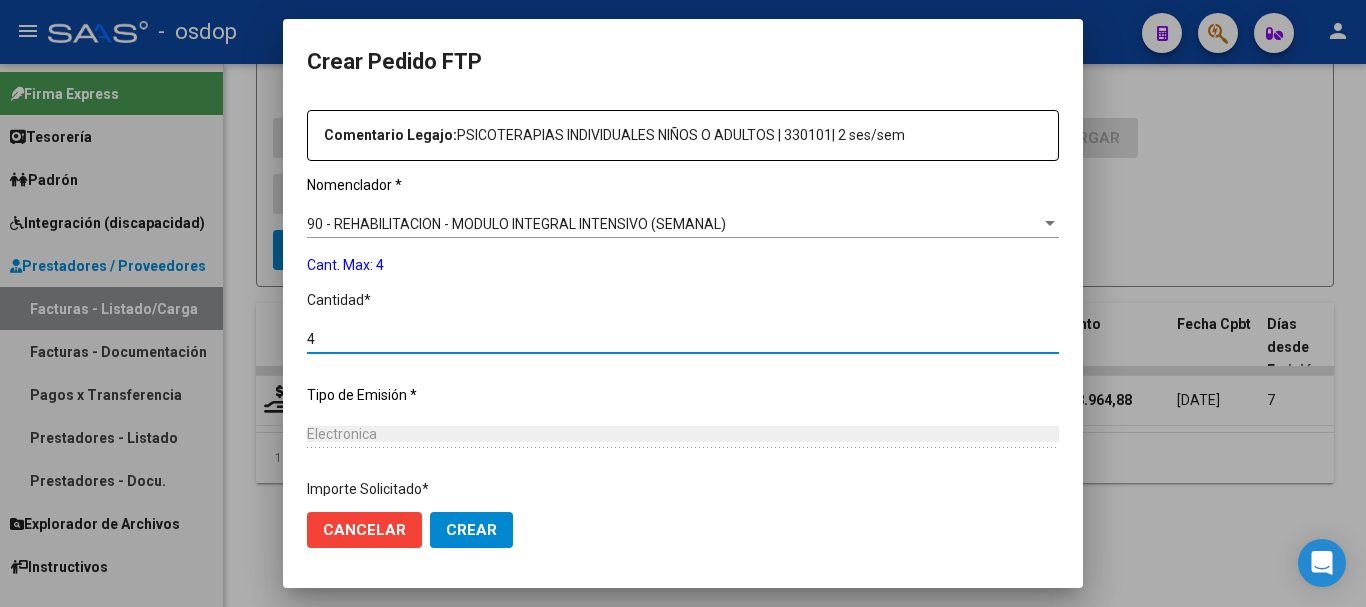 scroll, scrollTop: 858, scrollLeft: 0, axis: vertical 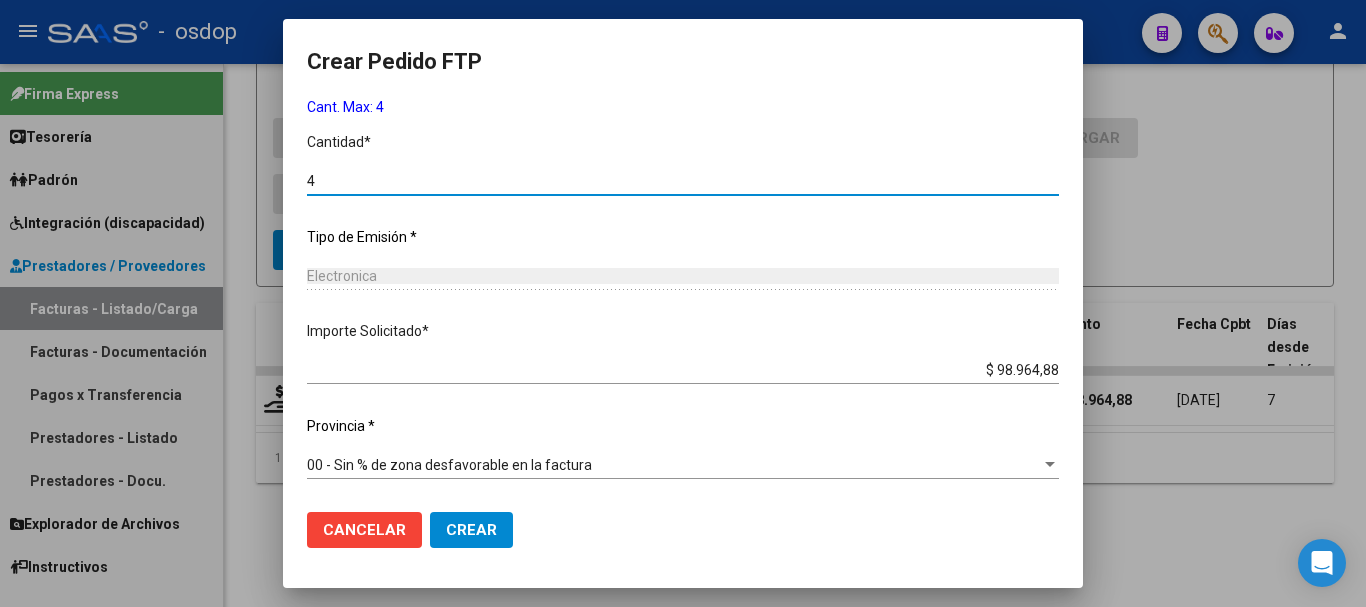 type on "4" 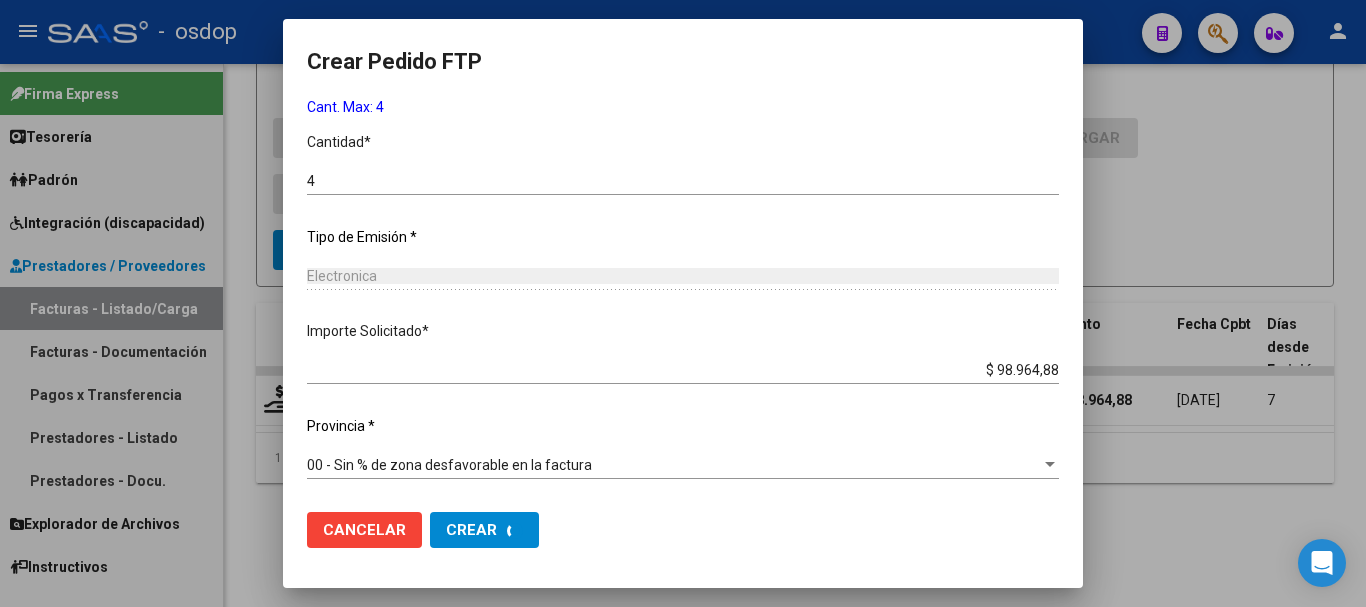 scroll, scrollTop: 0, scrollLeft: 0, axis: both 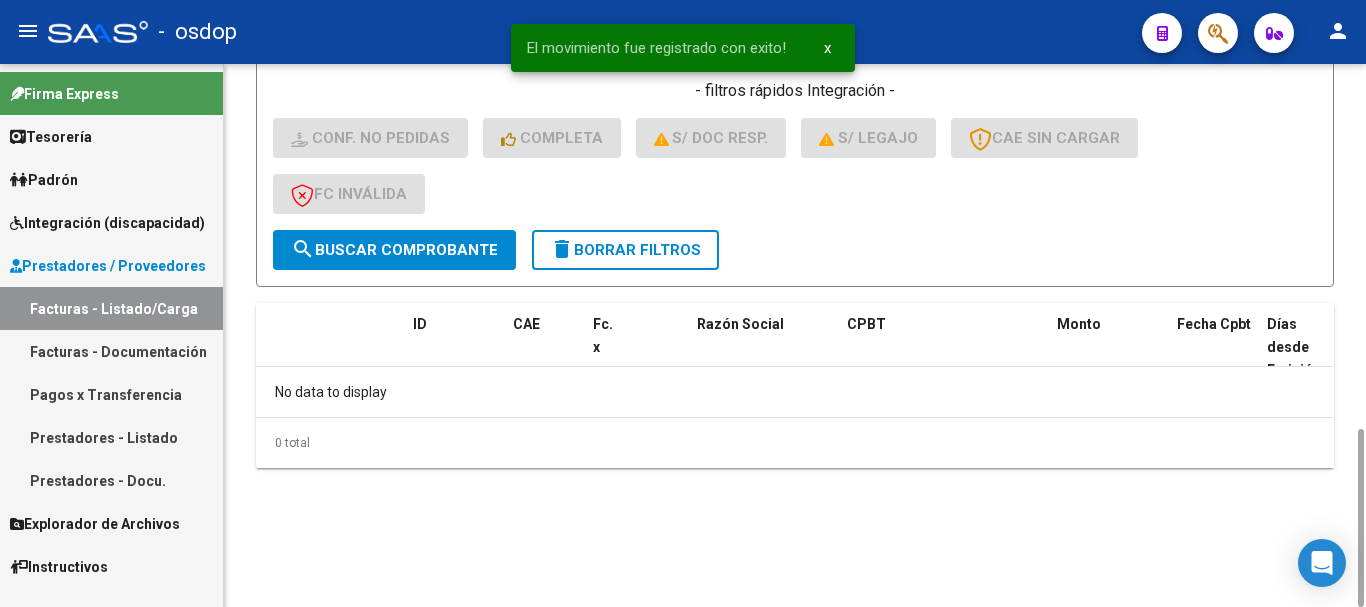 click on "delete  Borrar Filtros" 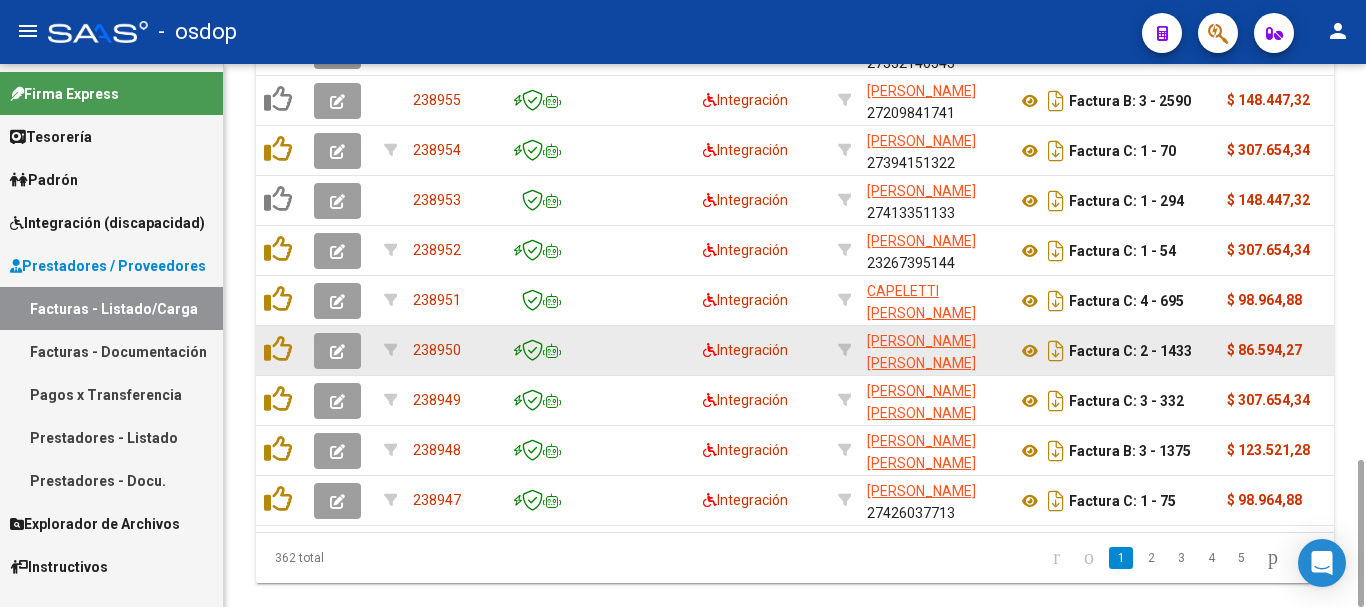scroll, scrollTop: 860, scrollLeft: 0, axis: vertical 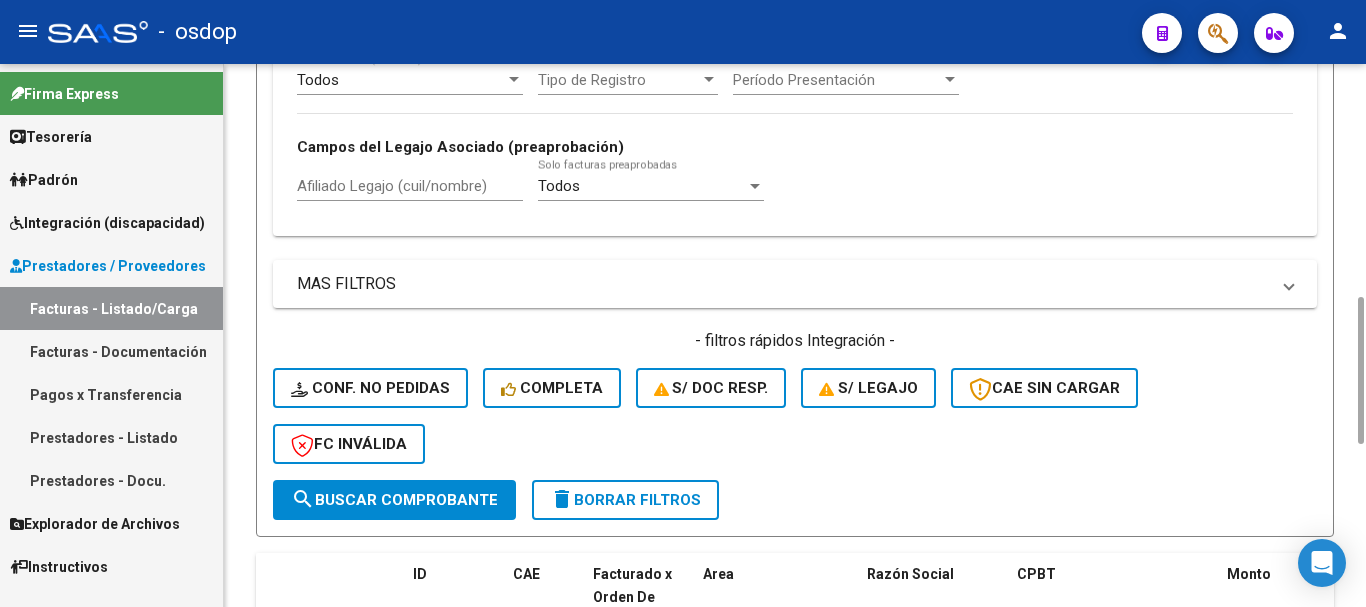 click on "Filtros Id Area Area Seleccionar Gerenciador Seleccionar Gerenciador No  Confirmado Todos  Cargado desde Masivo   Mostrar totalizadores   FILTROS DEL COMPROBANTE  Comprobante Tipo Comprobante Tipo Start date – Fec. Comprobante Desde / Hasta Días Emisión Desde(cant. días) Días Emisión Hasta(cant. días) CUIT / Razón Social Pto. Venta Nro. Comprobante Código SSS CAE Válido CAE Válido Todos  Cargado Módulo Hosp. Todos  Tiene facturacion Apócrifa Hospital Refes  FILTROS DE INTEGRACION  Todos  Cargado en Para Enviar SSS Período De Prestación Campos del Archivo de Rendición Devuelto x SSS (dr_envio) Todos  Rendido x SSS (dr_envio) Tipo de Registro Tipo de Registro Período Presentación Período [PERSON_NAME] del Legajo Asociado (preaprobación) Afiliado Legajo (cuil/nombre) Todos  Solo facturas preaprobadas  MAS FILTROS  Todos  Con Doc. Respaldatoria Todos  Con Trazabilidad Todos  Asociado a Expediente Sur Auditoría Auditoría Auditoría Id Start date – Start date – Start date – –" 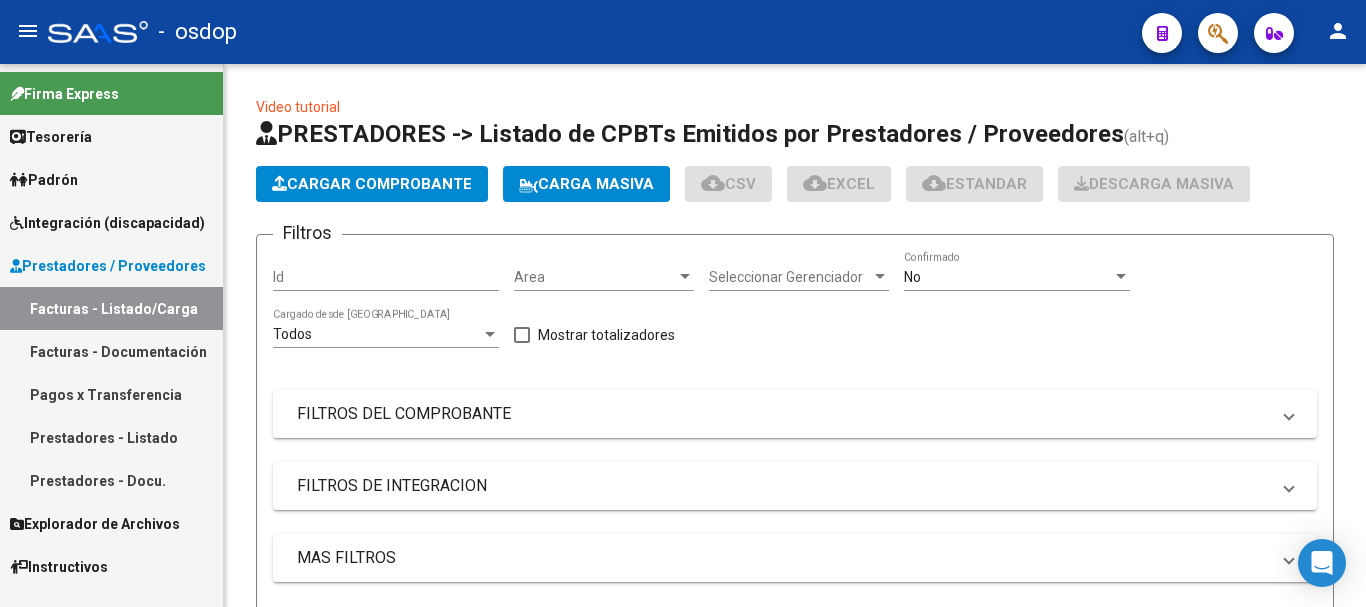 scroll, scrollTop: 0, scrollLeft: 0, axis: both 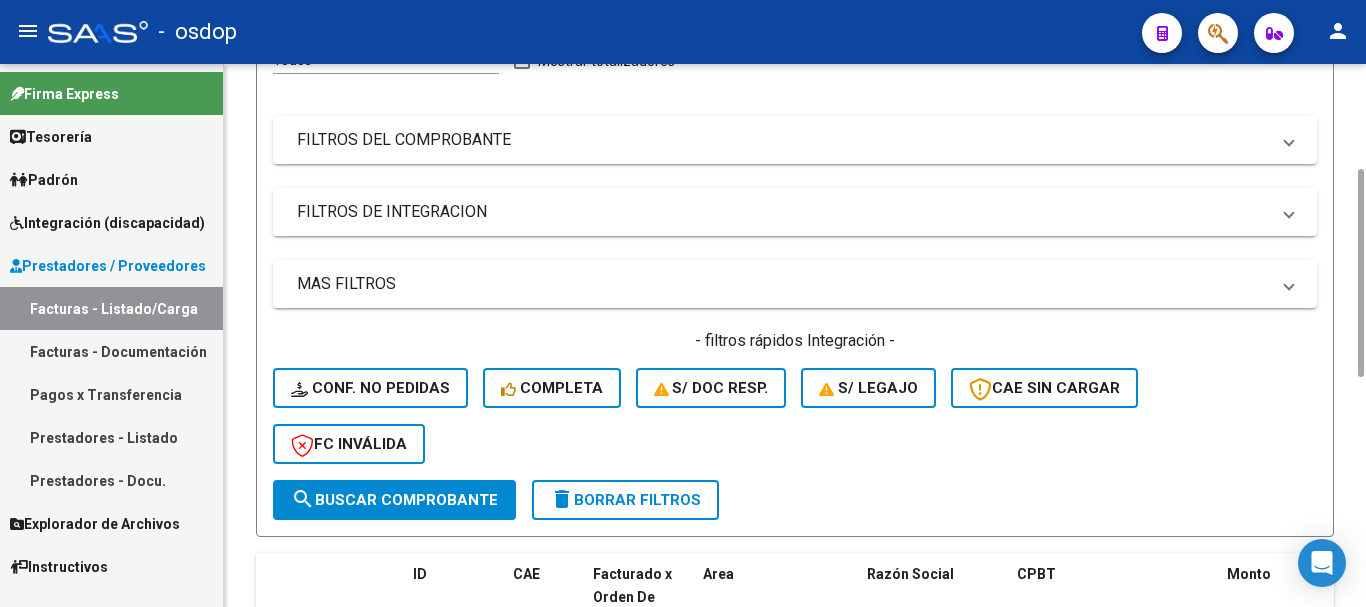 click on "FILTROS DE INTEGRACION" at bounding box center (783, 212) 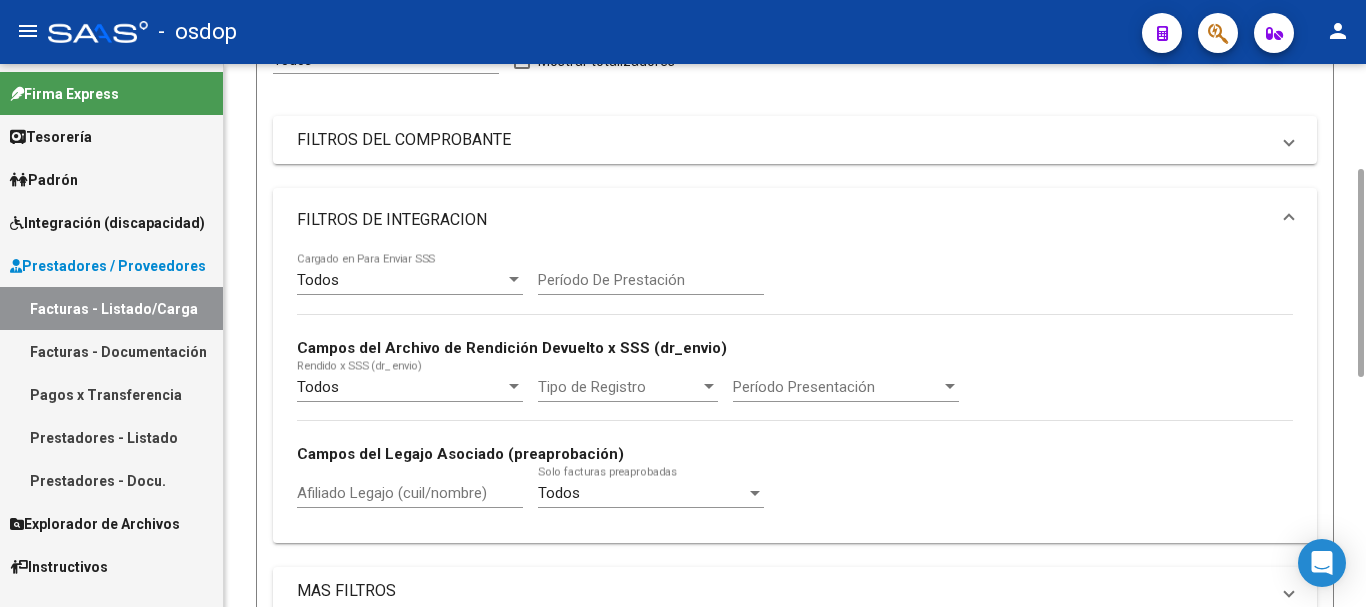 click on "Afiliado Legajo (cuil/nombre)" at bounding box center (410, 493) 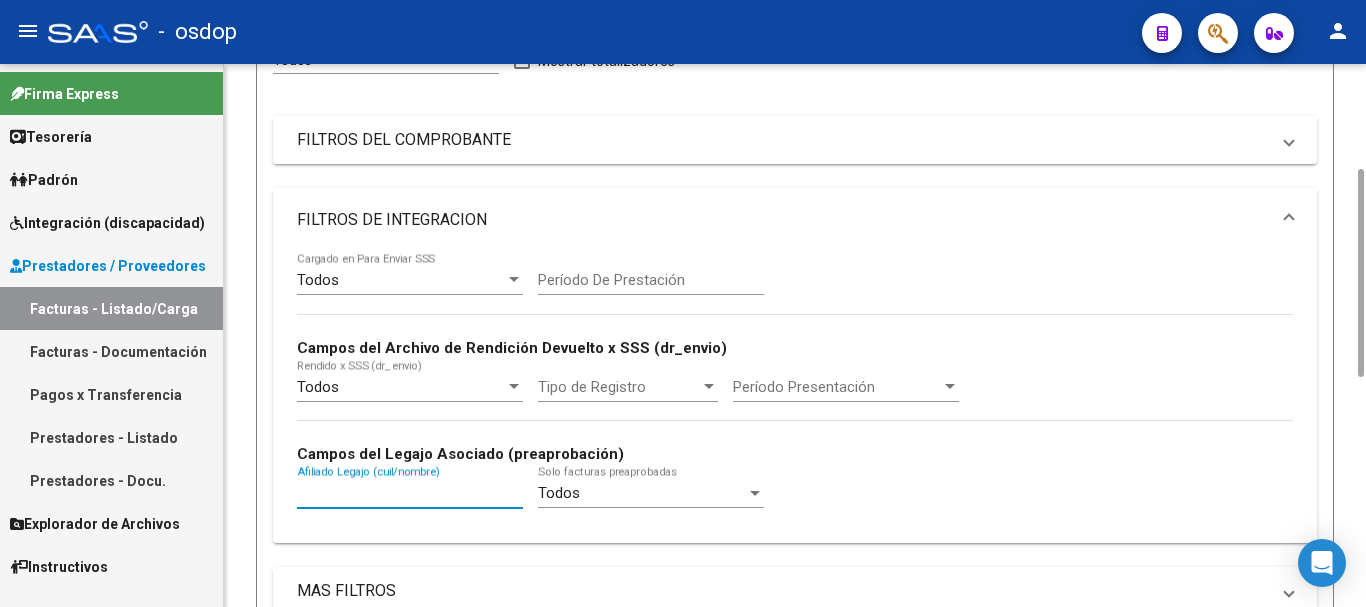 paste on "27956231170" 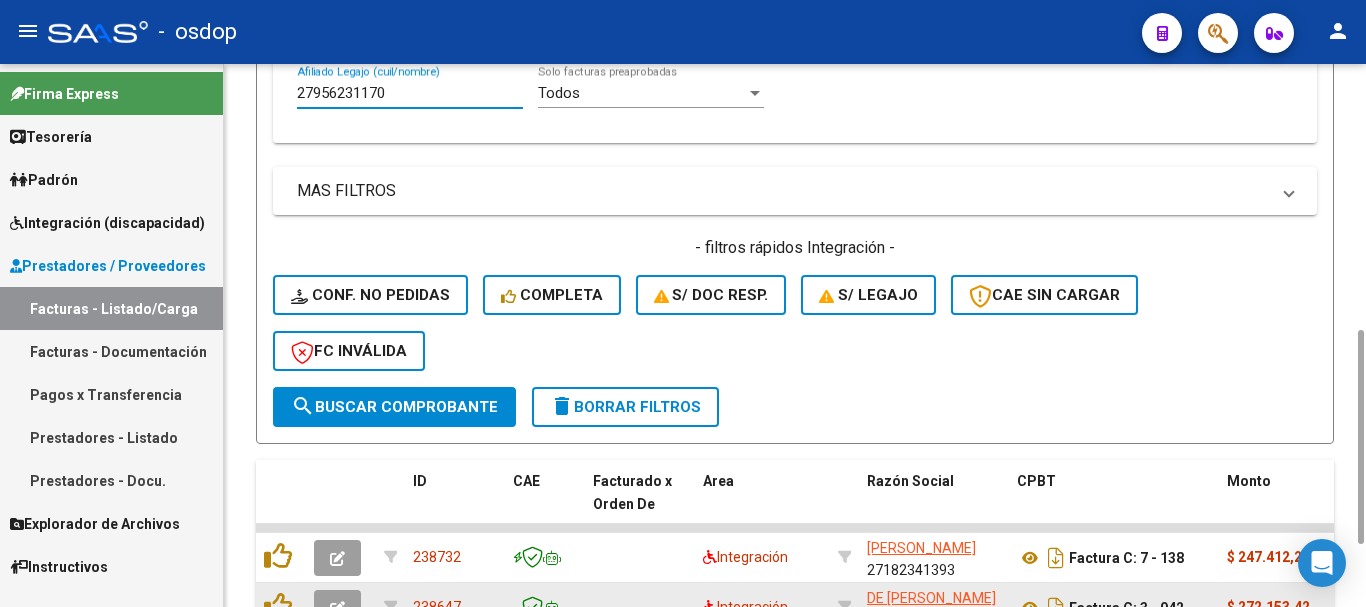 scroll, scrollTop: 831, scrollLeft: 0, axis: vertical 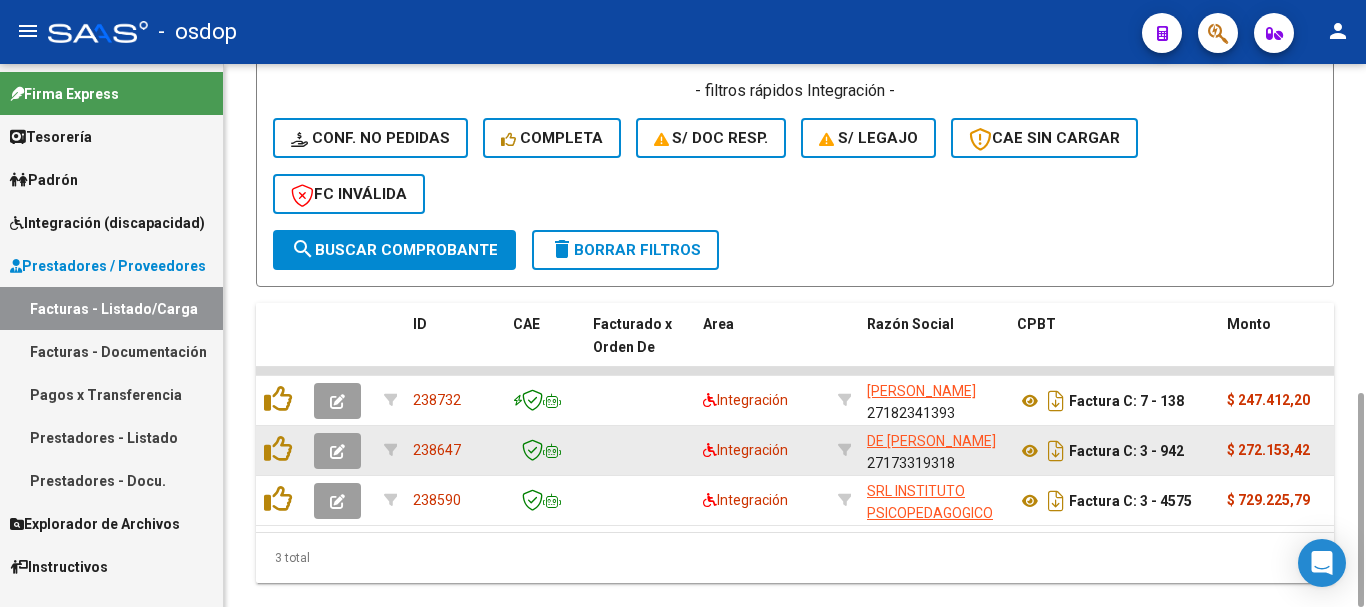 type on "27956231170" 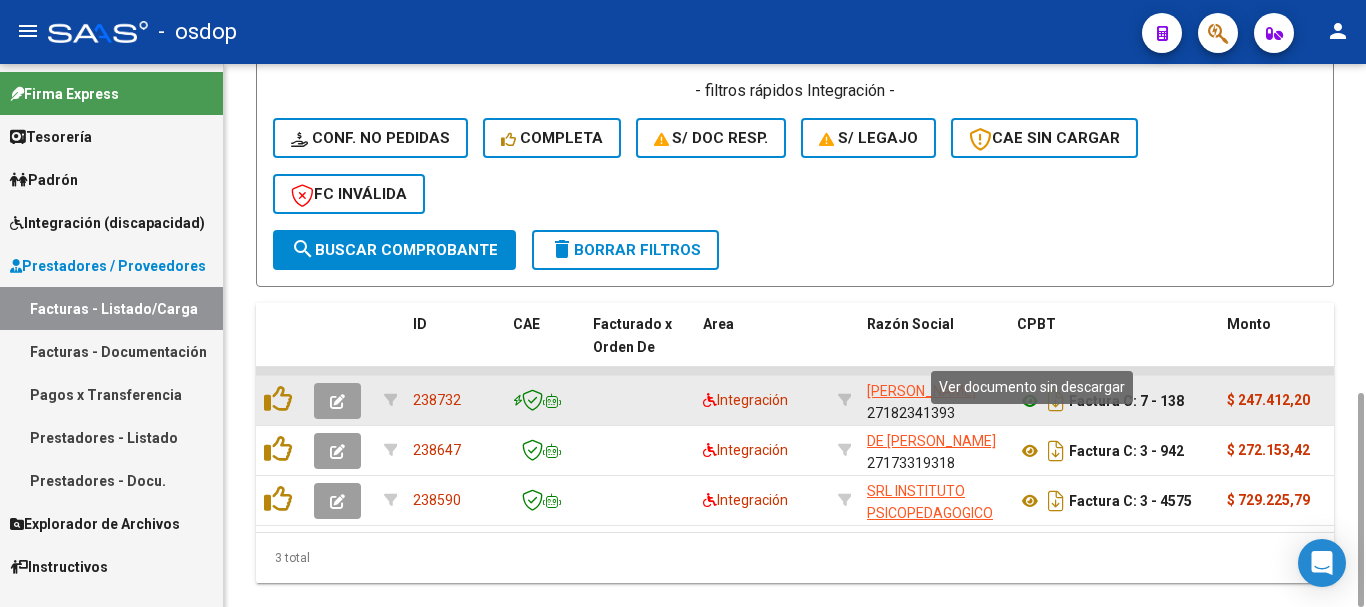 click 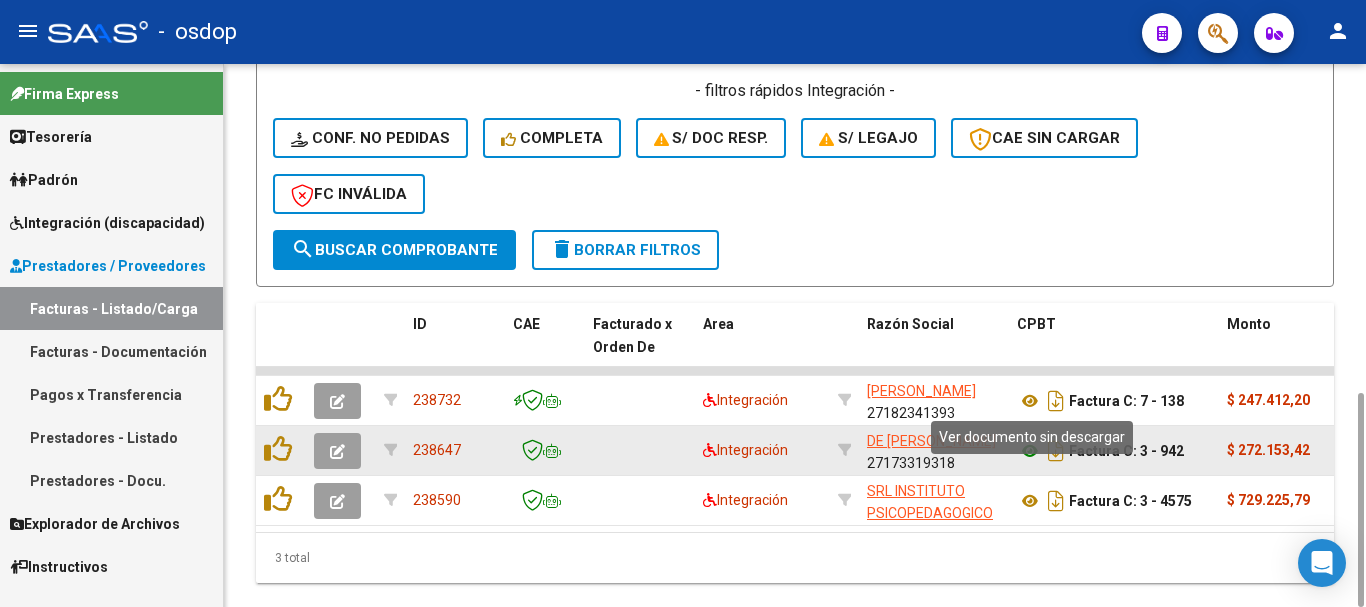 click 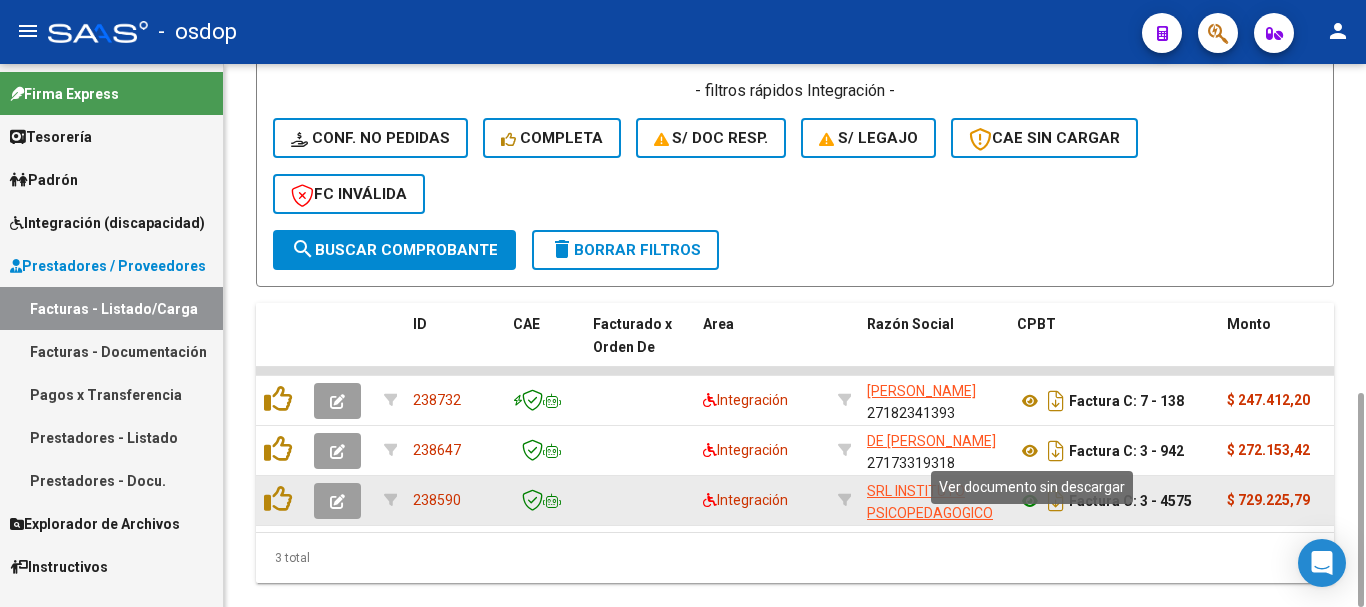 click 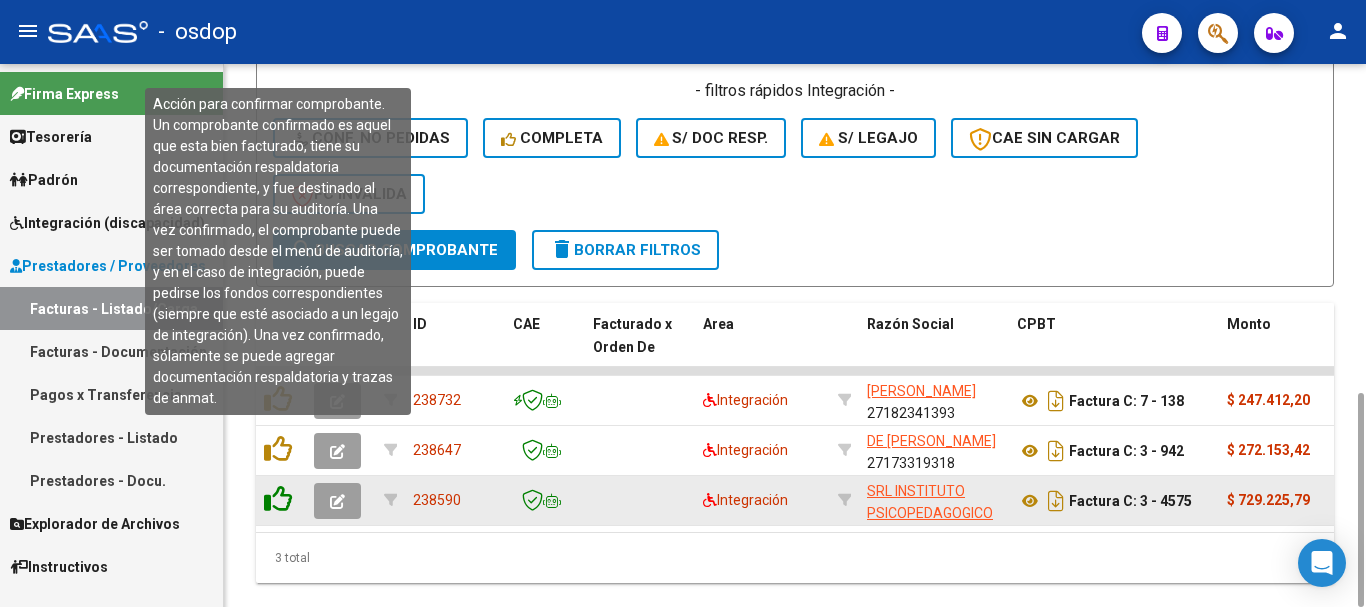 click 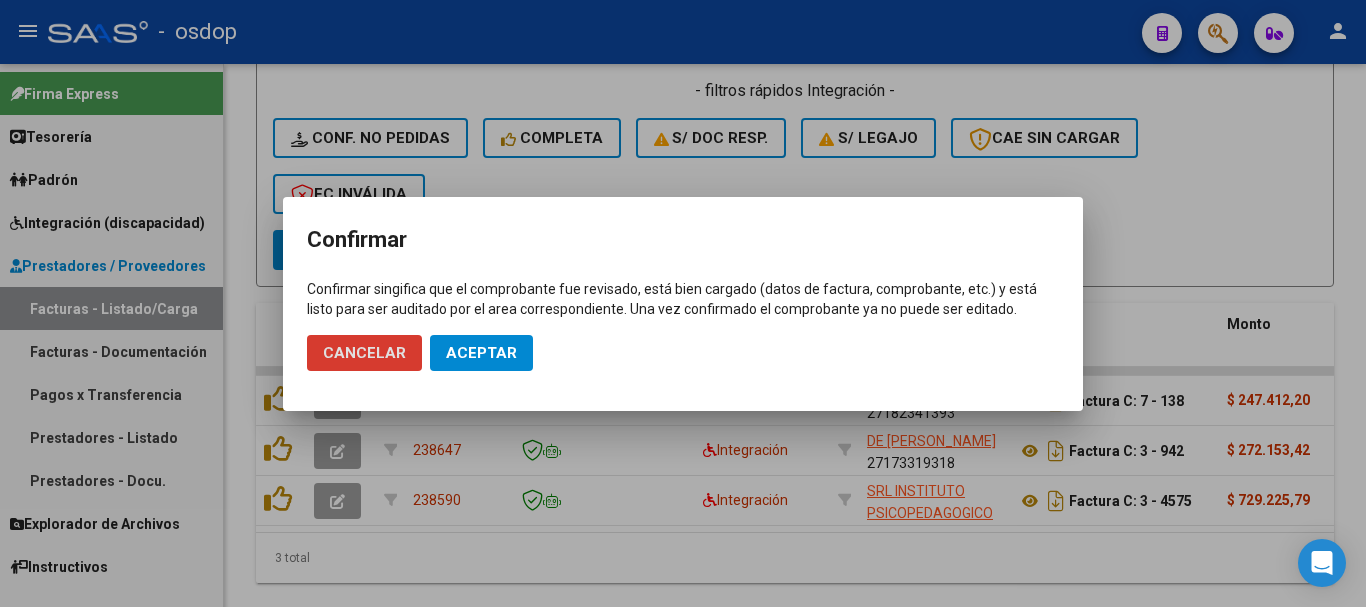 click on "Aceptar" 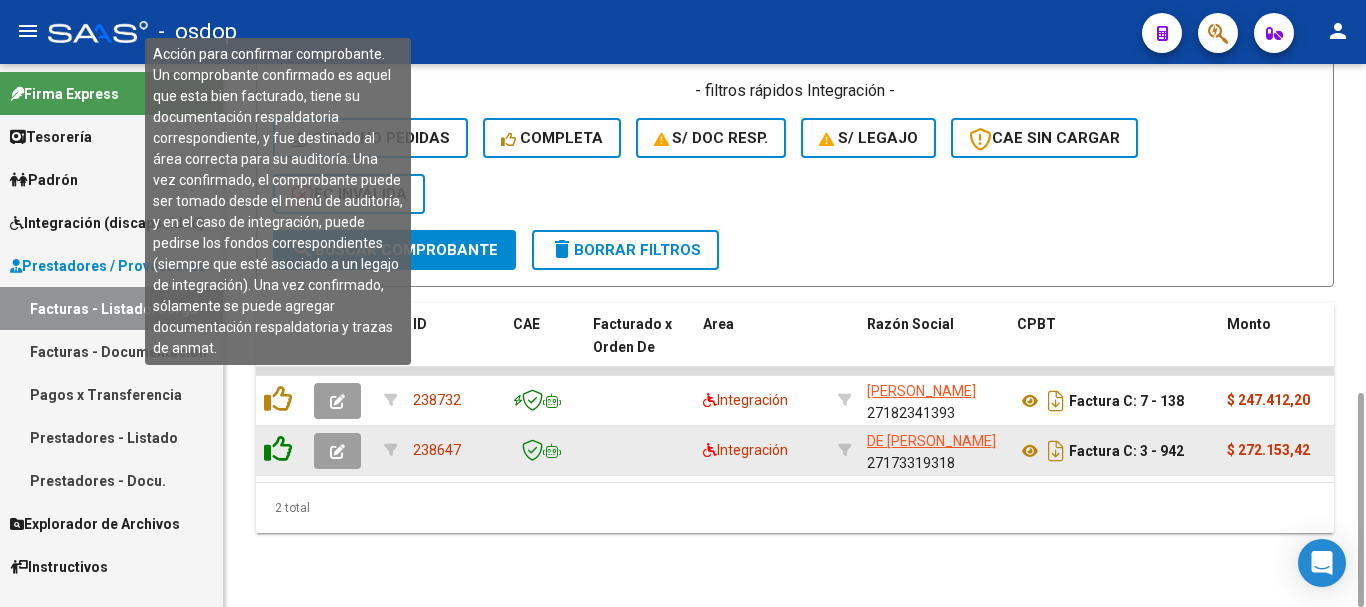 click 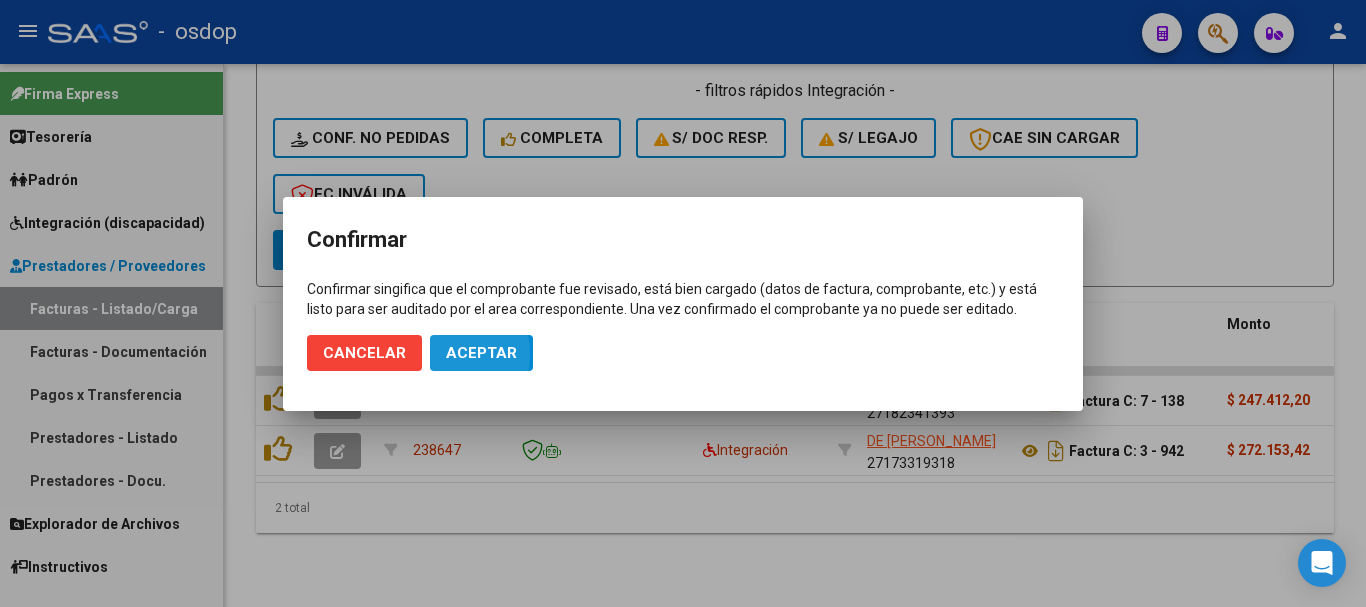 drag, startPoint x: 429, startPoint y: 353, endPoint x: 439, endPoint y: 350, distance: 10.440307 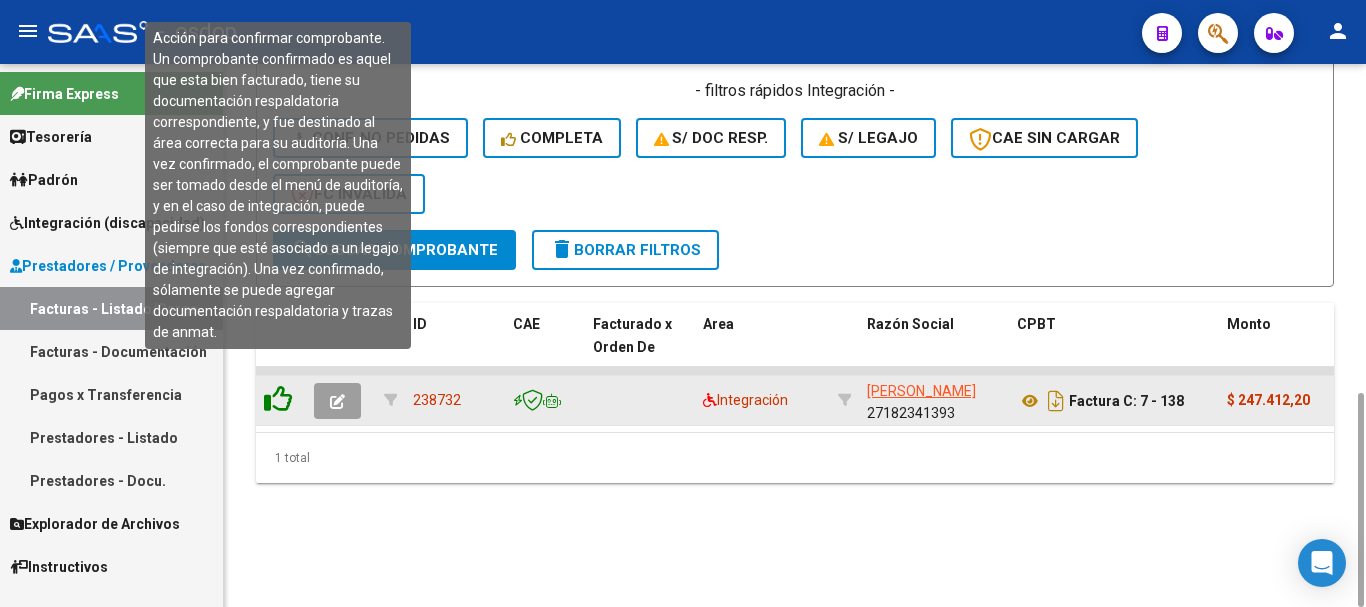 click 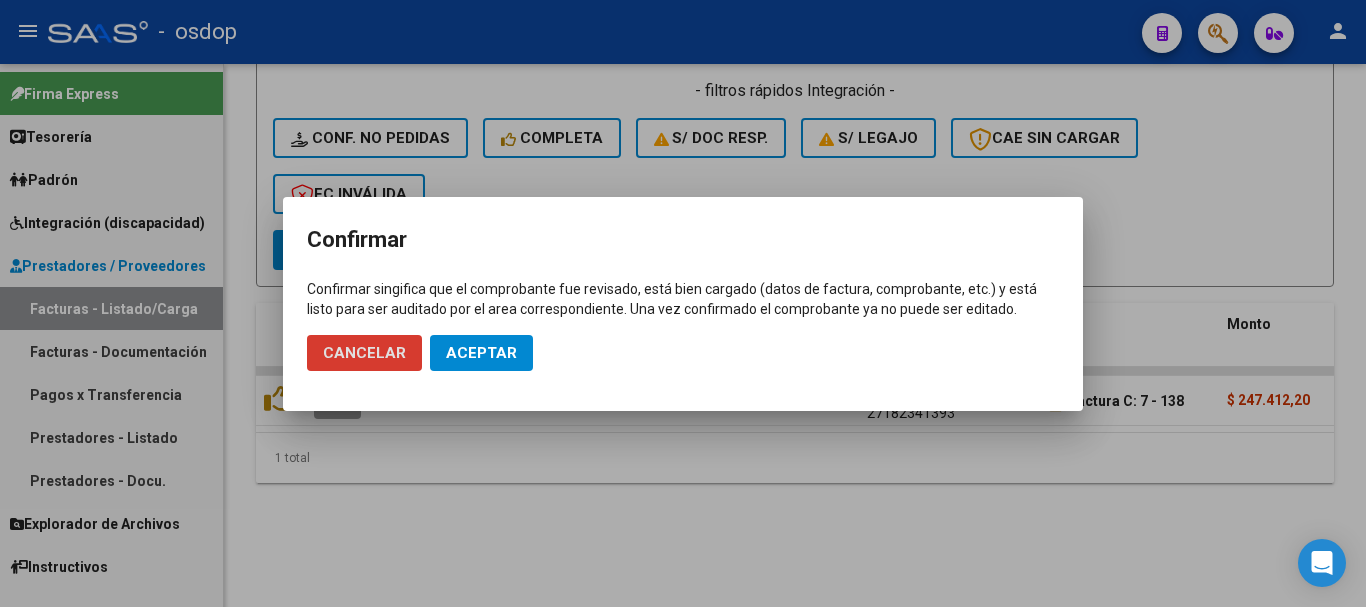 click on "Aceptar" 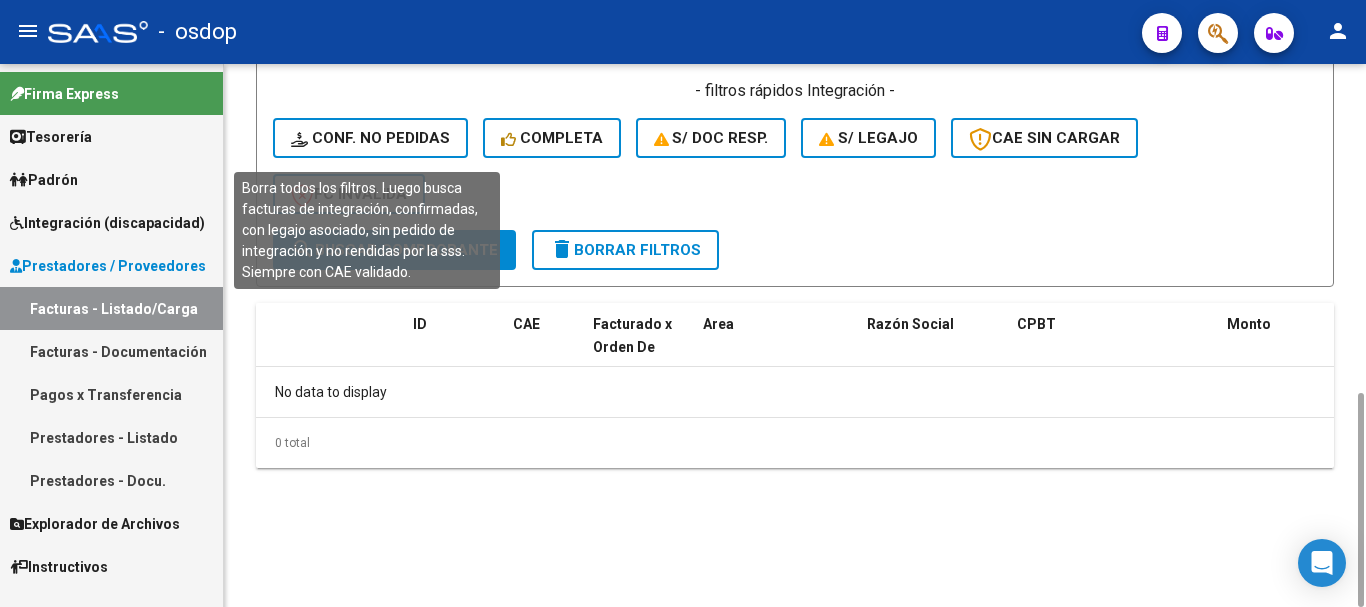 click on "Conf. no pedidas" 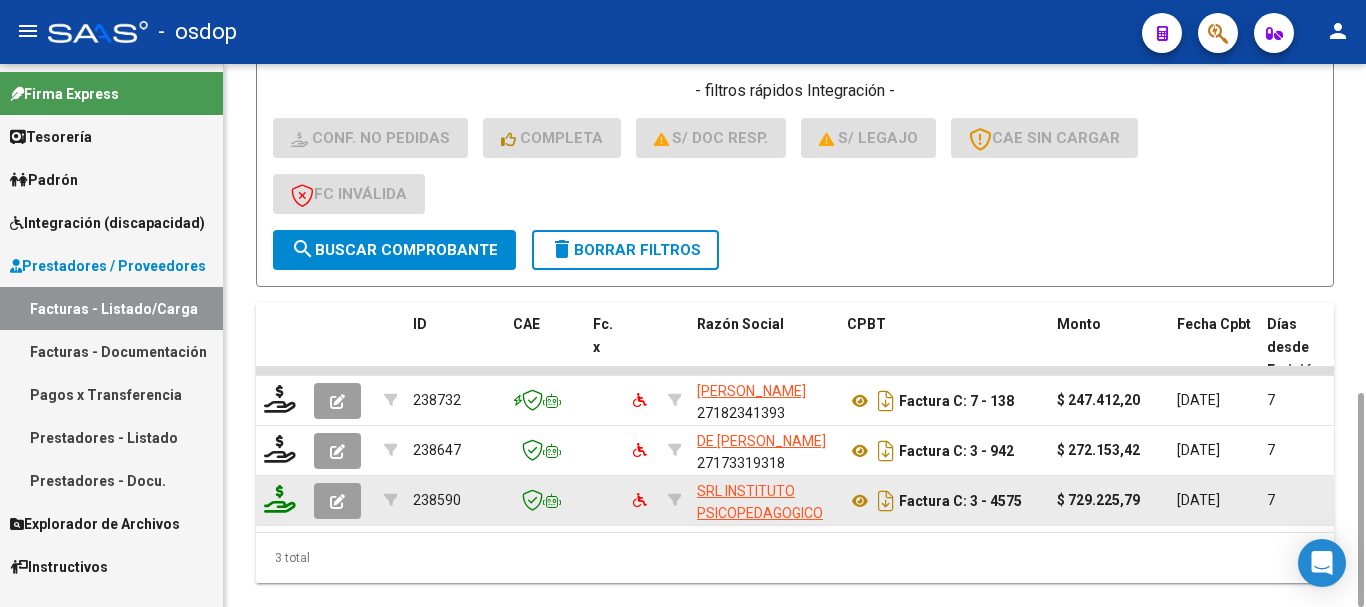 click 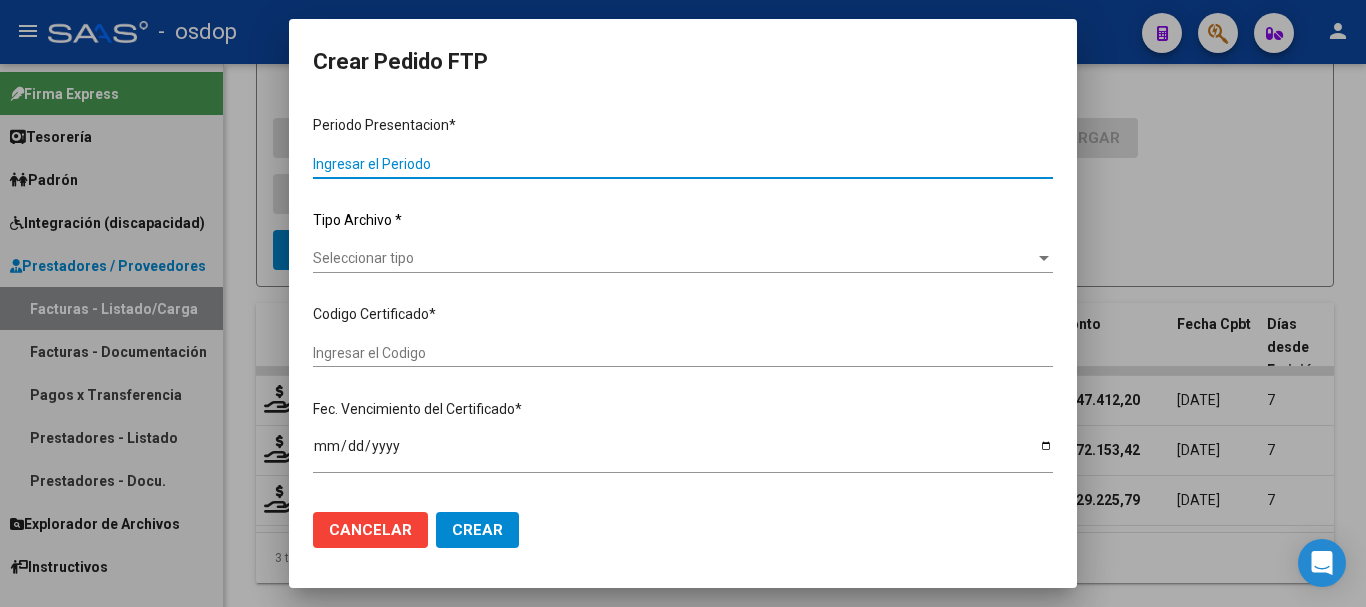 type on "202506" 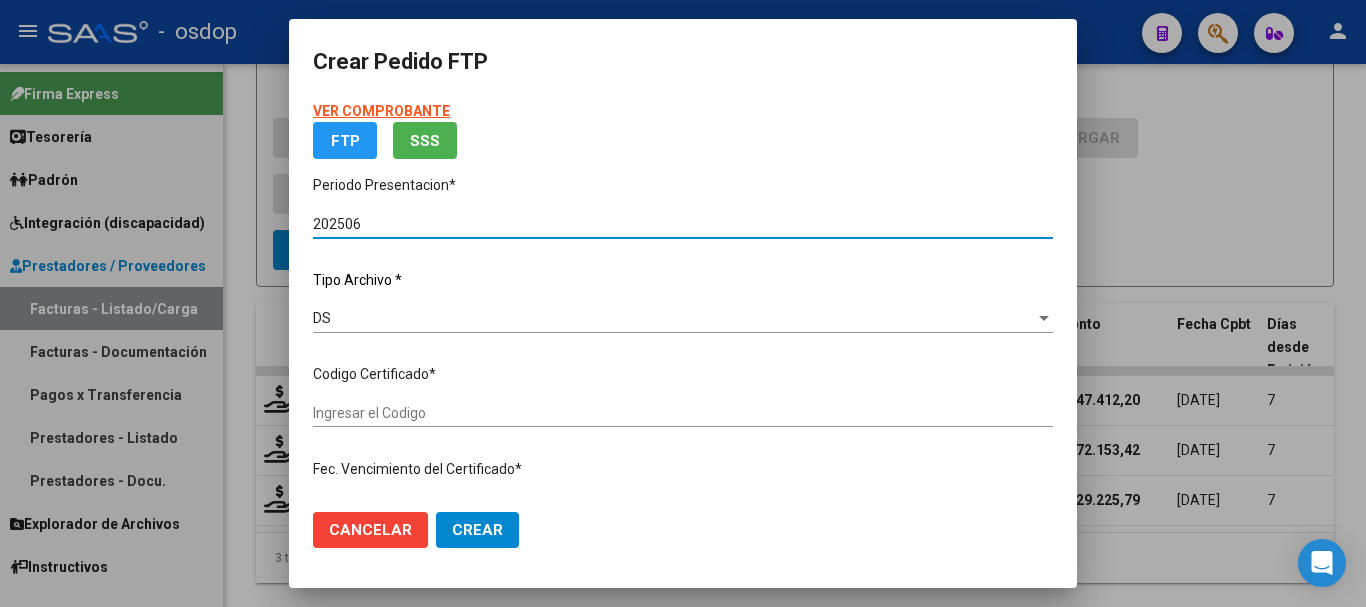 type on "5043638002" 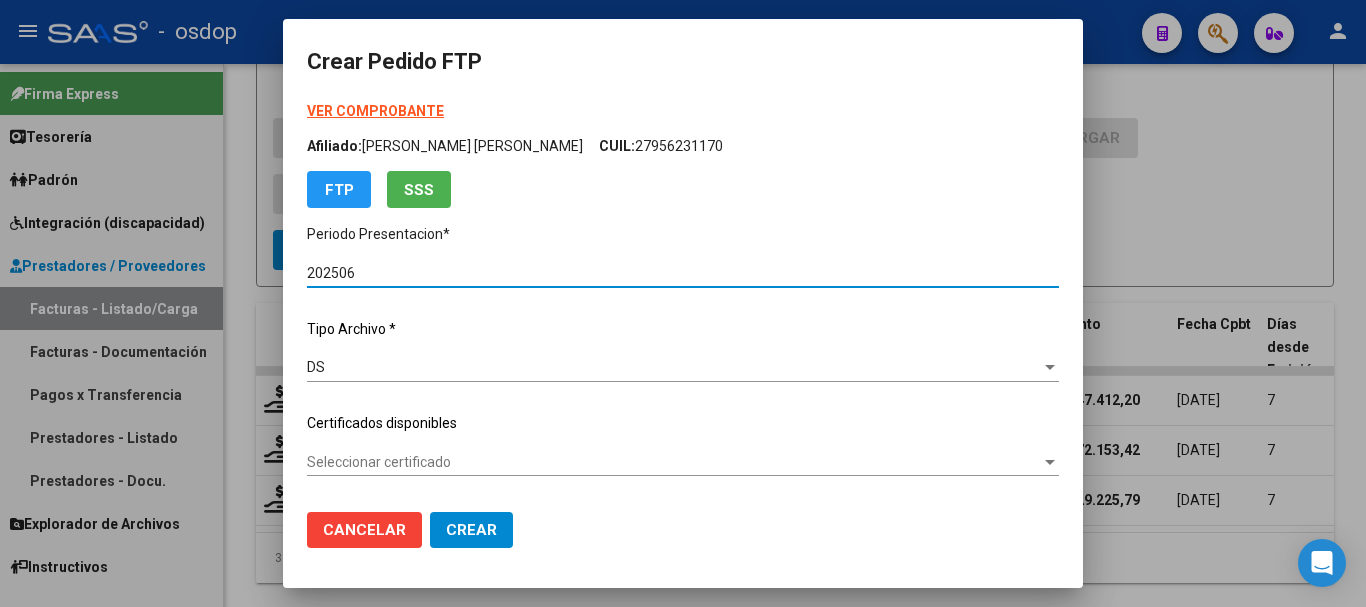 click on "Certificados disponibles" 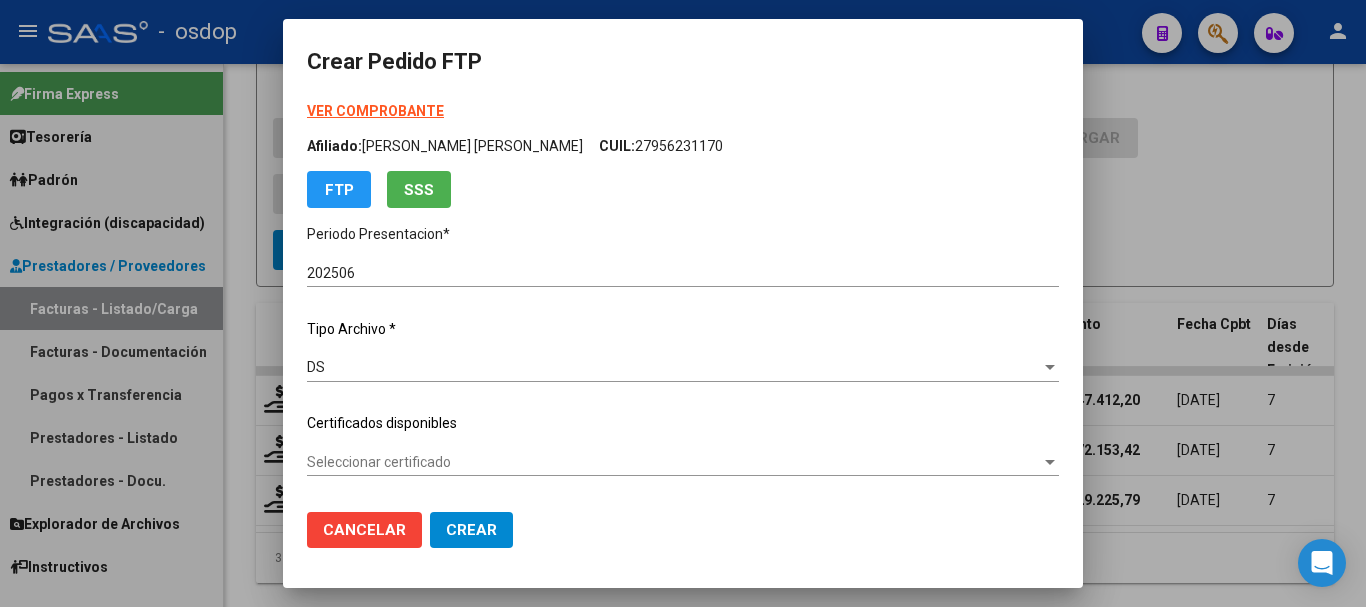click on "Seleccionar certificado" at bounding box center (674, 462) 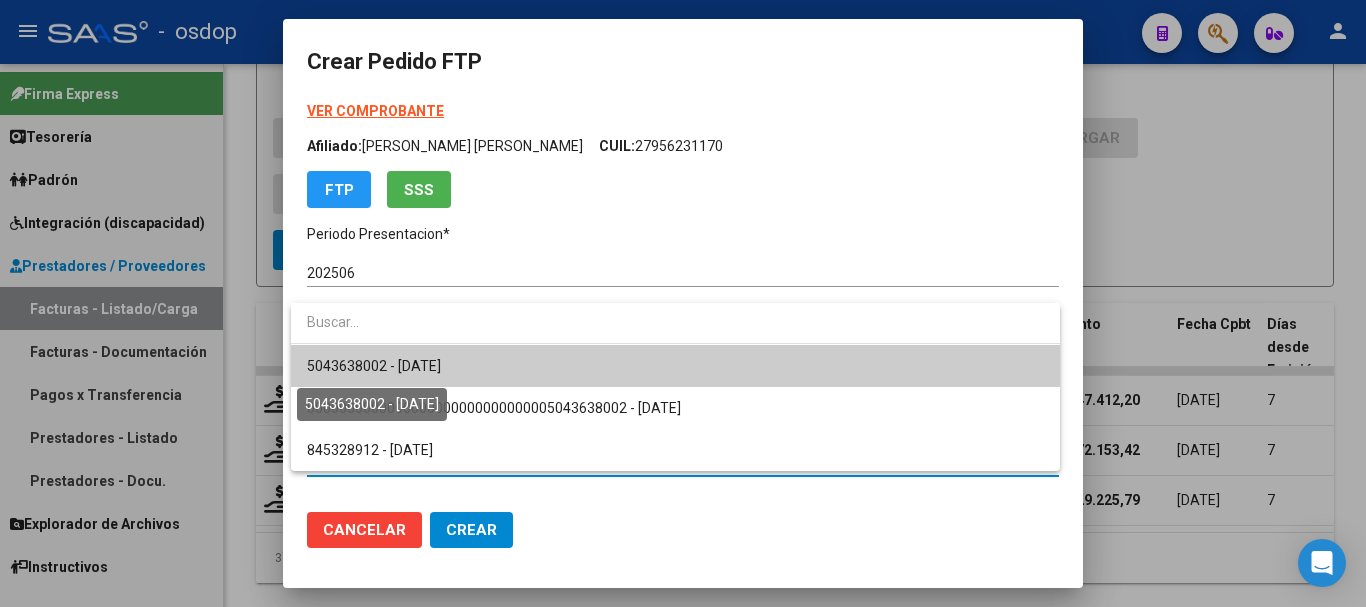 click on "5043638002 - 2032-09-06" at bounding box center [374, 366] 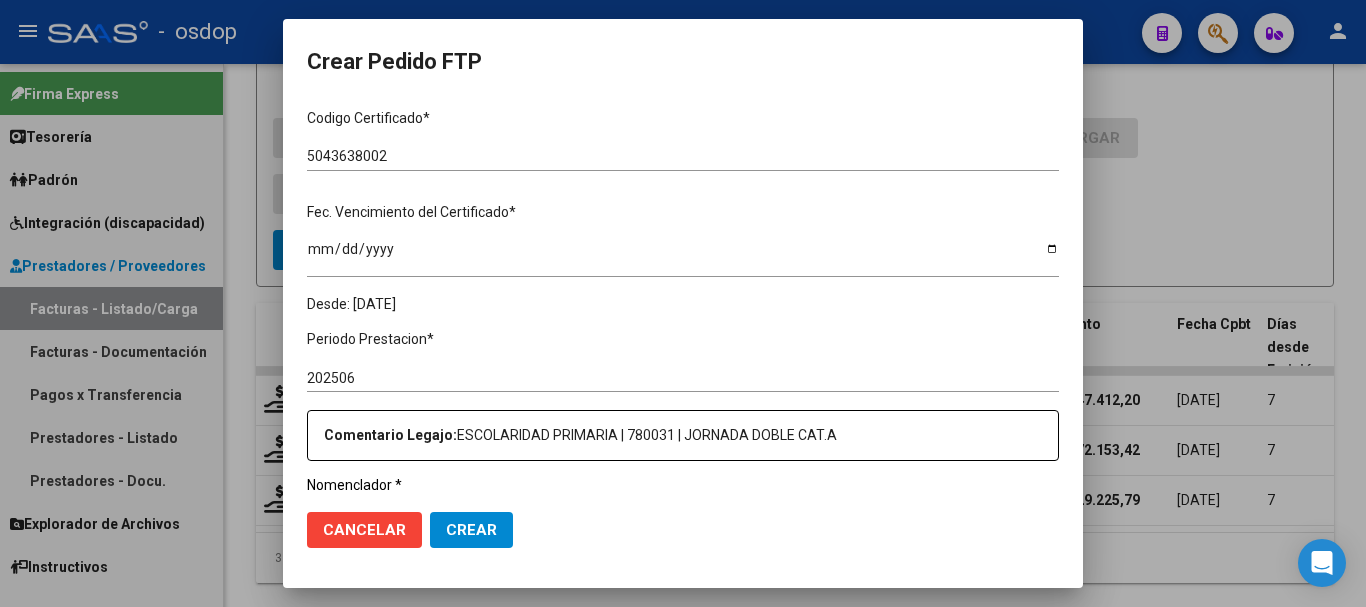 scroll, scrollTop: 700, scrollLeft: 0, axis: vertical 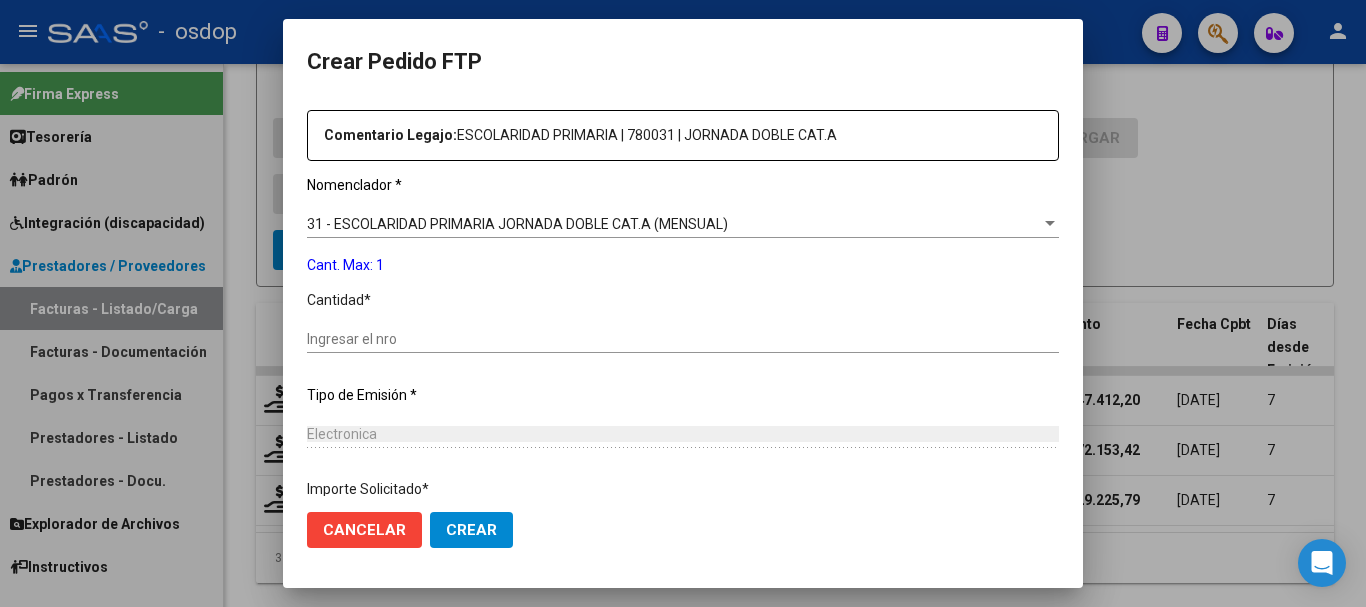 click on "Ingresar el nro" 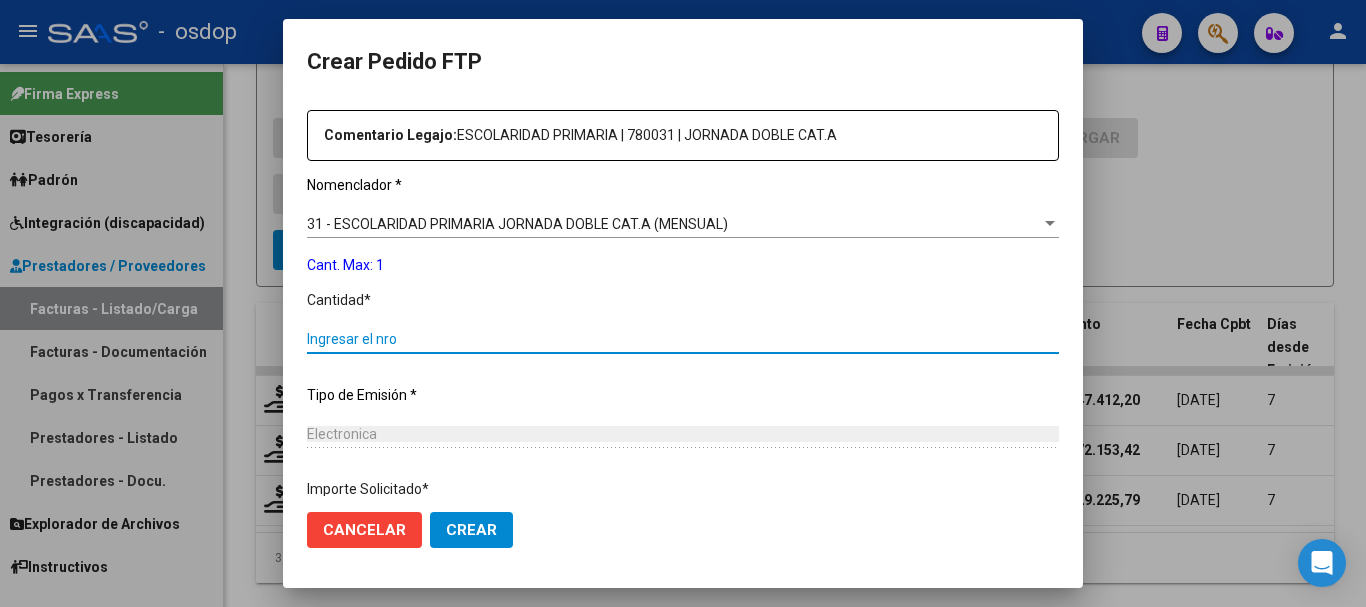 click on "Ingresar el nro" at bounding box center [683, 339] 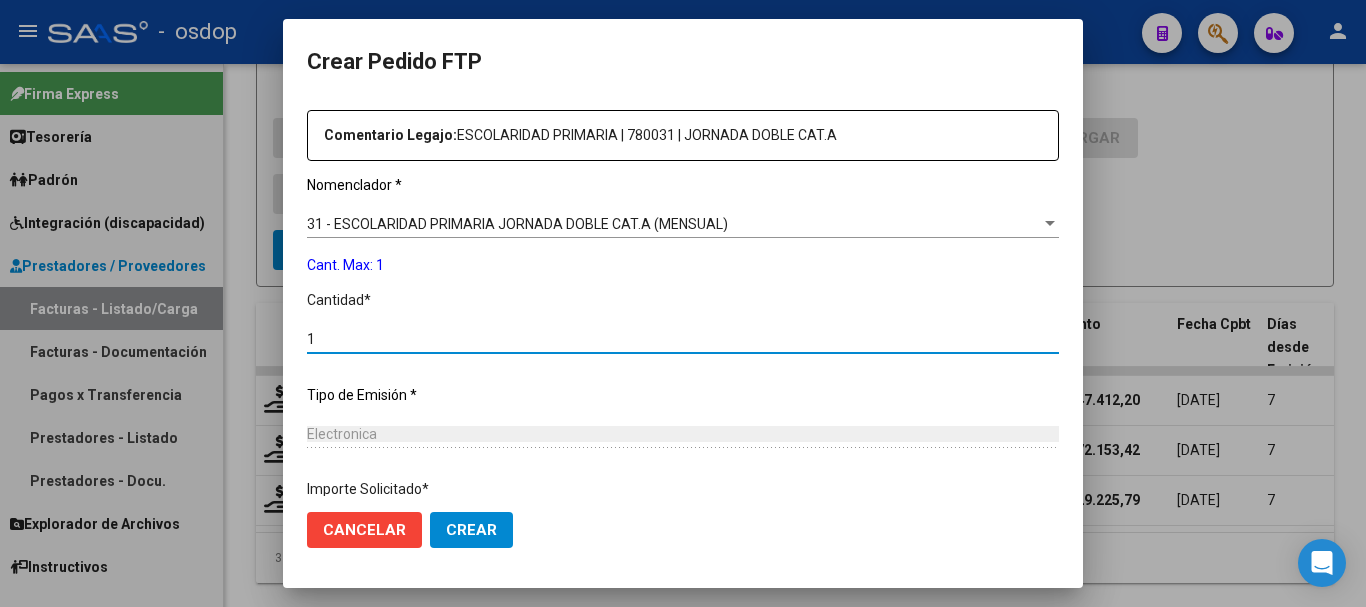 type on "1" 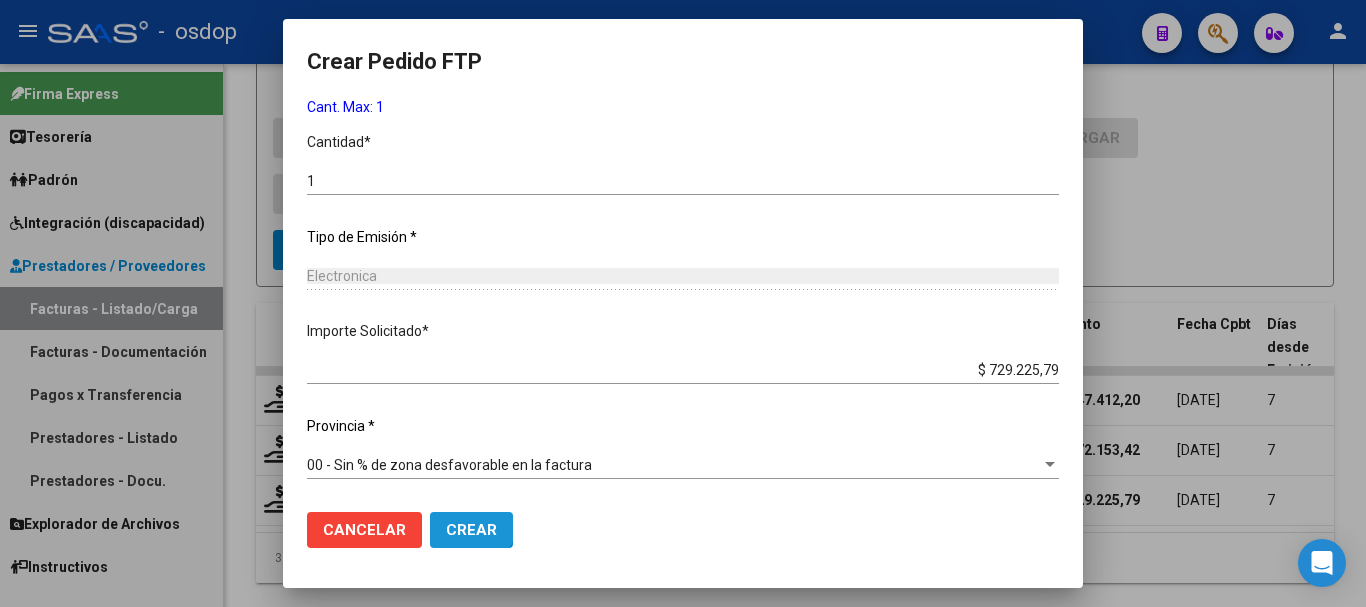 click on "Crear" 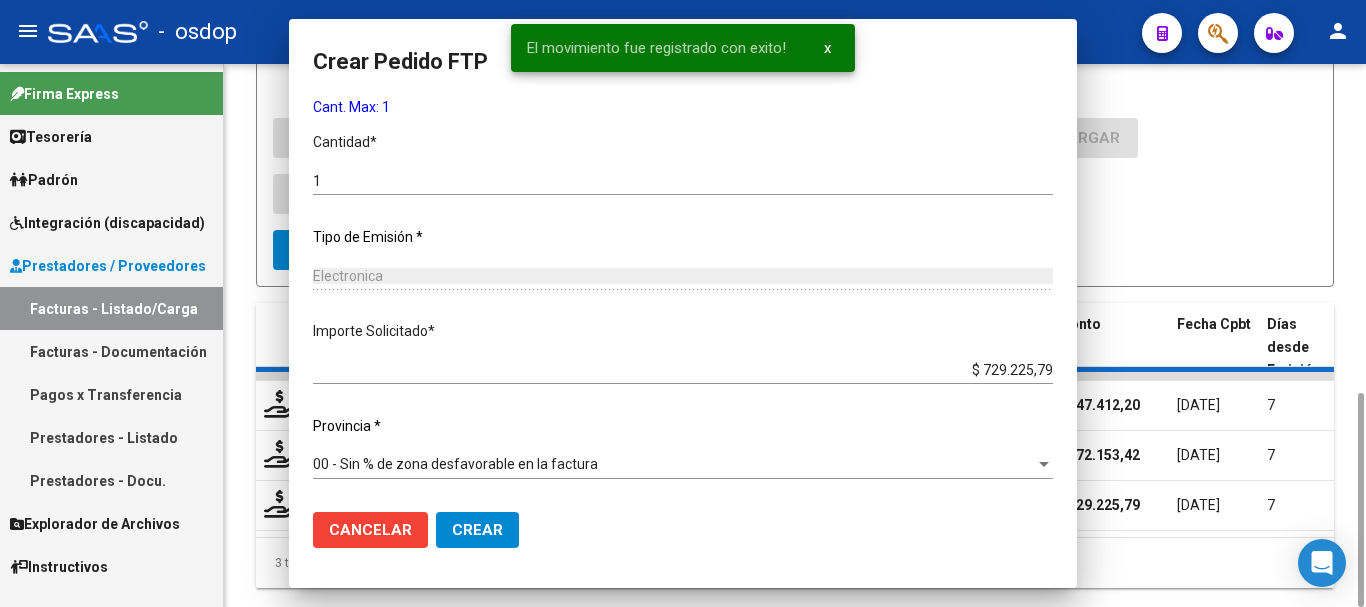 scroll, scrollTop: 0, scrollLeft: 0, axis: both 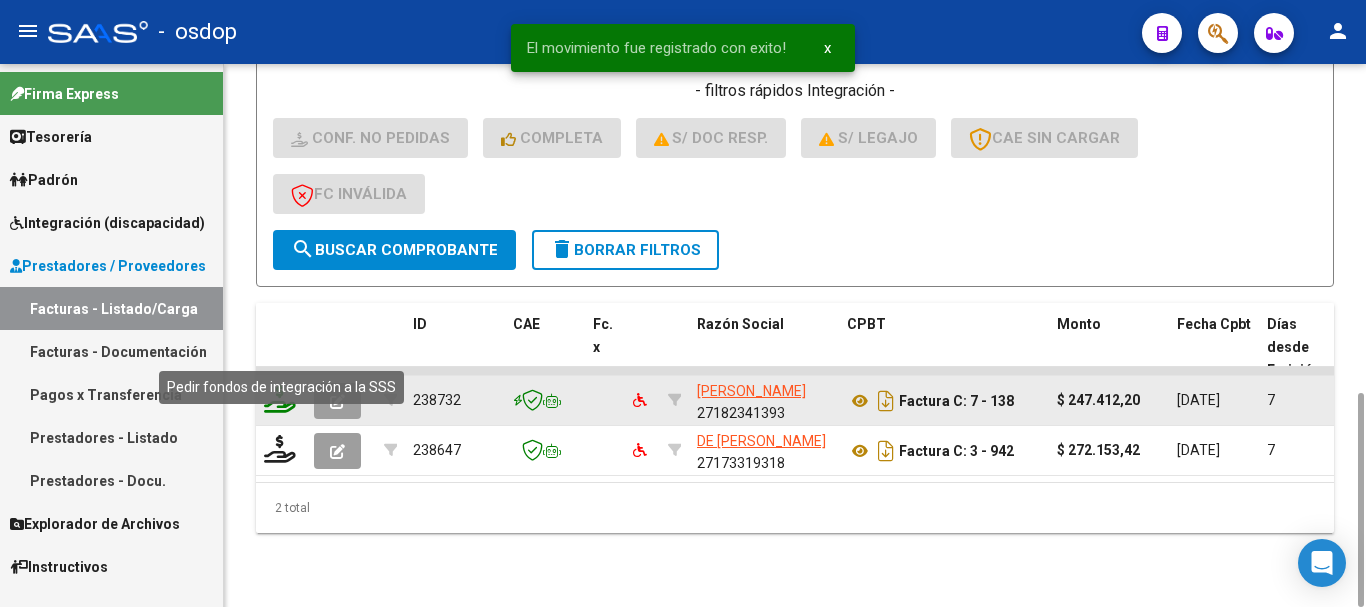 click 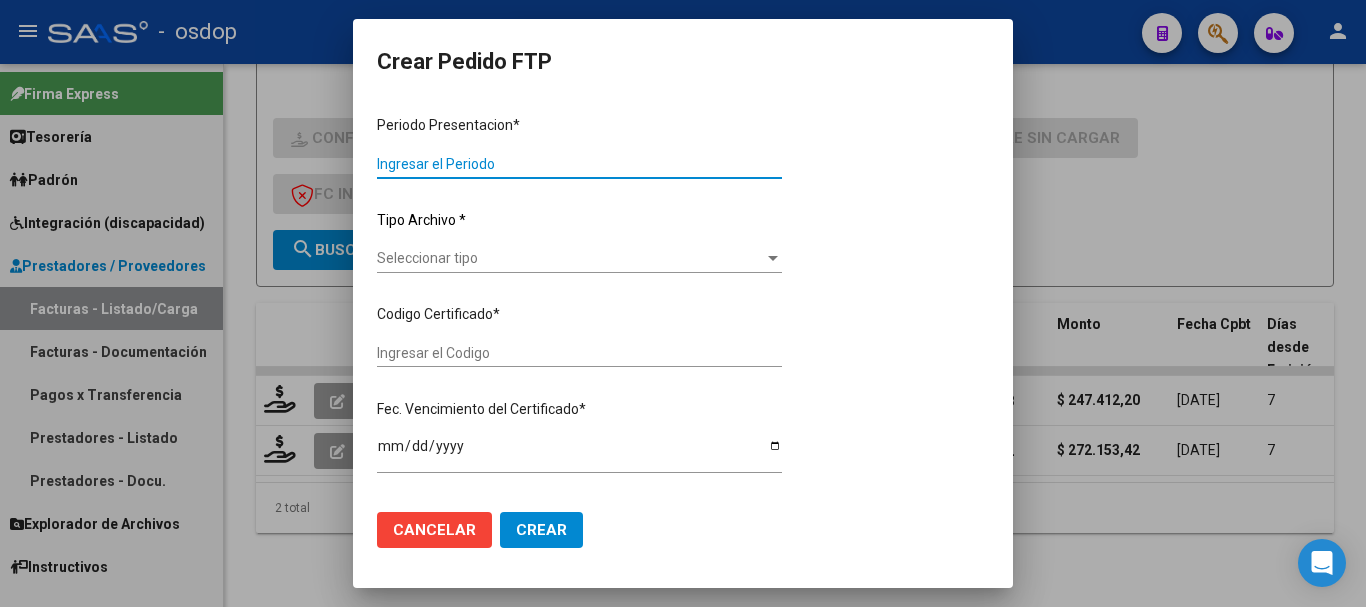 type on "202506" 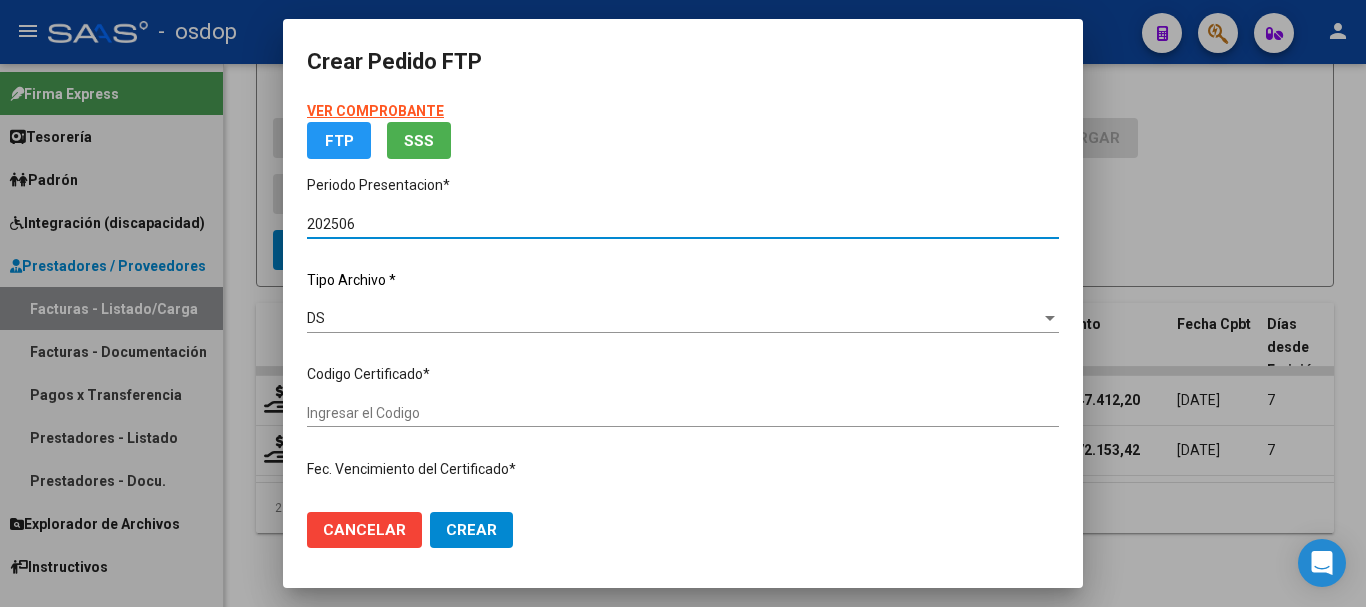 type on "5043638002" 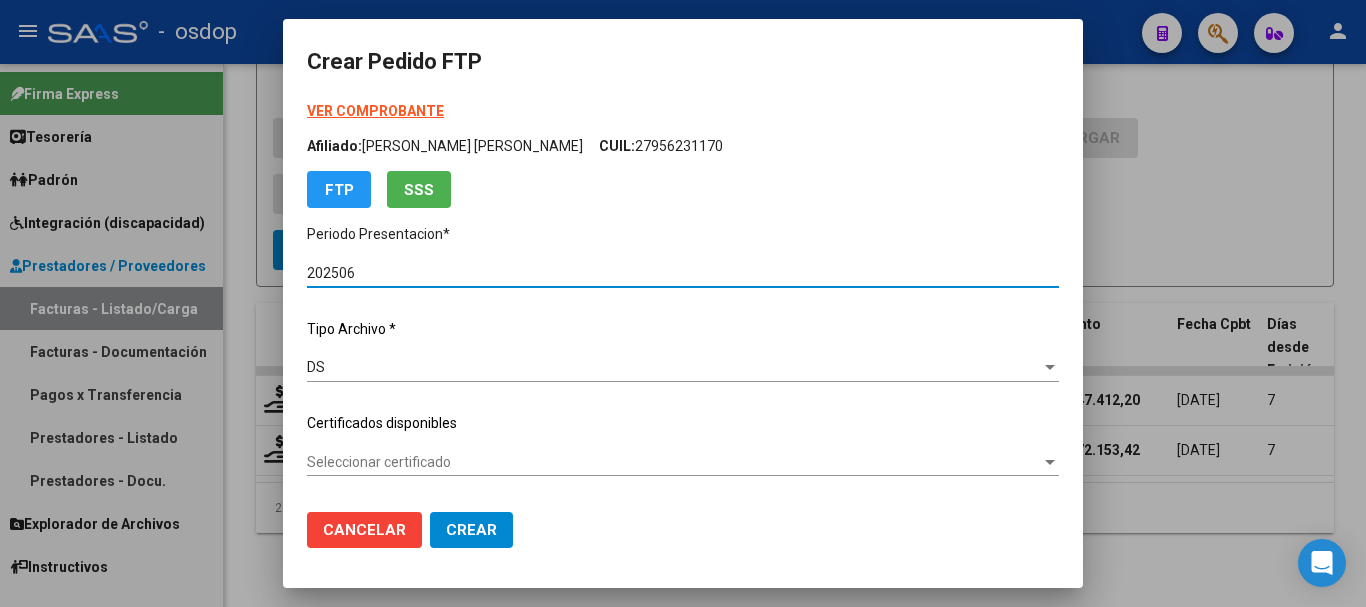 click on "Seleccionar certificado" at bounding box center (674, 462) 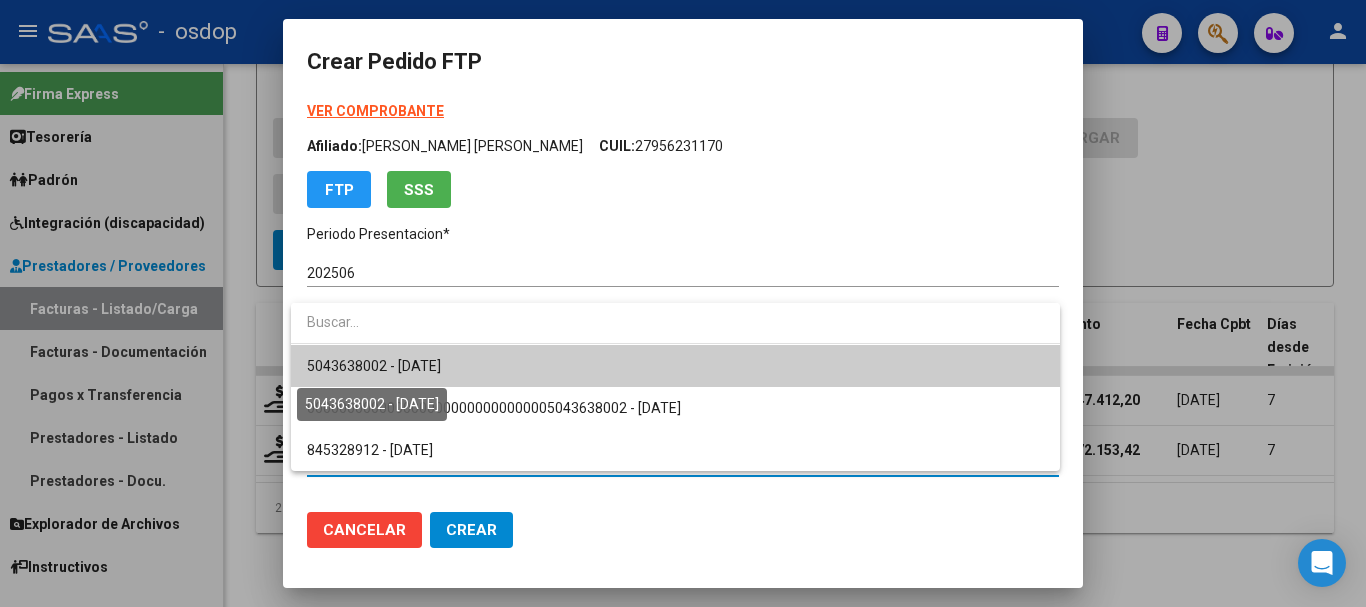 click on "5043638002 - 2032-09-06" at bounding box center [374, 366] 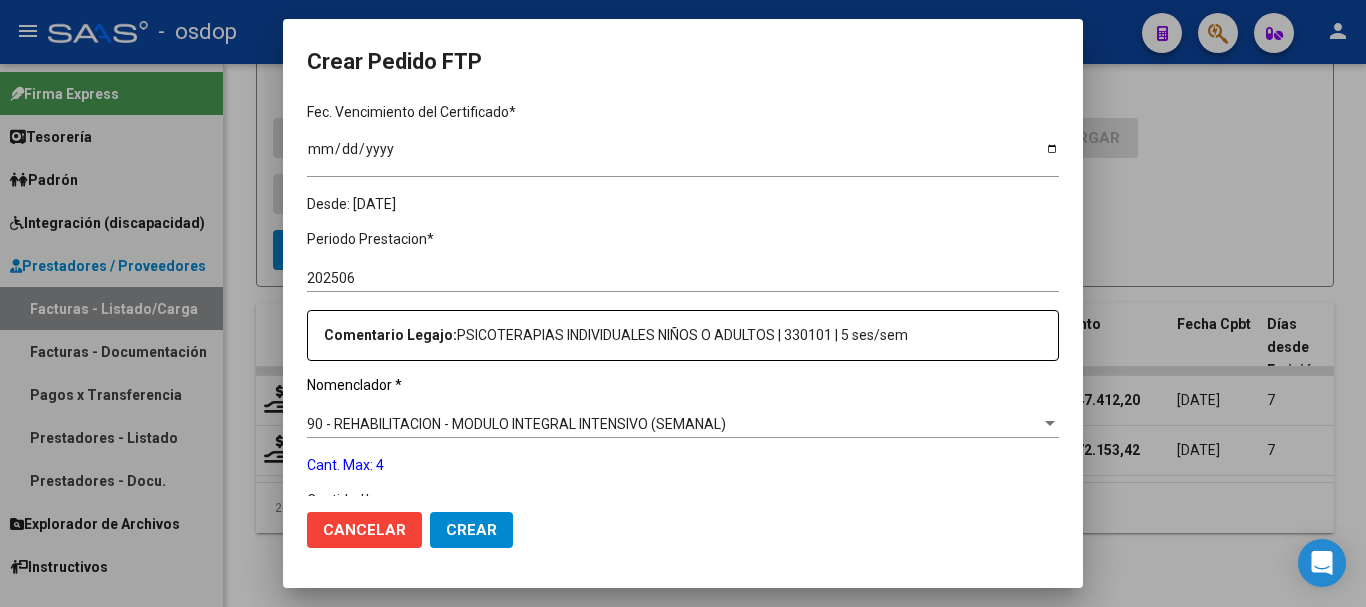 scroll, scrollTop: 700, scrollLeft: 0, axis: vertical 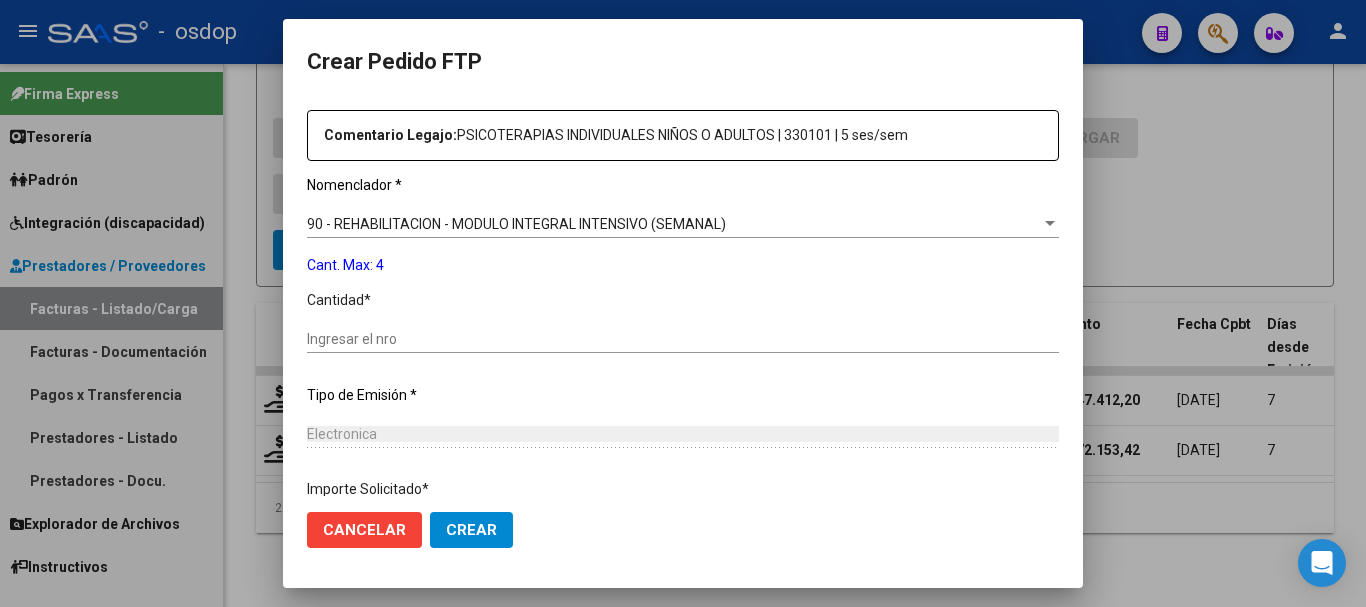 click on "Ingresar el nro" at bounding box center (683, 339) 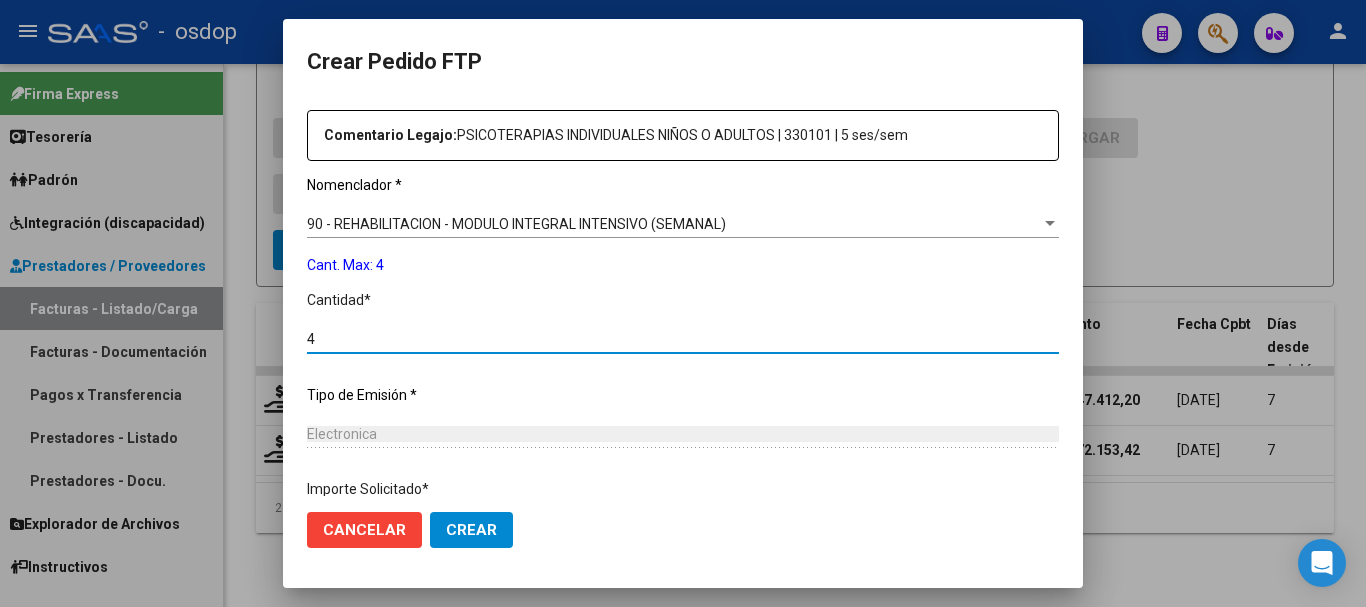 type on "4" 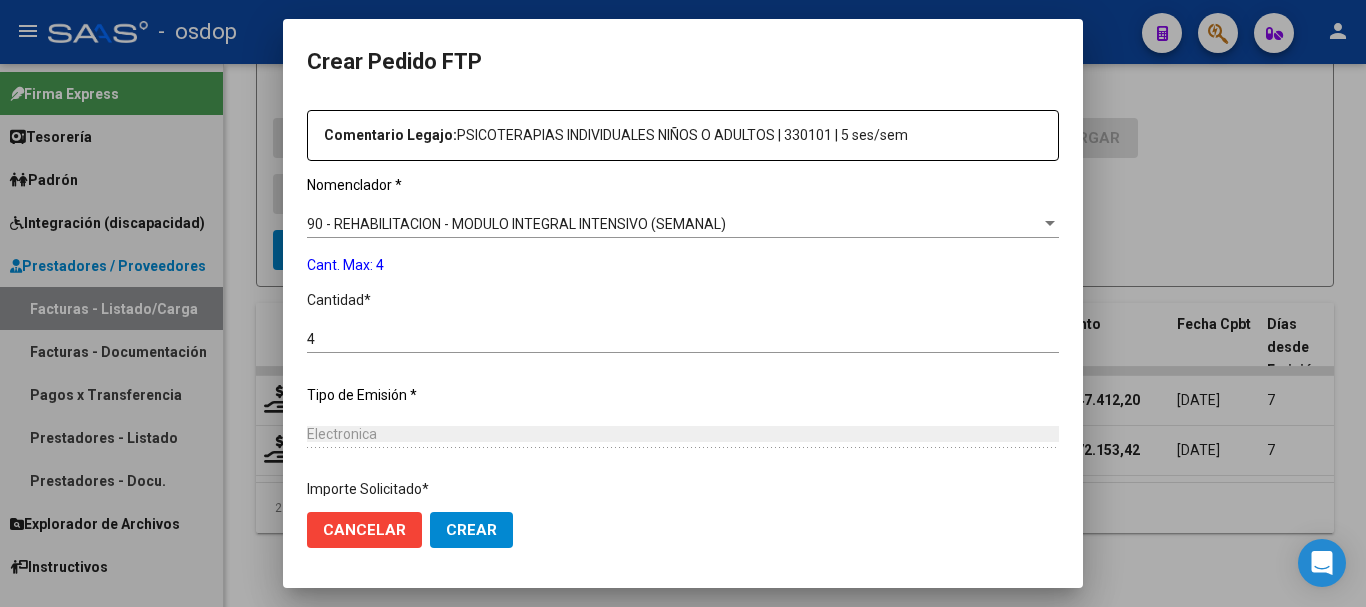 scroll, scrollTop: 858, scrollLeft: 0, axis: vertical 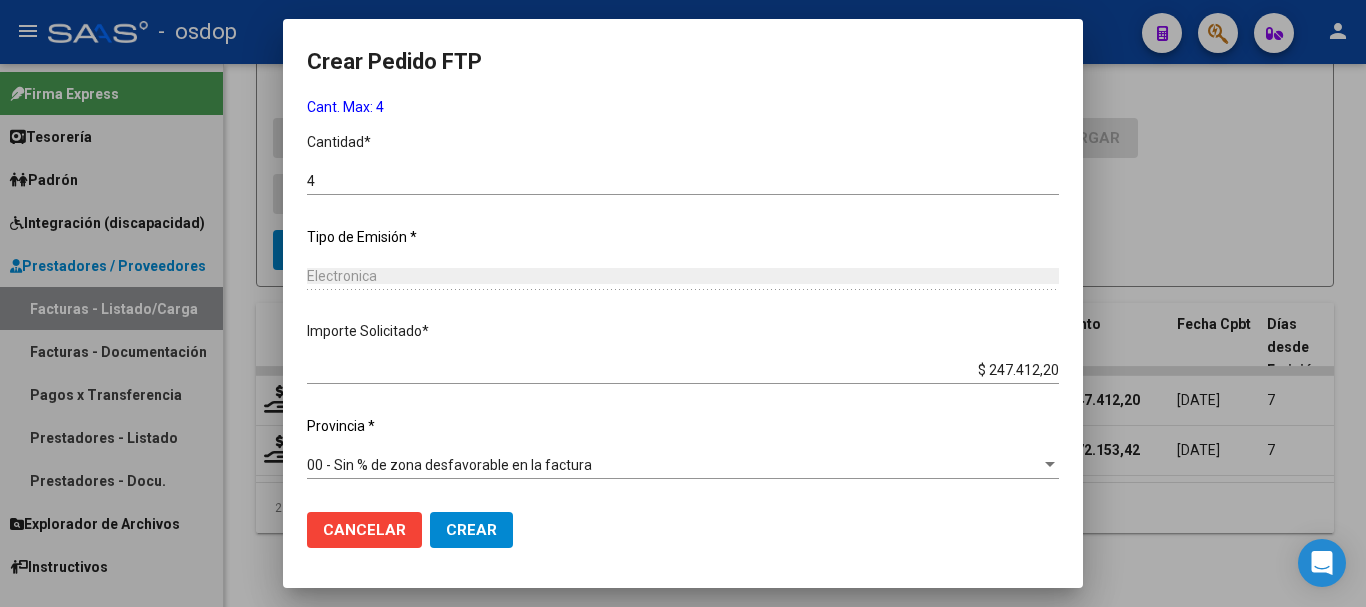 click on "Crear" 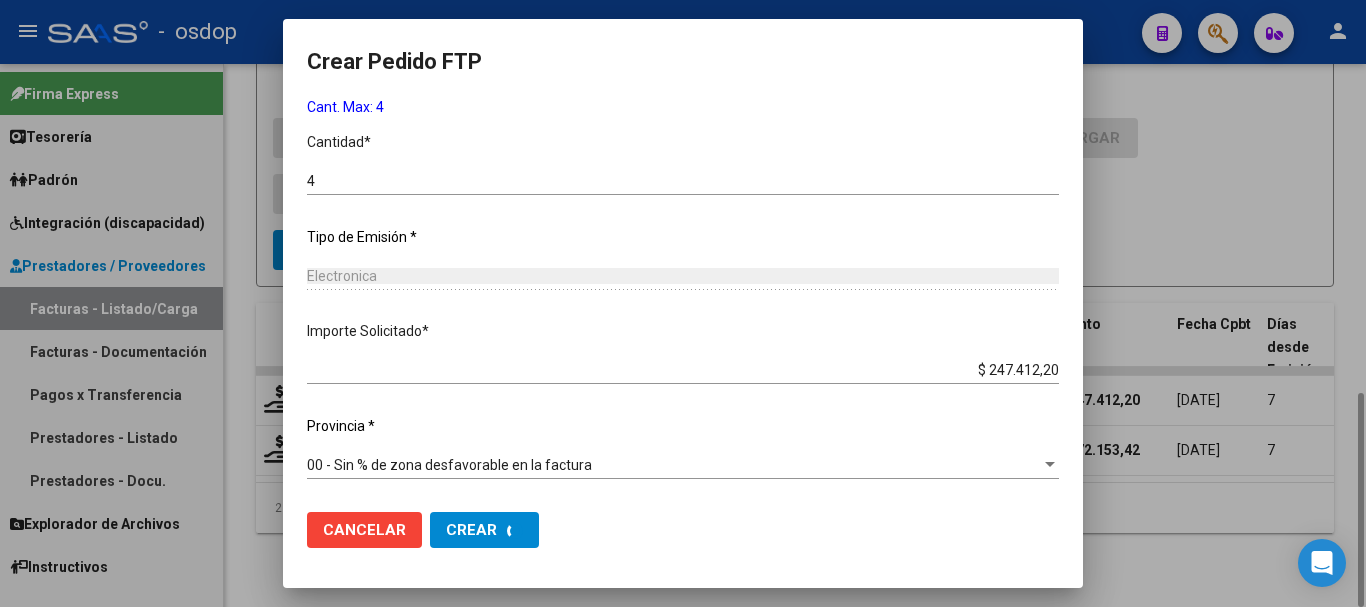 scroll, scrollTop: 0, scrollLeft: 0, axis: both 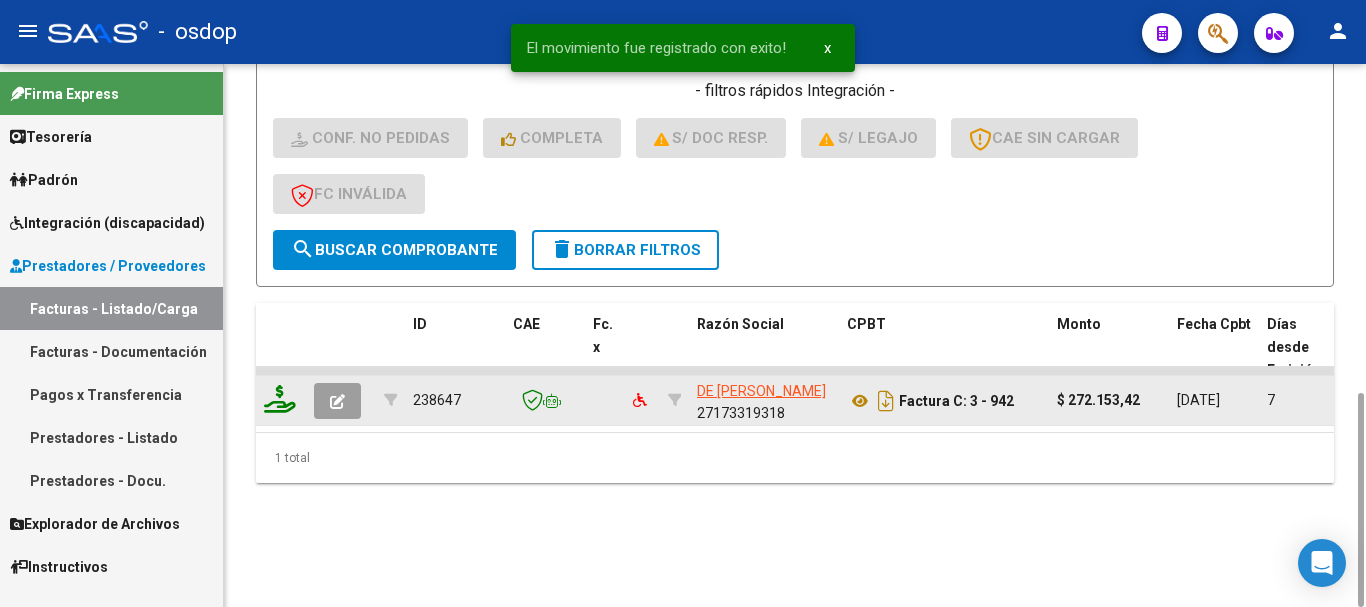 click 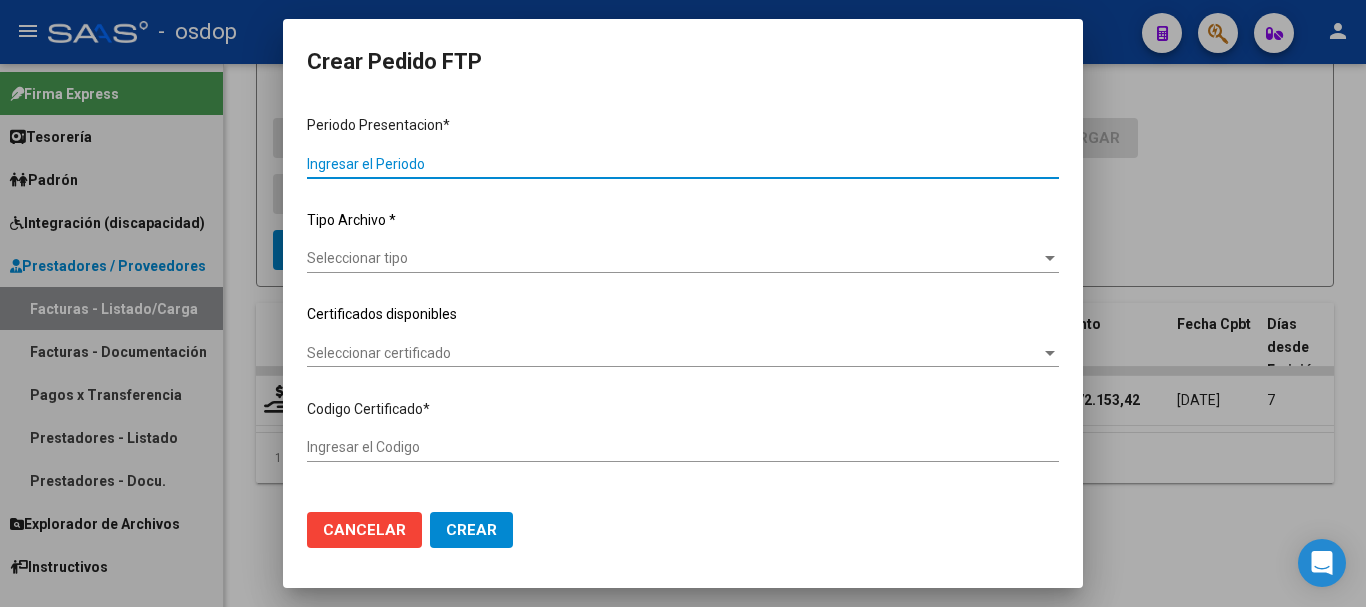 type on "202506" 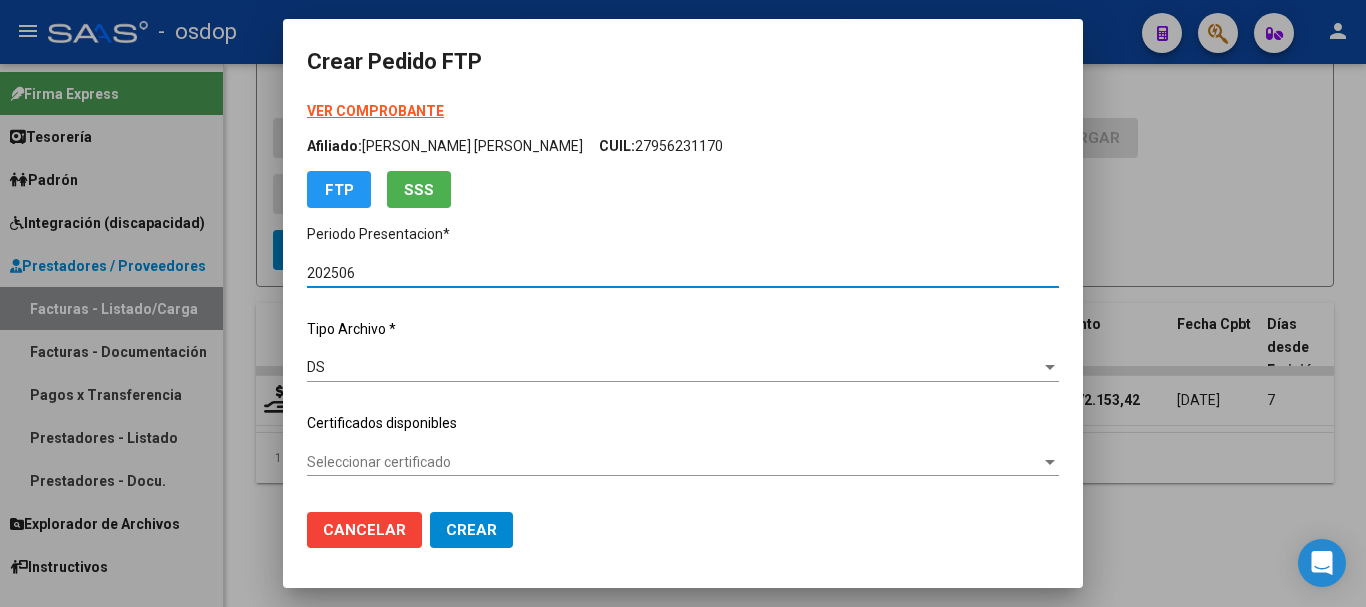 type on "5043638002" 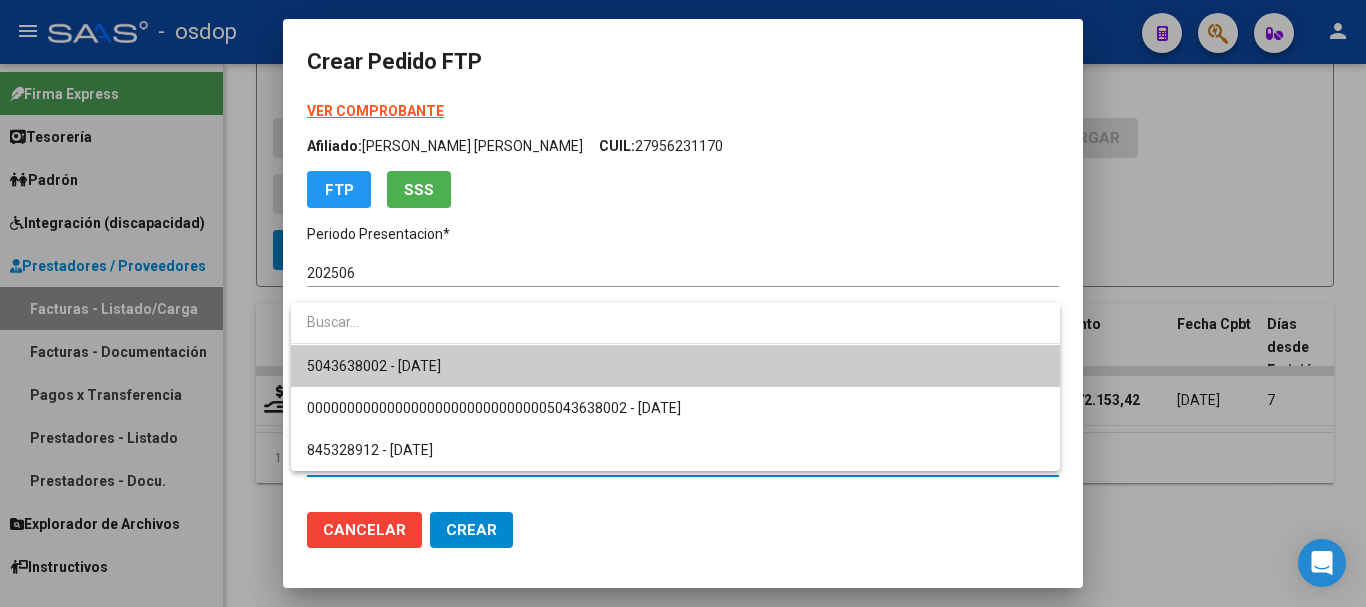 click on "5043638002 - 2032-09-06" at bounding box center [374, 366] 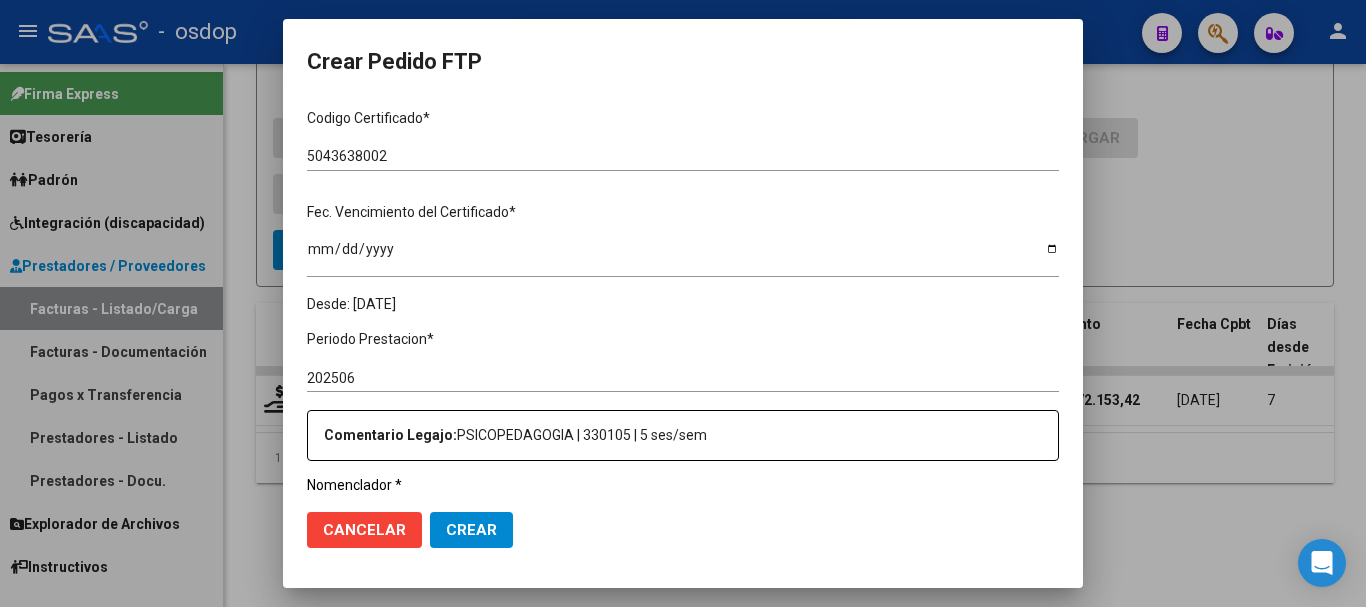 scroll, scrollTop: 700, scrollLeft: 0, axis: vertical 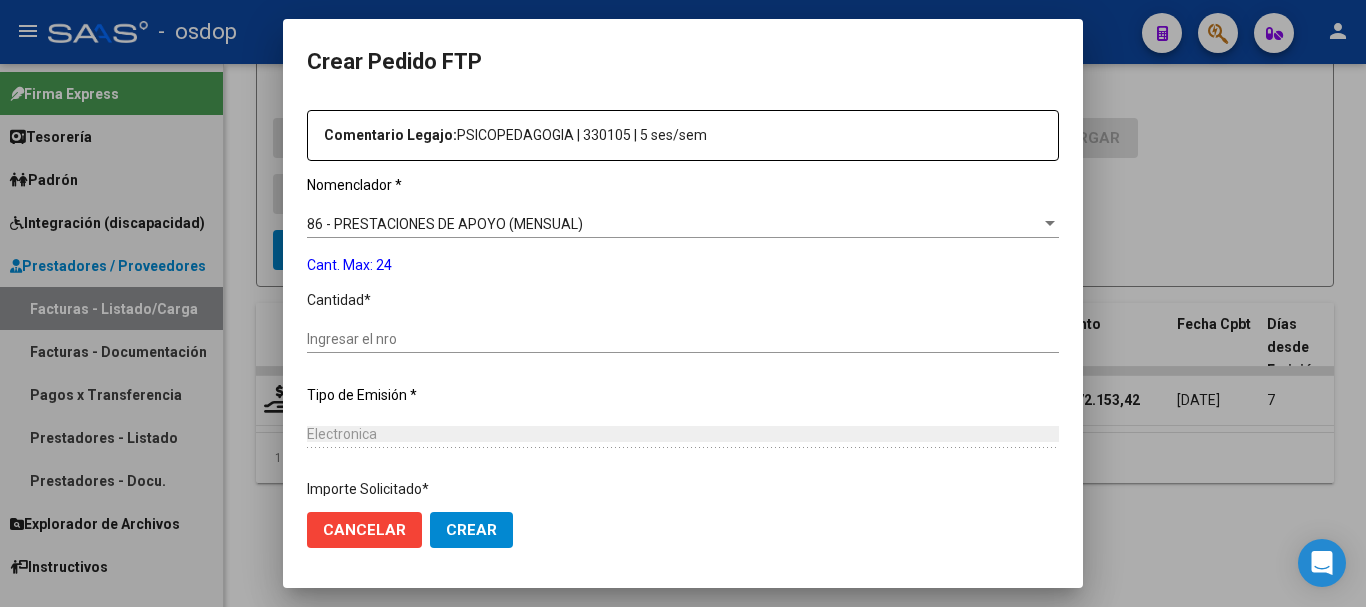 click on "Ingresar el nro" at bounding box center [683, 339] 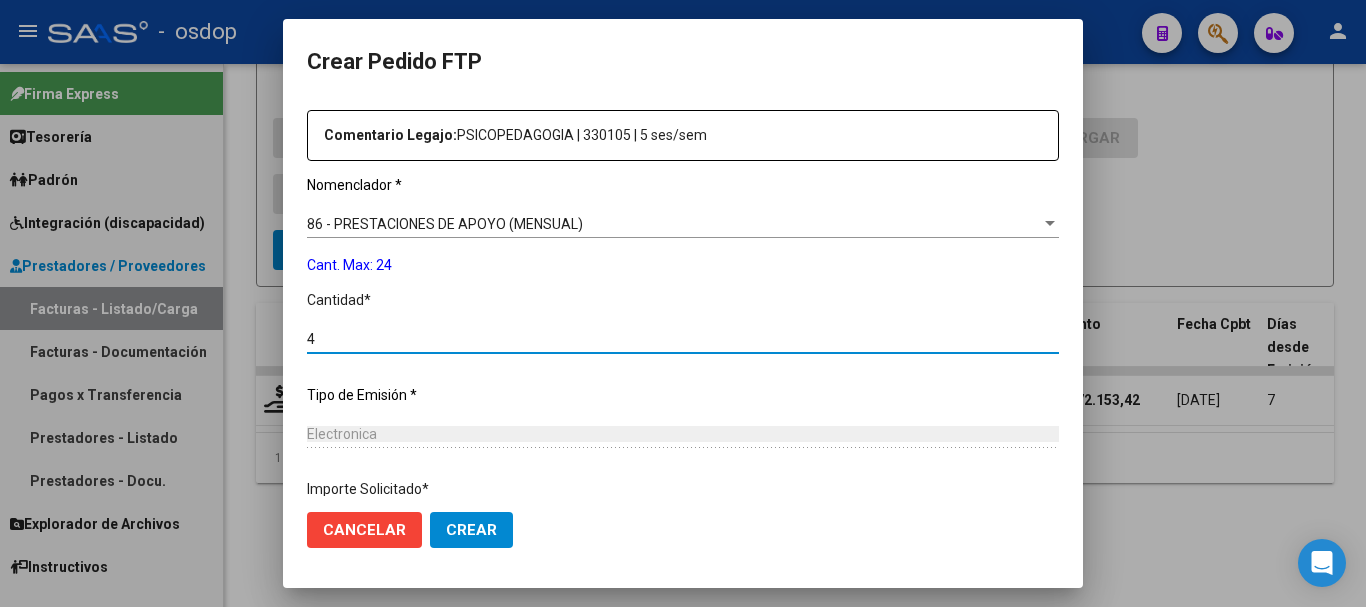 scroll, scrollTop: 1047, scrollLeft: 0, axis: vertical 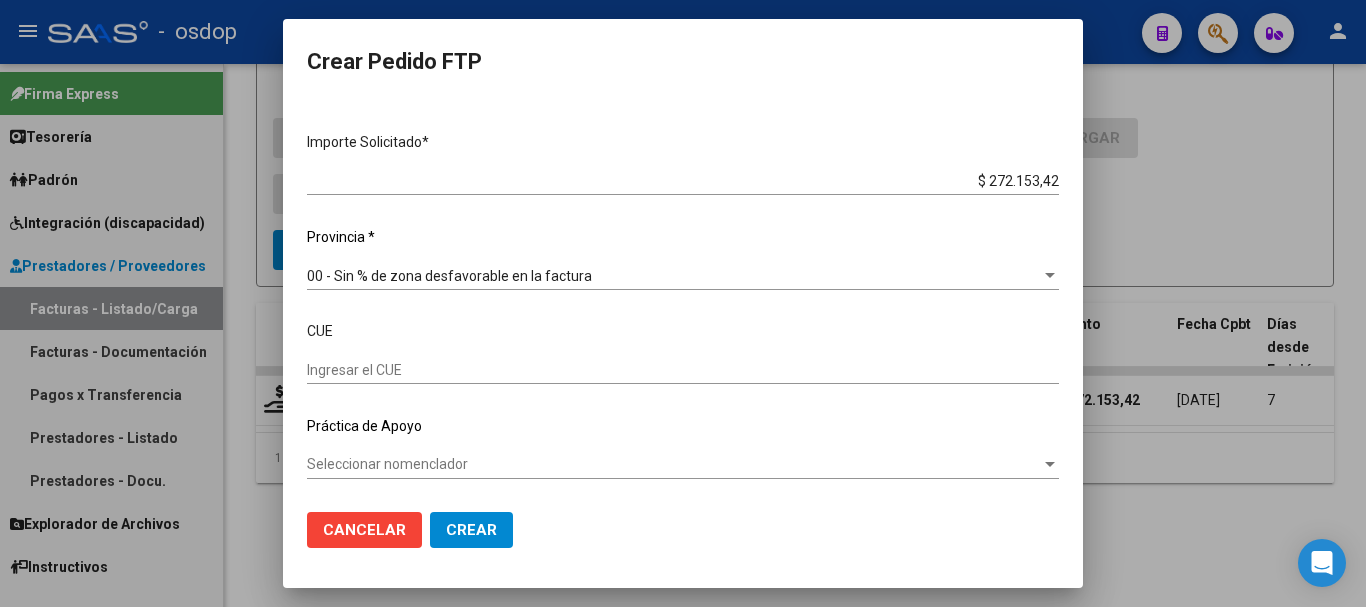 type on "4" 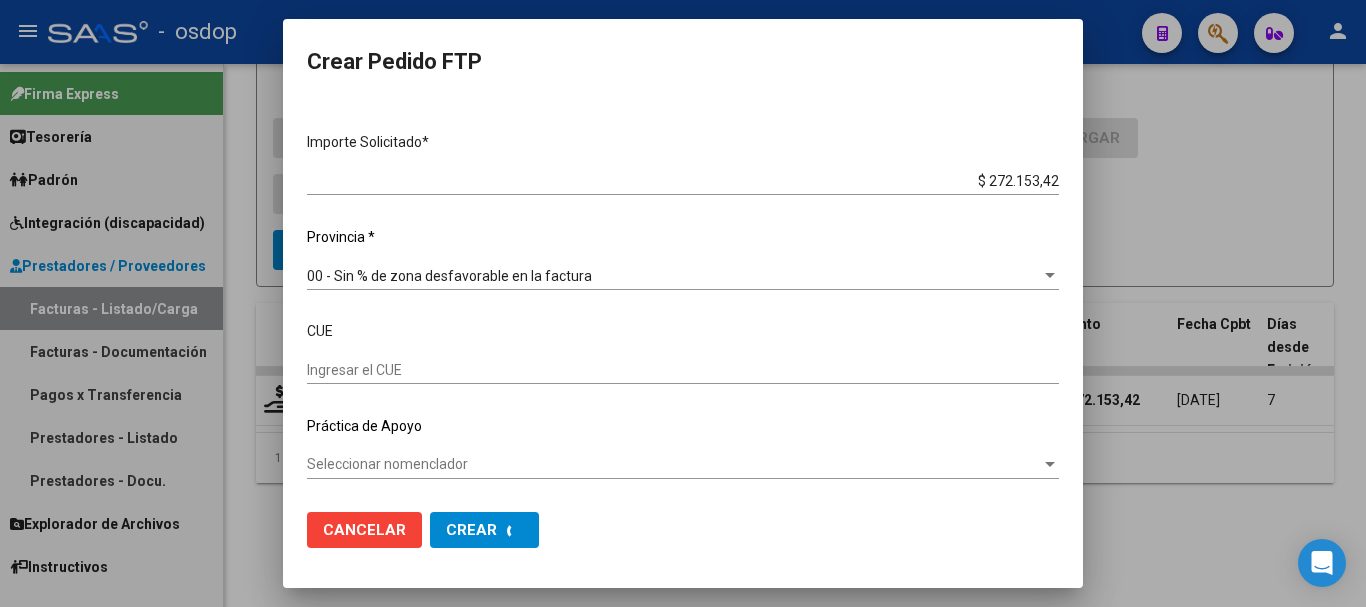 scroll, scrollTop: 0, scrollLeft: 0, axis: both 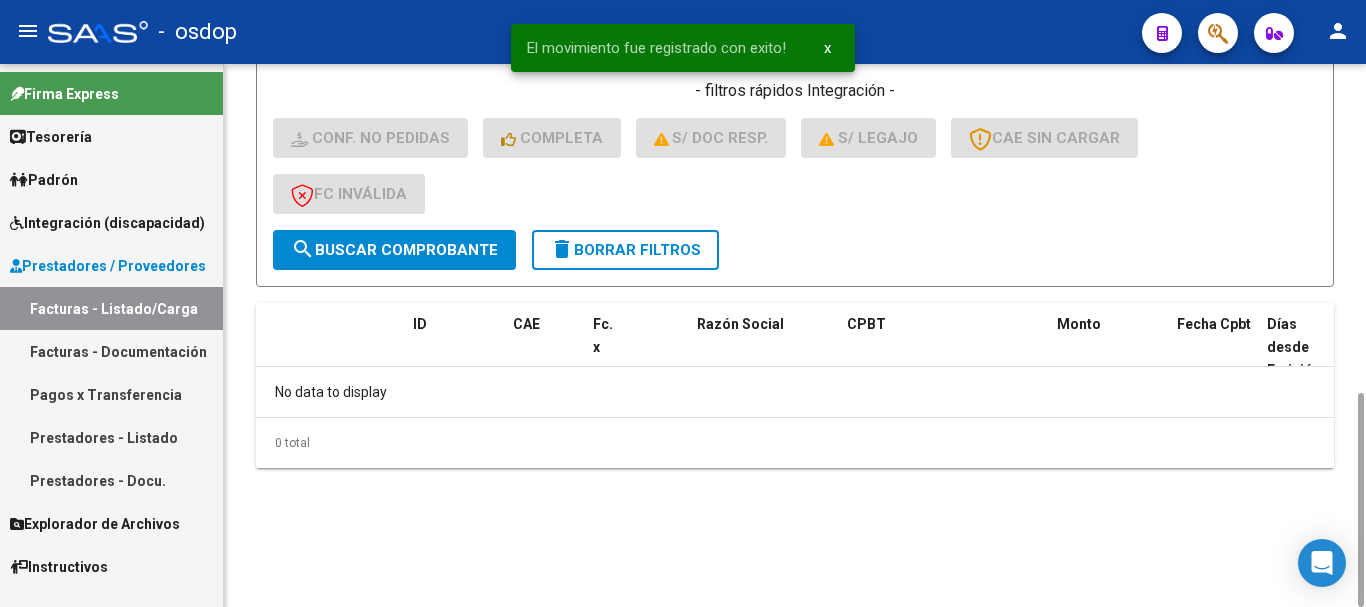 click on "delete  Borrar Filtros" 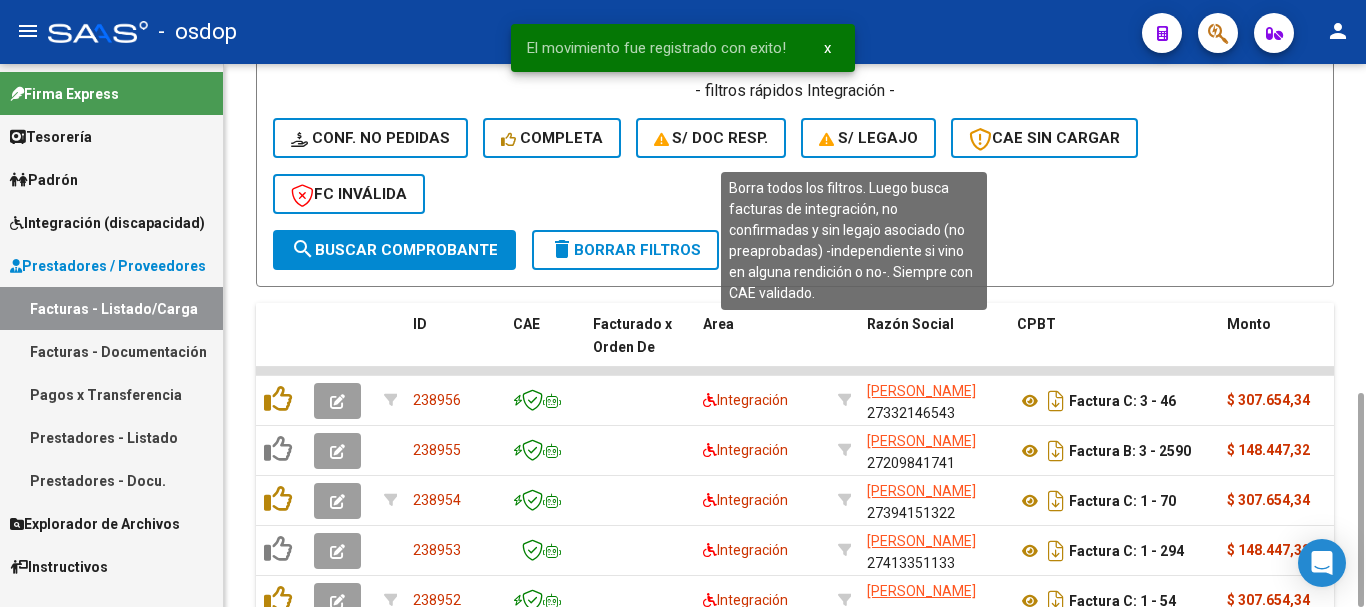 click on "S/ legajo" 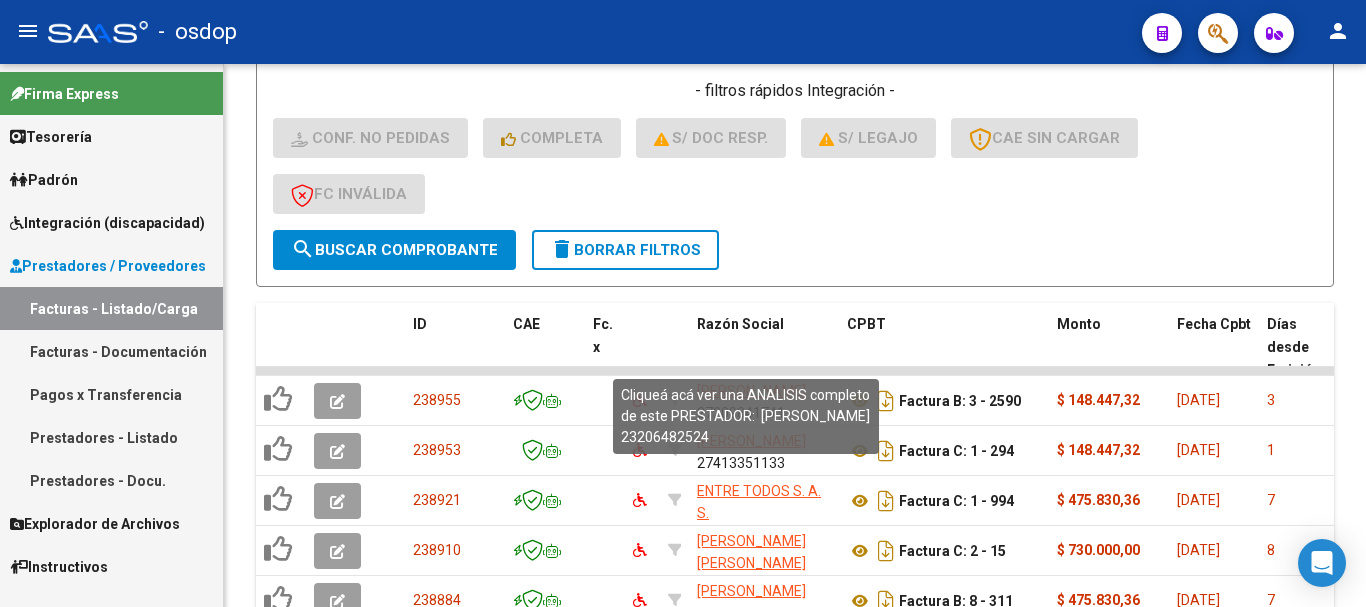 scroll, scrollTop: 1181, scrollLeft: 0, axis: vertical 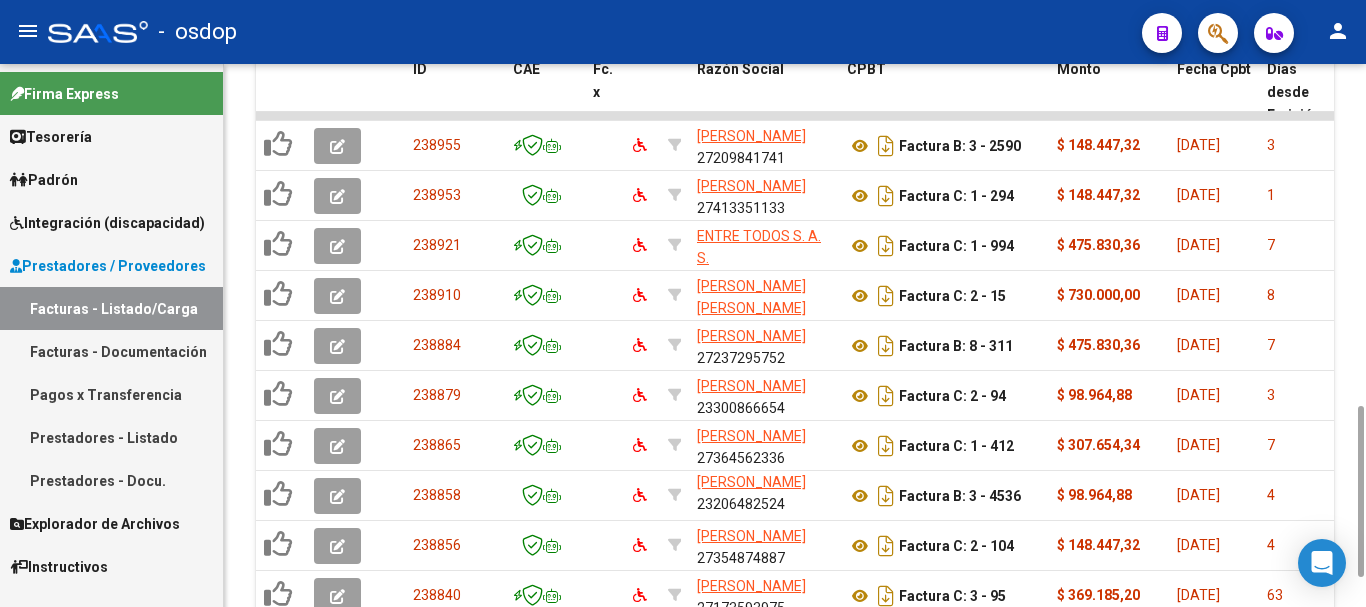 drag, startPoint x: 1364, startPoint y: 447, endPoint x: 1367, endPoint y: 426, distance: 21.213203 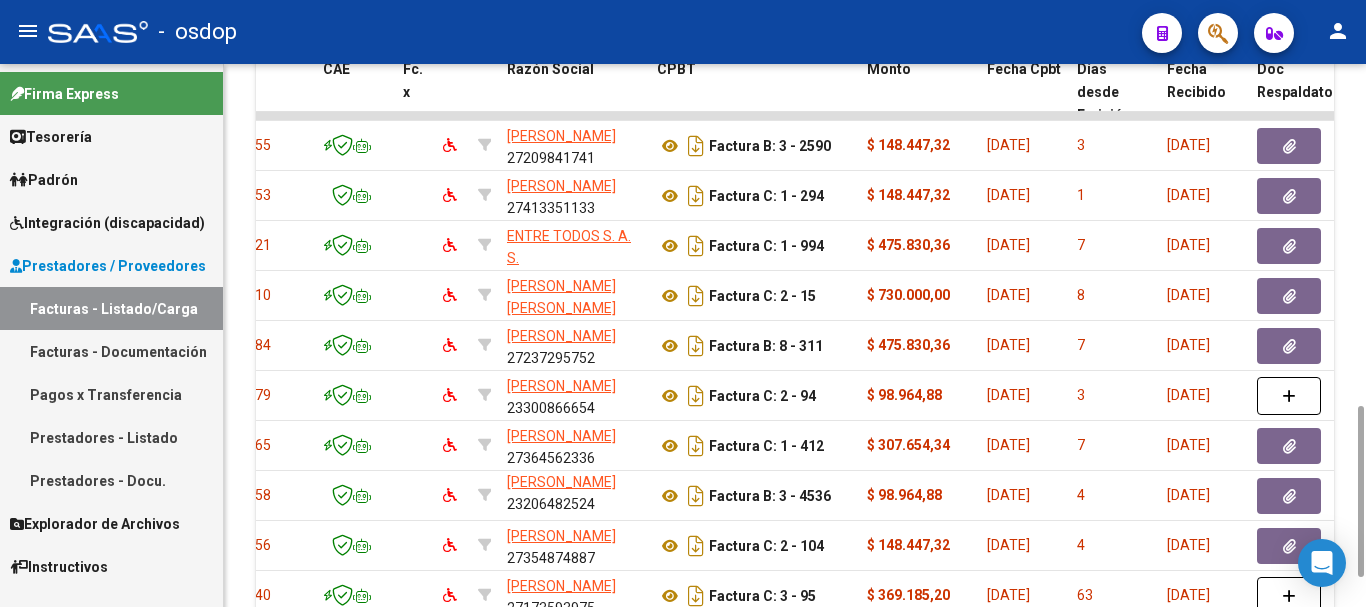 scroll, scrollTop: 0, scrollLeft: 0, axis: both 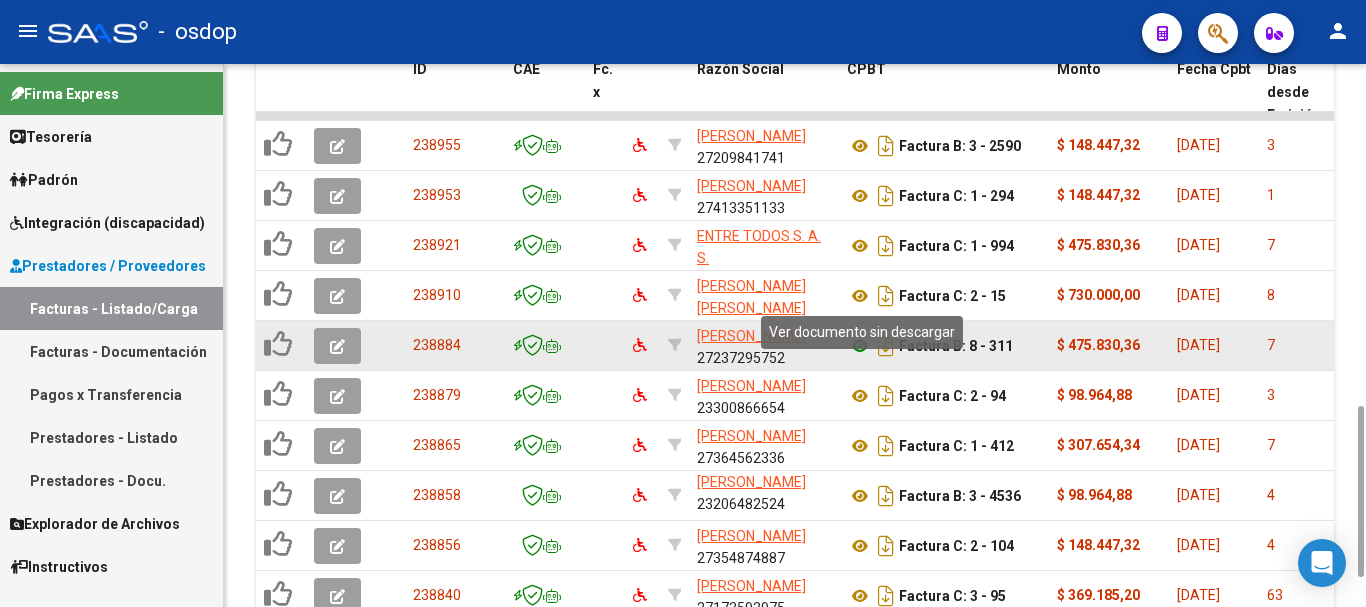 click 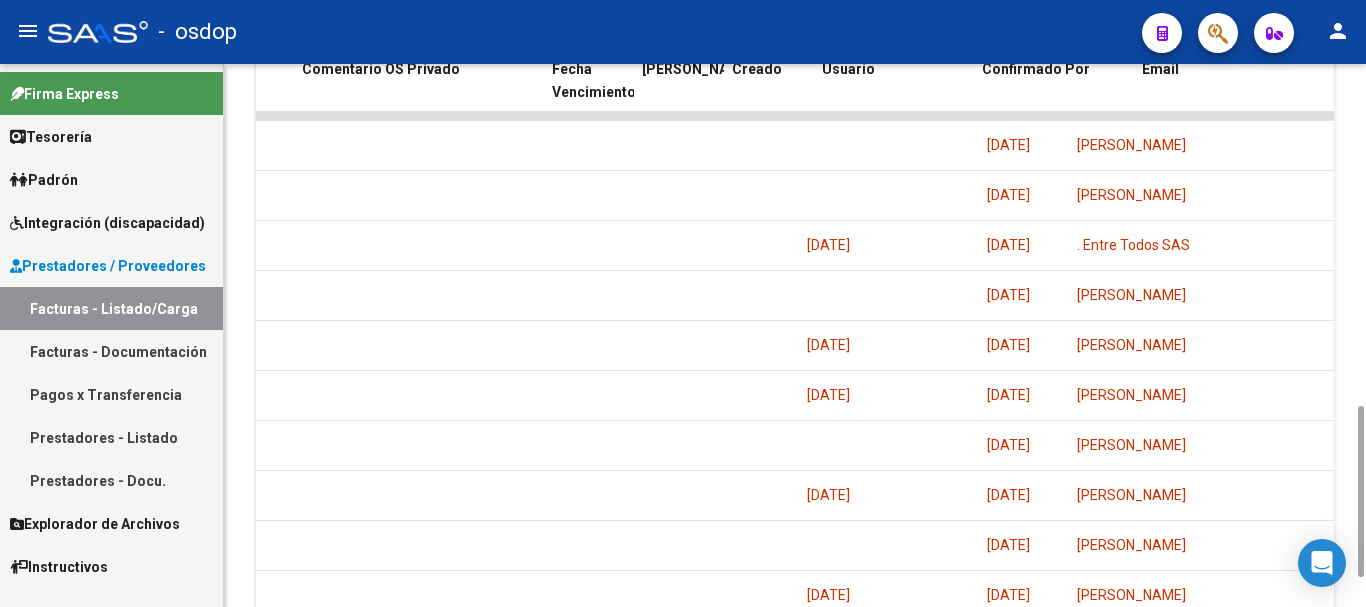 scroll, scrollTop: 0, scrollLeft: 2123, axis: horizontal 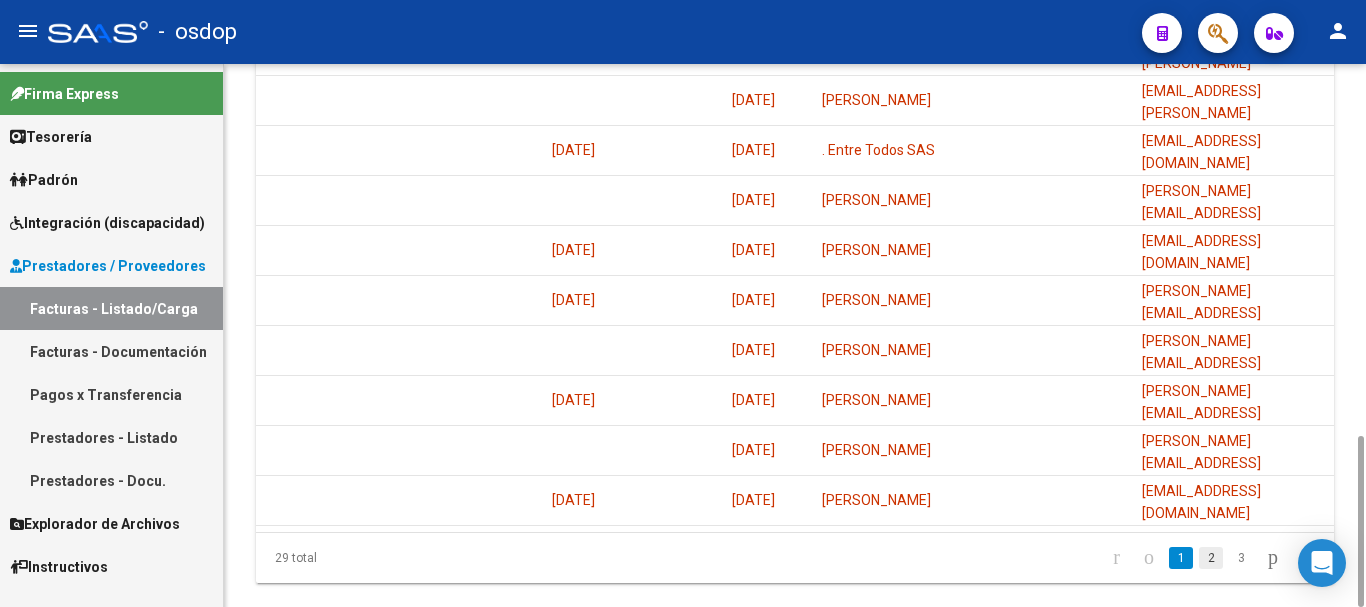 click on "2" 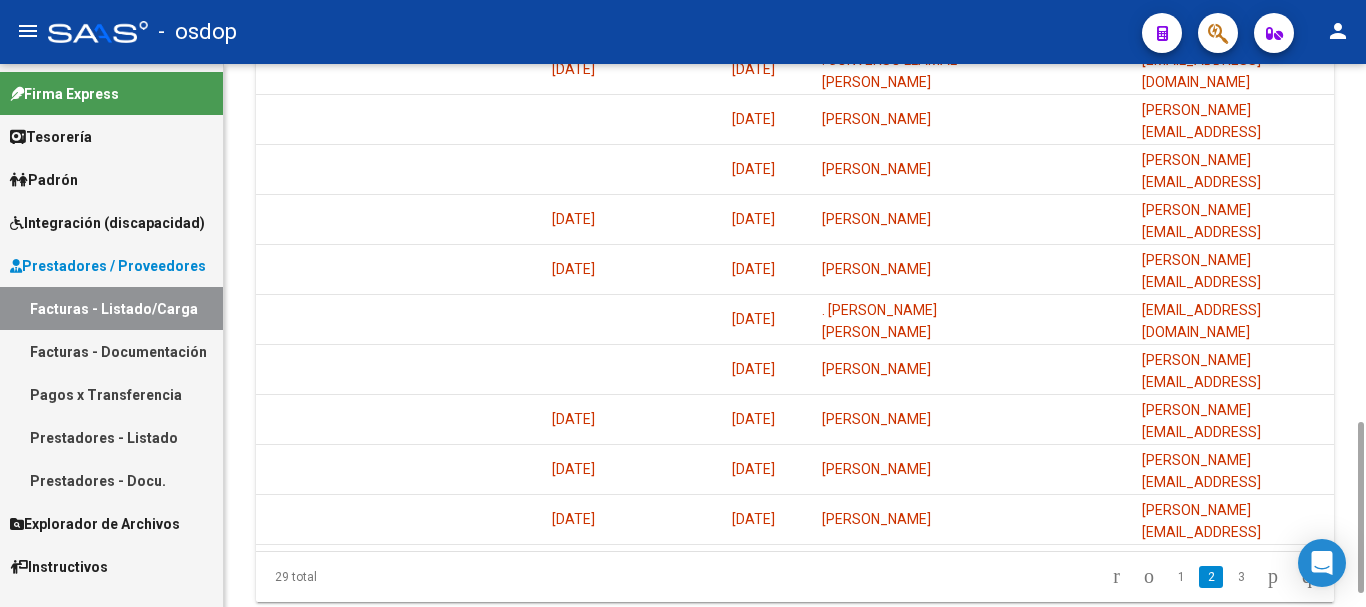 scroll, scrollTop: 1178, scrollLeft: 0, axis: vertical 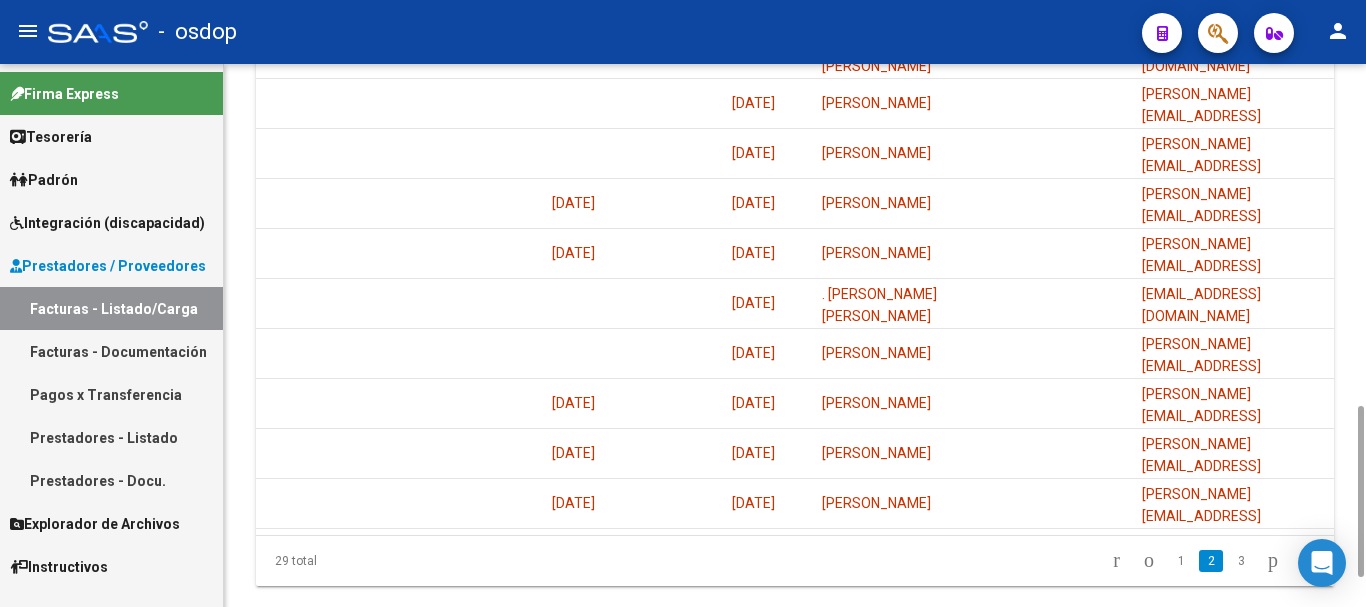 drag, startPoint x: 1360, startPoint y: 454, endPoint x: 1385, endPoint y: 453, distance: 25.019993 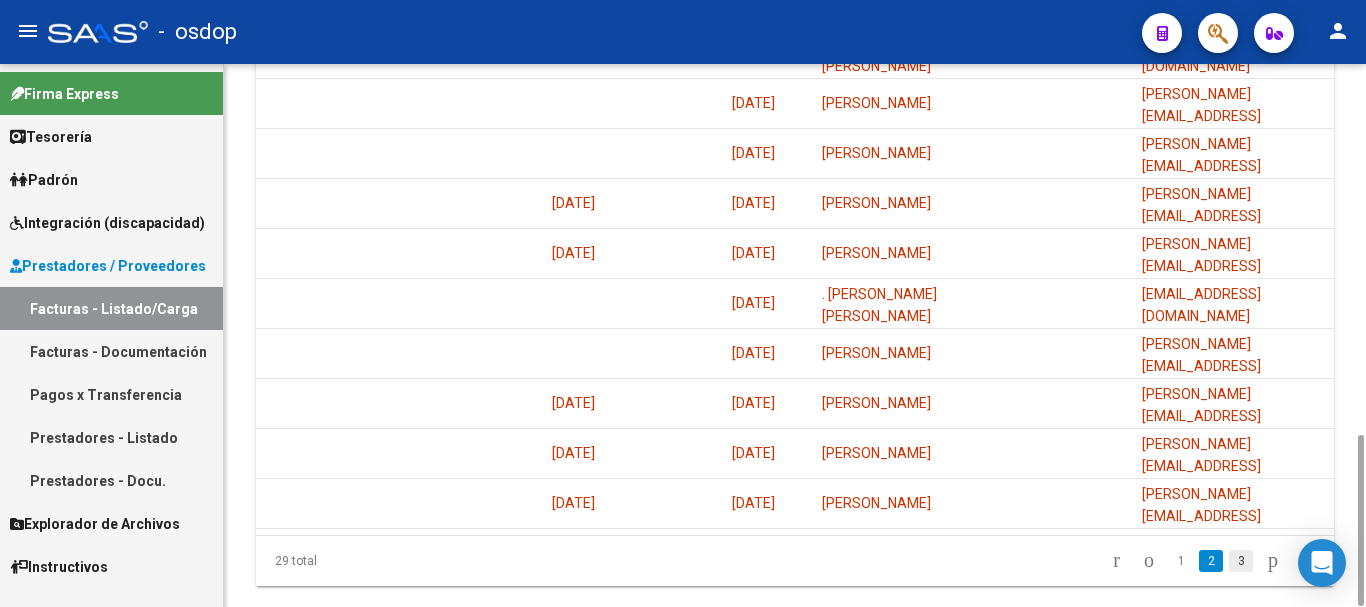 click on "3" 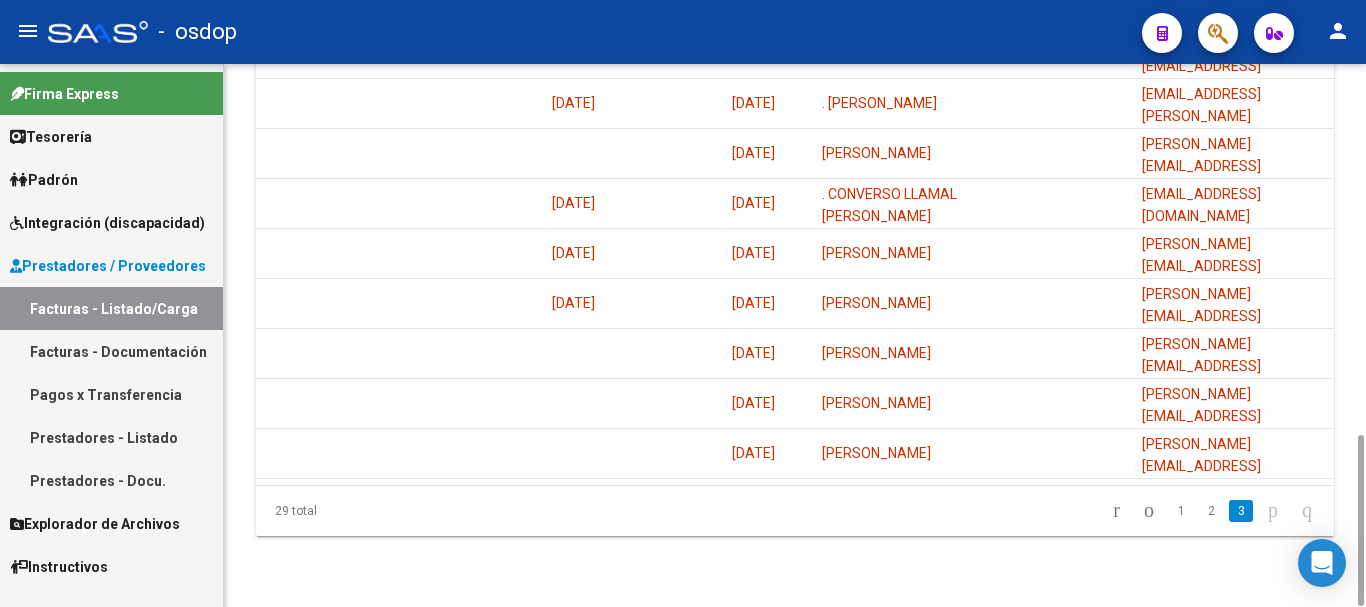 scroll, scrollTop: 4, scrollLeft: 0, axis: vertical 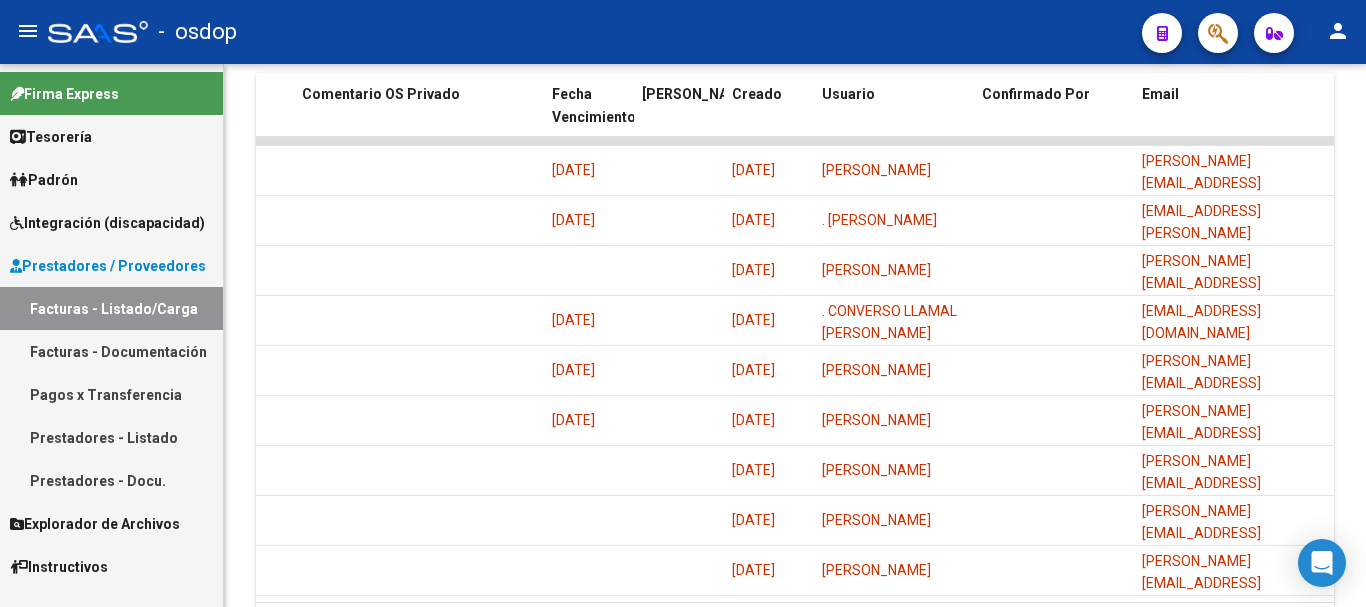 drag, startPoint x: 1358, startPoint y: 446, endPoint x: 1376, endPoint y: 409, distance: 41.14608 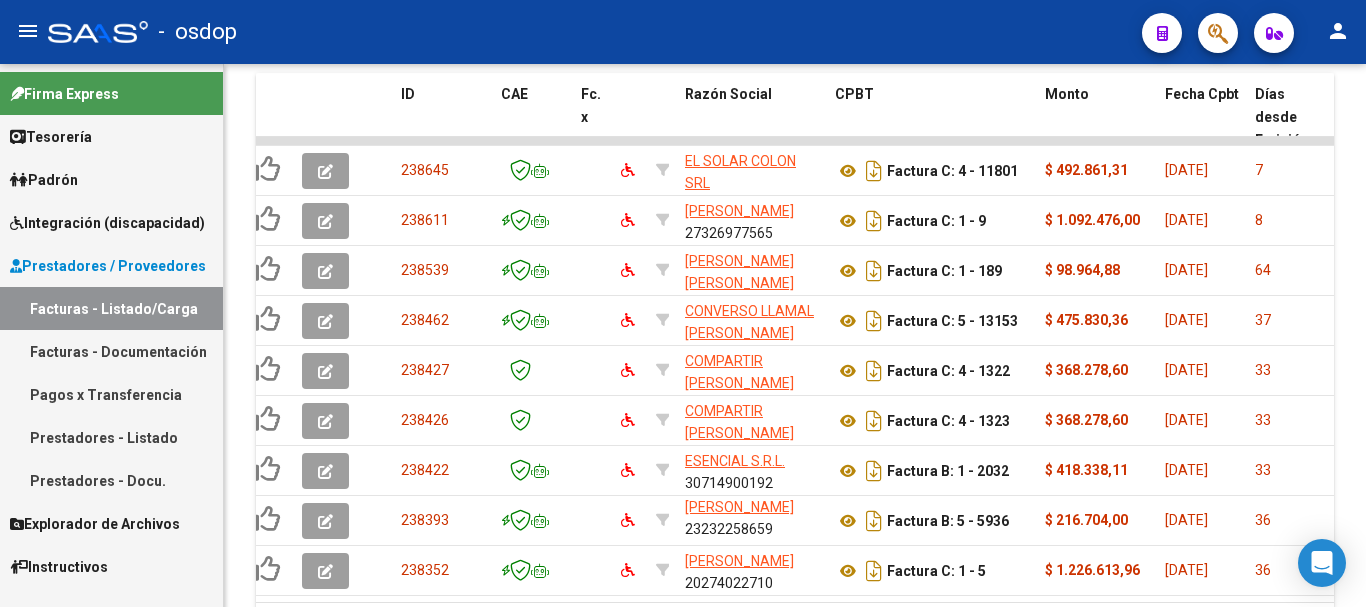 scroll, scrollTop: 0, scrollLeft: 0, axis: both 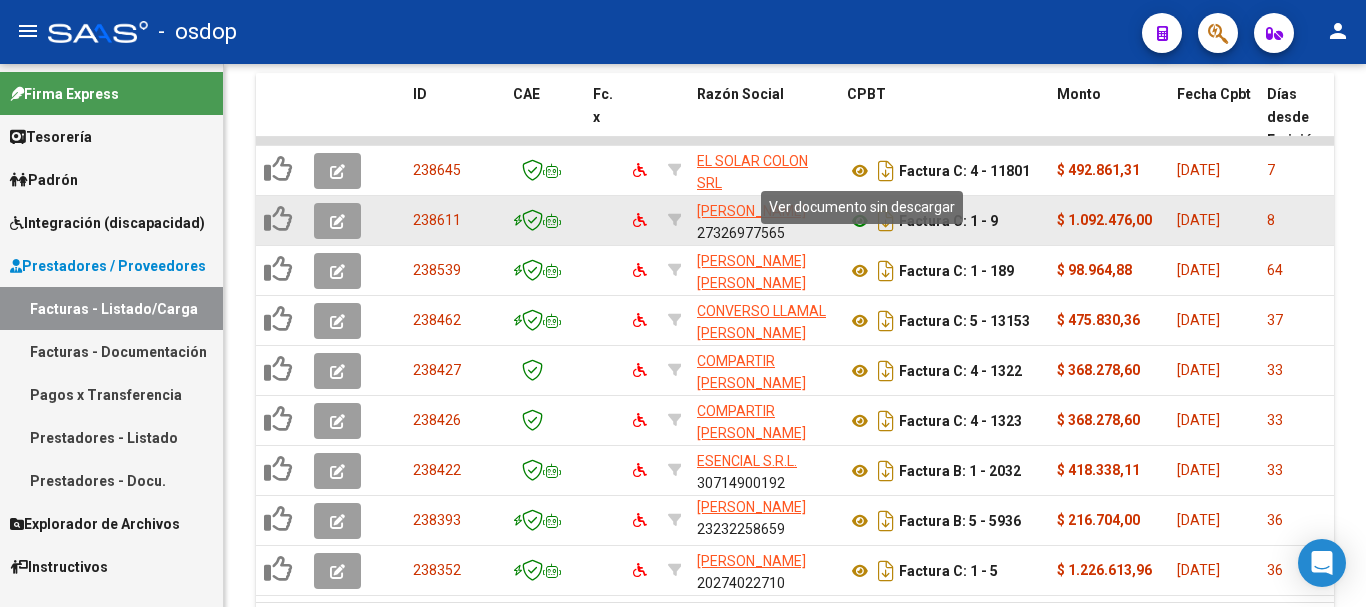 click 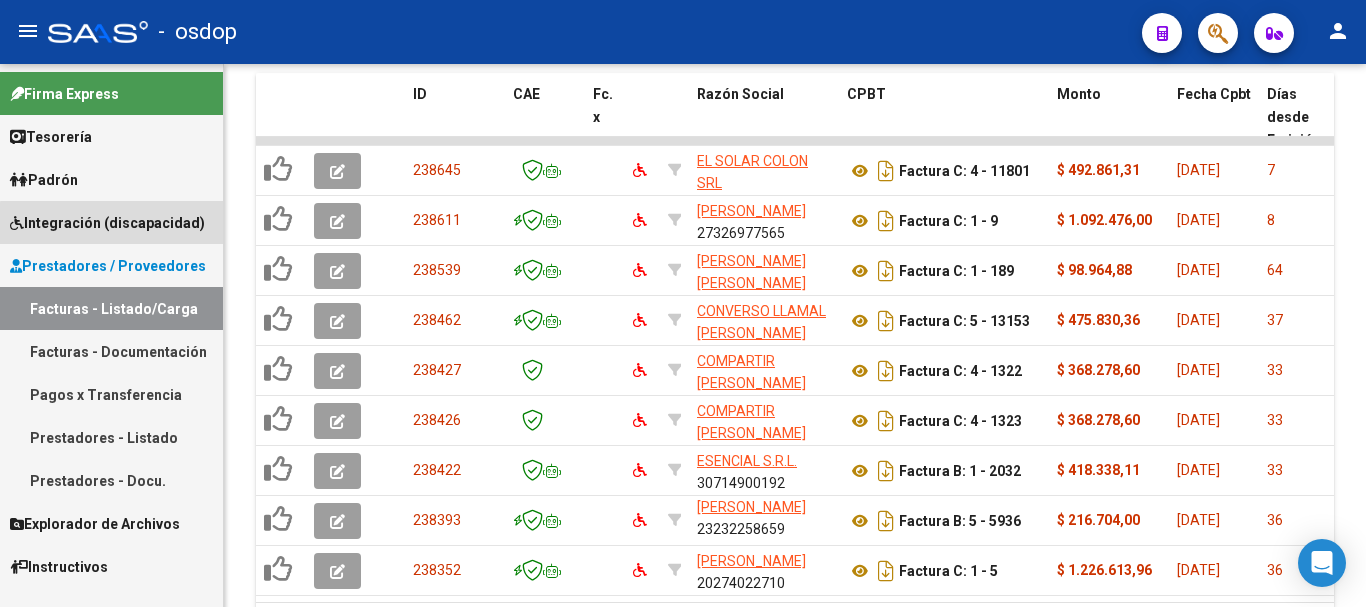 click on "Integración (discapacidad)" at bounding box center (107, 223) 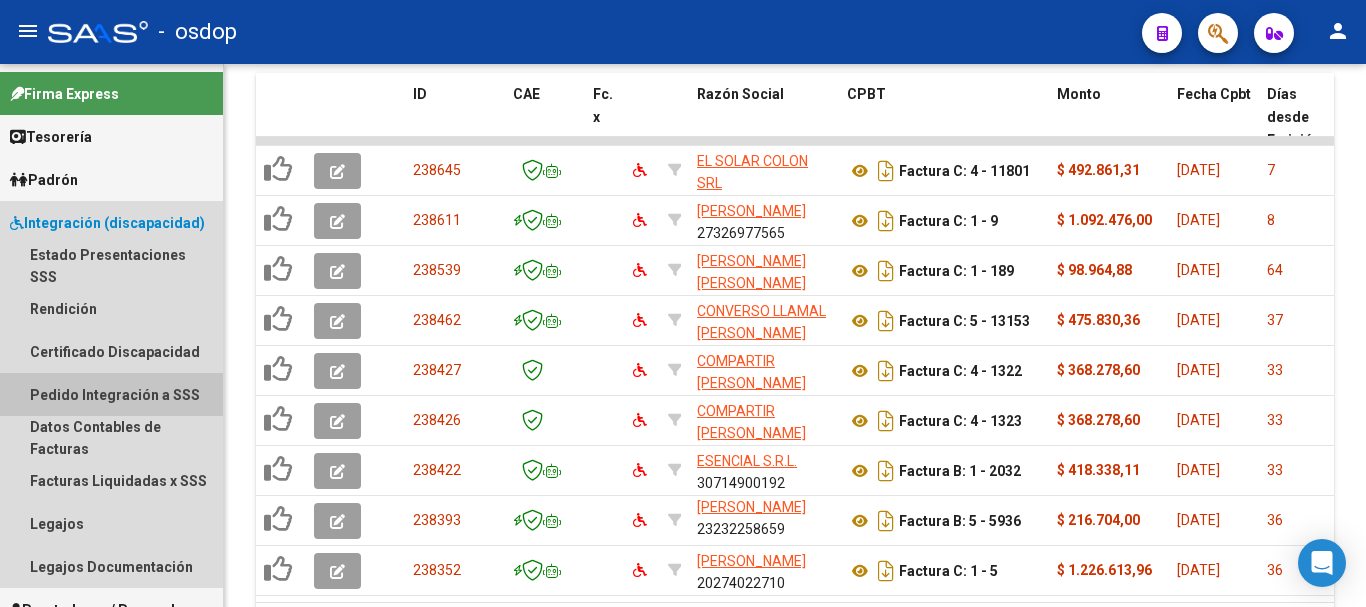 click on "Pedido Integración a SSS" at bounding box center [111, 394] 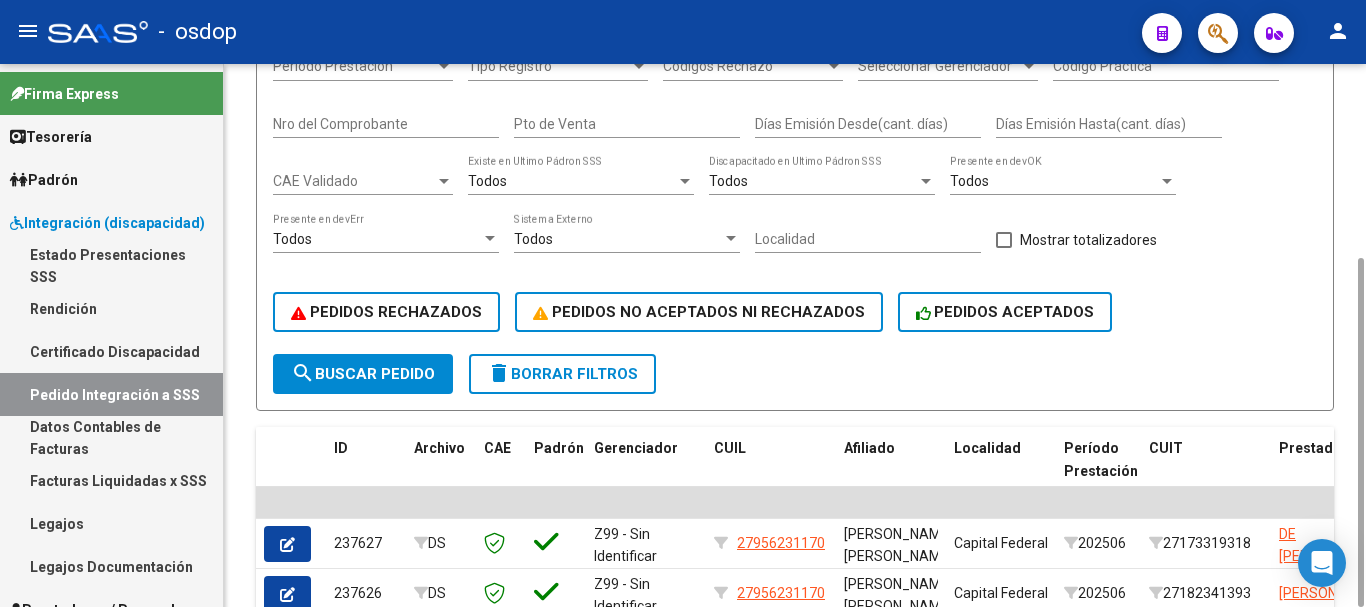 scroll, scrollTop: 701, scrollLeft: 0, axis: vertical 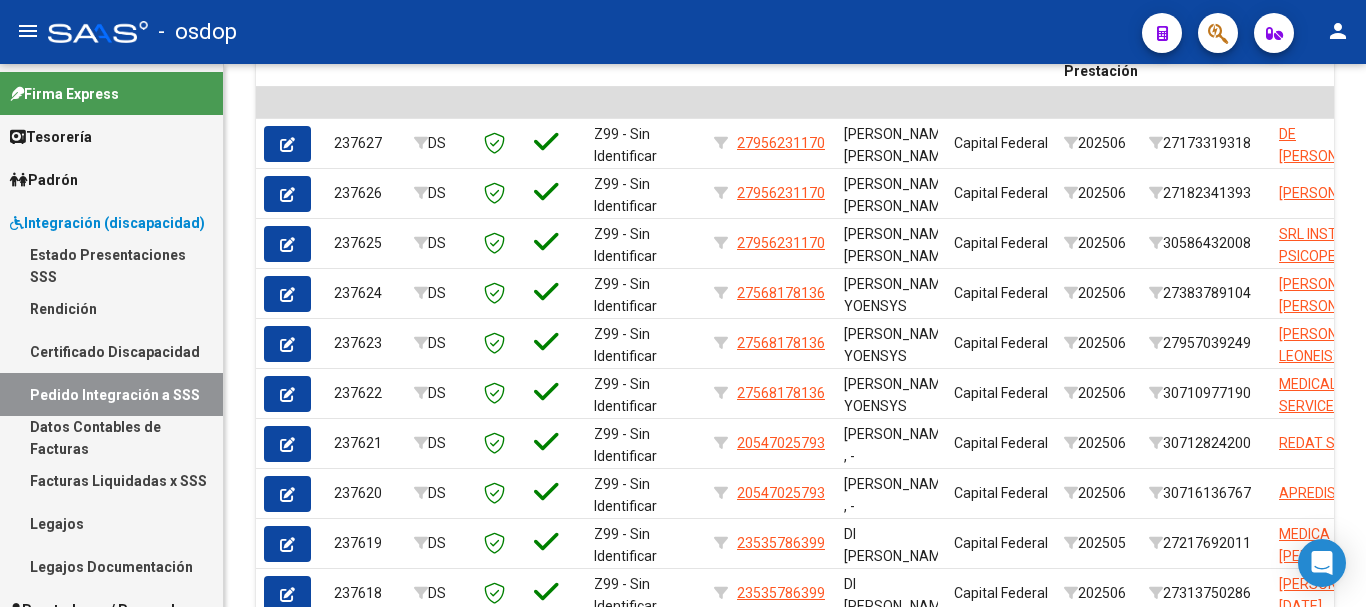 click on "Integración (discapacidad)" at bounding box center [107, 223] 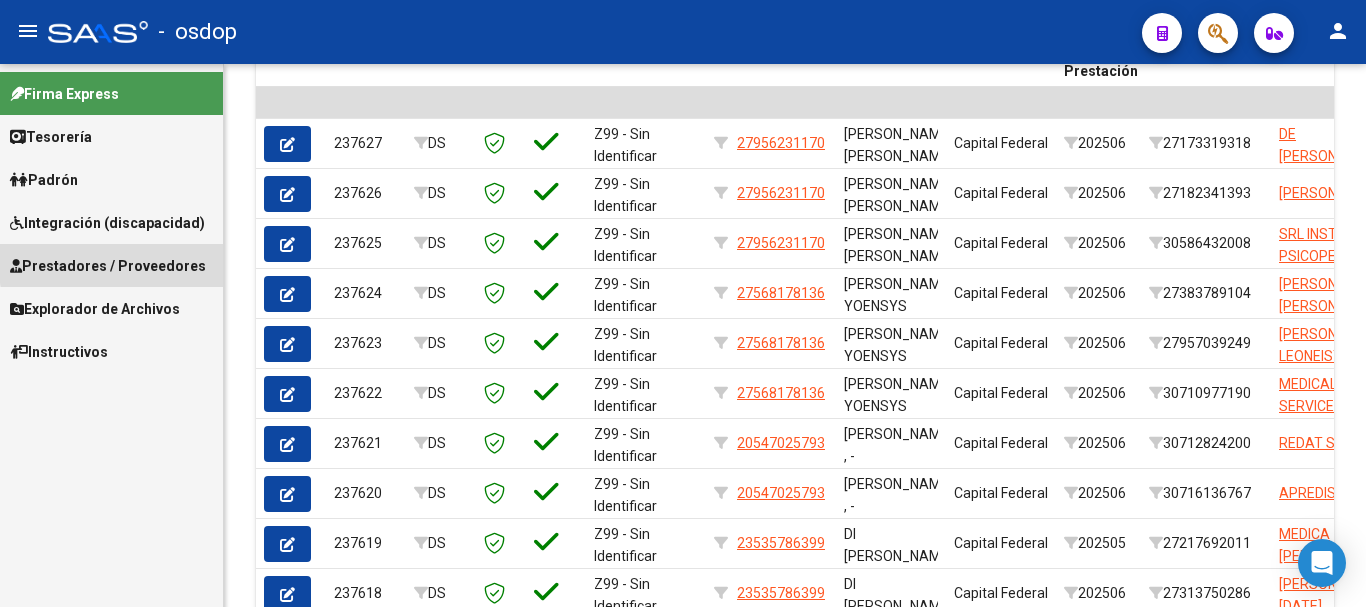 click on "Prestadores / Proveedores" at bounding box center (108, 266) 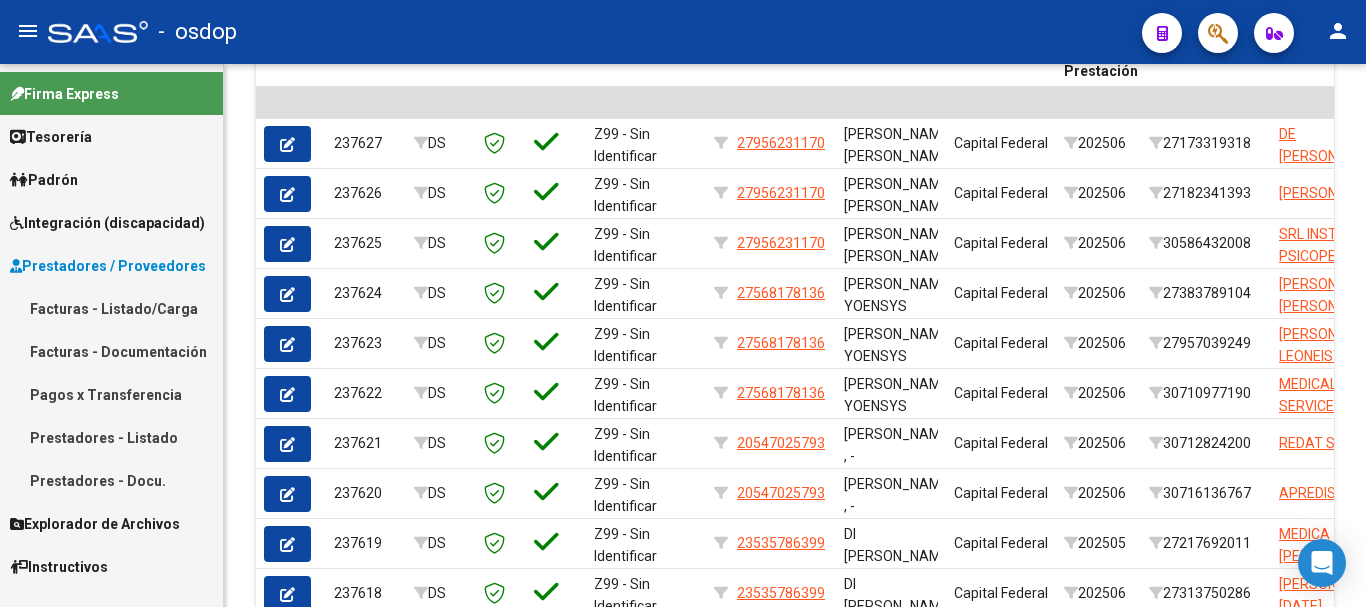 click on "Facturas - Listado/Carga" at bounding box center (111, 308) 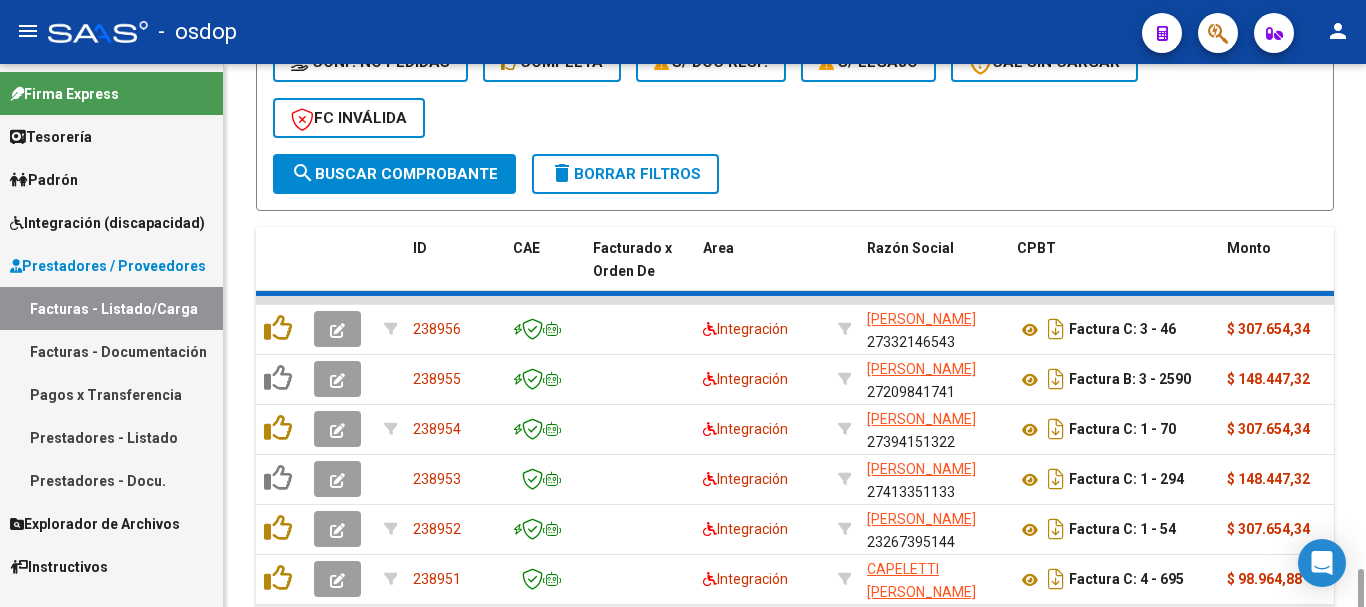 scroll, scrollTop: 800, scrollLeft: 0, axis: vertical 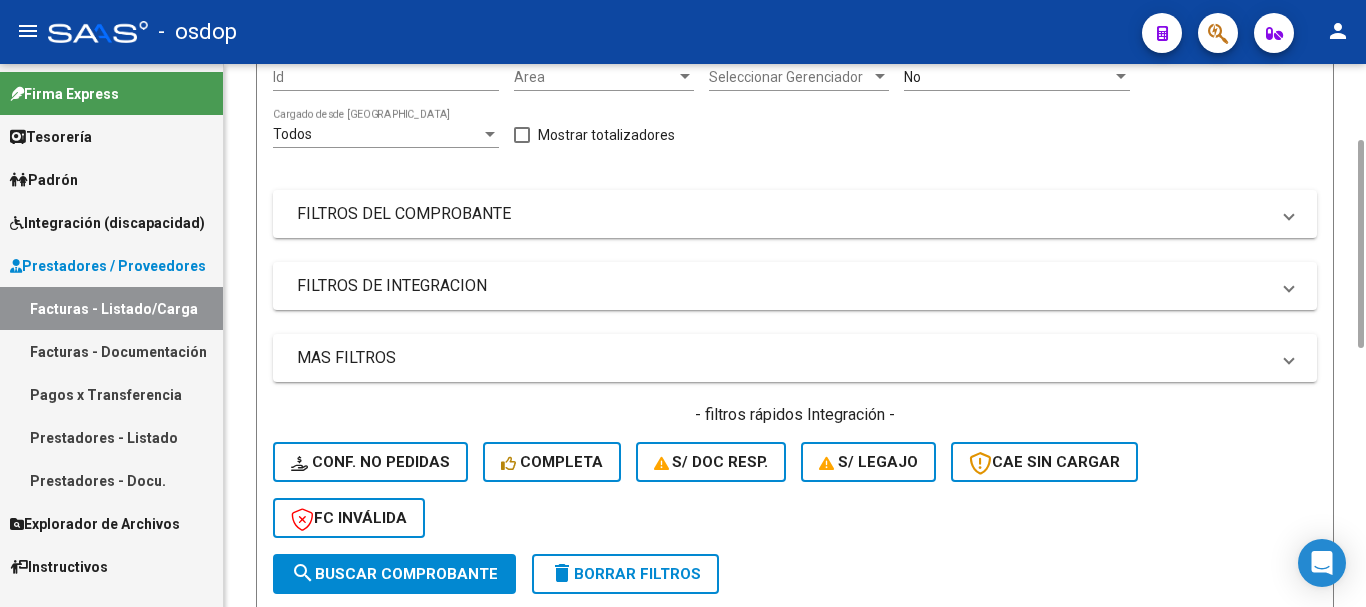 click on "- filtros rápidos Integración -    Conf. no pedidas    Completa    S/ Doc Resp.    S/ legajo  CAE SIN CARGAR  FC Inválida" 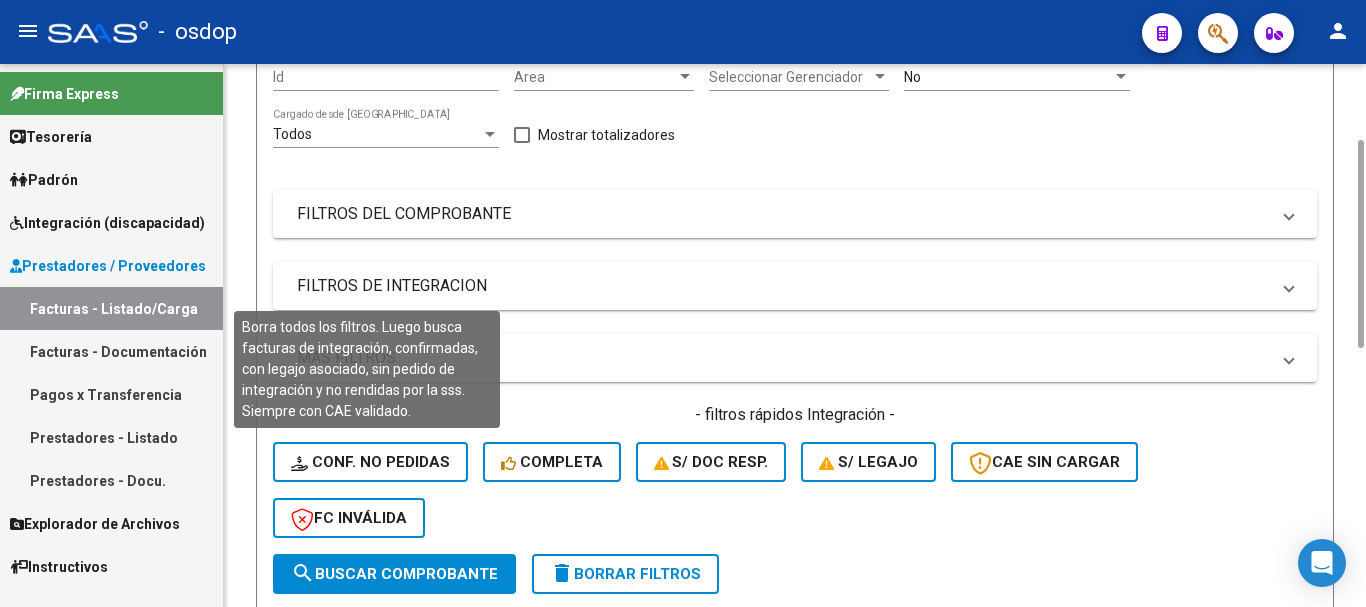 drag, startPoint x: 393, startPoint y: 466, endPoint x: 516, endPoint y: 398, distance: 140.54536 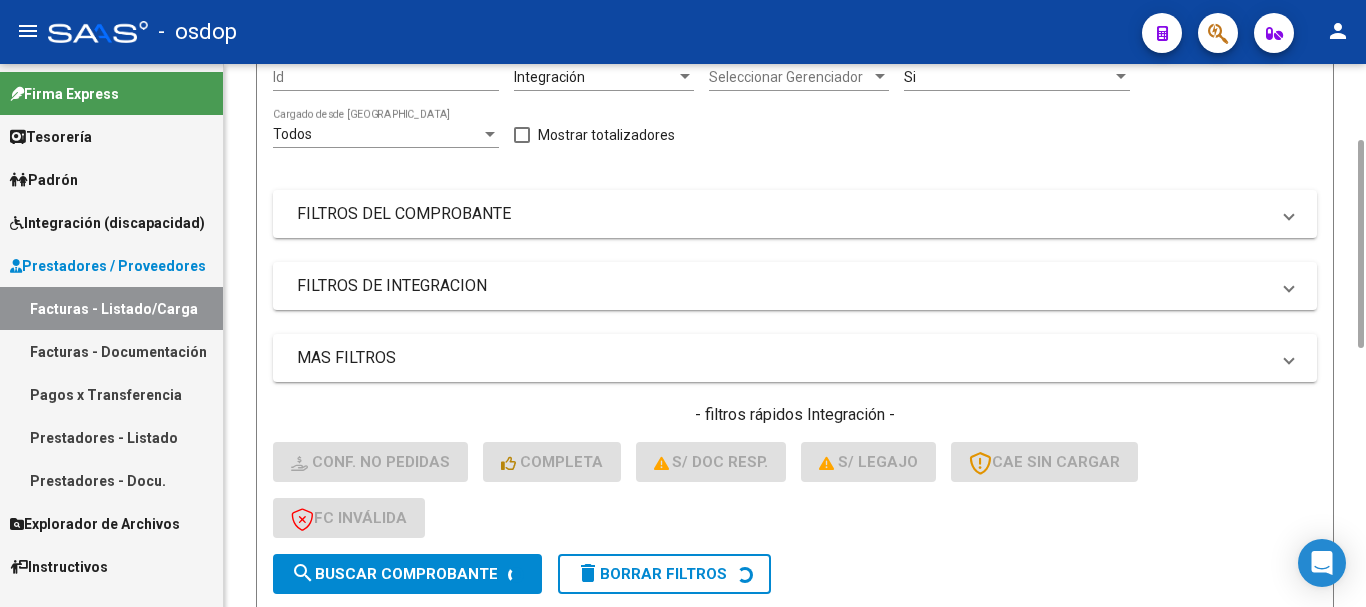 scroll, scrollTop: 600, scrollLeft: 0, axis: vertical 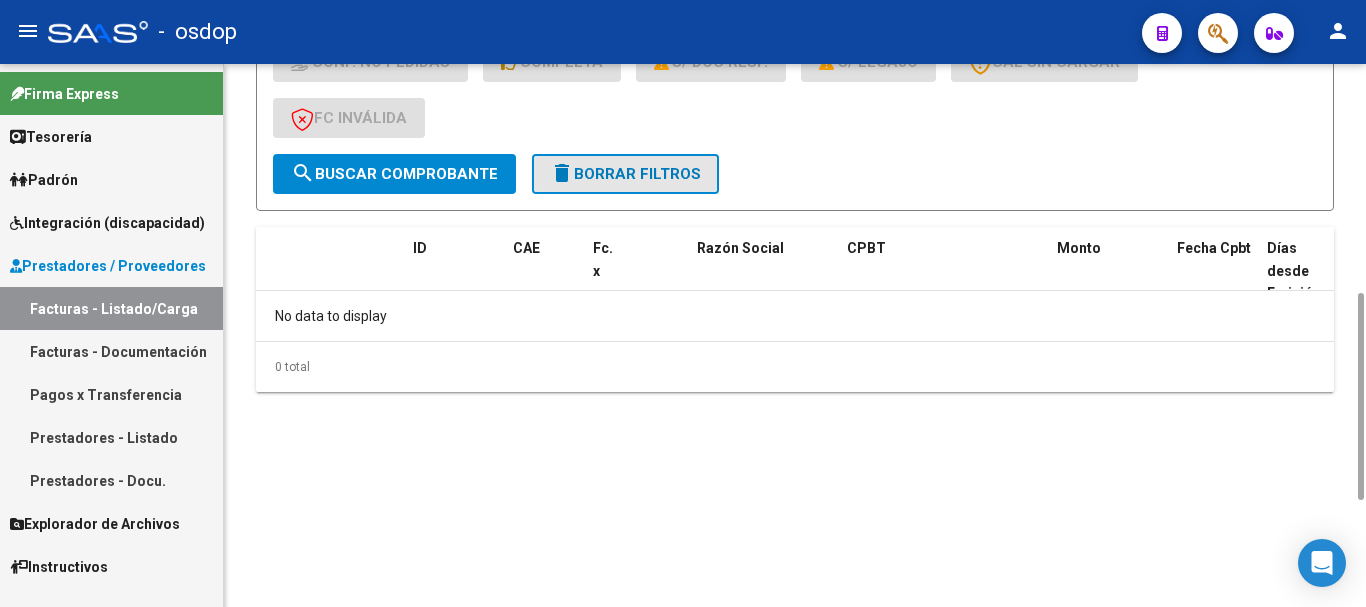 click on "delete  Borrar Filtros" 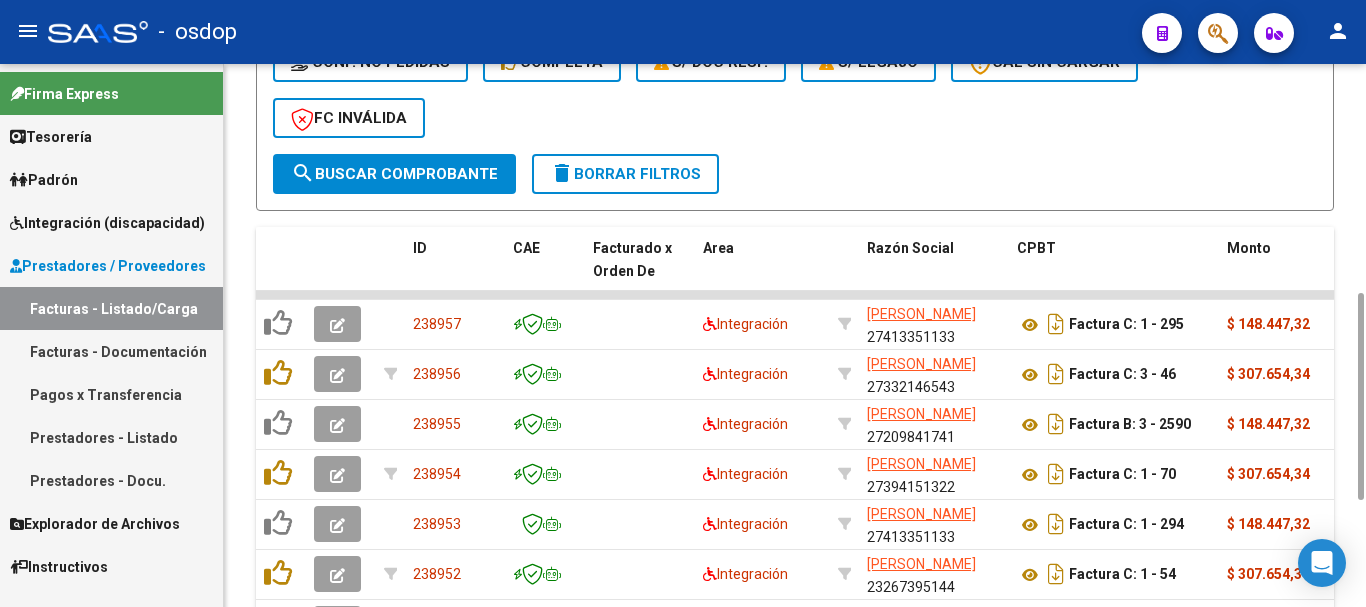 scroll, scrollTop: 400, scrollLeft: 0, axis: vertical 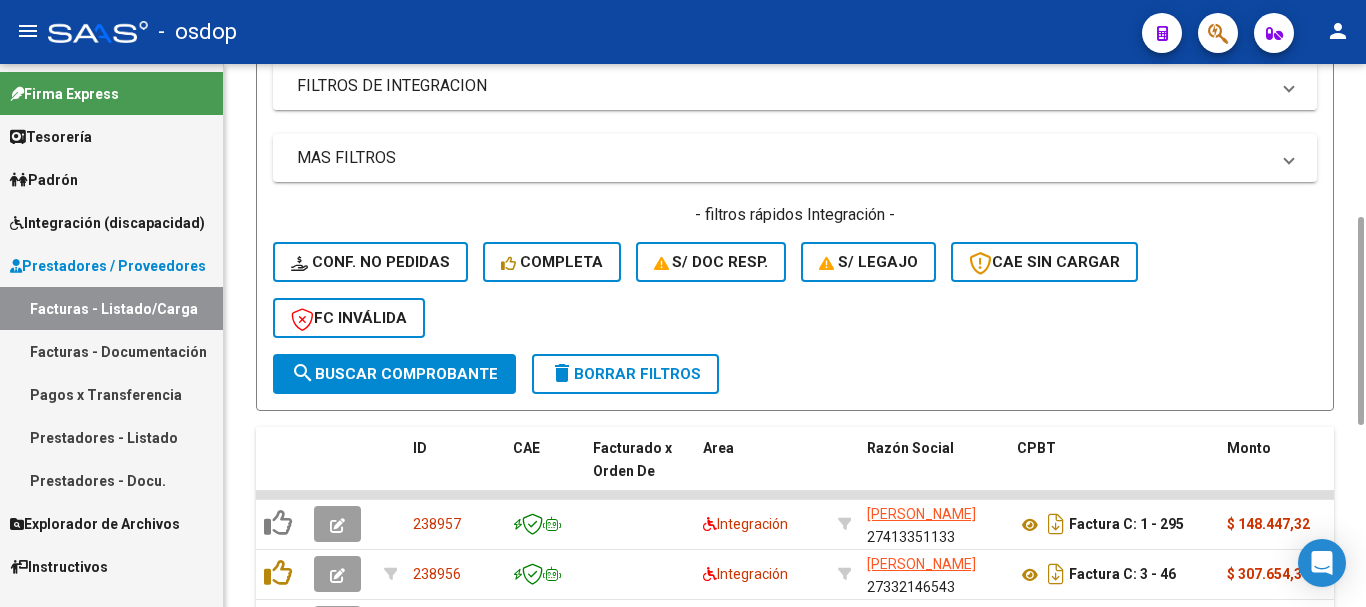 click on "FILTROS DE INTEGRACION" at bounding box center (783, 86) 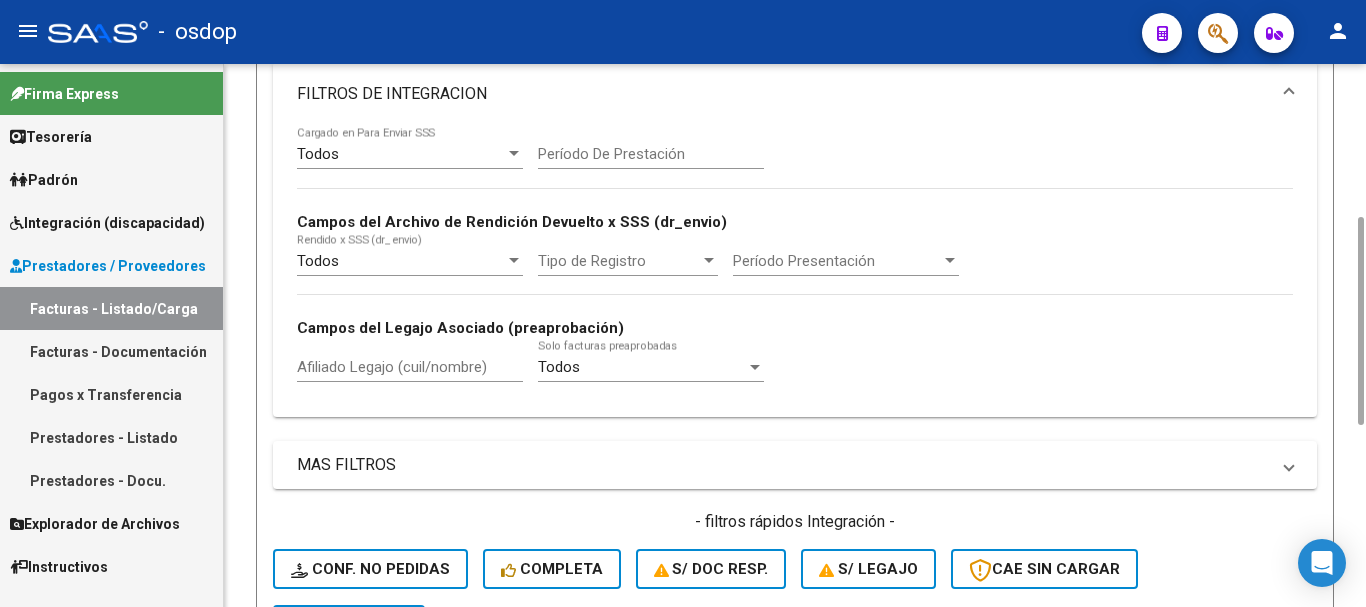 click on "Afiliado Legajo (cuil/nombre)" at bounding box center (410, 367) 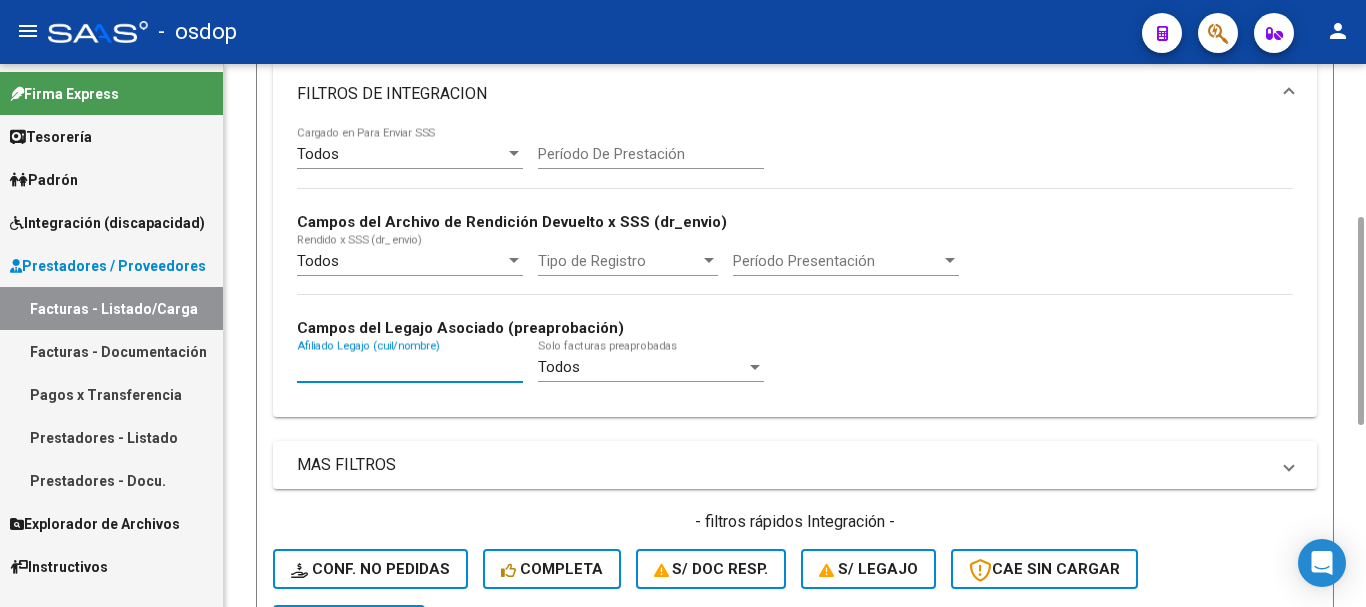 paste on "20963262141" 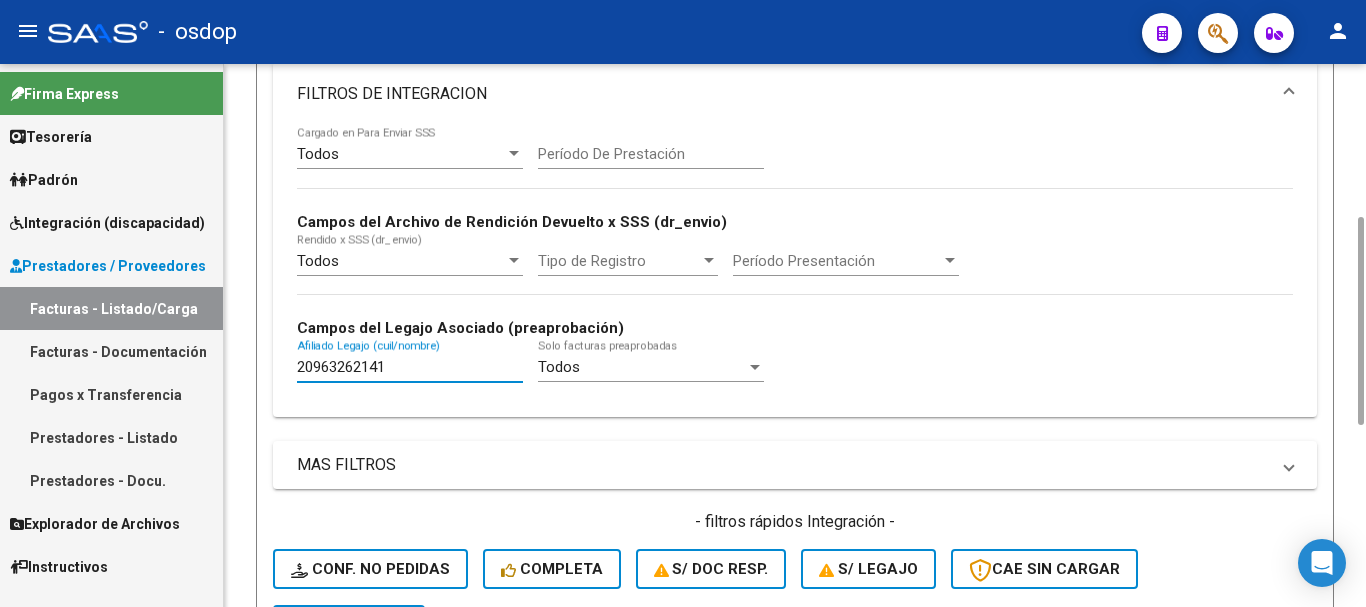 scroll, scrollTop: 731, scrollLeft: 0, axis: vertical 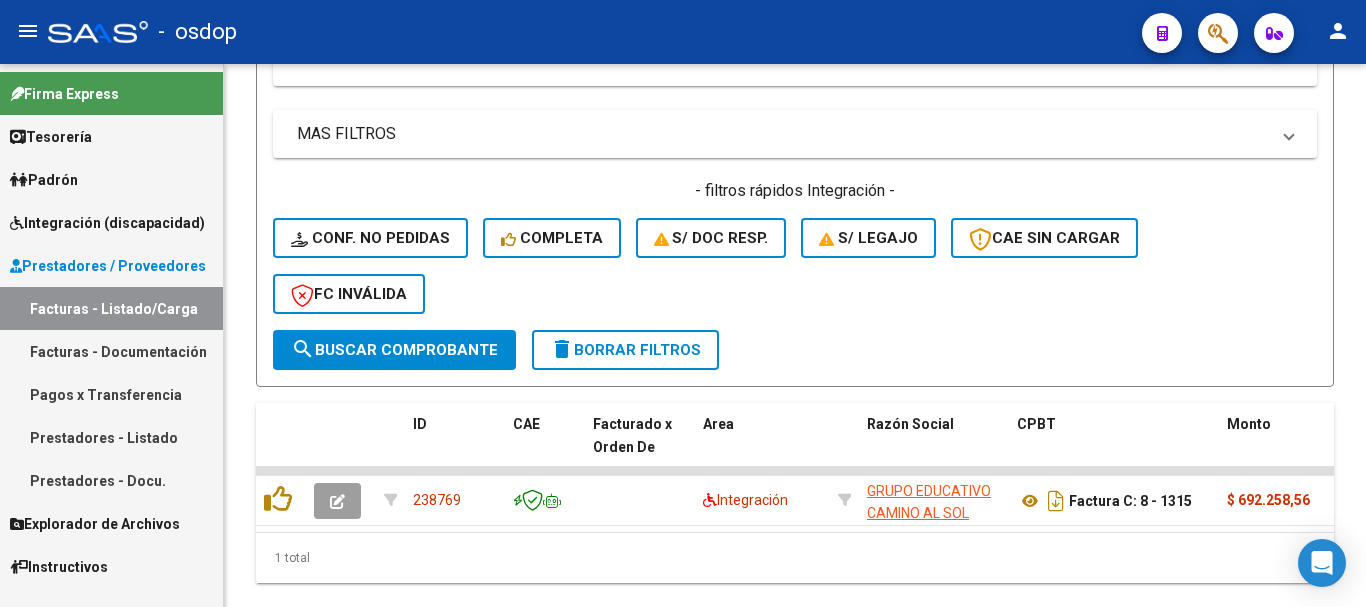 type on "20963262141" 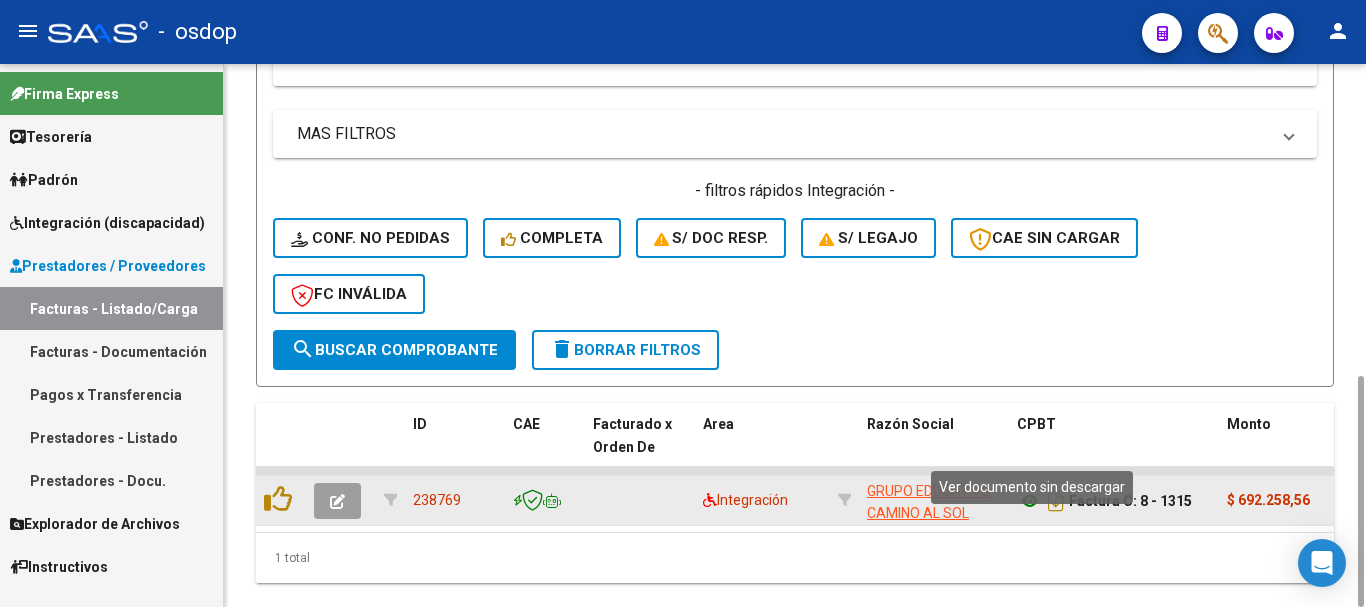 click 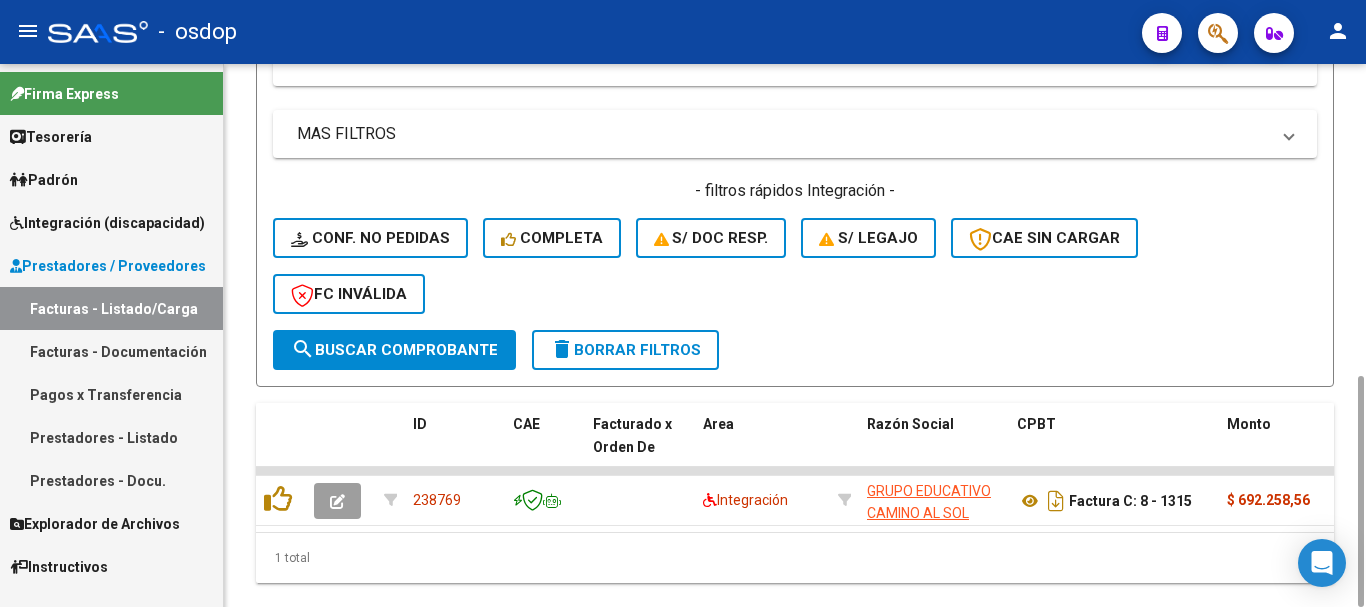 click on "Video tutorial   PRESTADORES -> Listado de CPBTs Emitidos por Prestadores / Proveedores (alt+q)   Cargar Comprobante
Carga Masiva  cloud_download  CSV  cloud_download  EXCEL  cloud_download  Estandar   Descarga Masiva
Filtros Id Area Area Seleccionar Gerenciador Seleccionar Gerenciador No  Confirmado Todos  Cargado desde Masivo   Mostrar totalizadores   FILTROS DEL COMPROBANTE  Comprobante Tipo Comprobante Tipo Start date – Fec. Comprobante Desde / Hasta Días Emisión Desde(cant. días) Días Emisión Hasta(cant. días) CUIT / Razón Social Pto. Venta Nro. Comprobante Código SSS CAE Válido CAE Válido Todos  Cargado Módulo Hosp. Todos  Tiene facturacion Apócrifa Hospital Refes  FILTROS DE INTEGRACION  Todos  Cargado en Para Enviar SSS Período De Prestación Campos del Archivo de Rendición Devuelto x SSS (dr_envio) Todos  Rendido x SSS (dr_envio) Tipo de Registro Tipo de Registro Período Presentación Período Presentación Campos del Legajo Asociado (preaprobación) 20963262141 Todos  Todos" 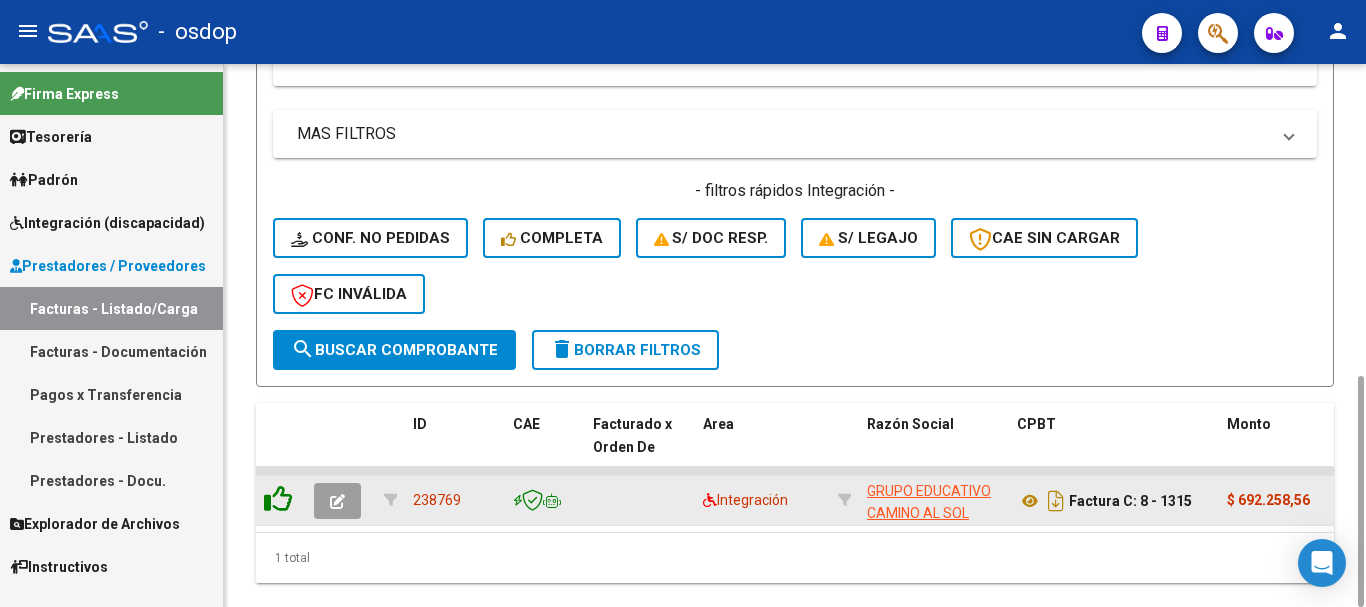click 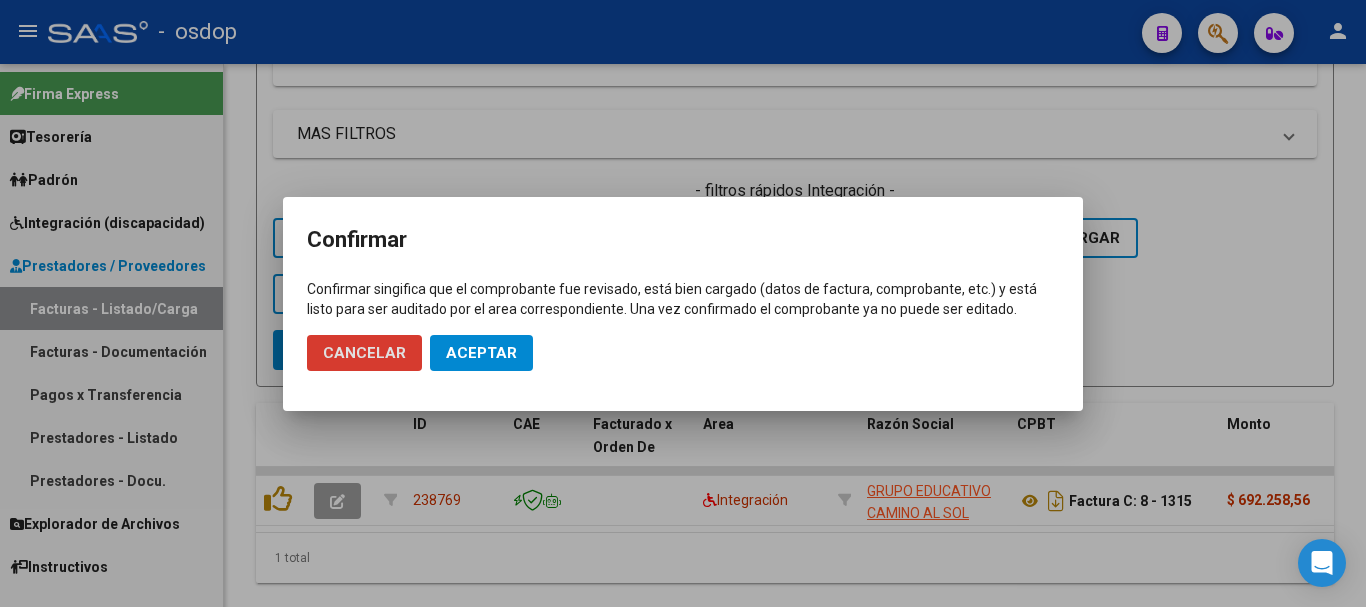 click on "Aceptar" 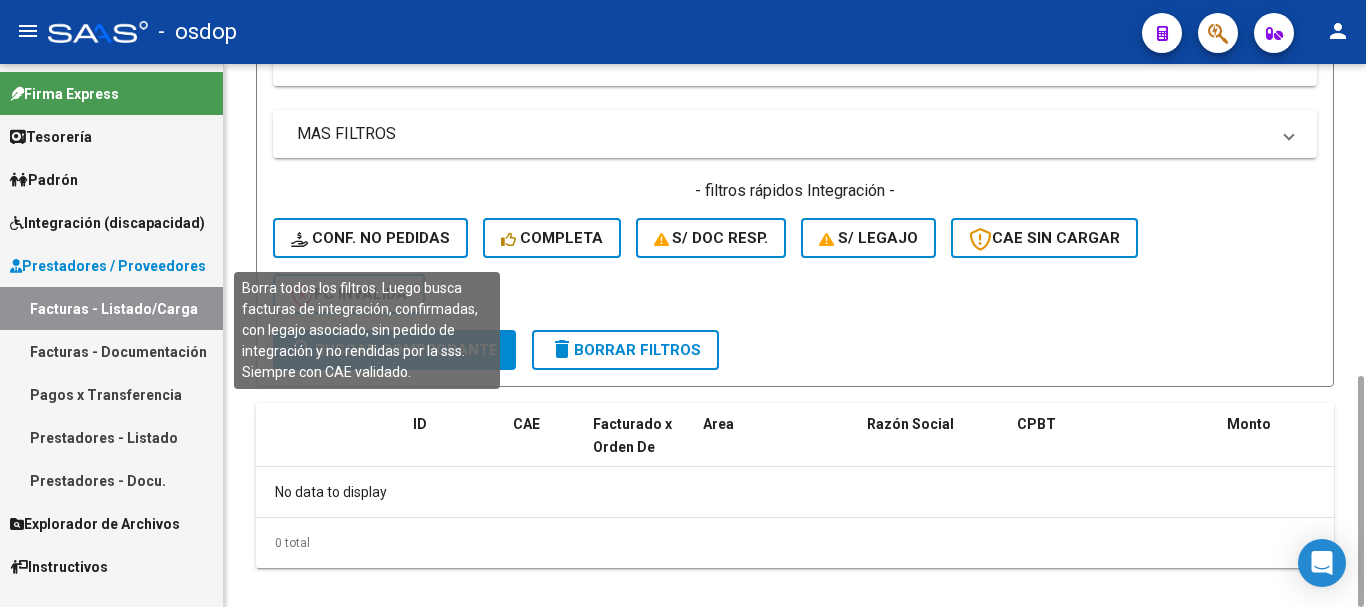 click on "Conf. no pedidas" 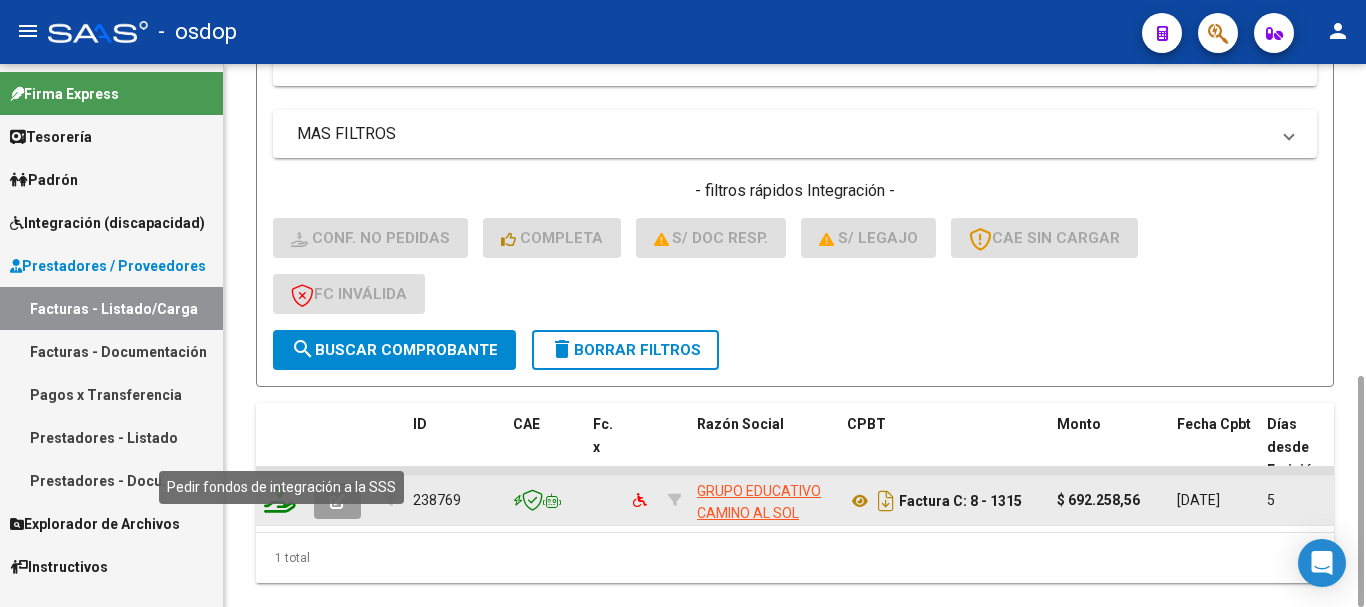 click 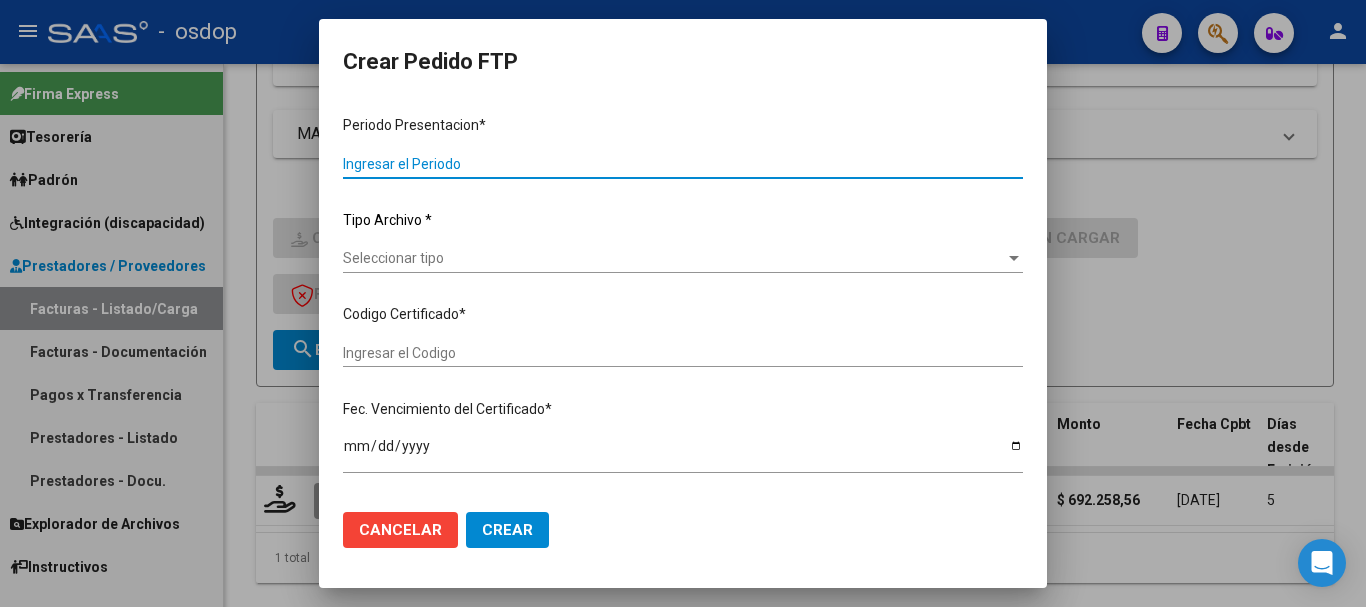 type on "202506" 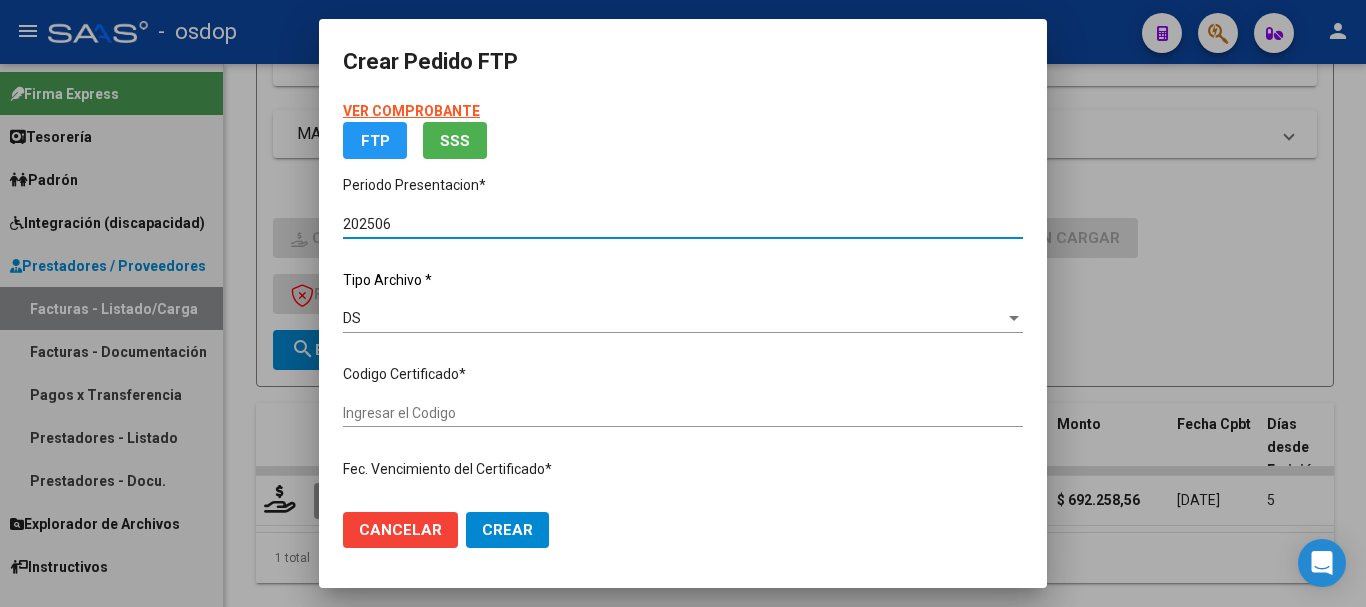type on "5956874105" 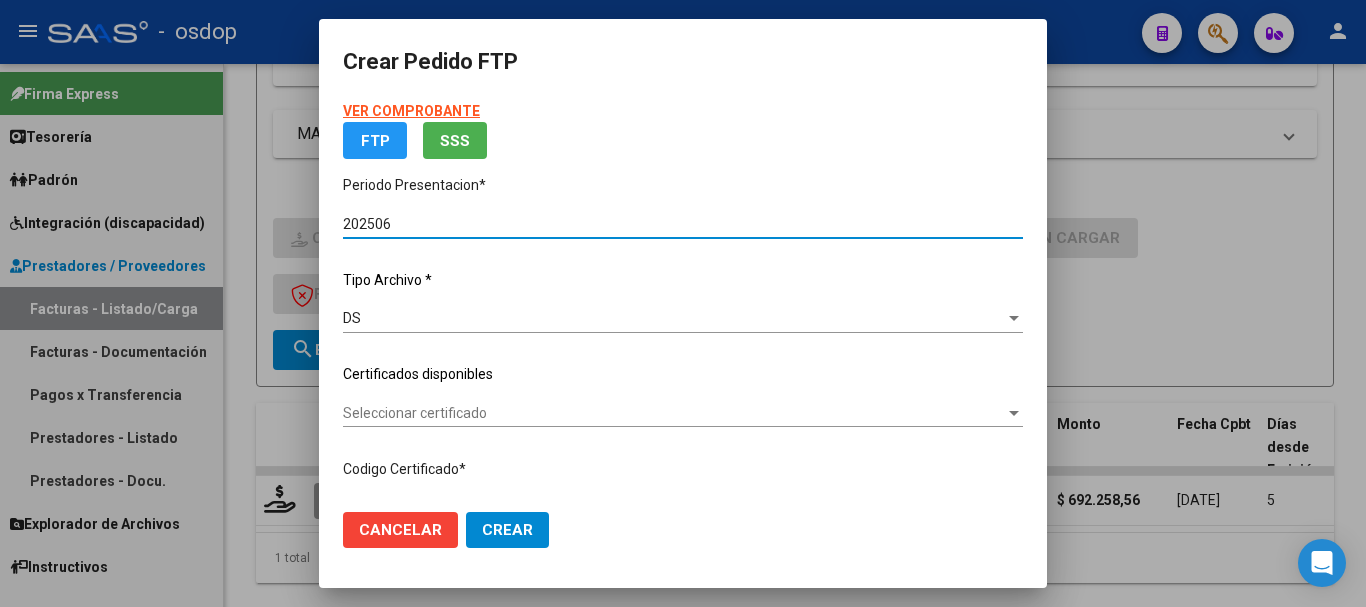 click on "Certificados disponibles" 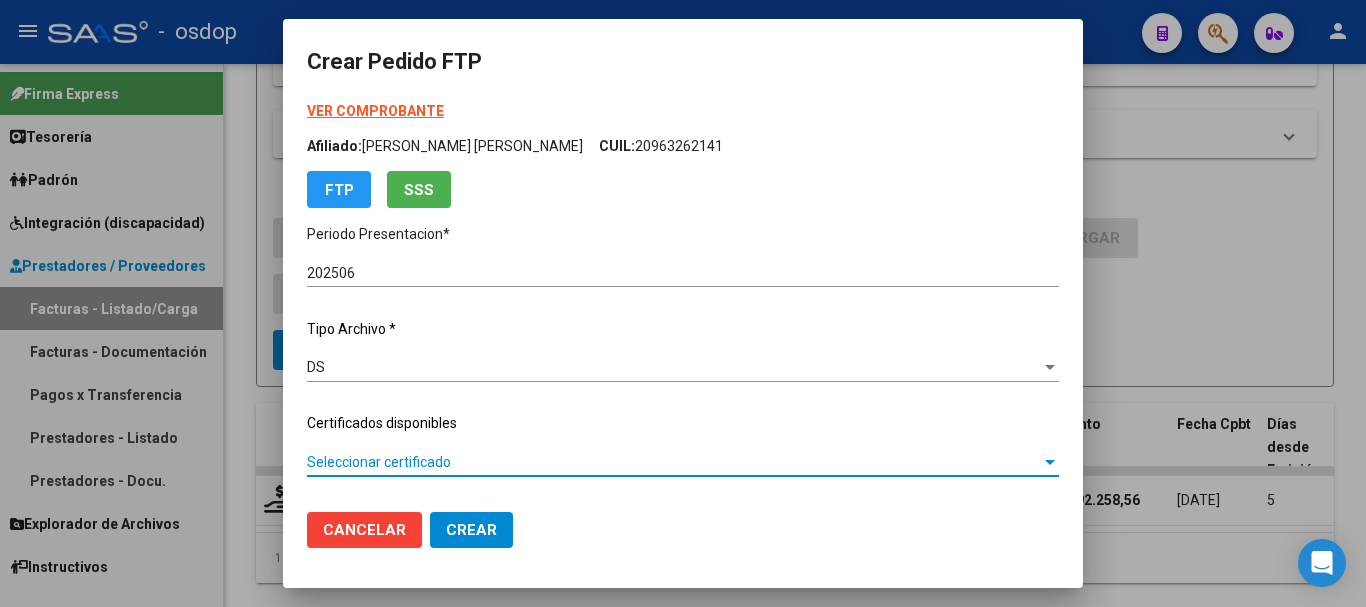 click on "Seleccionar certificado" at bounding box center (674, 462) 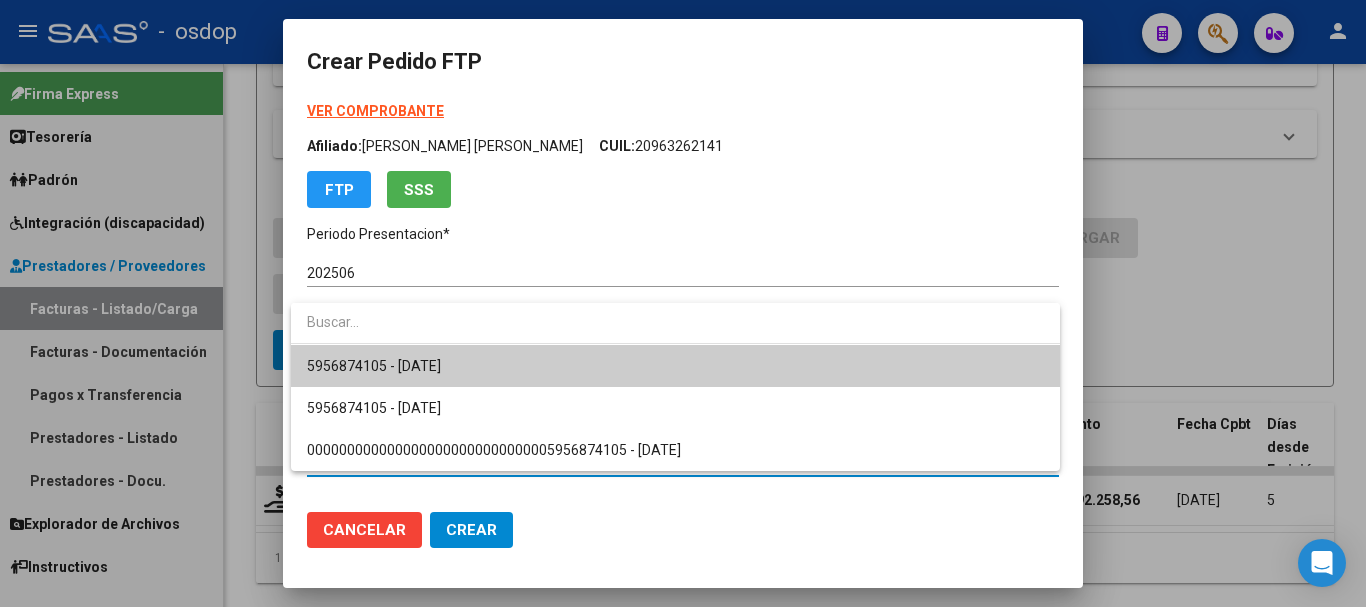 click on "5956874105 - 2025-06-01" at bounding box center [675, 366] 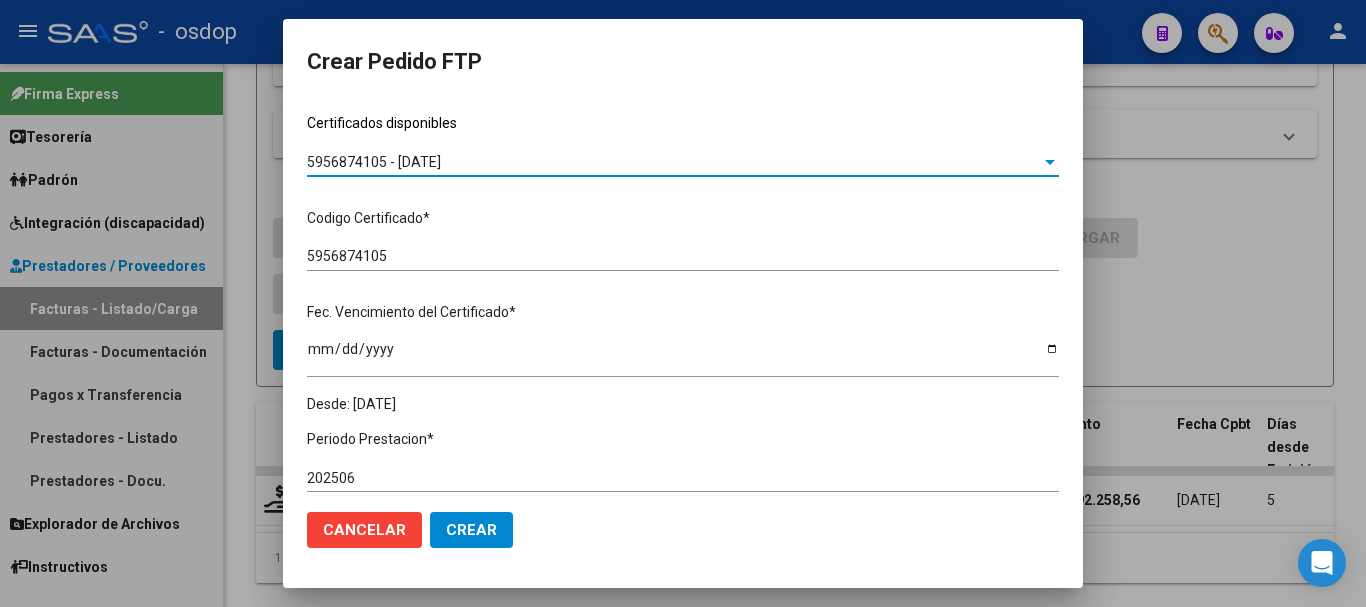 scroll, scrollTop: 600, scrollLeft: 0, axis: vertical 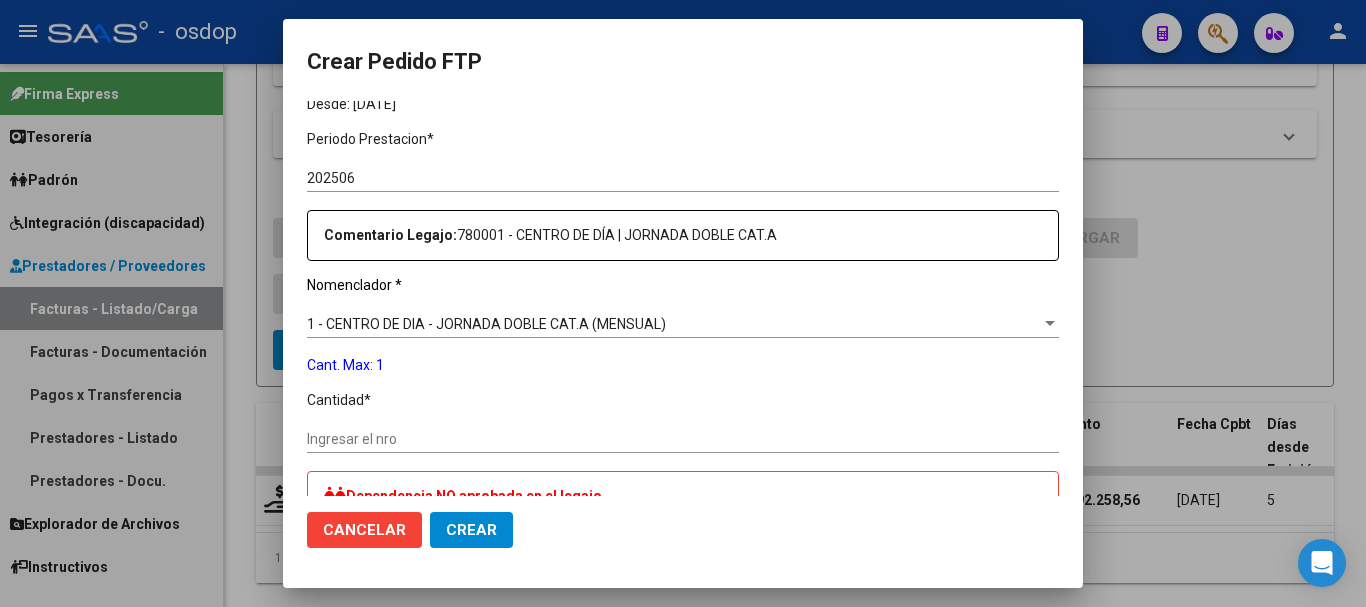 click on "Ingresar el nro" at bounding box center [683, 439] 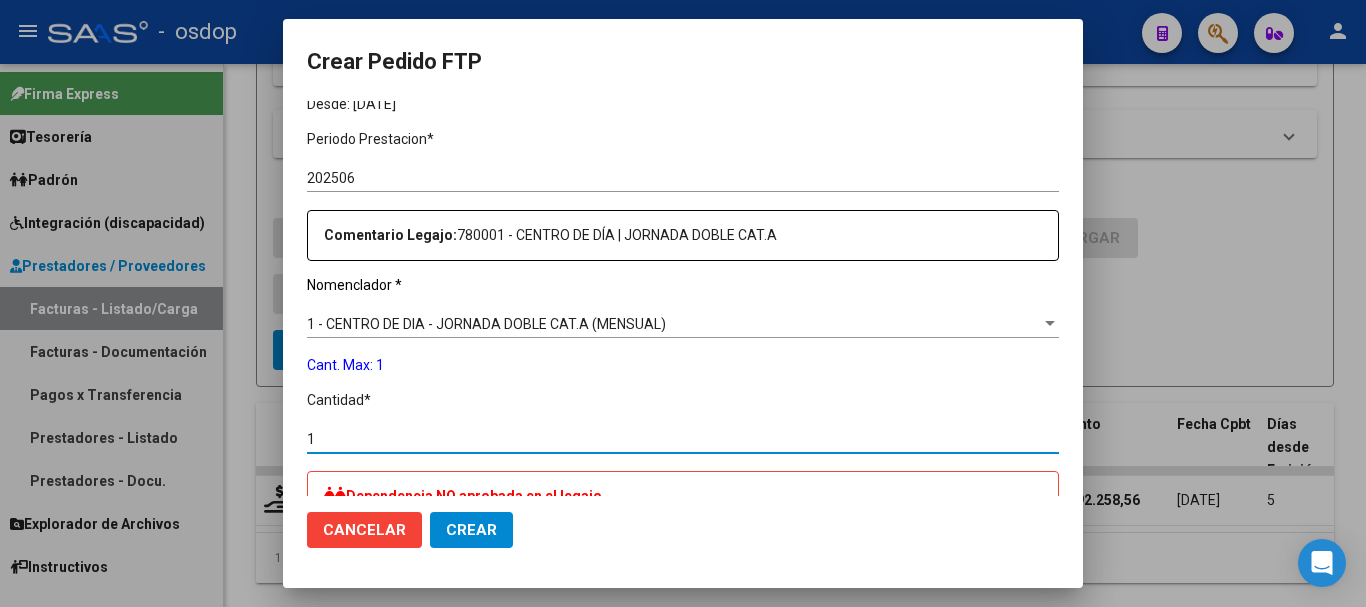type on "1" 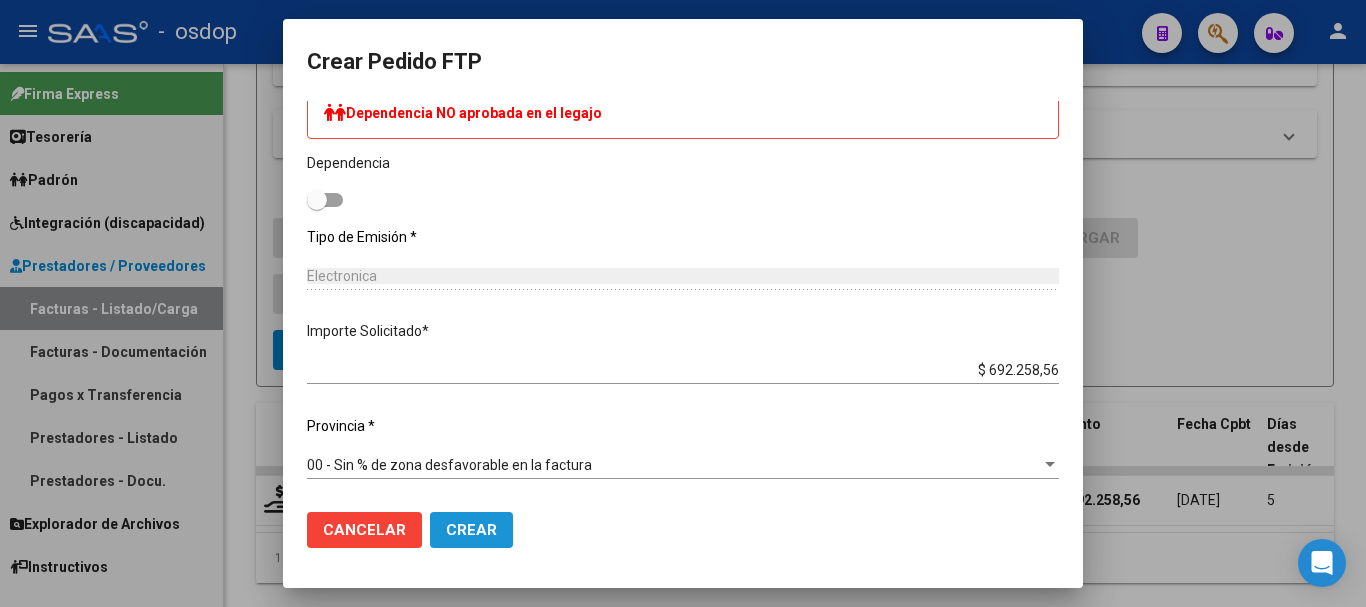 click on "Crear" 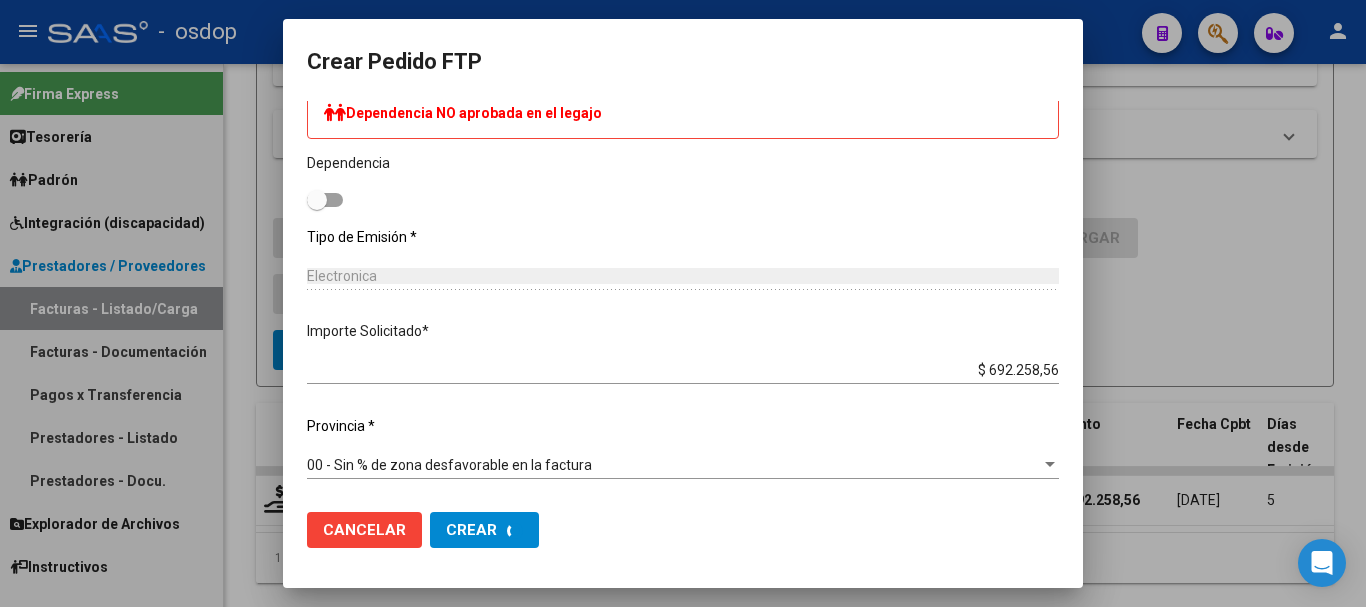 scroll, scrollTop: 0, scrollLeft: 0, axis: both 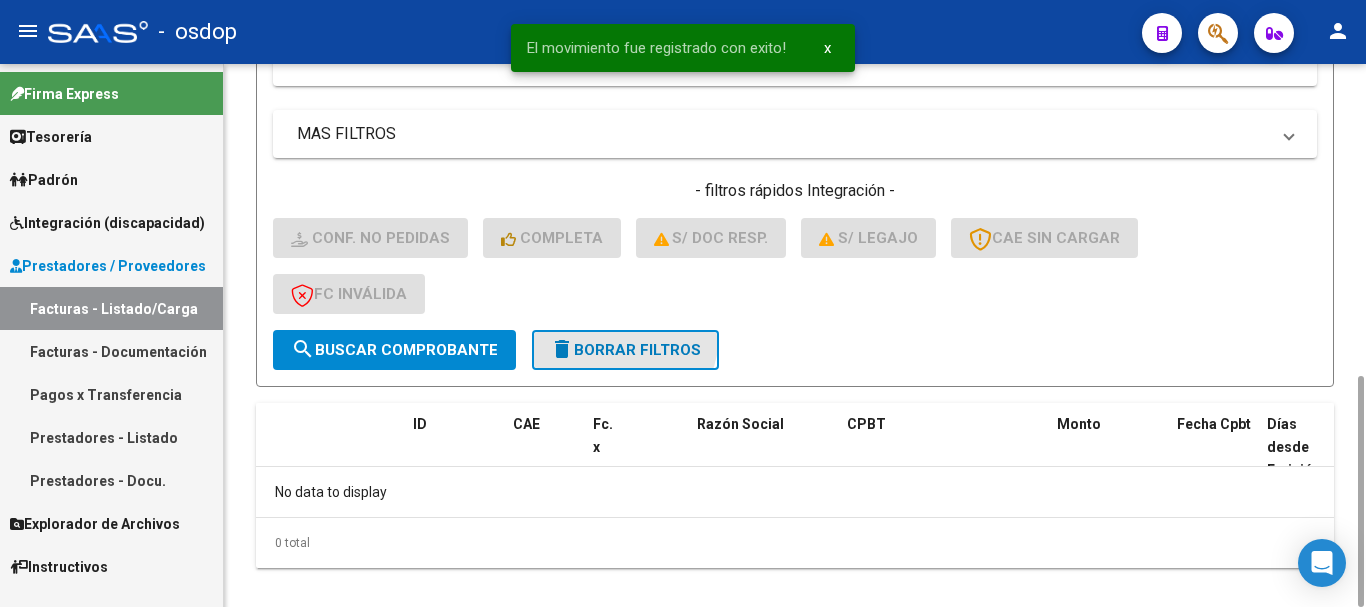click on "delete  Borrar Filtros" 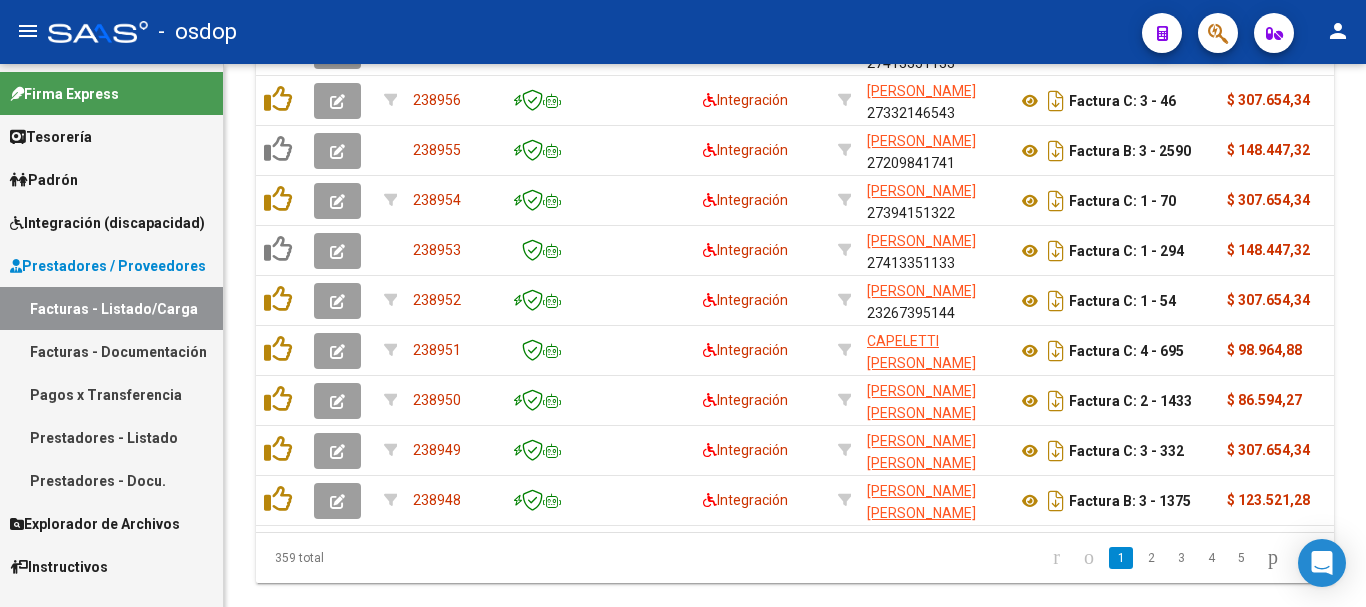 scroll, scrollTop: 581, scrollLeft: 0, axis: vertical 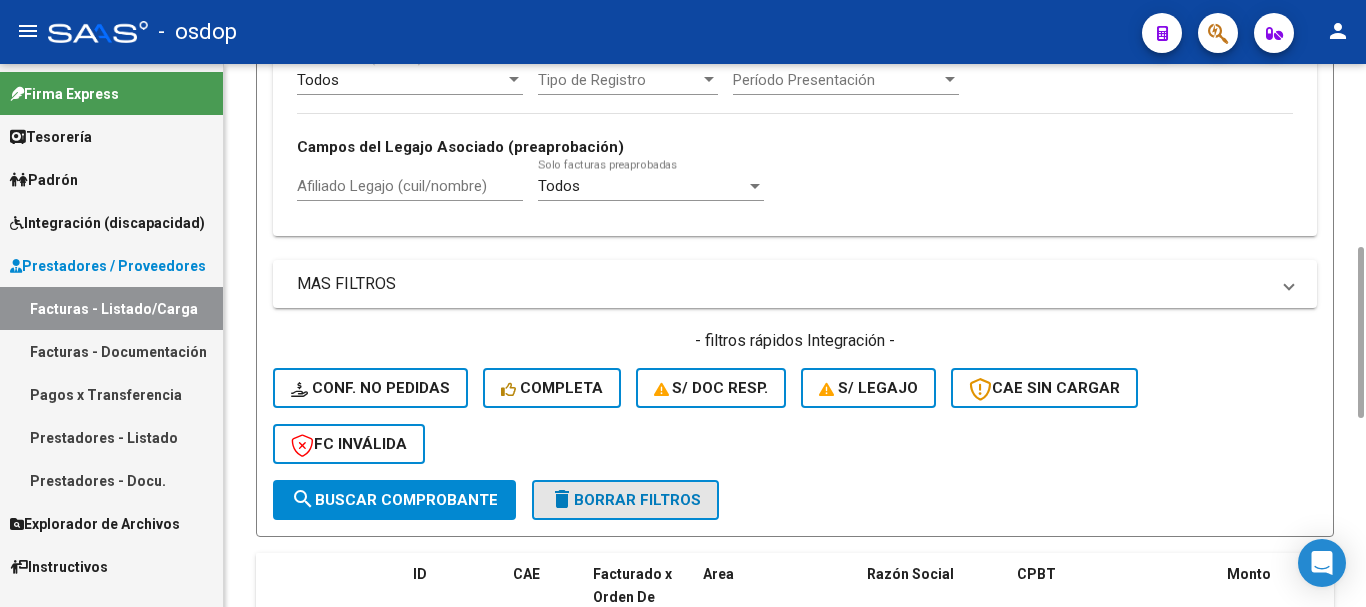 click on "delete  Borrar Filtros" 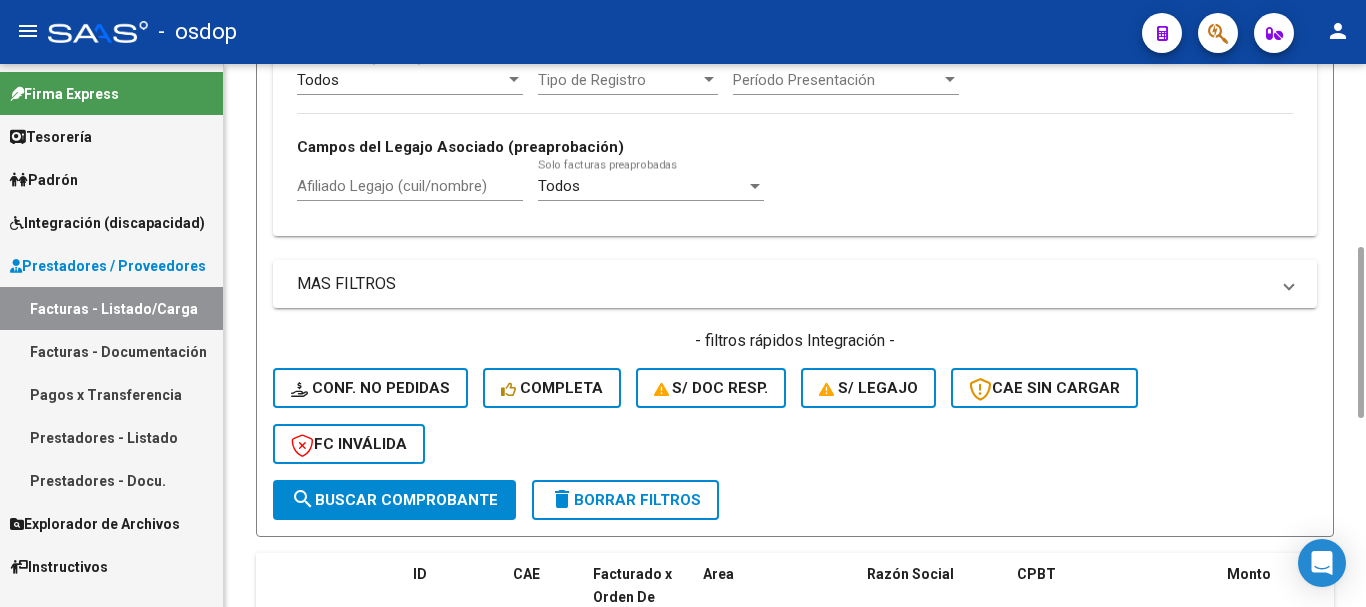 click on "Afiliado Legajo (cuil/nombre)" at bounding box center (410, 186) 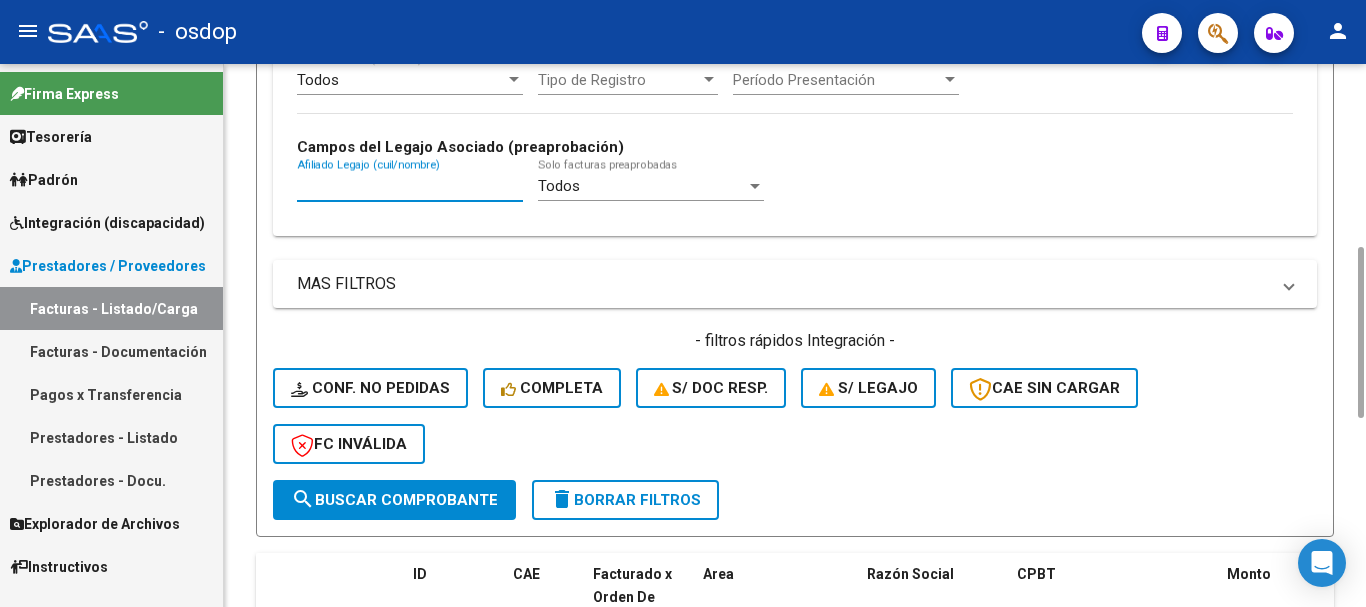 paste on "27221761427" 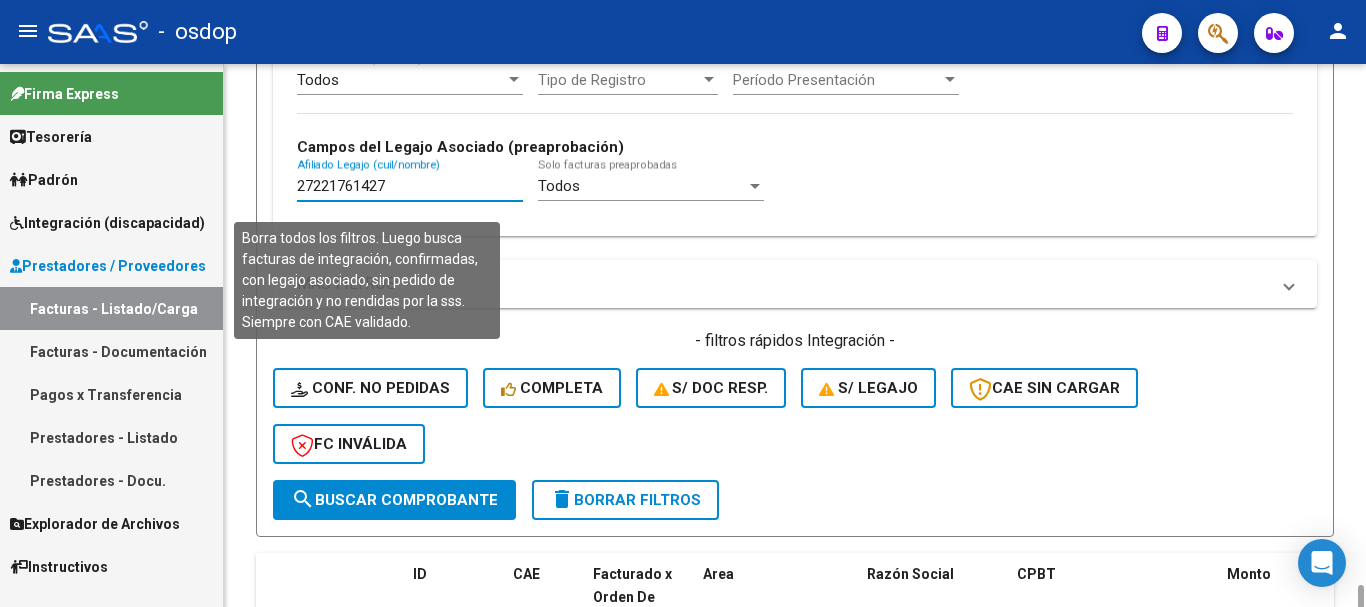 scroll, scrollTop: 781, scrollLeft: 0, axis: vertical 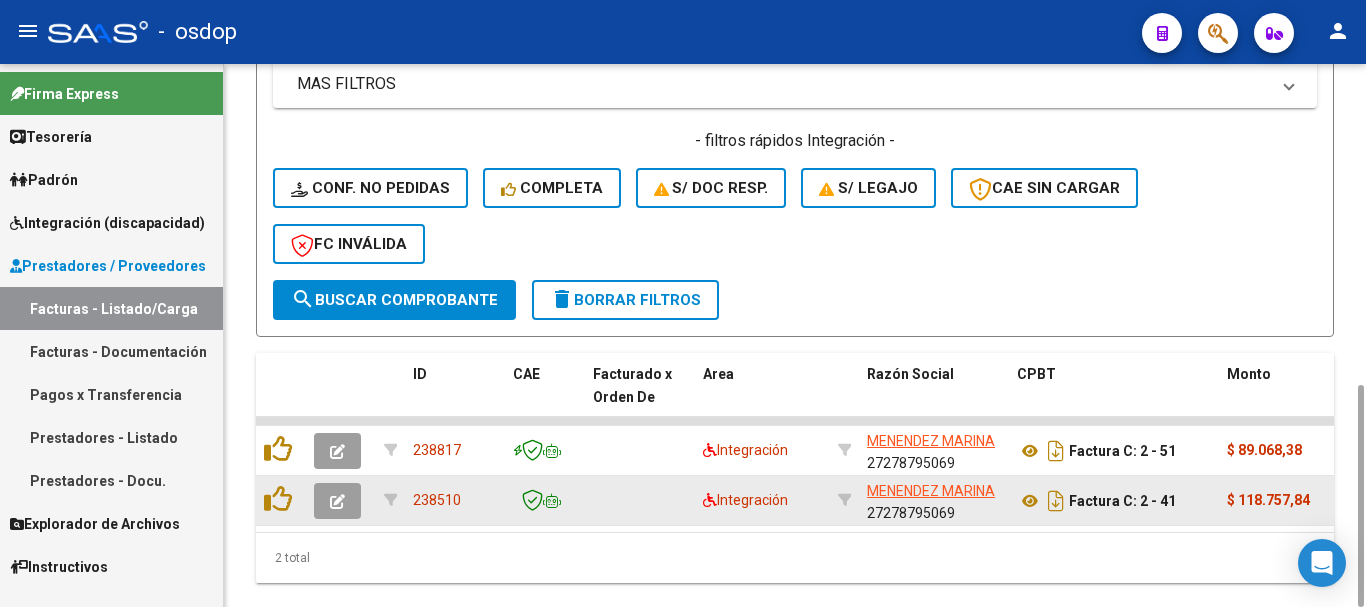 type on "27221761427" 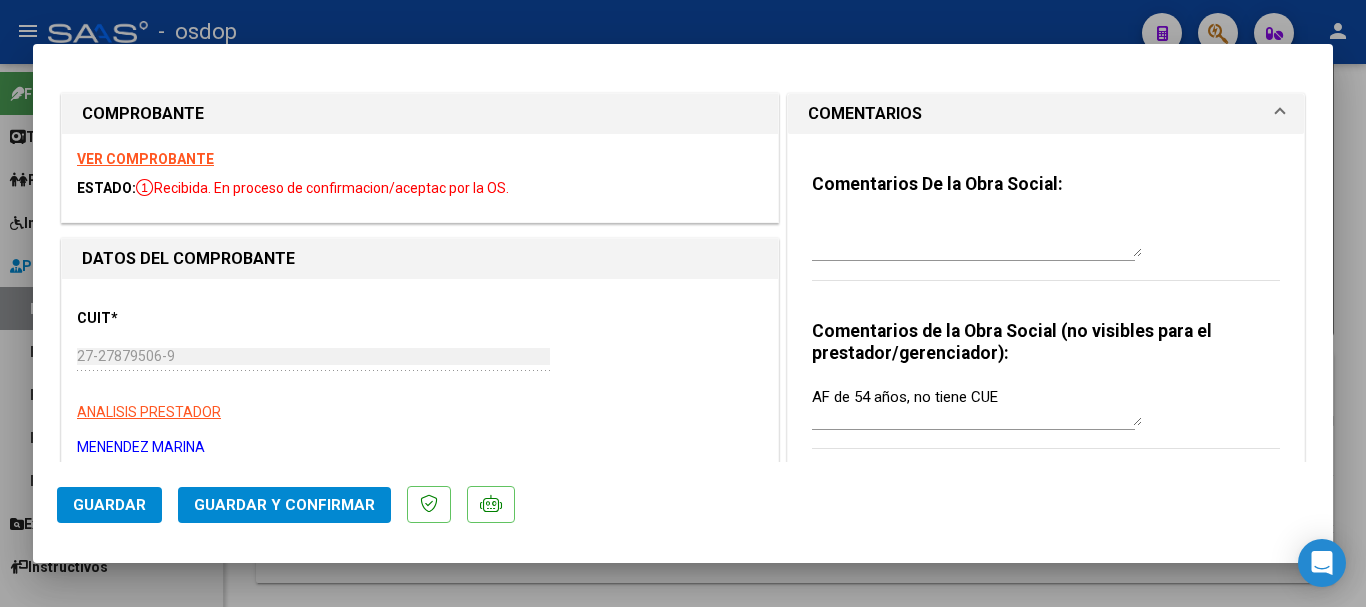 click on "VER COMPROBANTE" at bounding box center [145, 159] 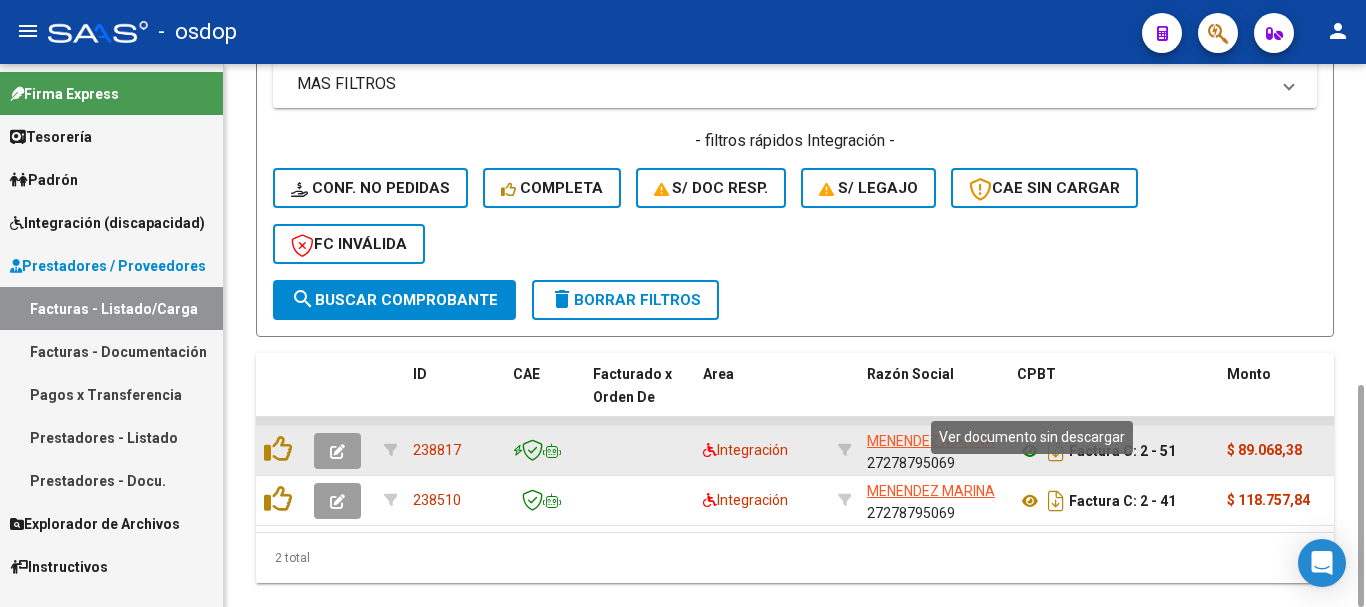 click 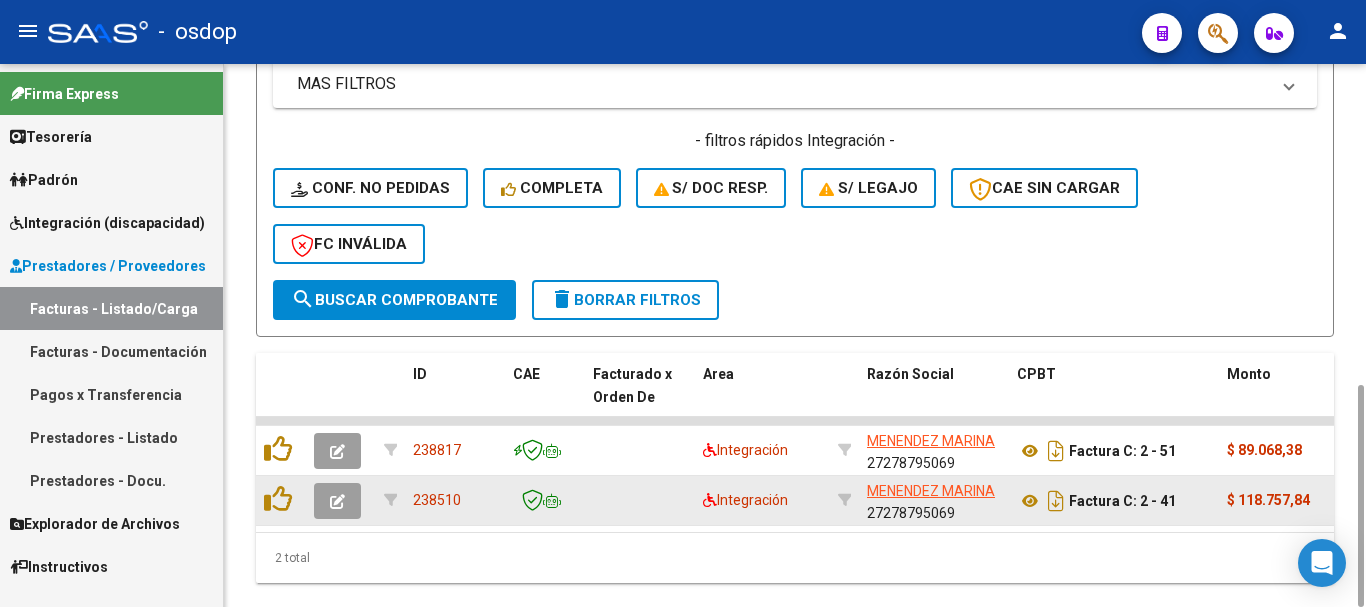 click 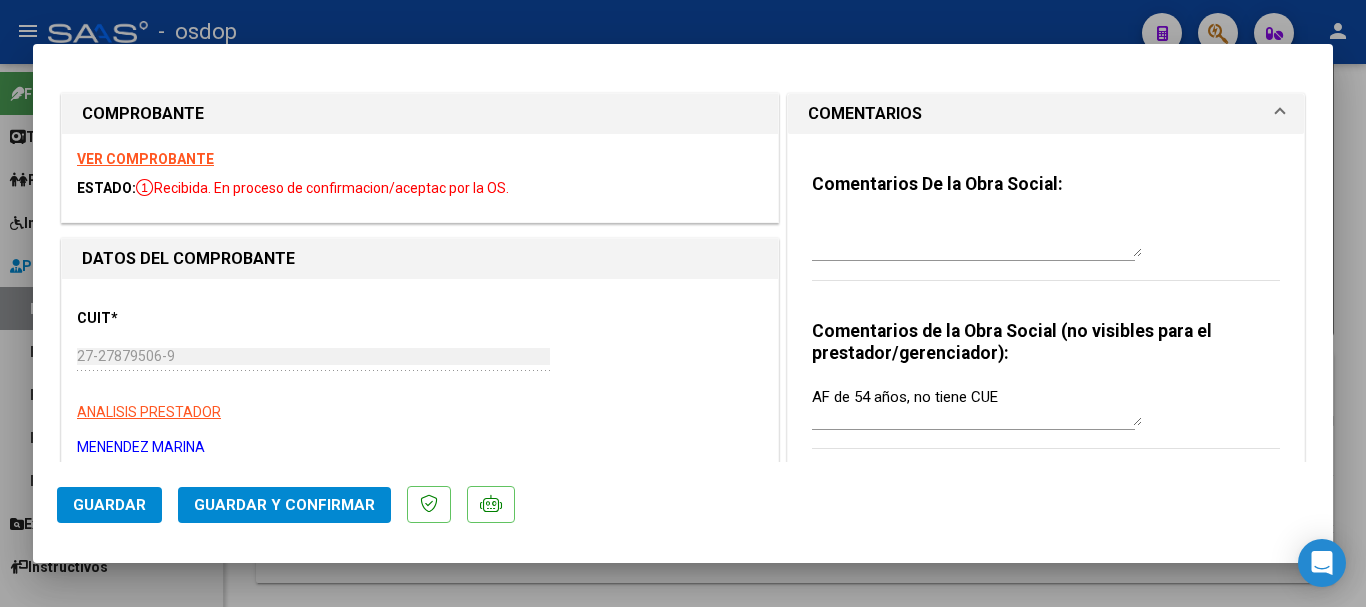 click at bounding box center (683, 303) 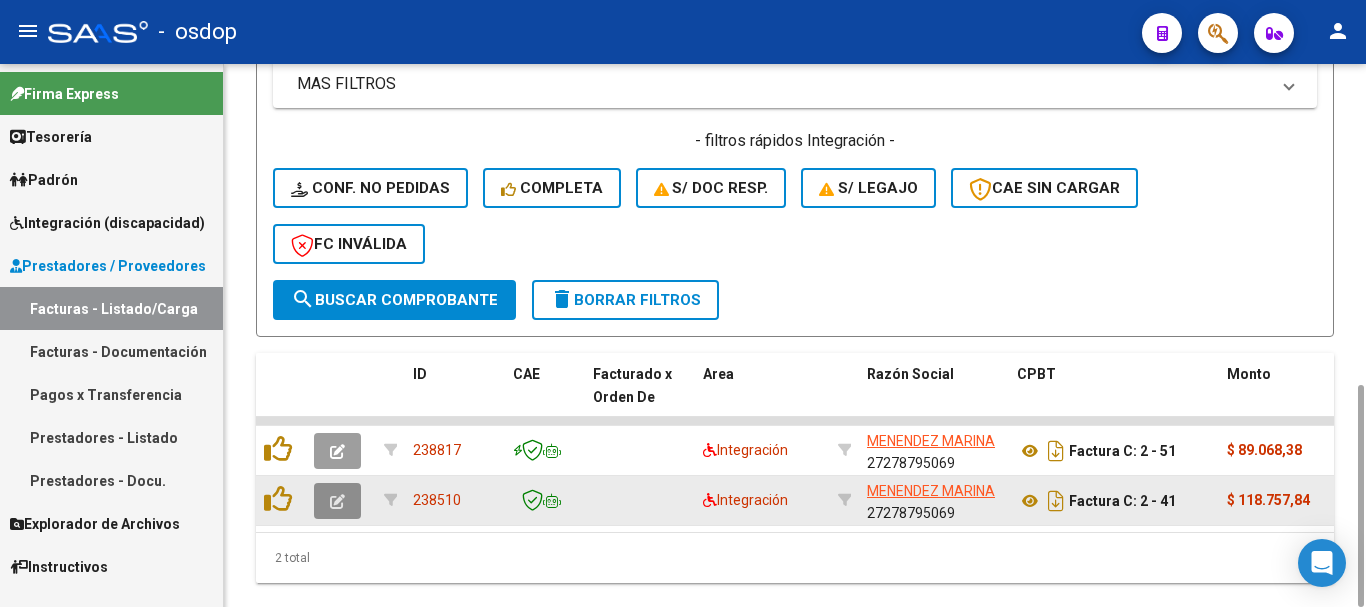 click 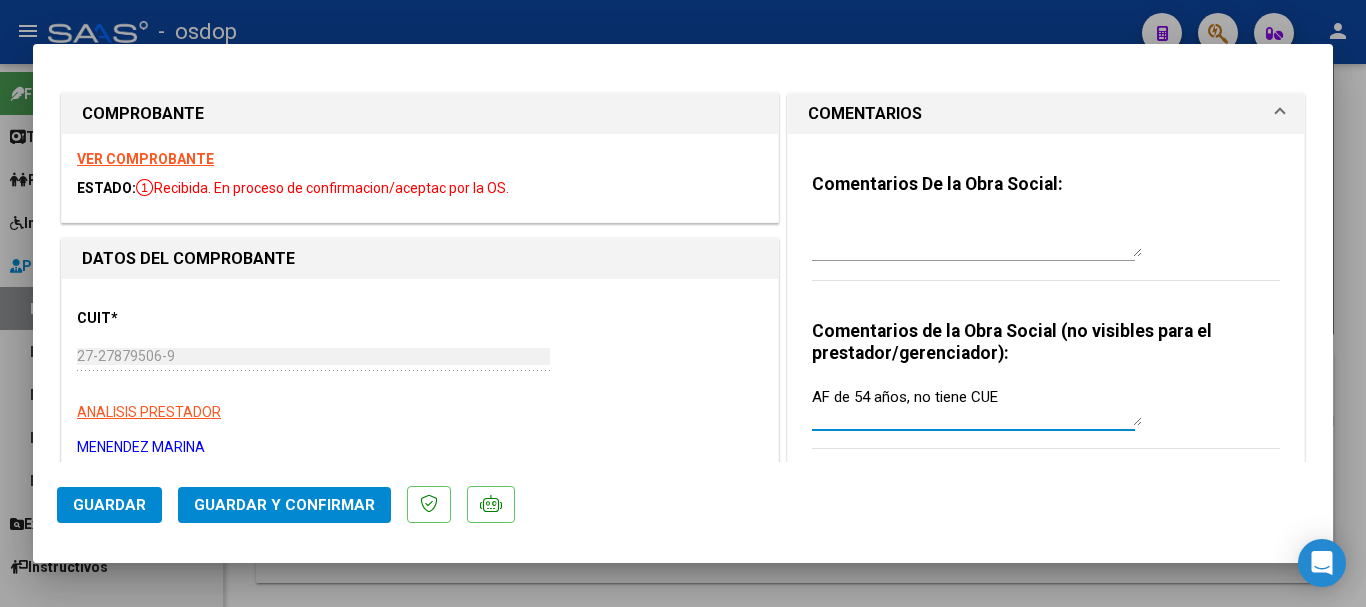 drag, startPoint x: 982, startPoint y: 403, endPoint x: 753, endPoint y: 398, distance: 229.05458 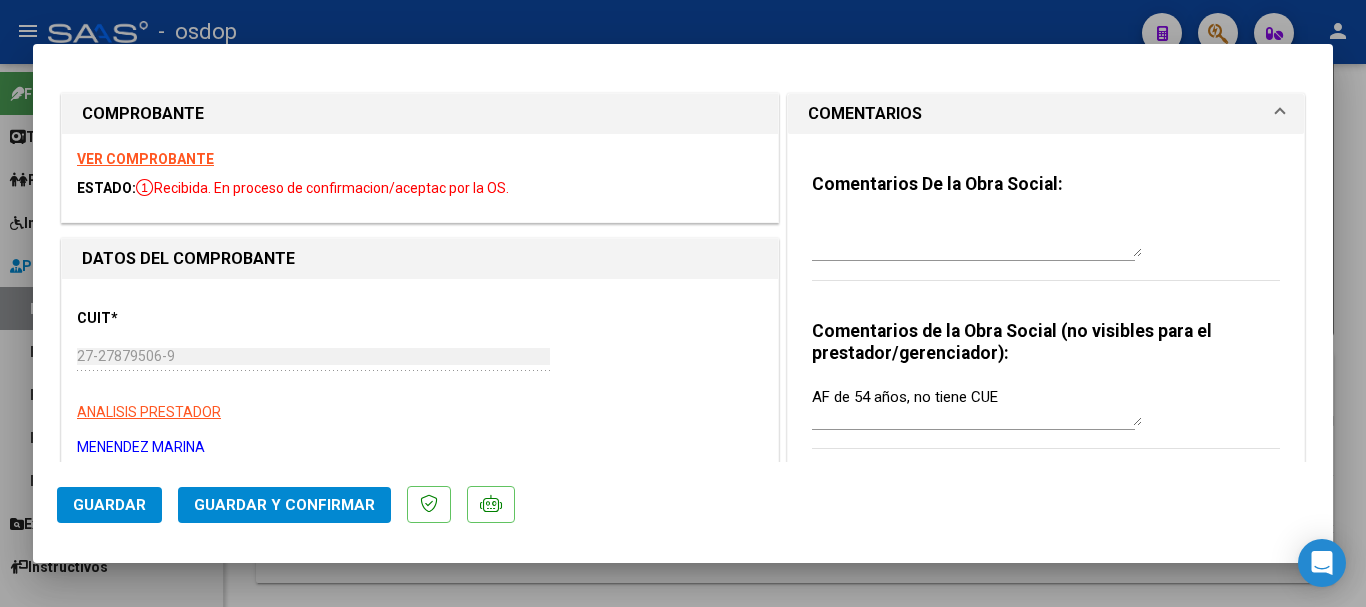 click at bounding box center [683, 303] 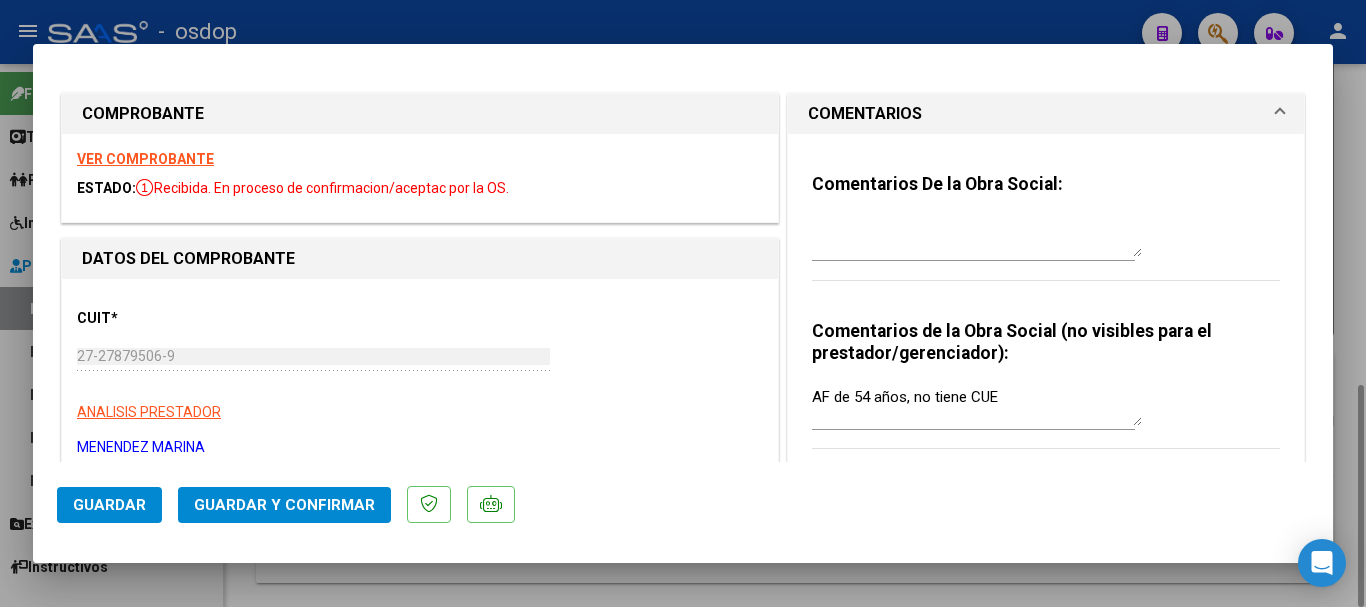 type 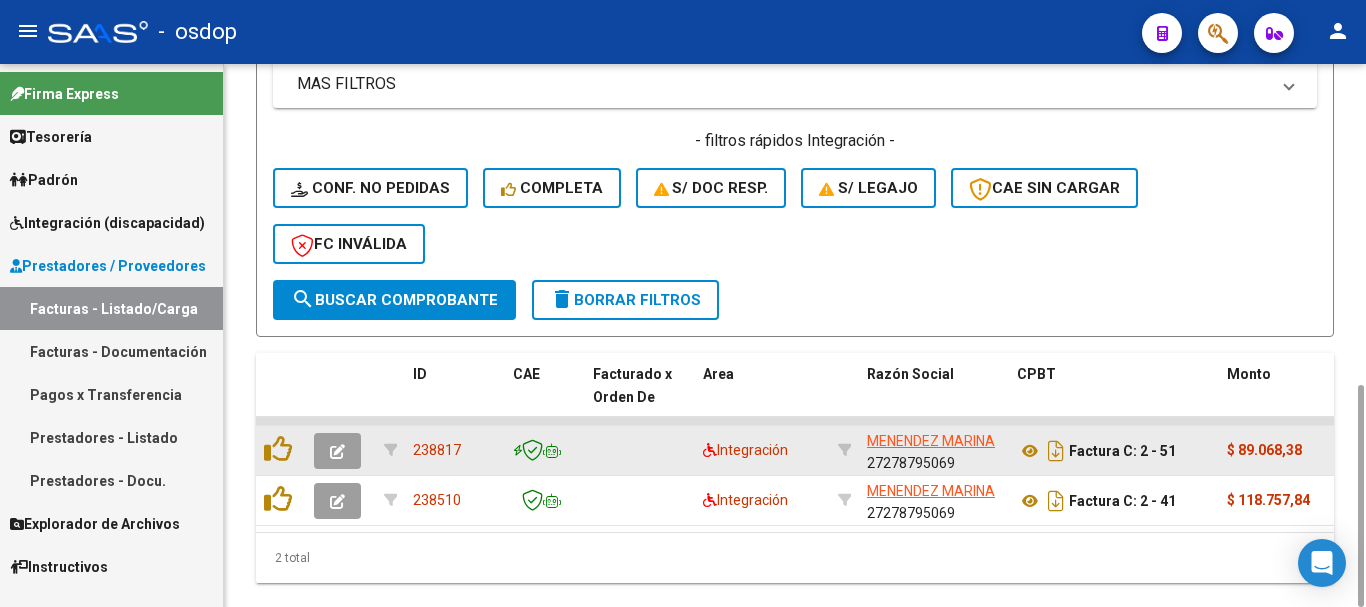 click 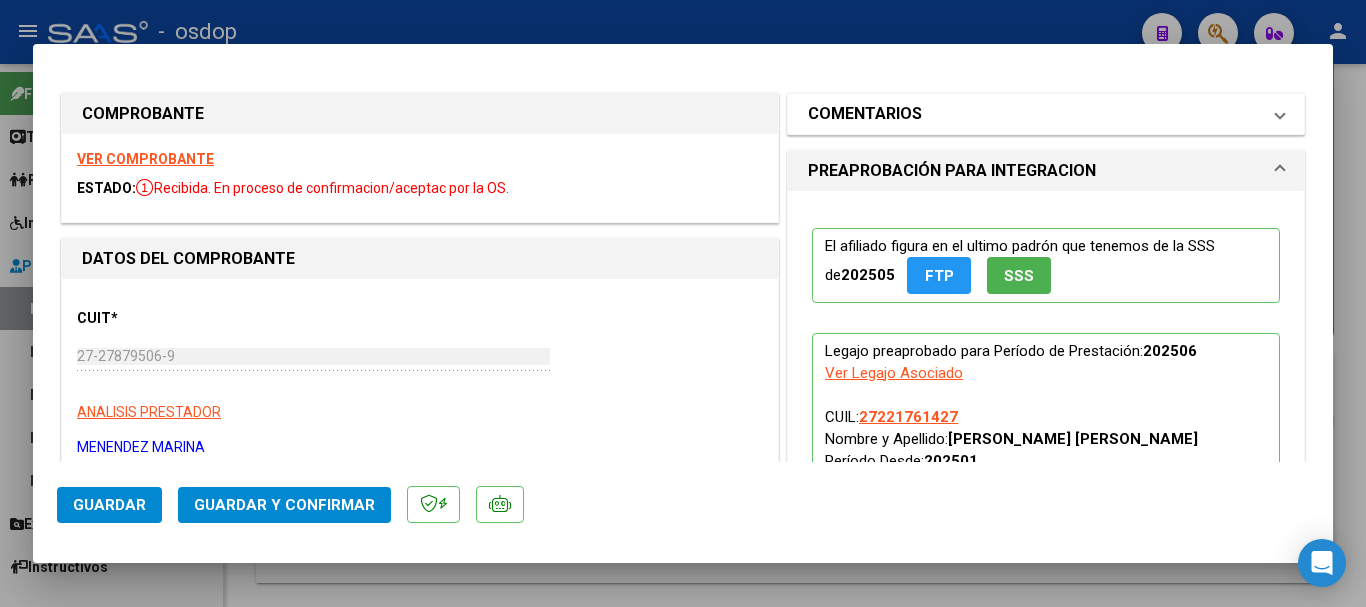 click on "COMENTARIOS" at bounding box center (1034, 114) 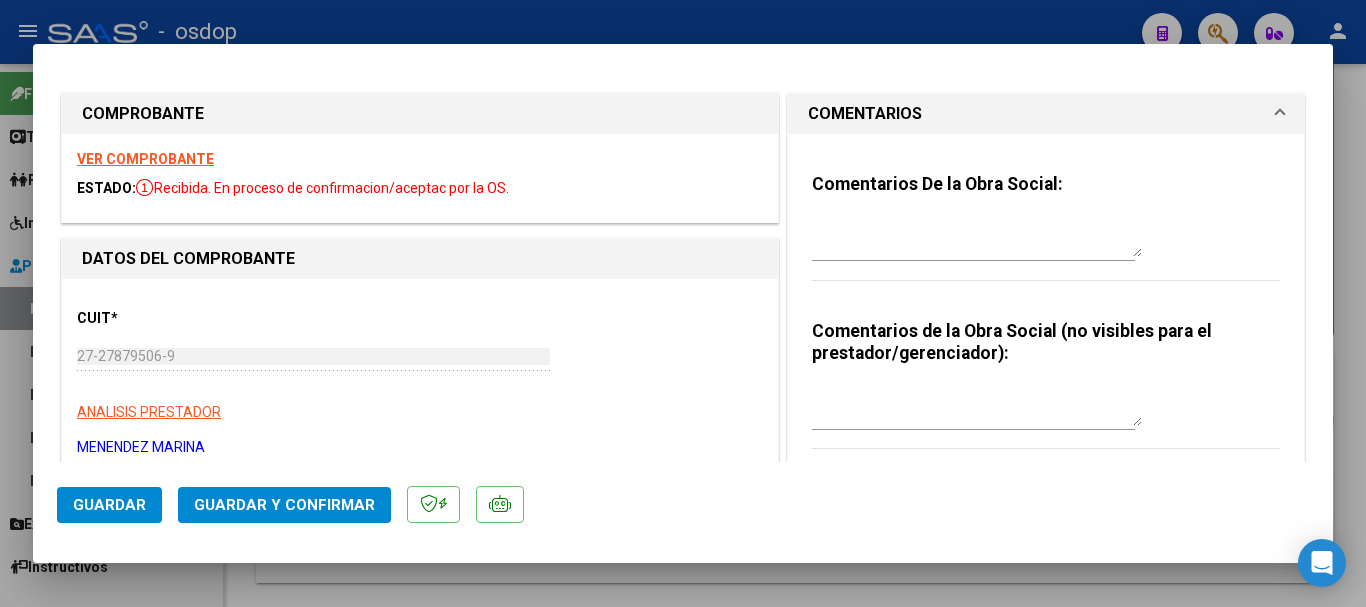 click at bounding box center [977, 406] 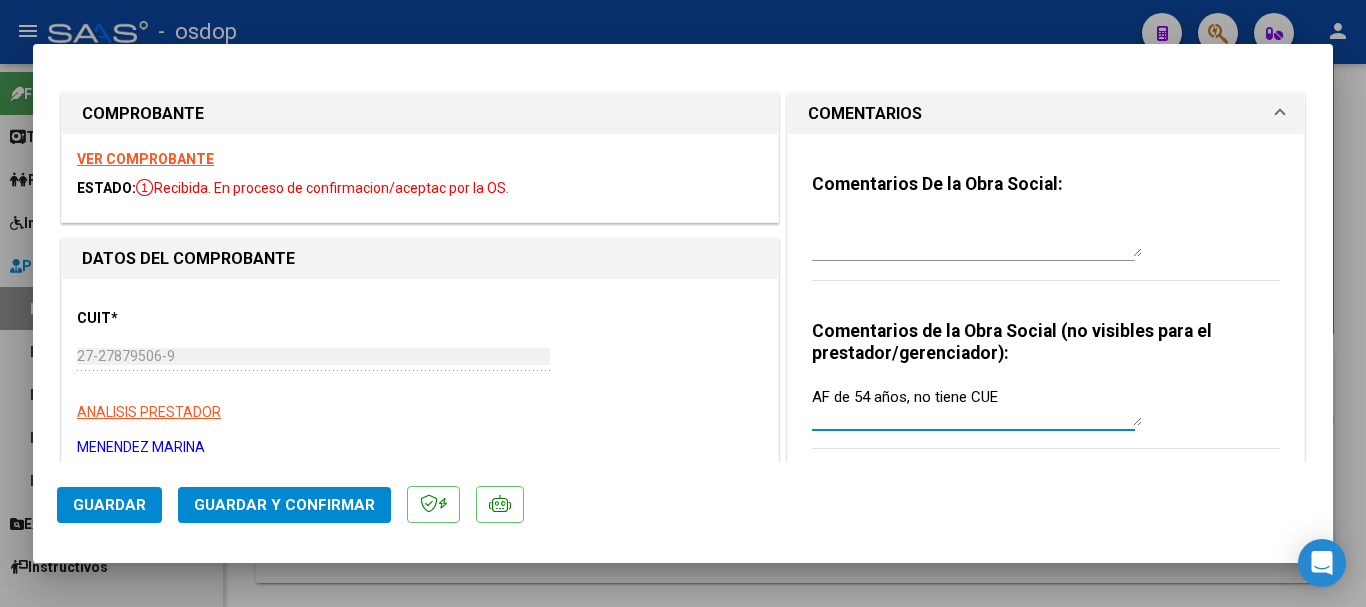 type on "AF de 54 años, no tiene CUE" 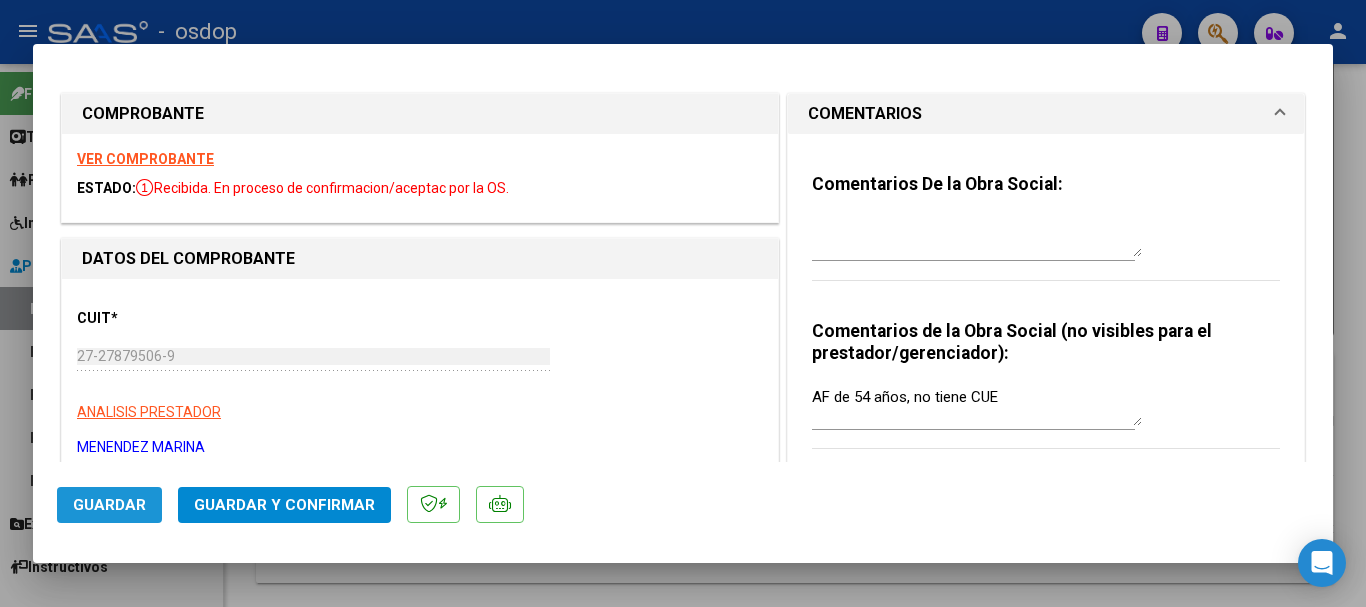 click on "Guardar" 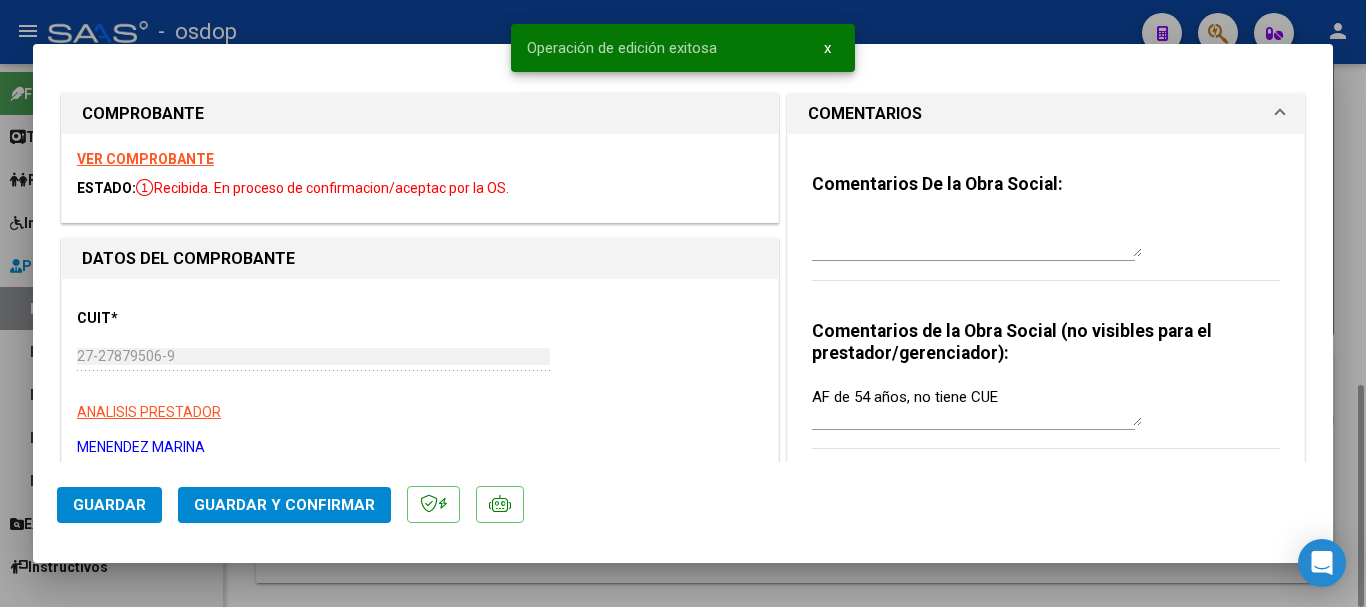 click at bounding box center (683, 303) 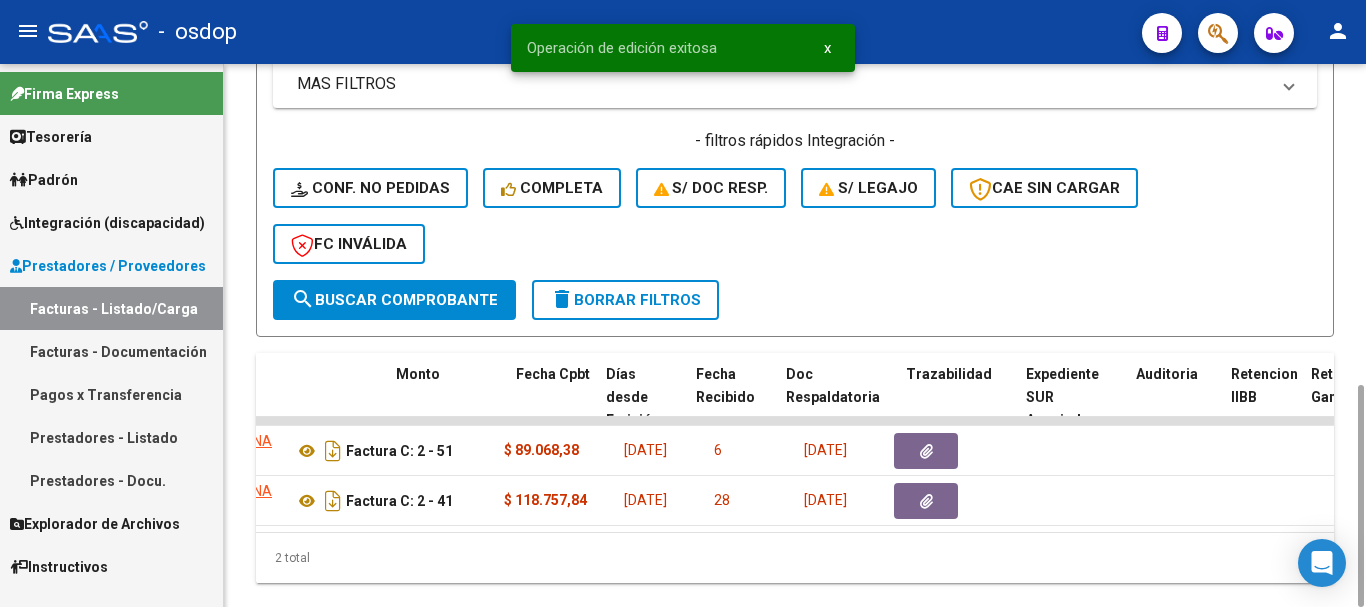 scroll, scrollTop: 0, scrollLeft: 0, axis: both 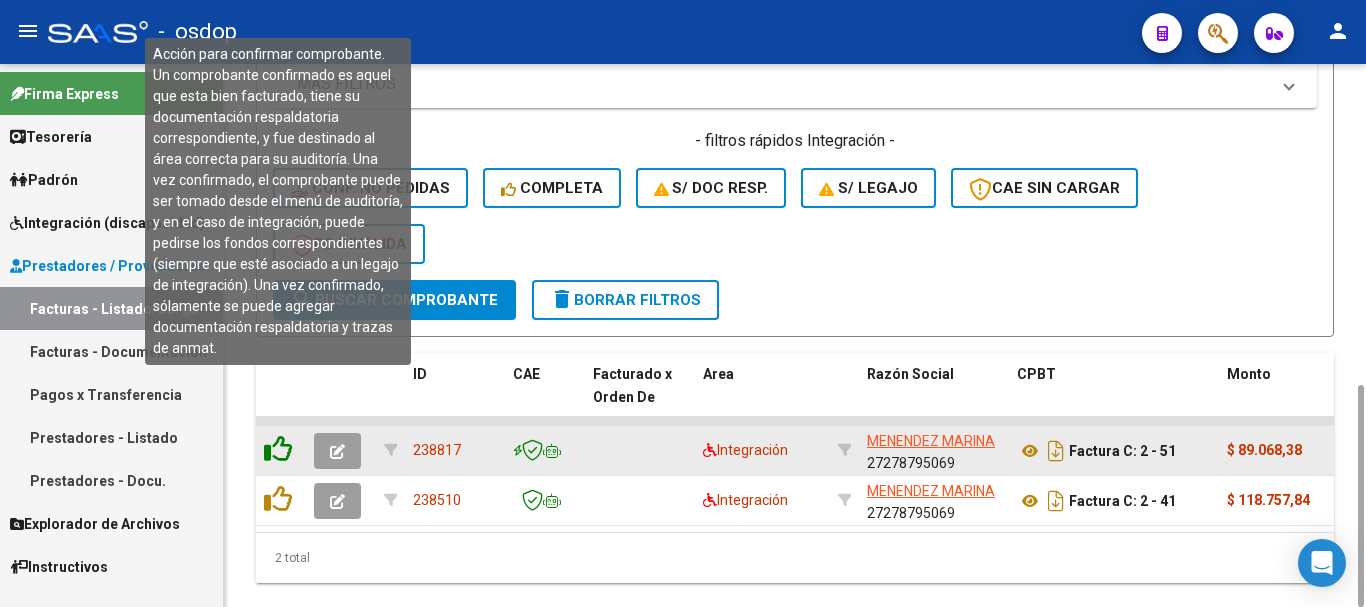 click 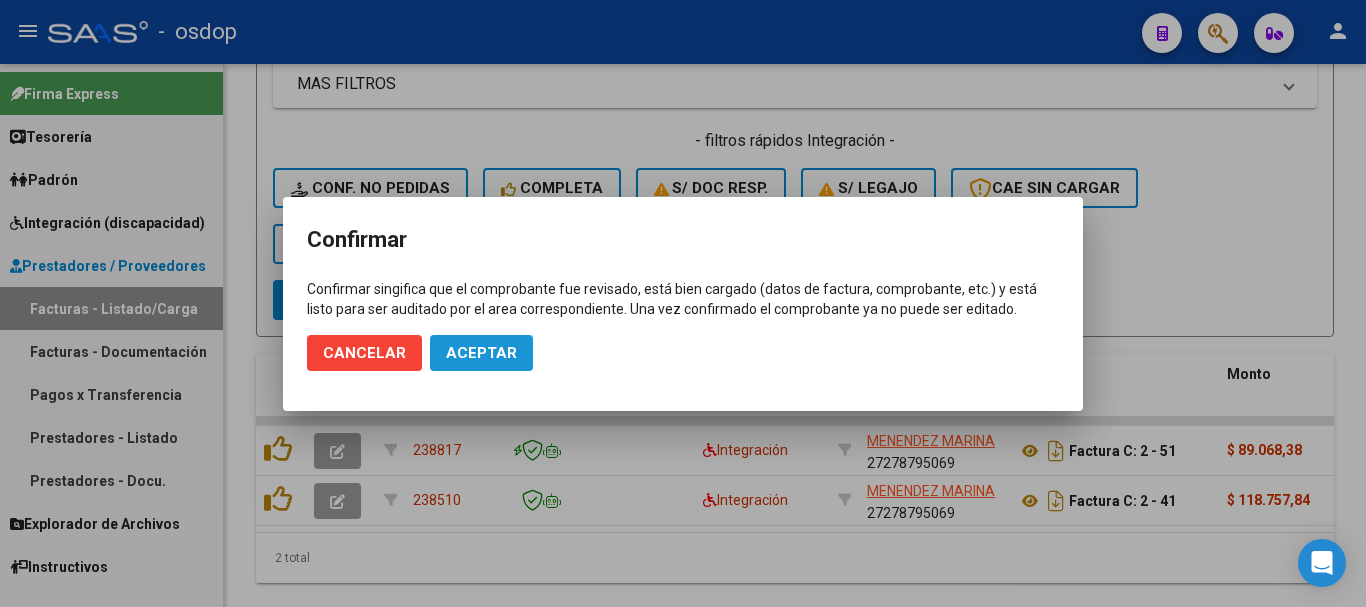 click on "Aceptar" 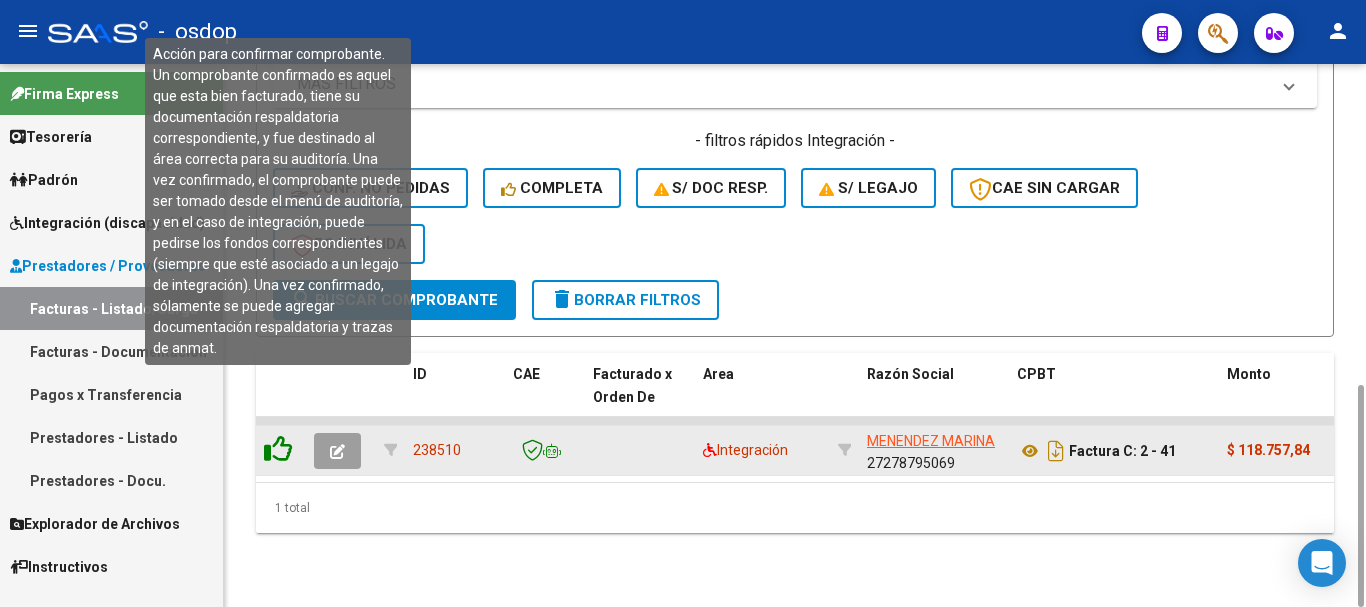 click 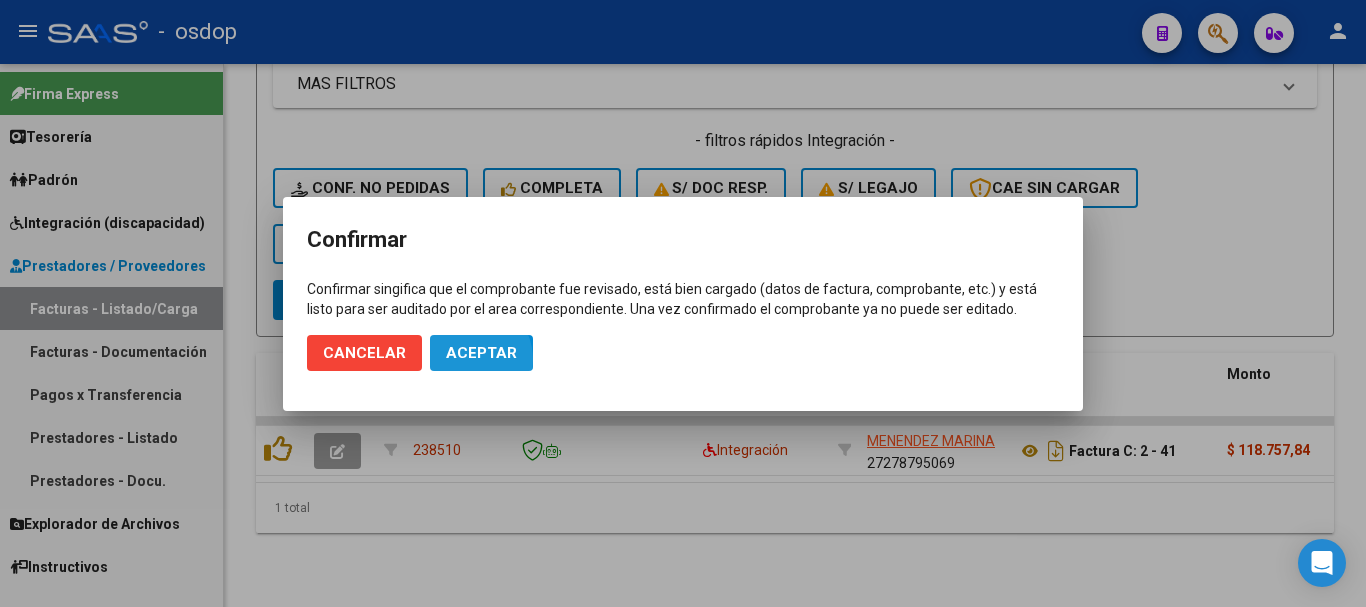 click on "Aceptar" 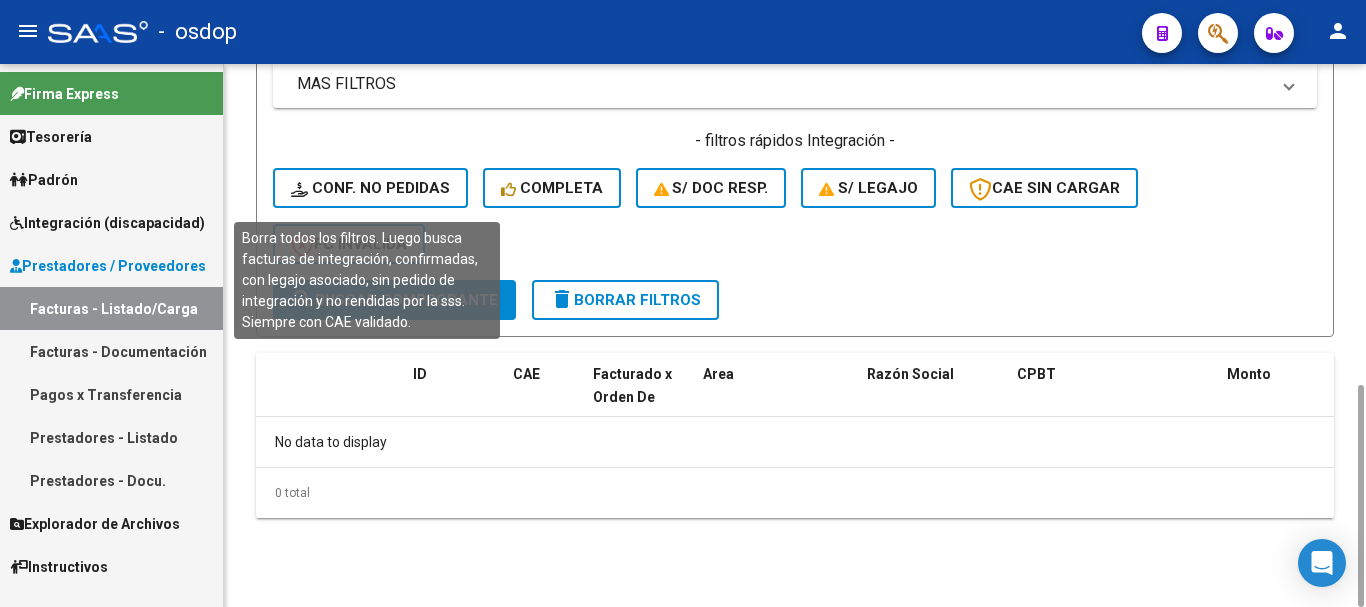 click on "Conf. no pedidas" 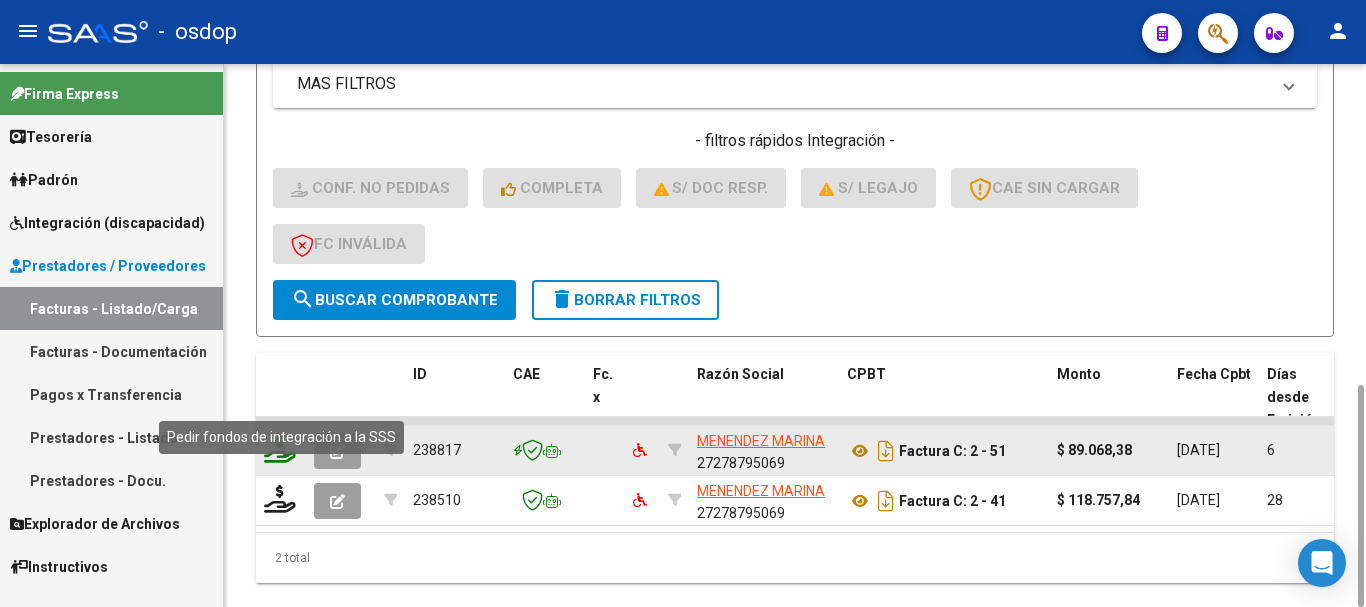 click 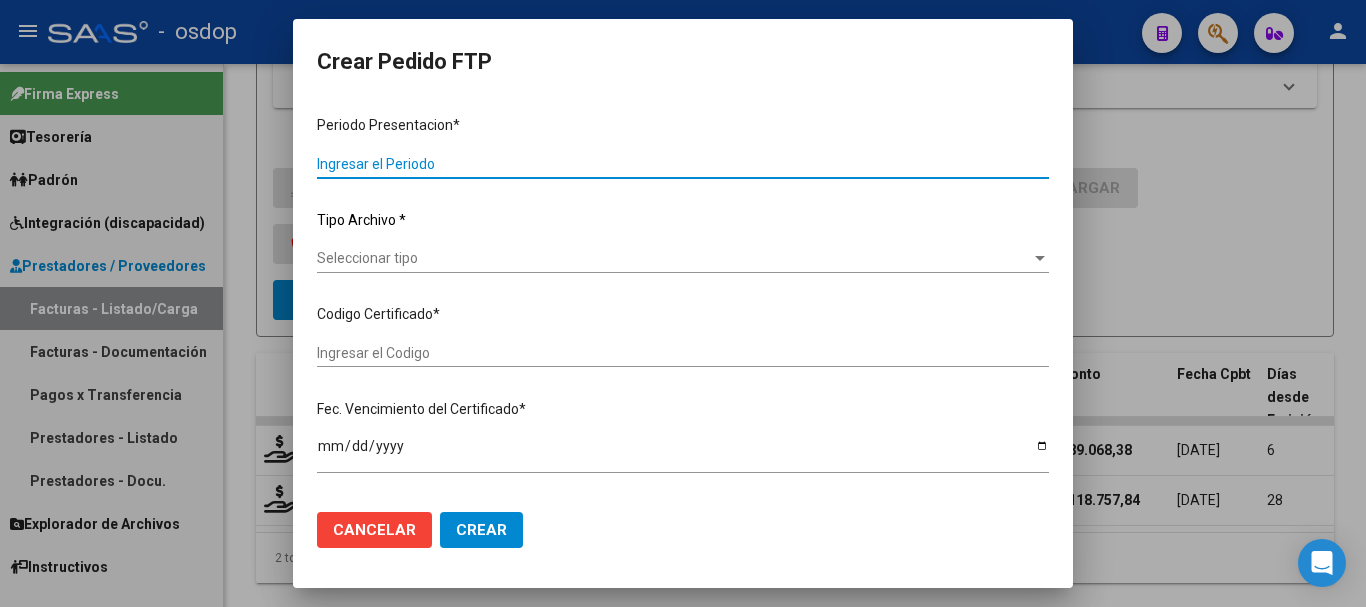 type on "202506" 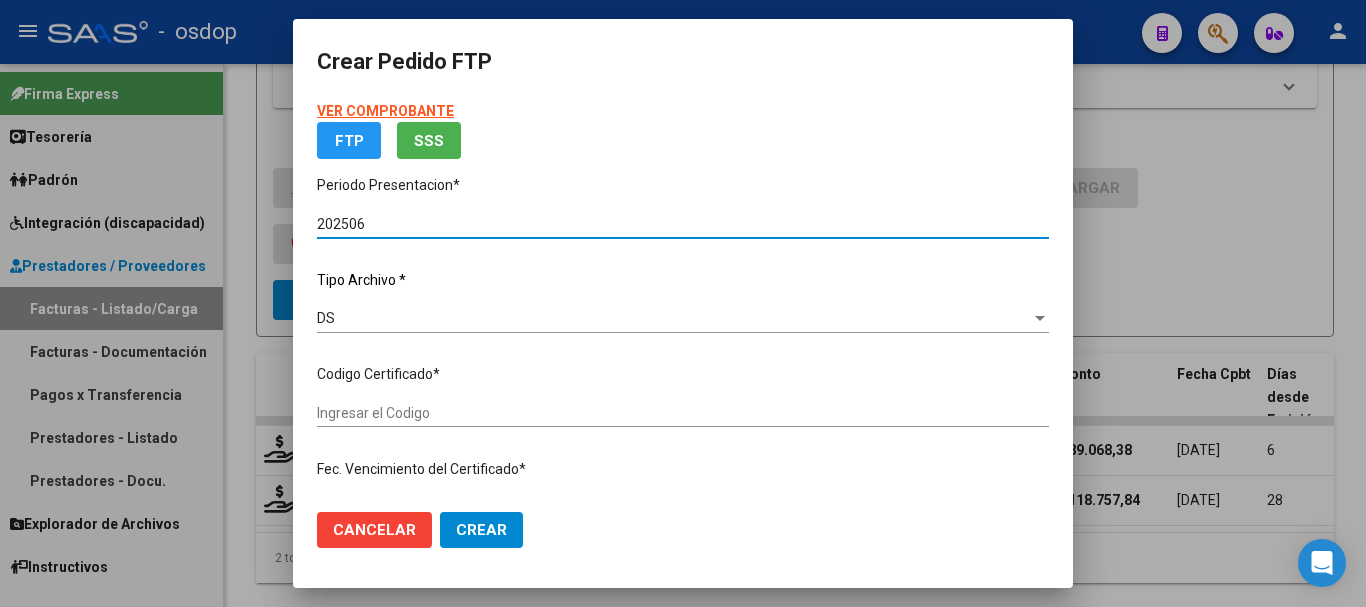 type on "9221464816" 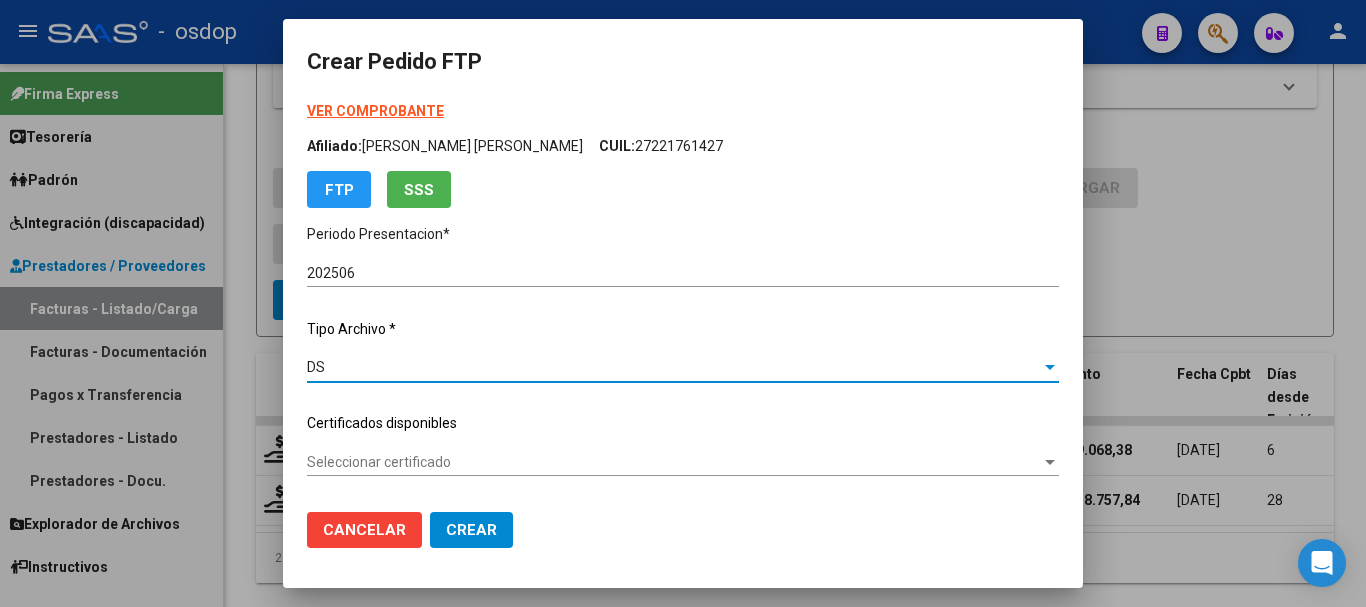 click on "DS" at bounding box center (674, 367) 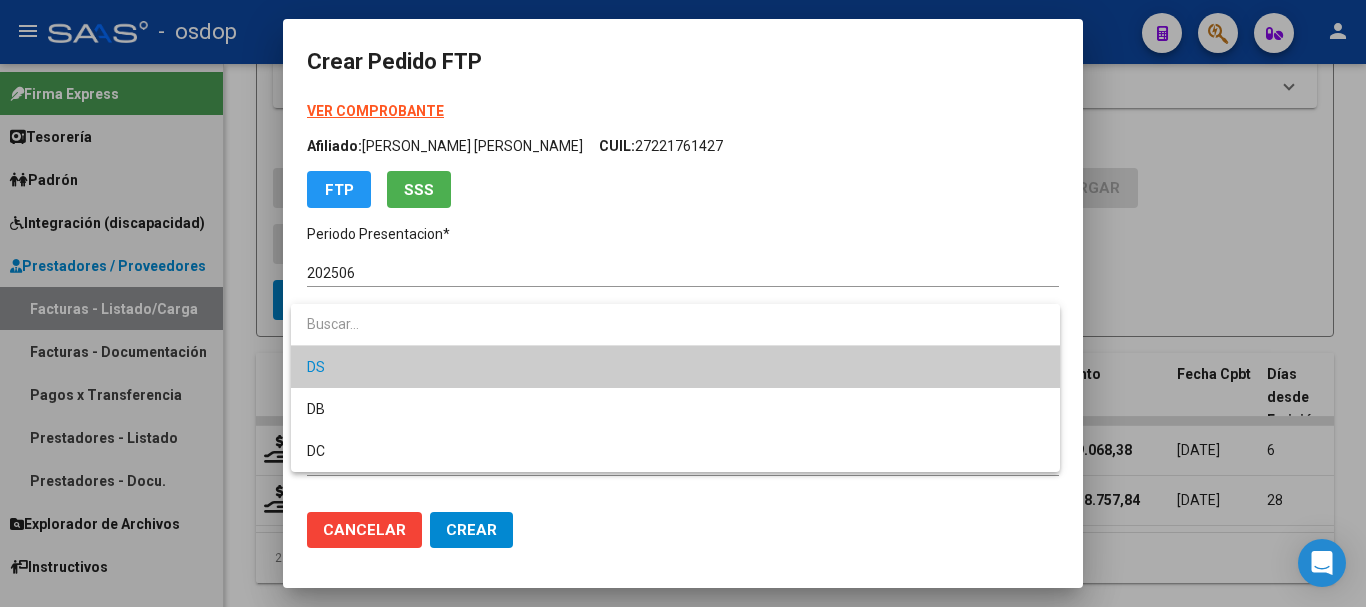 click on "DS" at bounding box center (675, 367) 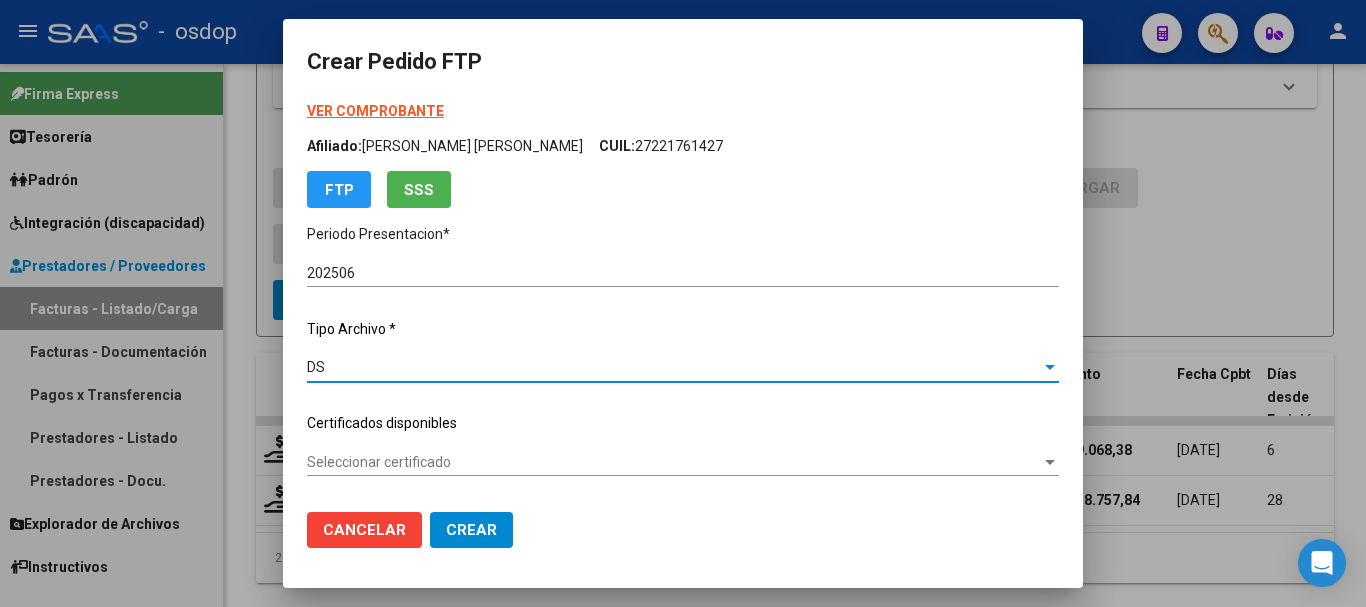 click on "Seleccionar certificado" at bounding box center (674, 462) 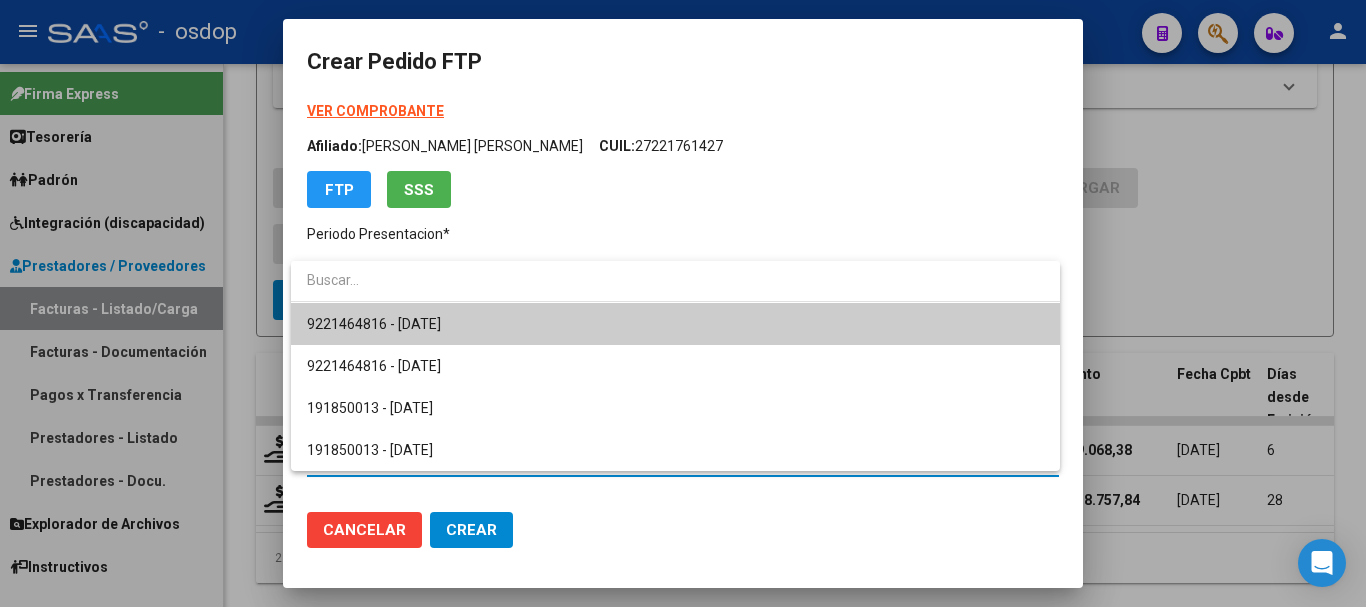 click at bounding box center (683, 303) 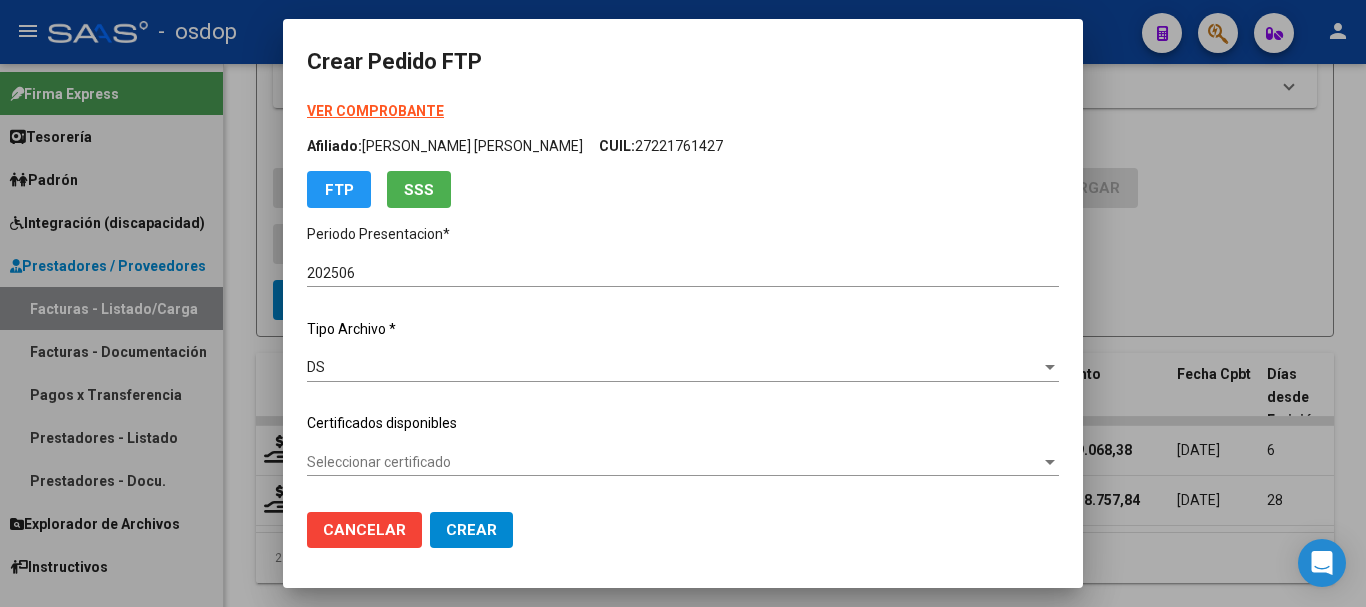 click at bounding box center [683, 303] 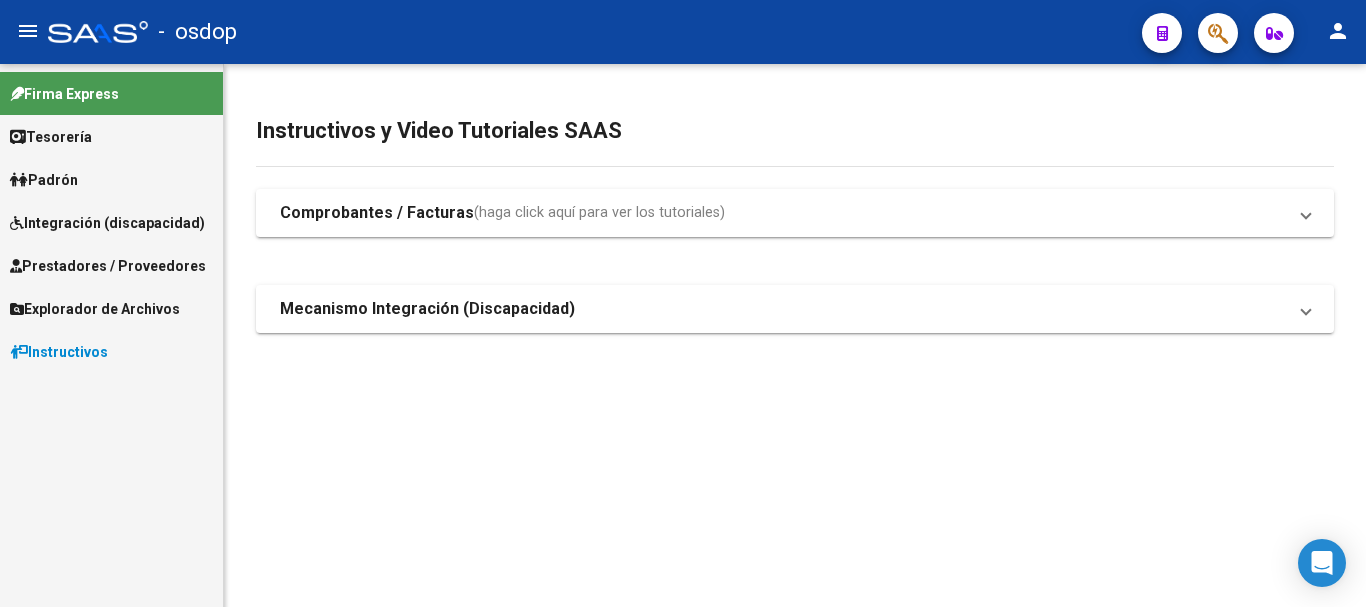 scroll, scrollTop: 0, scrollLeft: 0, axis: both 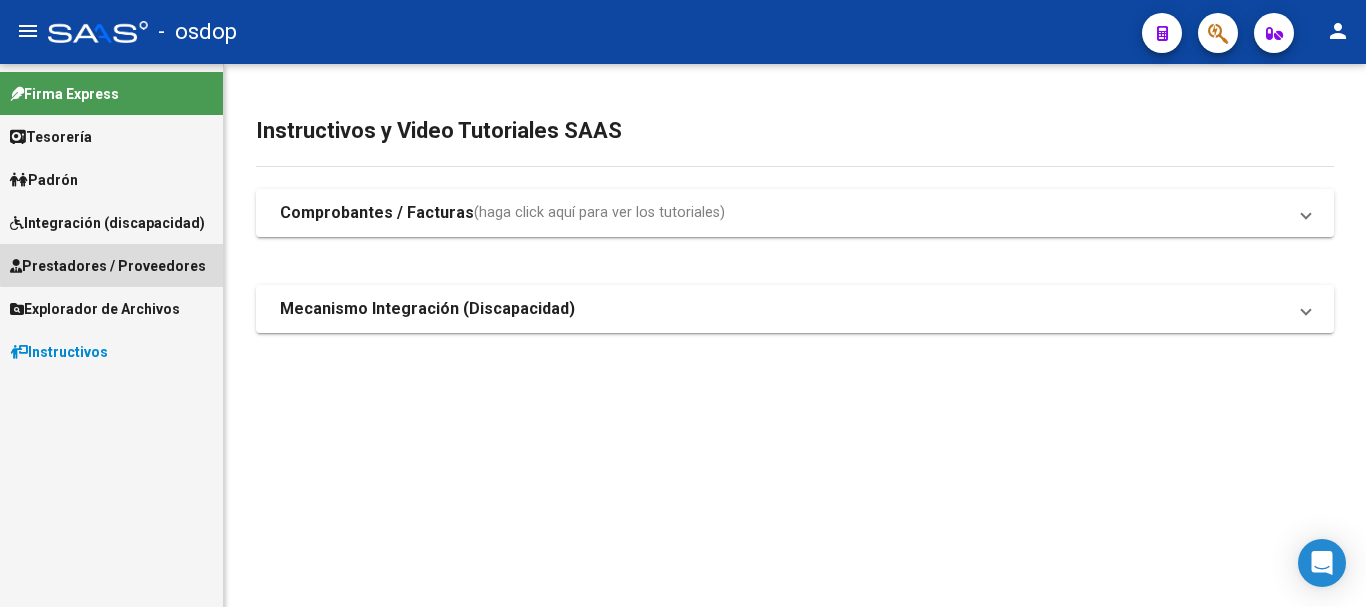 click on "Prestadores / Proveedores" at bounding box center (108, 266) 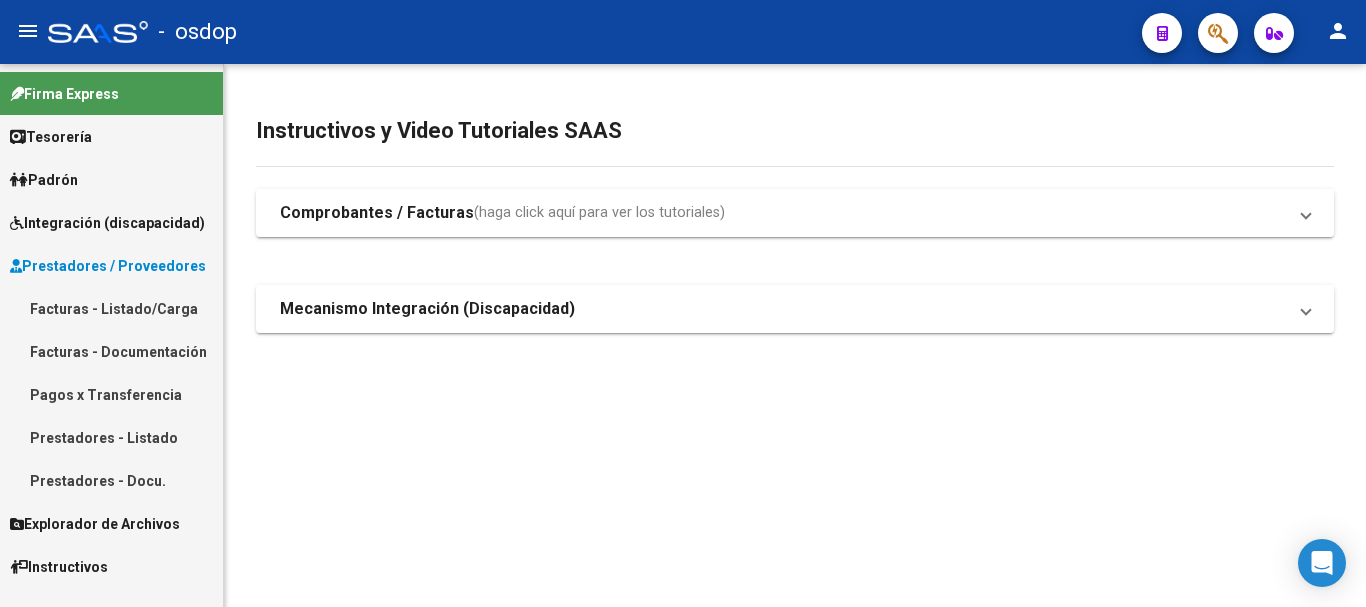 click on "Facturas - Listado/Carga" at bounding box center [111, 308] 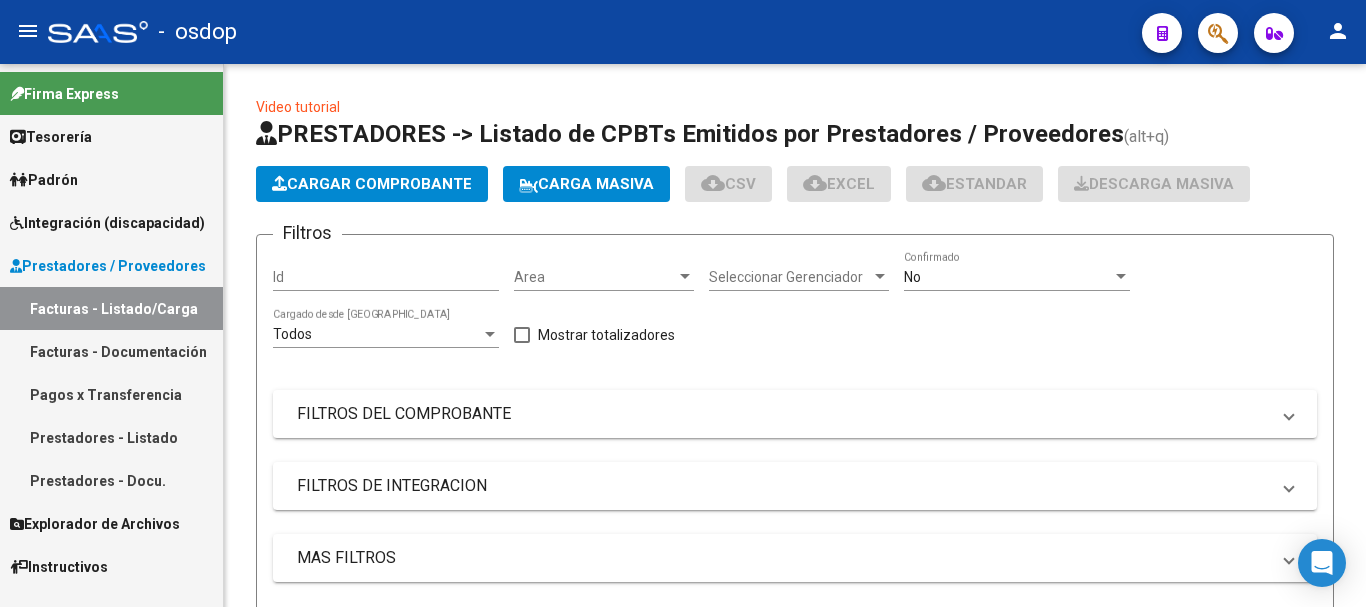 scroll, scrollTop: 200, scrollLeft: 0, axis: vertical 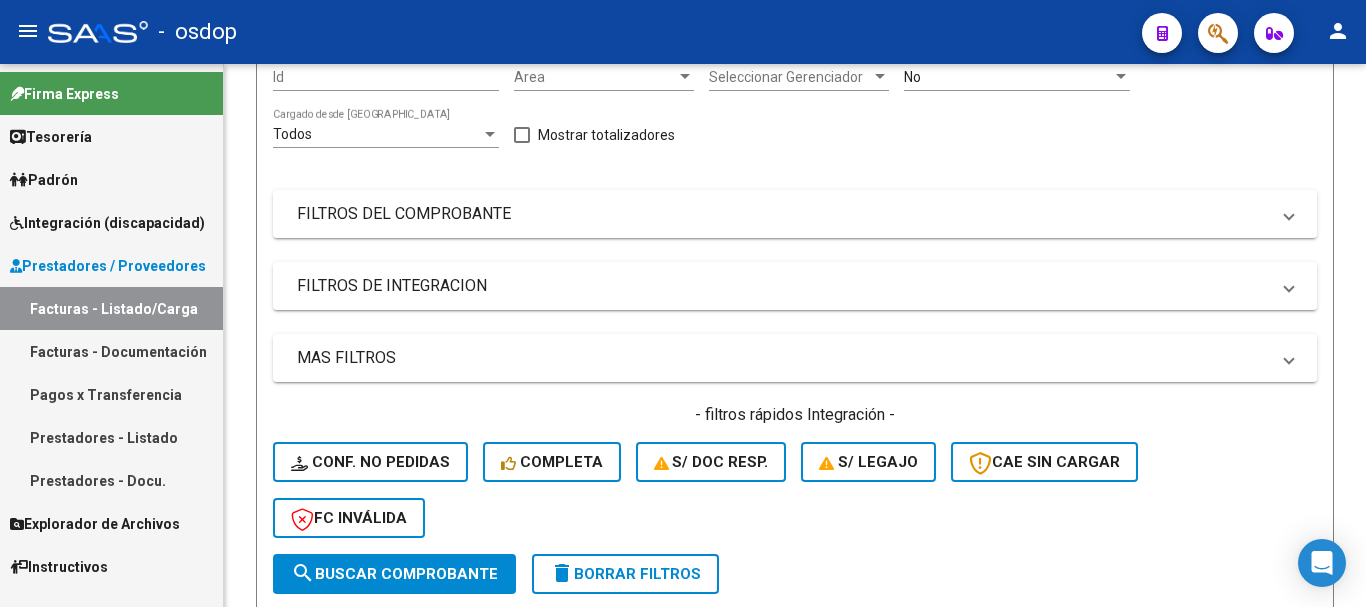 click on "Facturas - Listado/Carga" at bounding box center [111, 308] 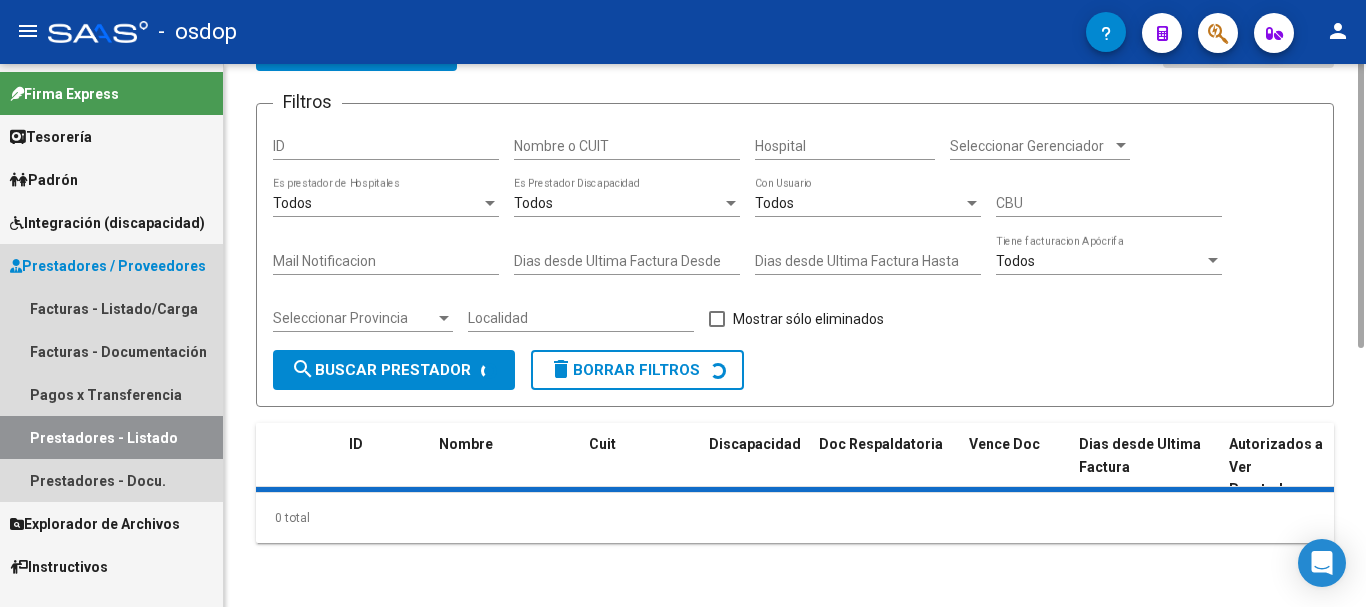 scroll, scrollTop: 0, scrollLeft: 0, axis: both 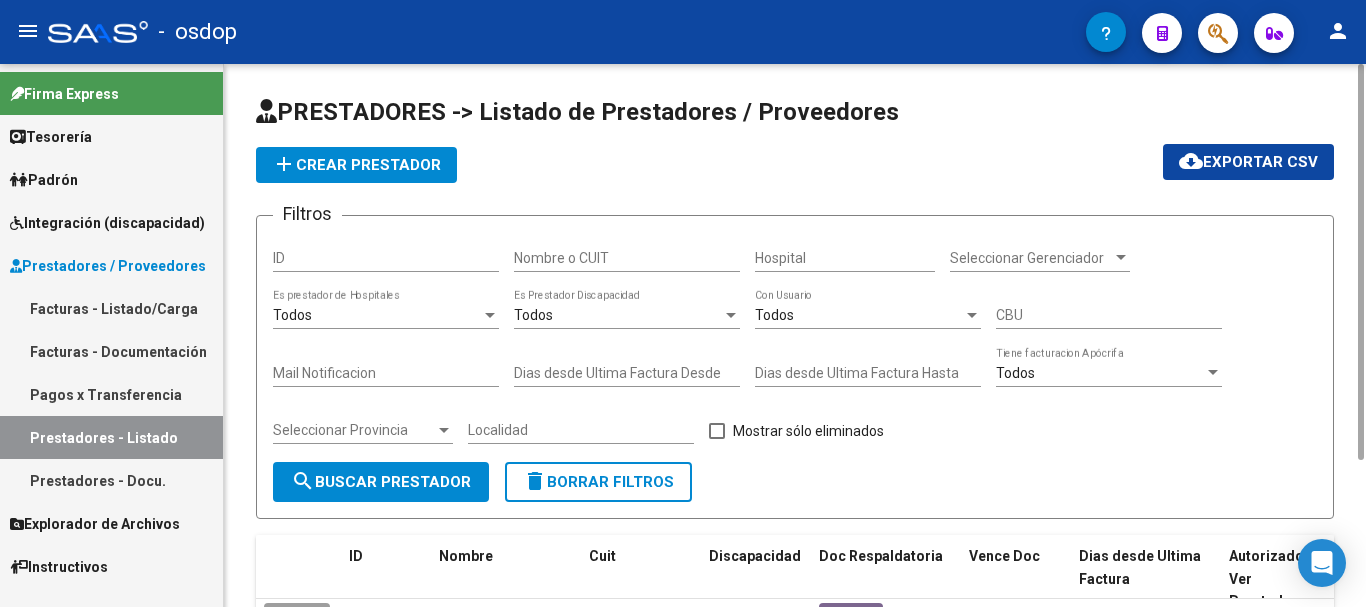 click on "Nombre o CUIT" at bounding box center (627, 258) 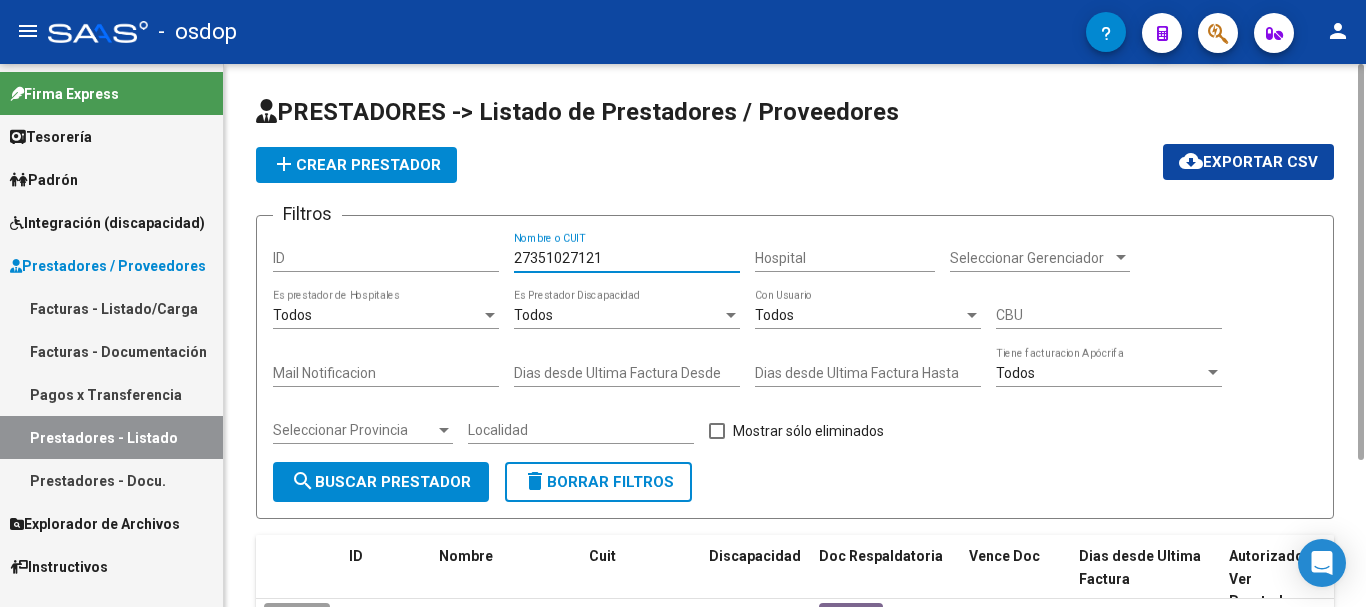 scroll, scrollTop: 175, scrollLeft: 0, axis: vertical 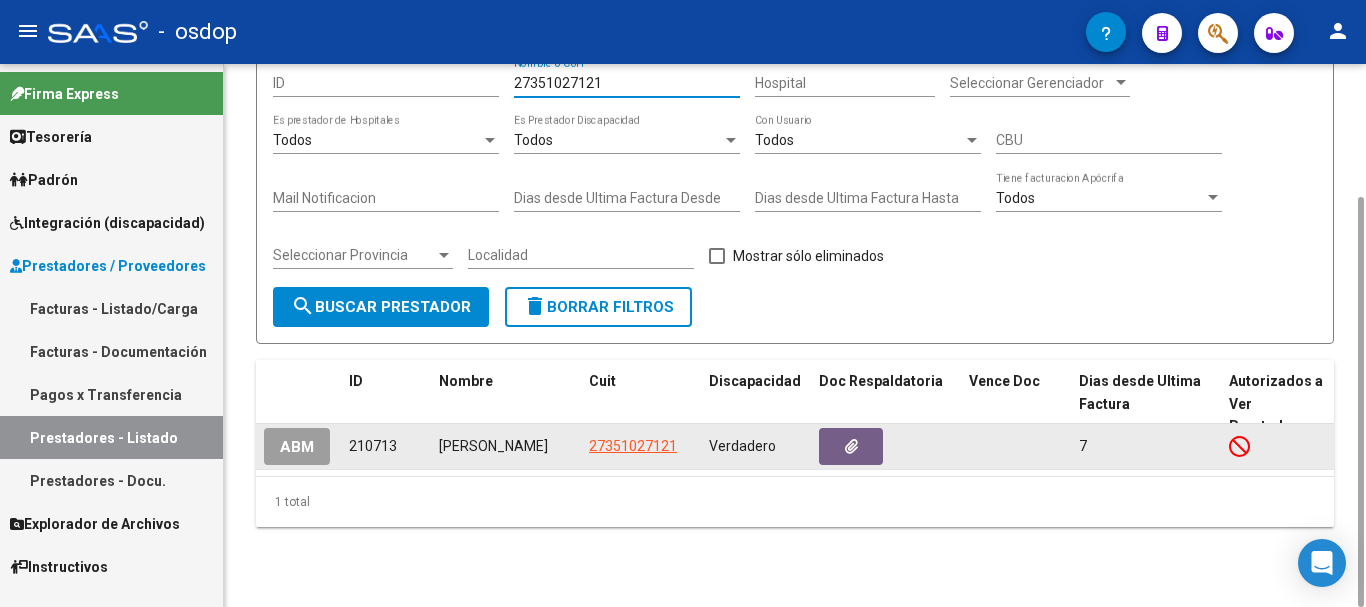 type on "27351027121" 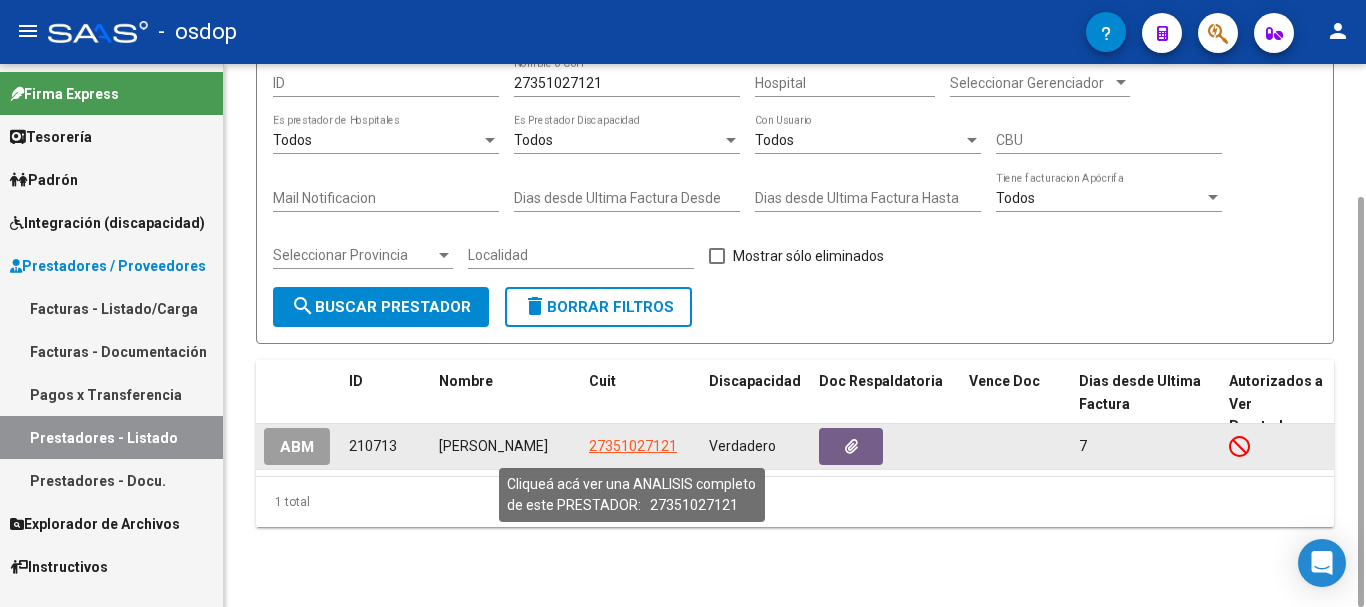 click on "27351027121" 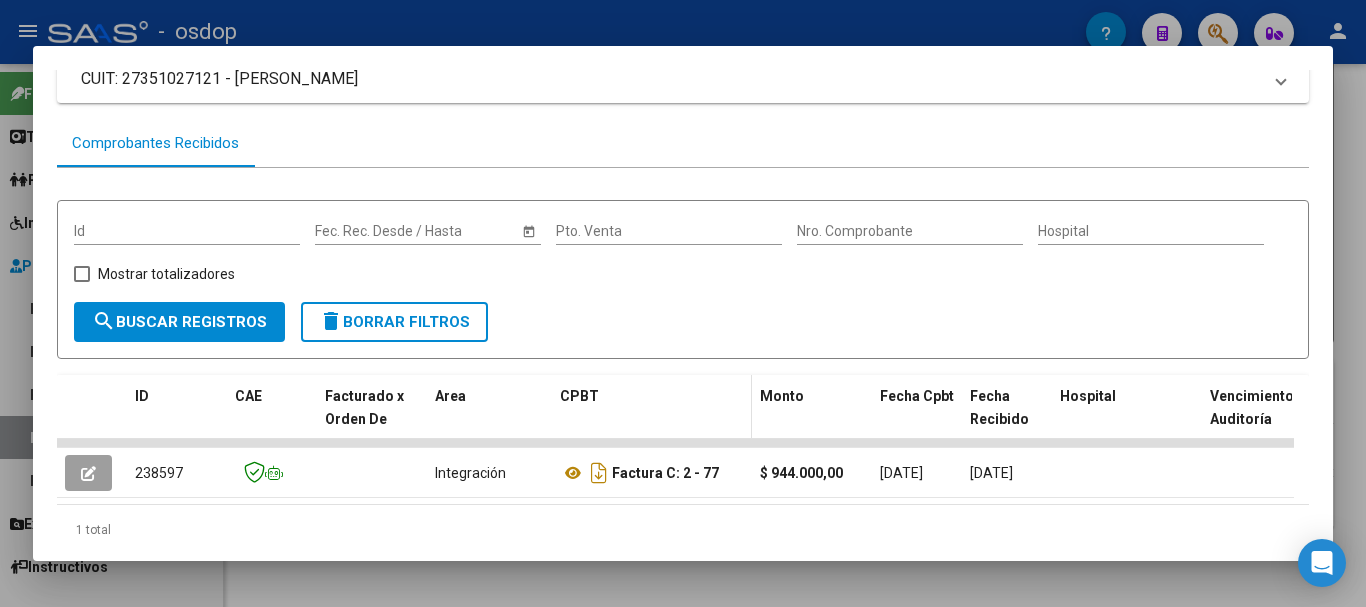 scroll, scrollTop: 214, scrollLeft: 0, axis: vertical 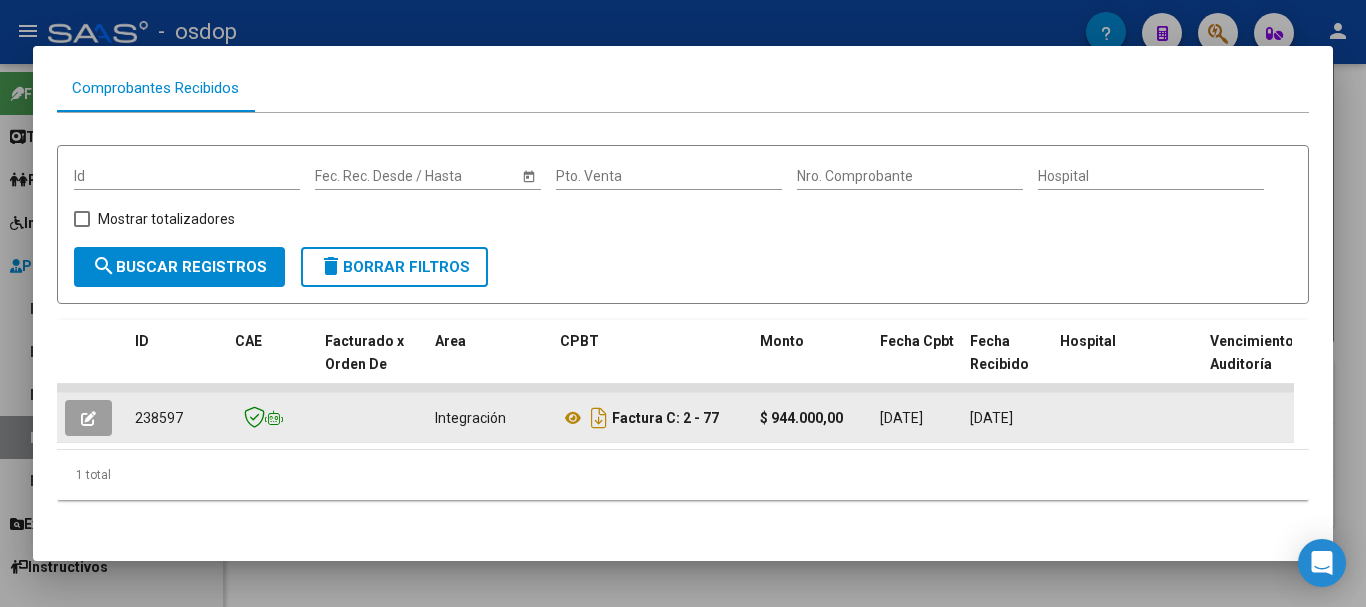 click 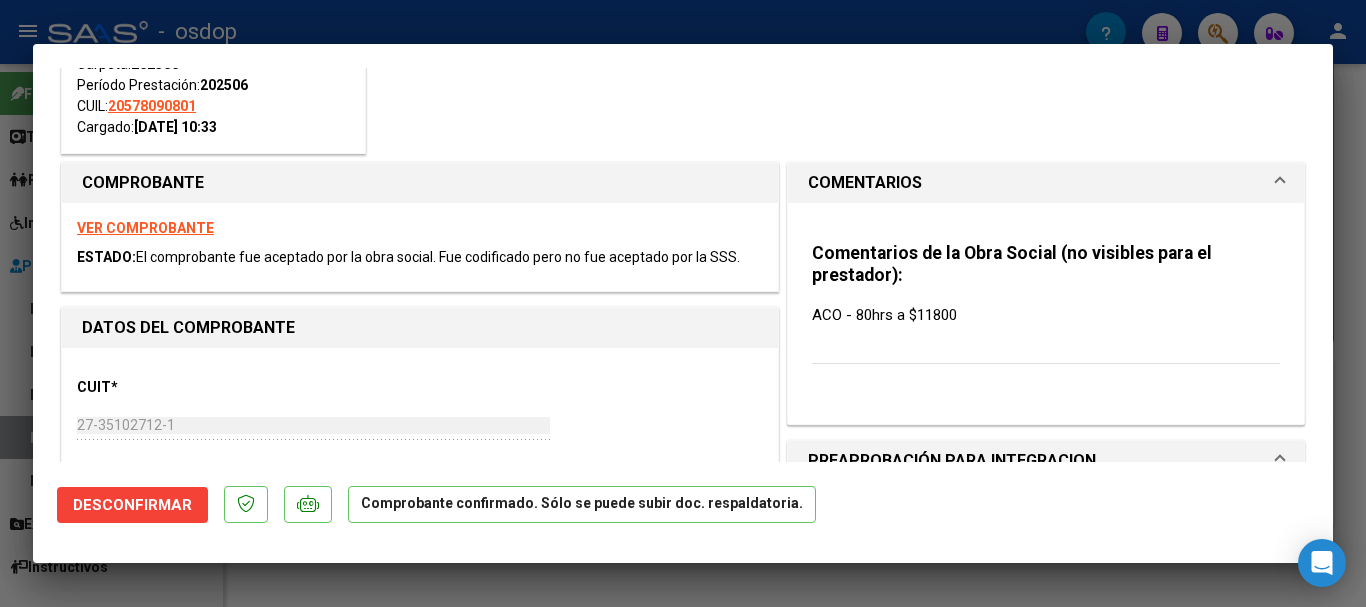 scroll, scrollTop: 0, scrollLeft: 0, axis: both 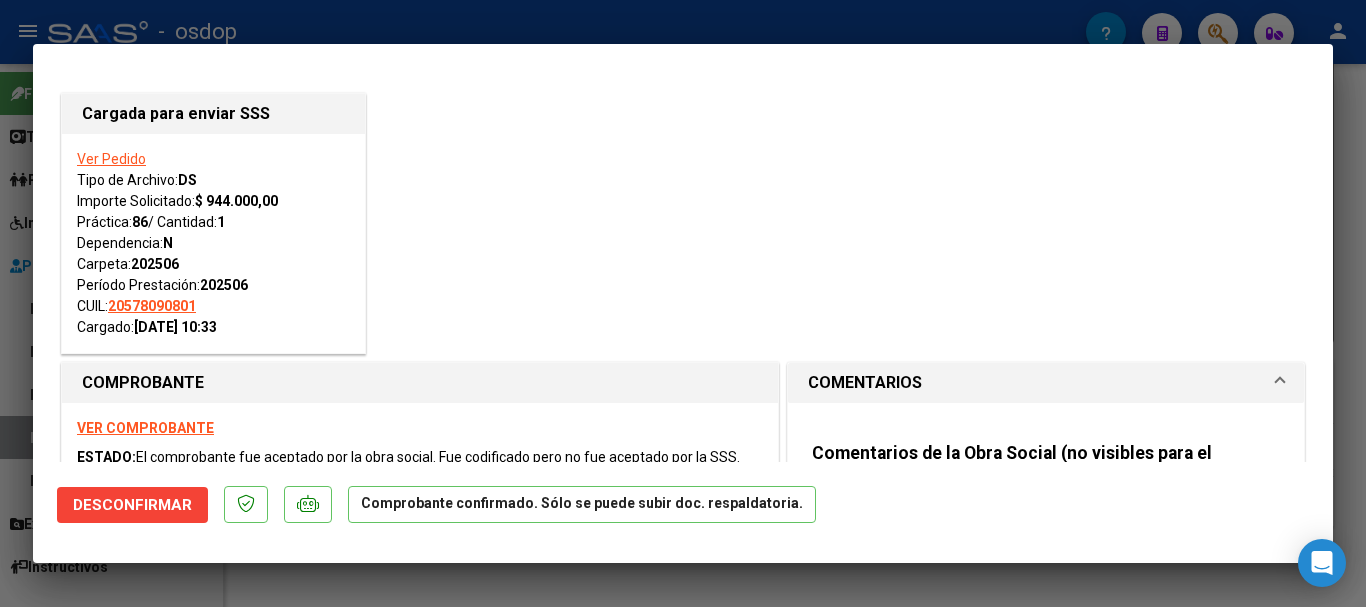 click at bounding box center (683, 303) 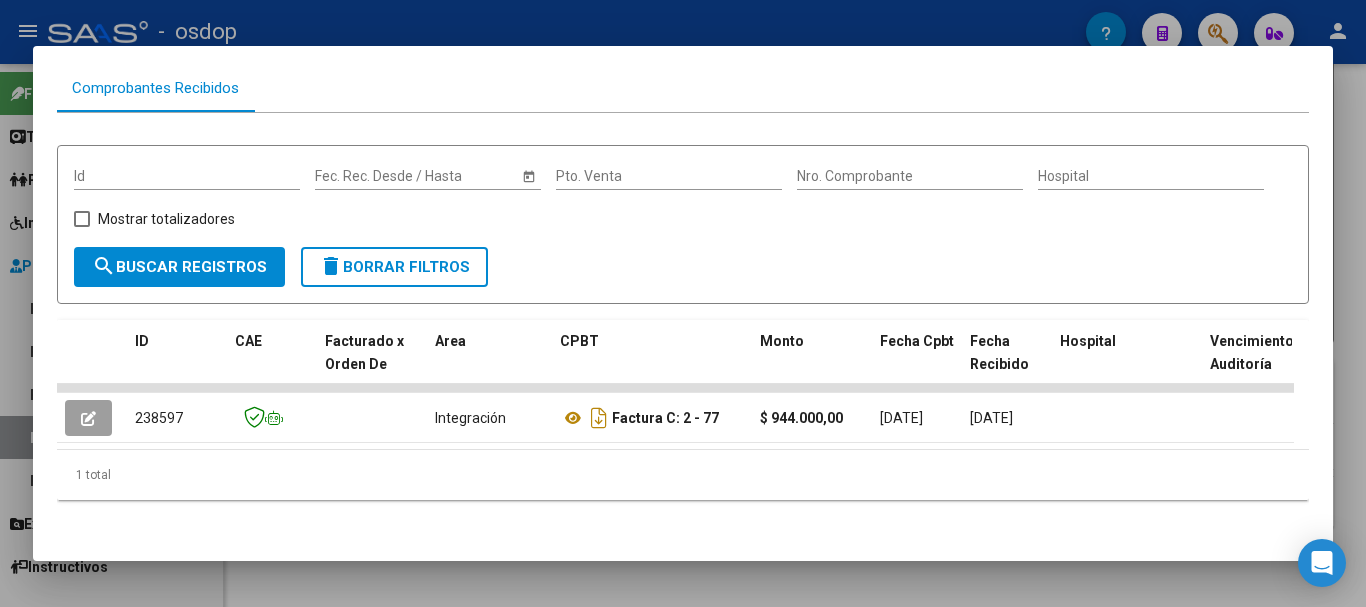 click at bounding box center [683, 303] 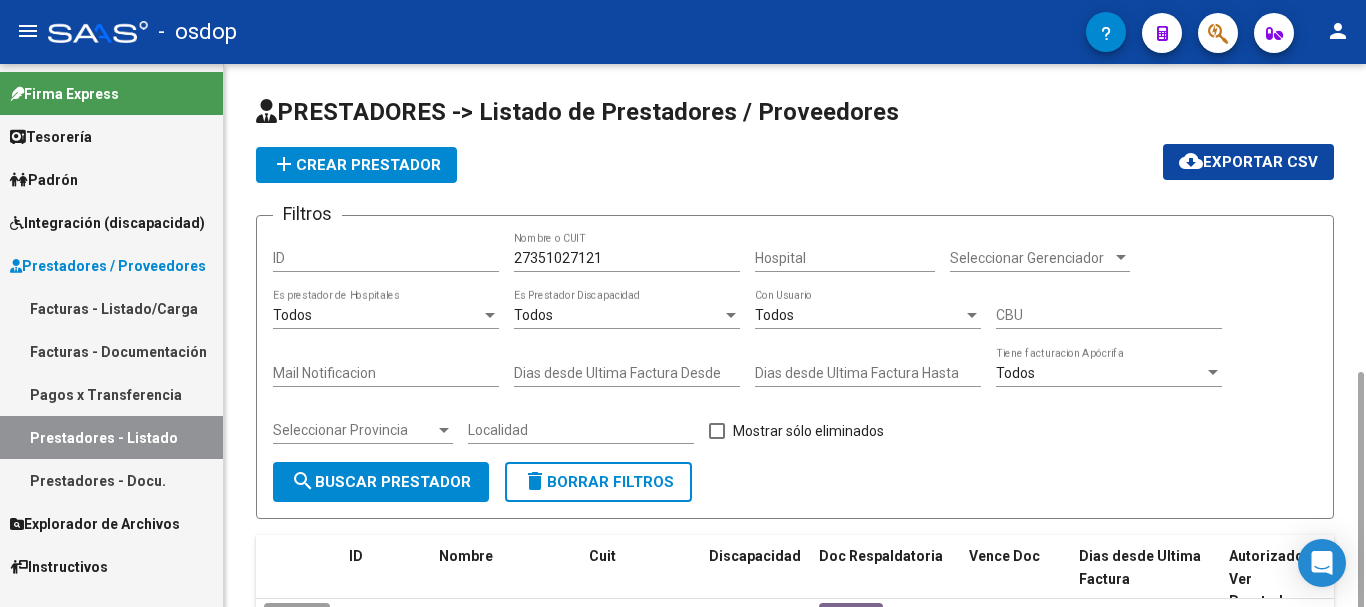 scroll, scrollTop: 175, scrollLeft: 0, axis: vertical 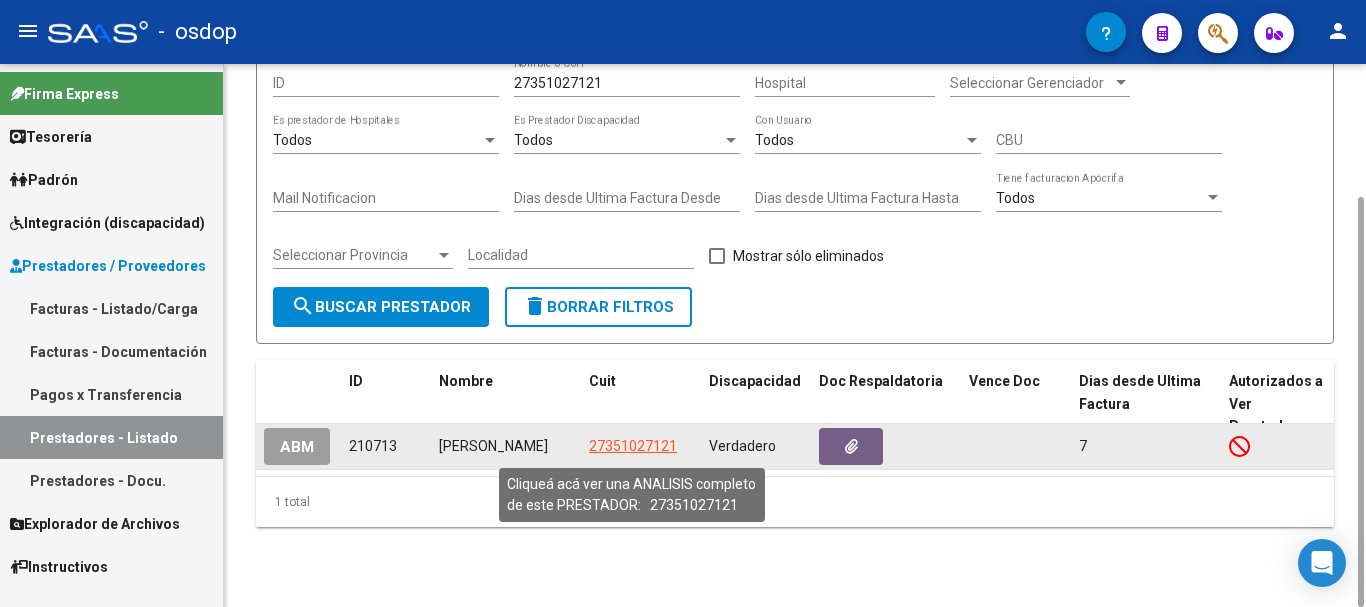 click on "27351027121" 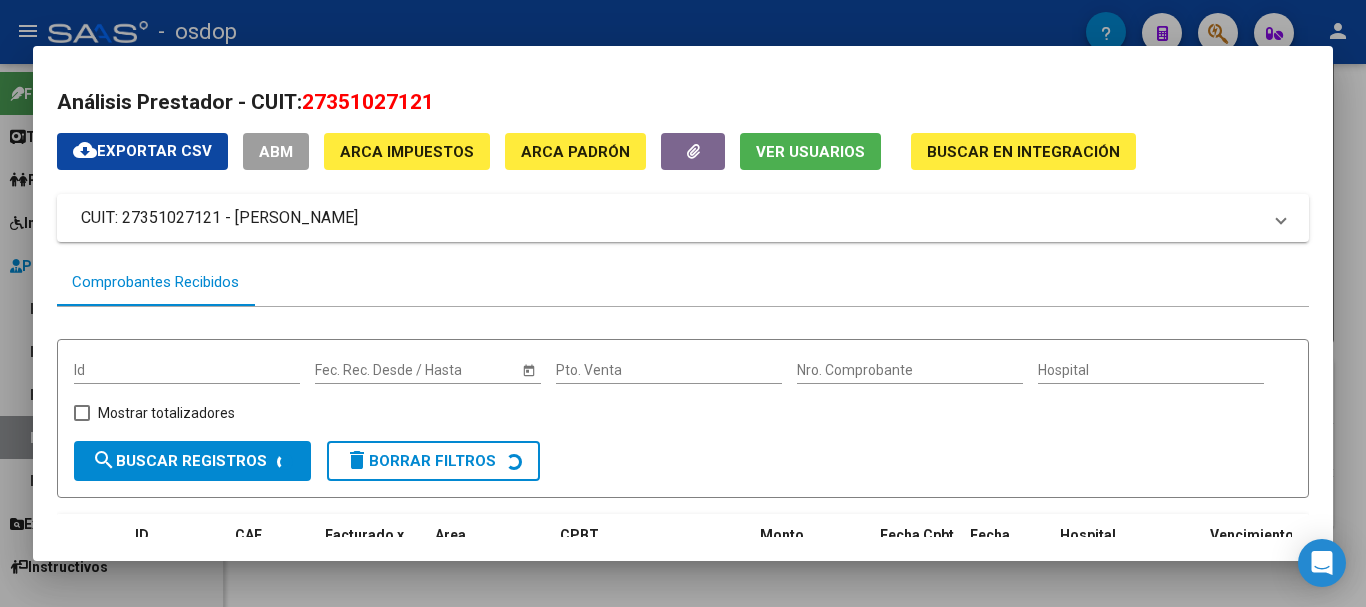 scroll, scrollTop: 184, scrollLeft: 0, axis: vertical 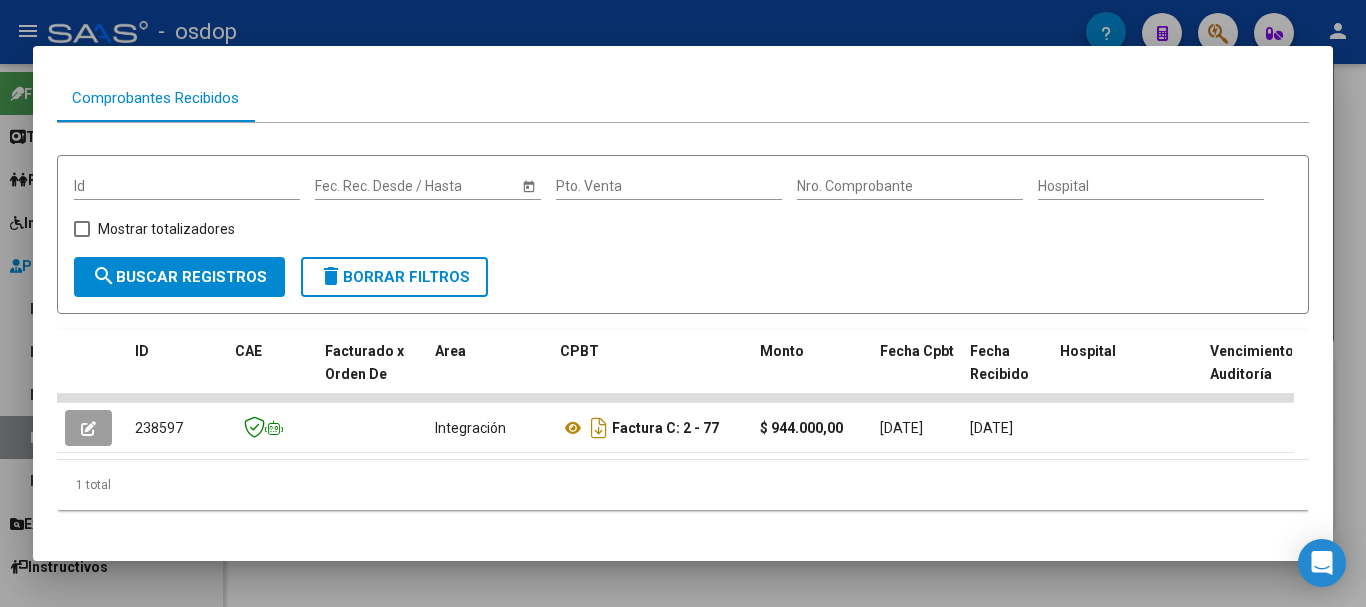 click at bounding box center (683, 303) 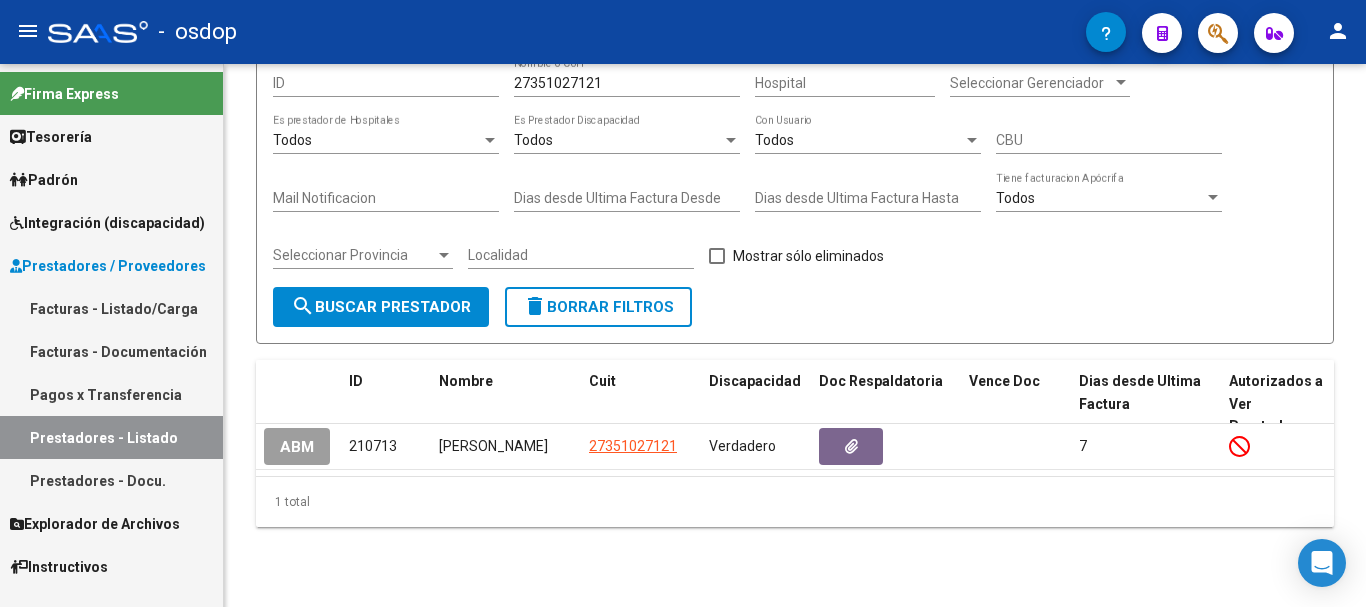 click on "Integración (discapacidad)" at bounding box center [107, 223] 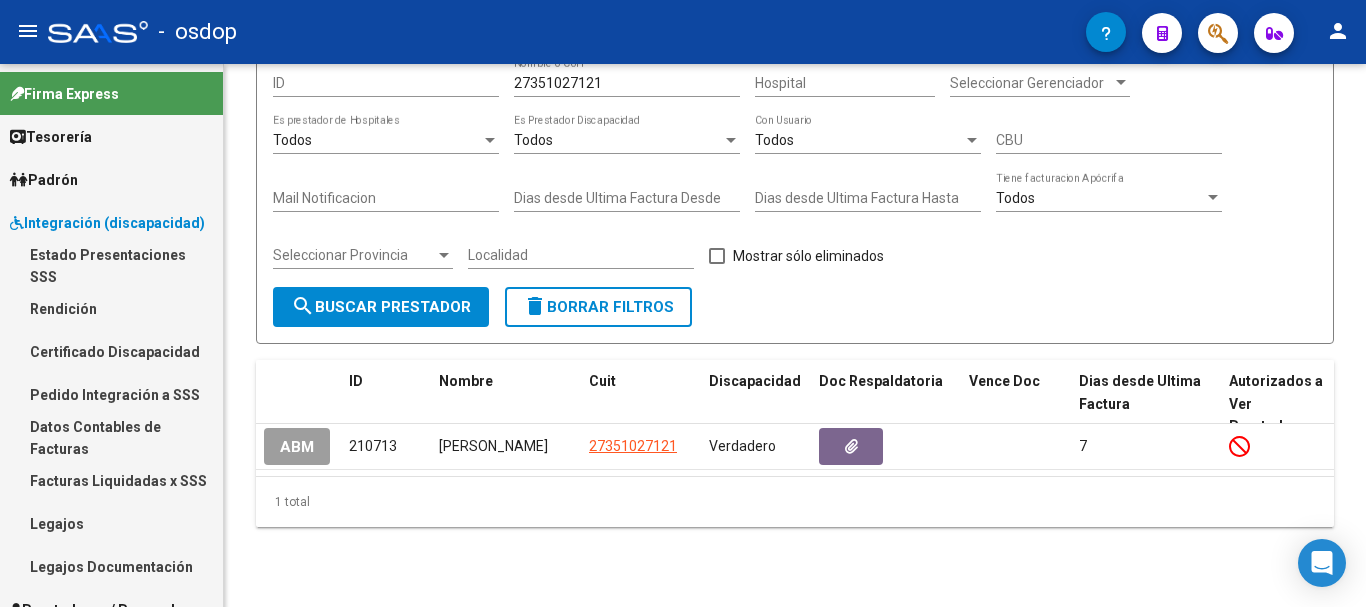 click on "Pedido Integración a SSS" at bounding box center [111, 394] 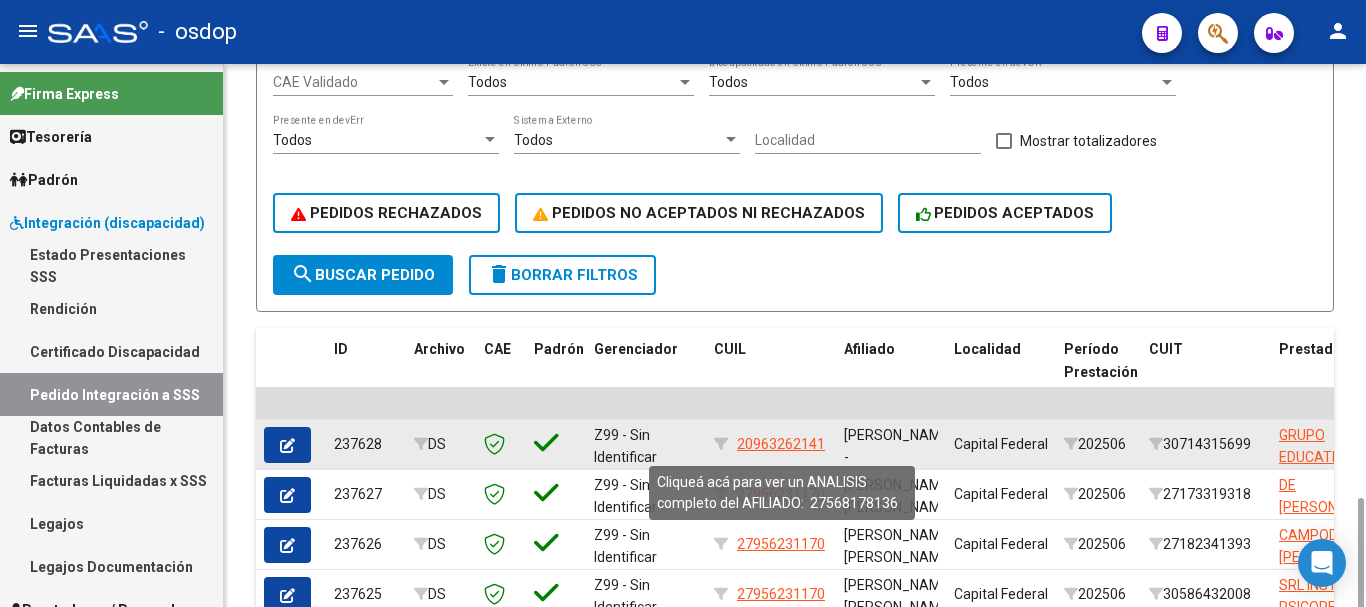 scroll, scrollTop: 600, scrollLeft: 0, axis: vertical 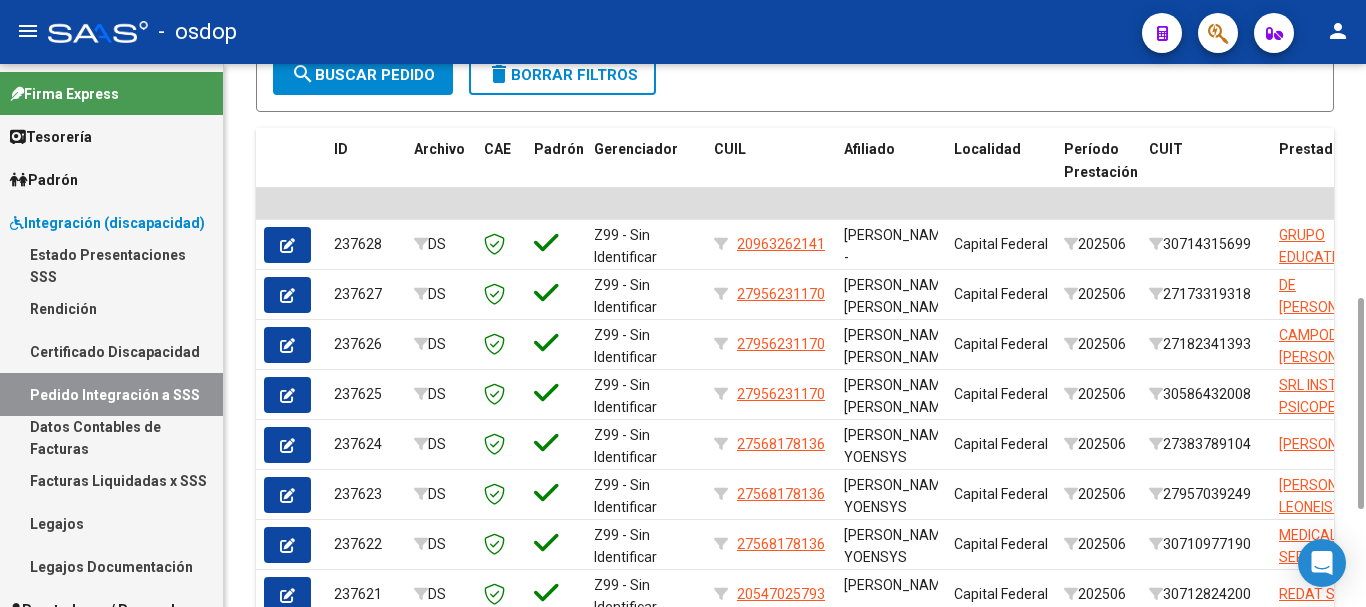 click on "delete  Borrar Filtros" 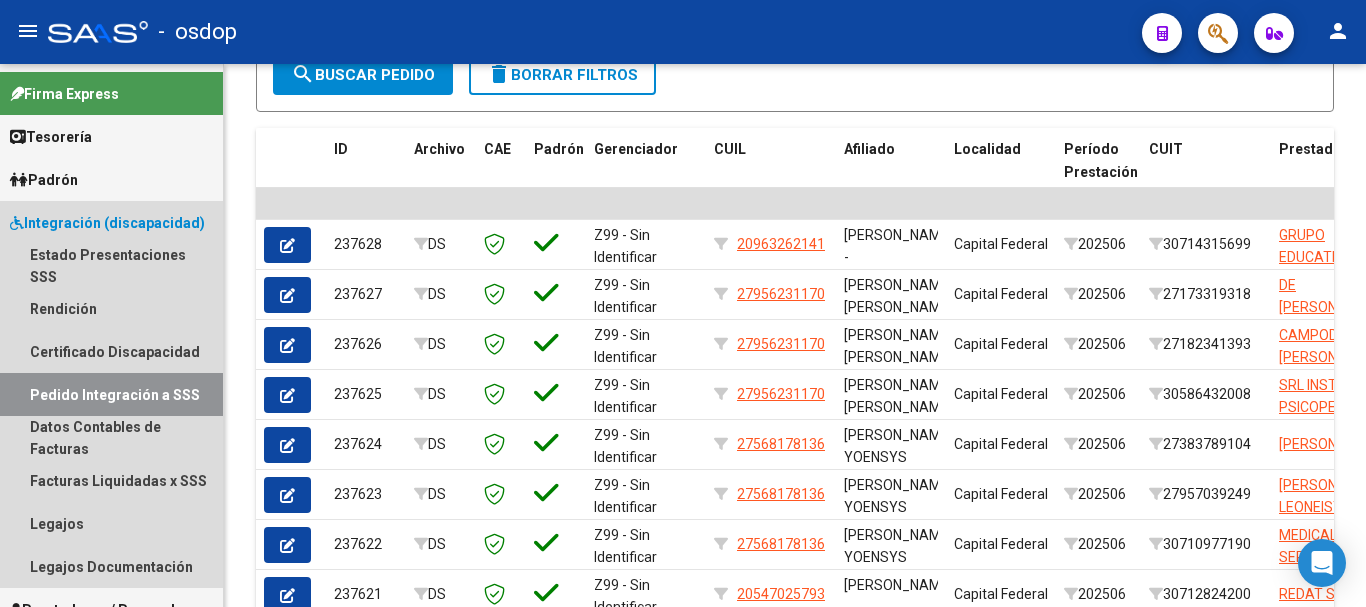 click on "Integración (discapacidad)" at bounding box center [107, 223] 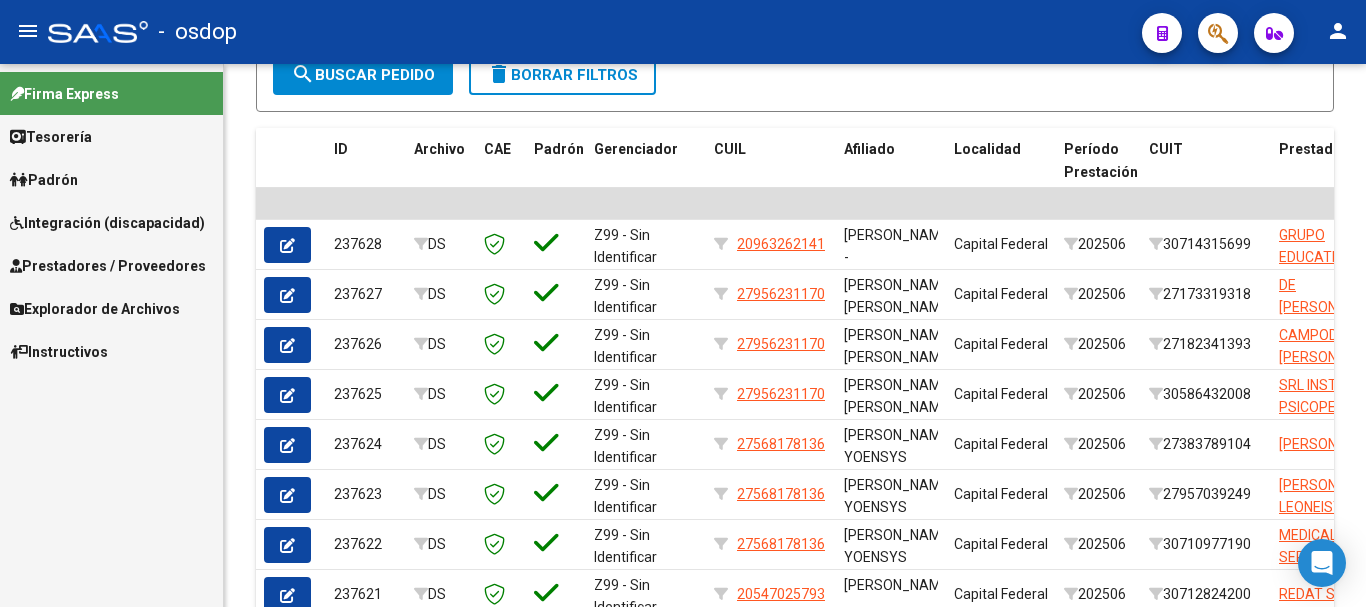 click on "Prestadores / Proveedores" at bounding box center (108, 266) 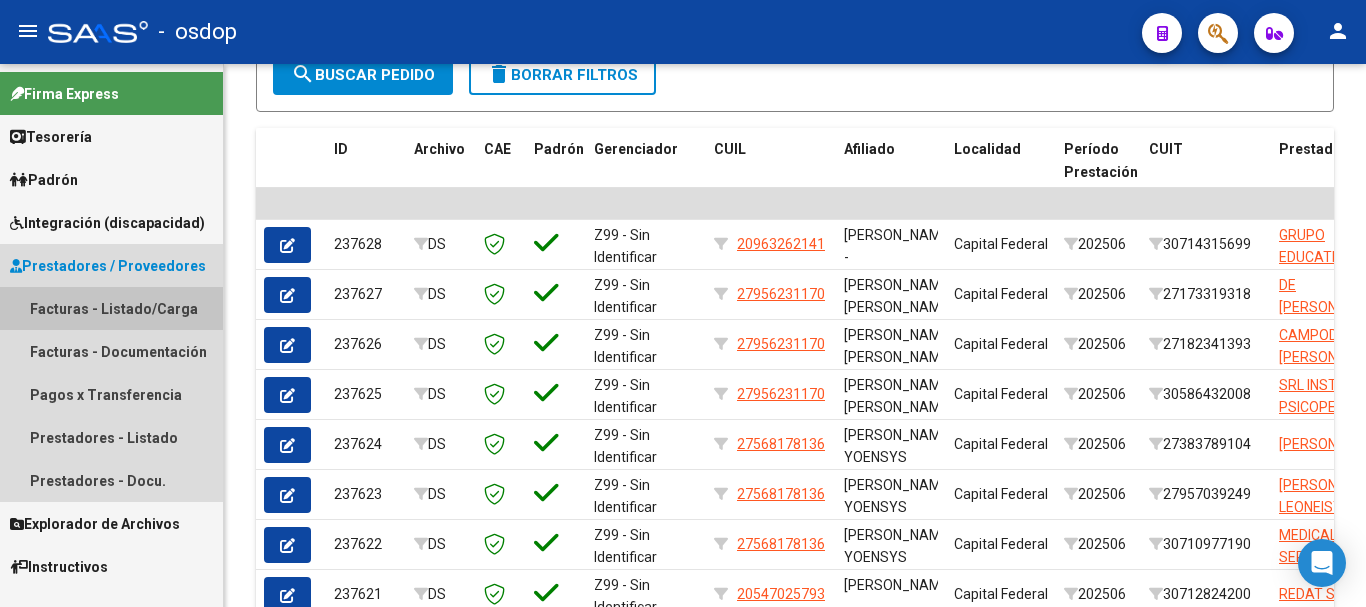 click on "Facturas - Listado/Carga" at bounding box center (111, 308) 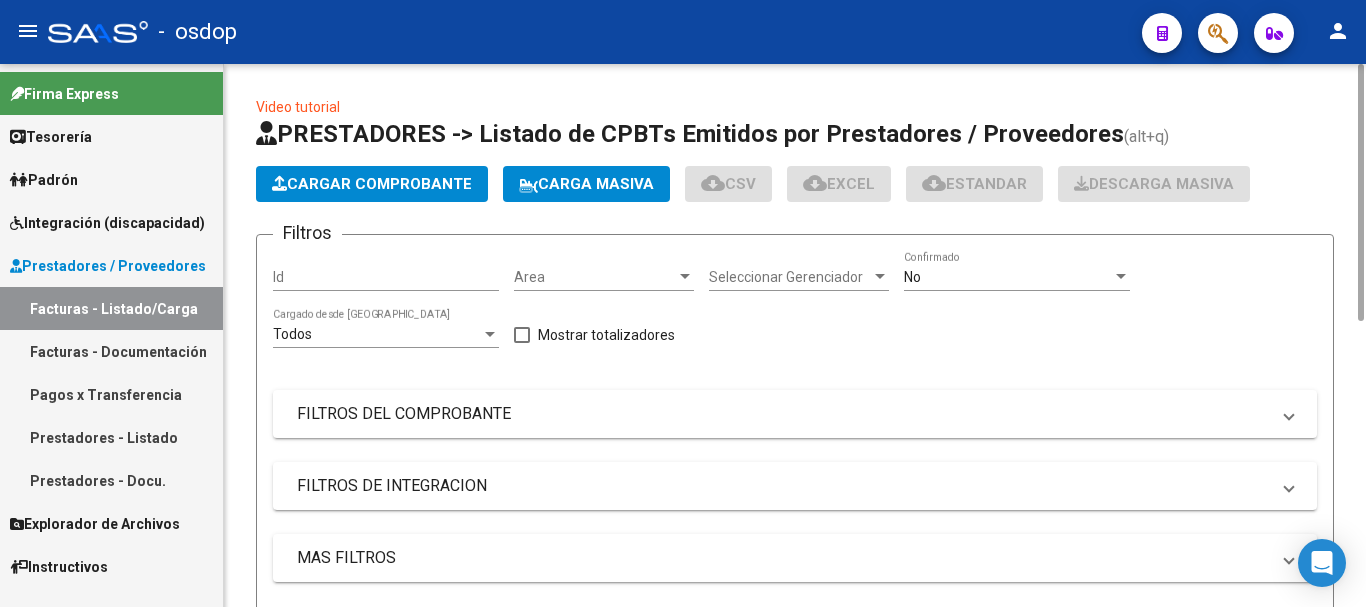 scroll, scrollTop: 200, scrollLeft: 0, axis: vertical 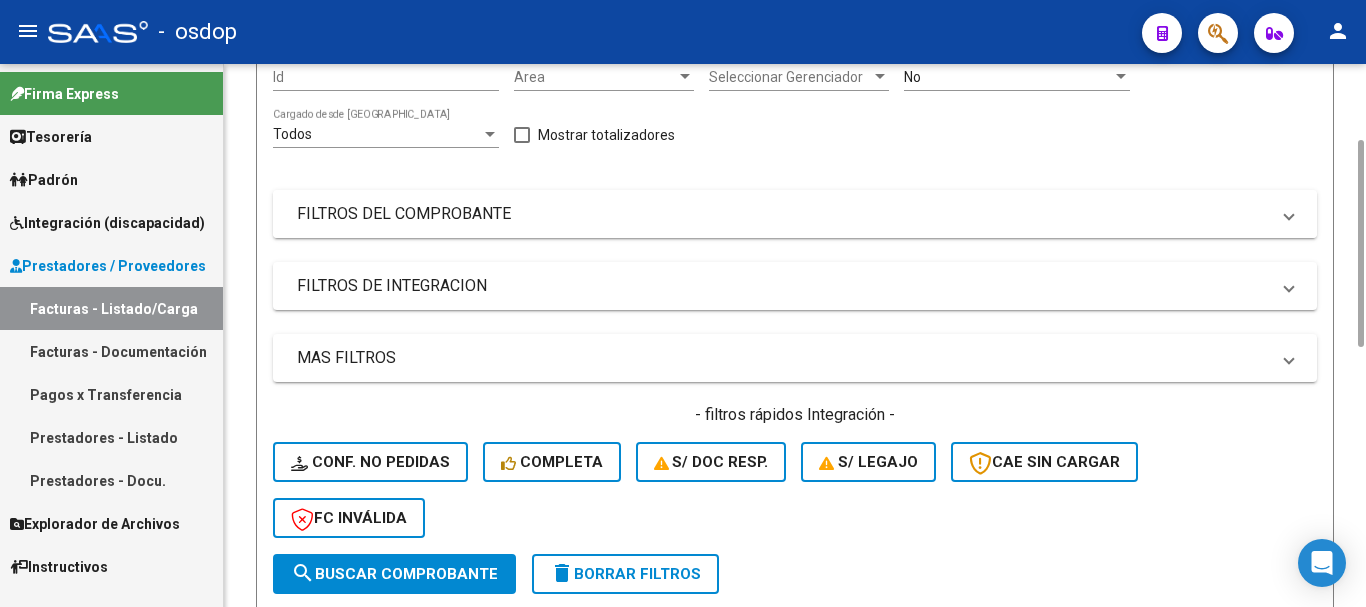 click on "FILTROS DEL COMPROBANTE" at bounding box center [795, 214] 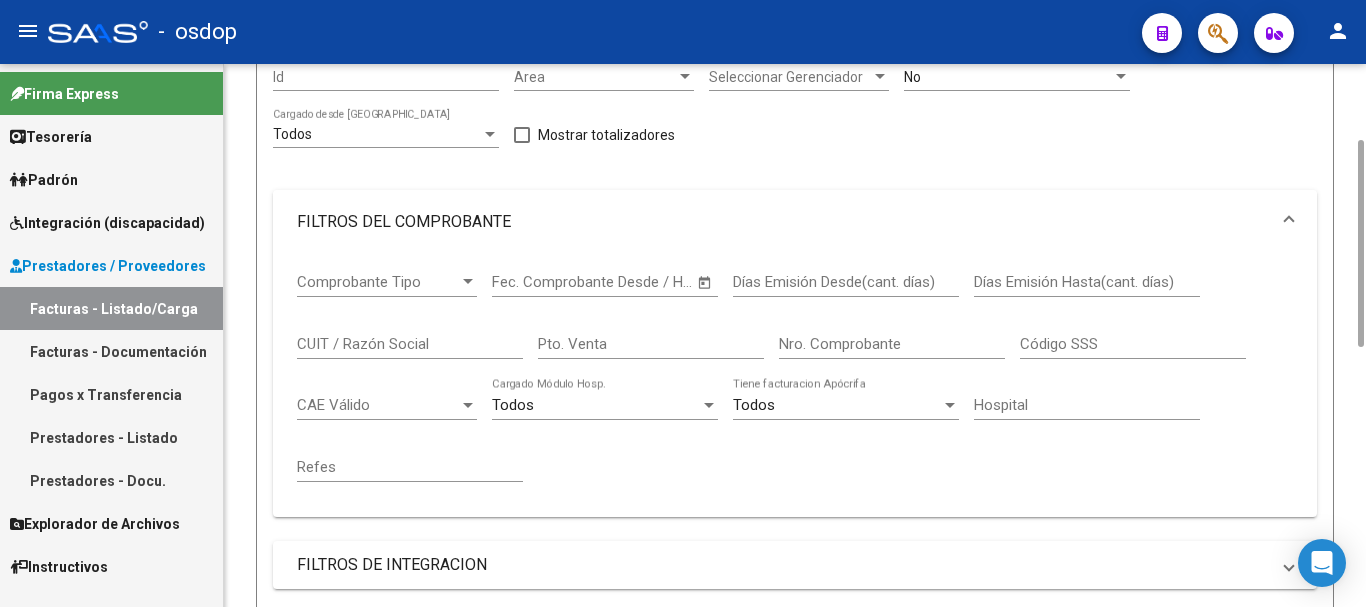 click on "FILTROS DEL COMPROBANTE" at bounding box center (783, 222) 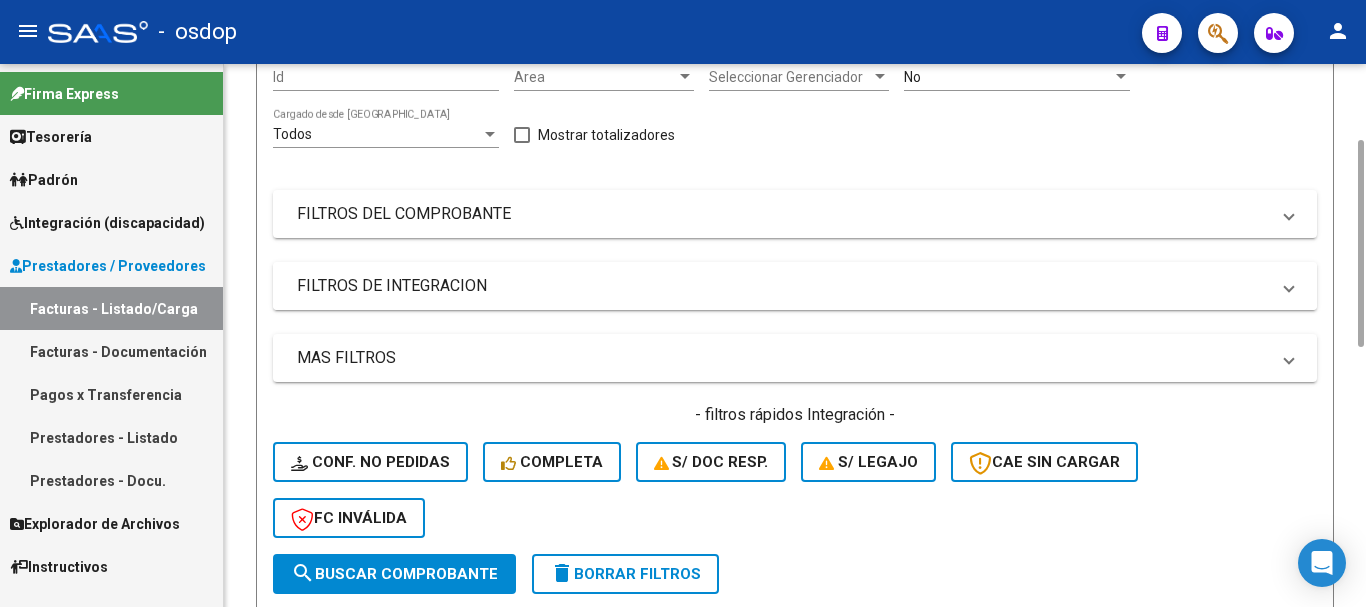 click on "FILTROS DE INTEGRACION" at bounding box center [783, 286] 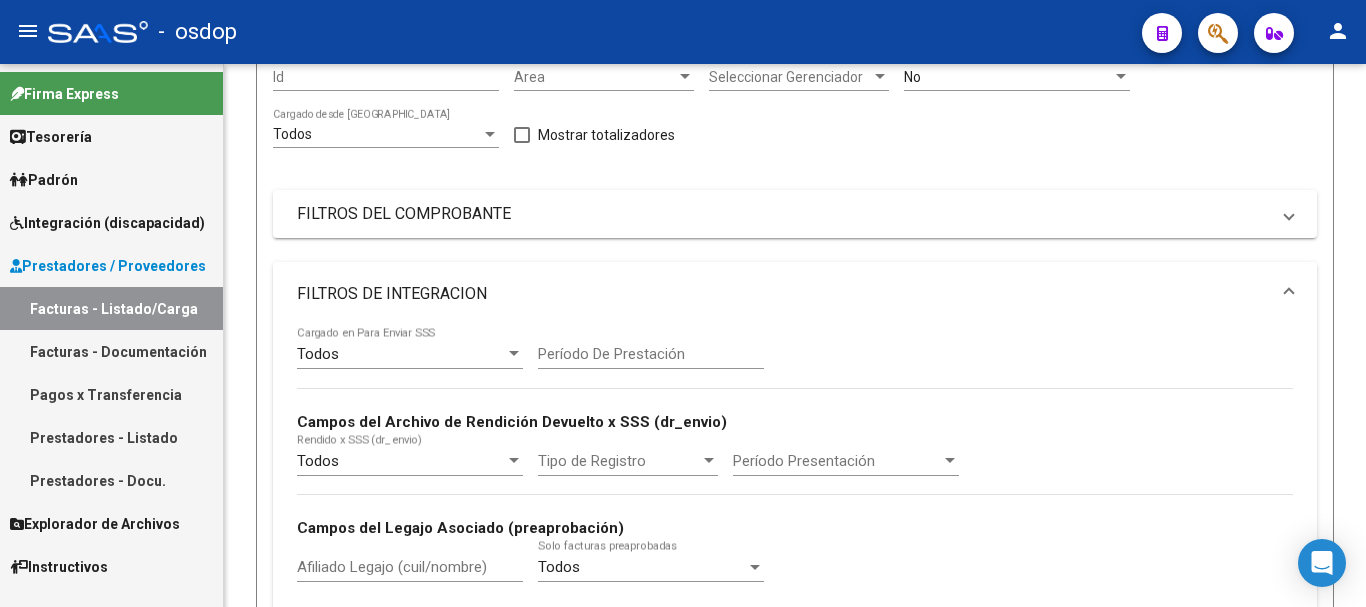 scroll, scrollTop: 600, scrollLeft: 0, axis: vertical 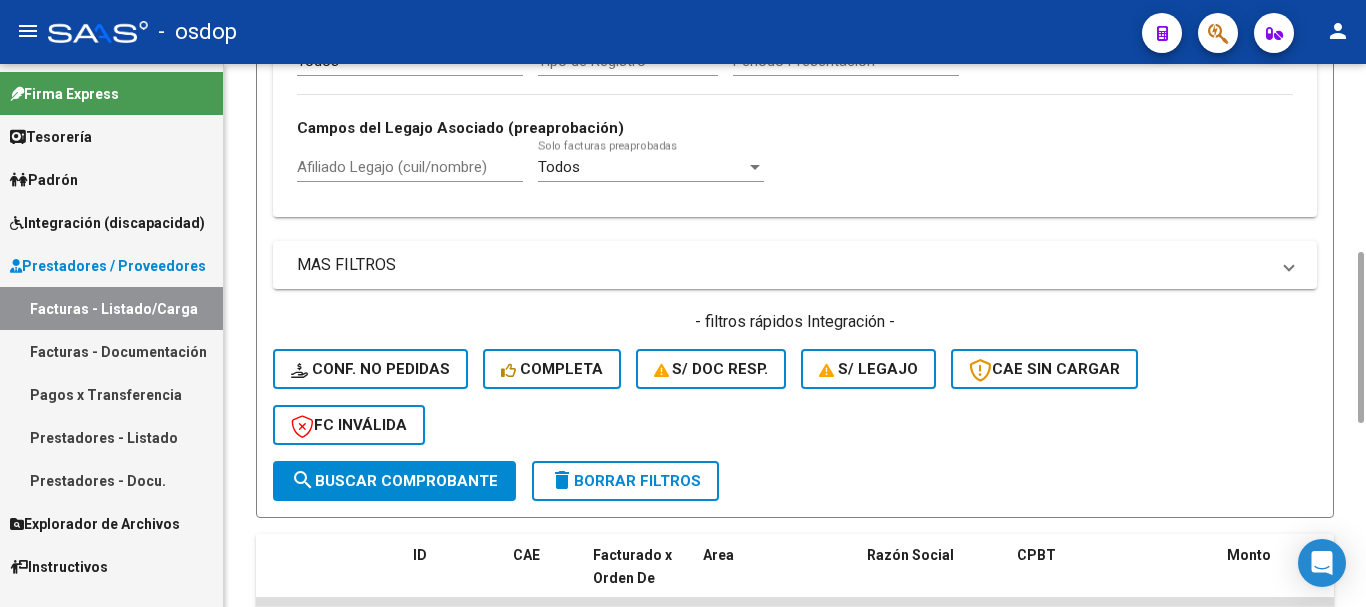 click on "Afiliado Legajo (cuil/nombre)" 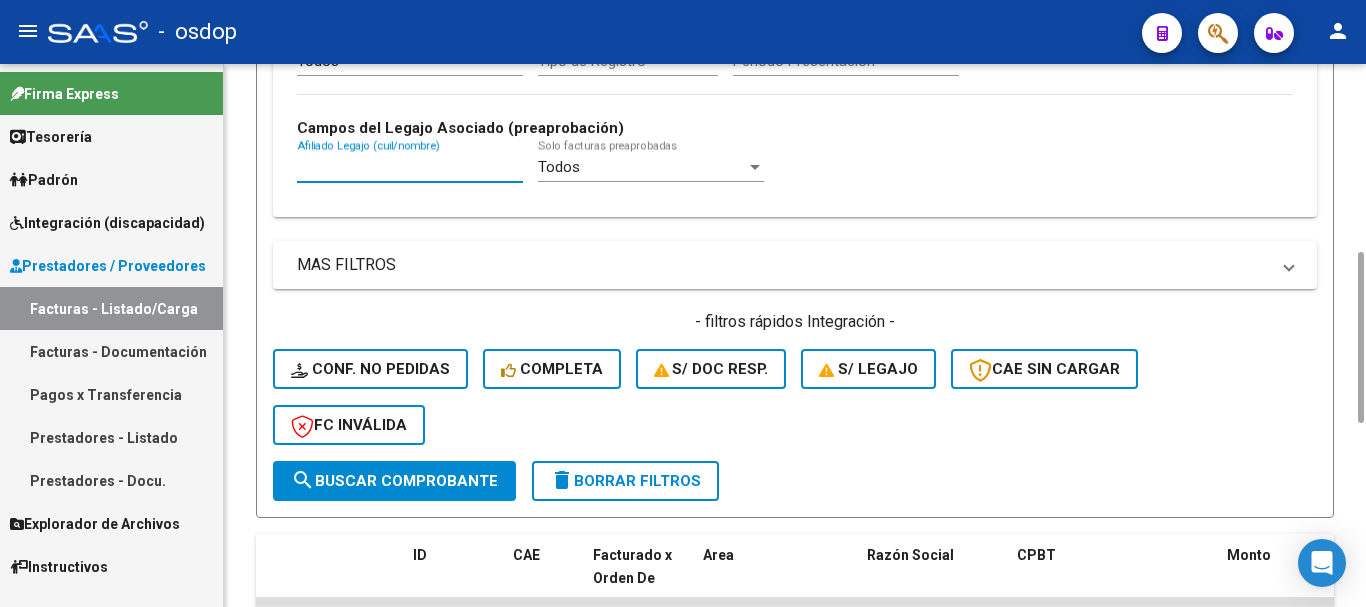 paste on "27221761427" 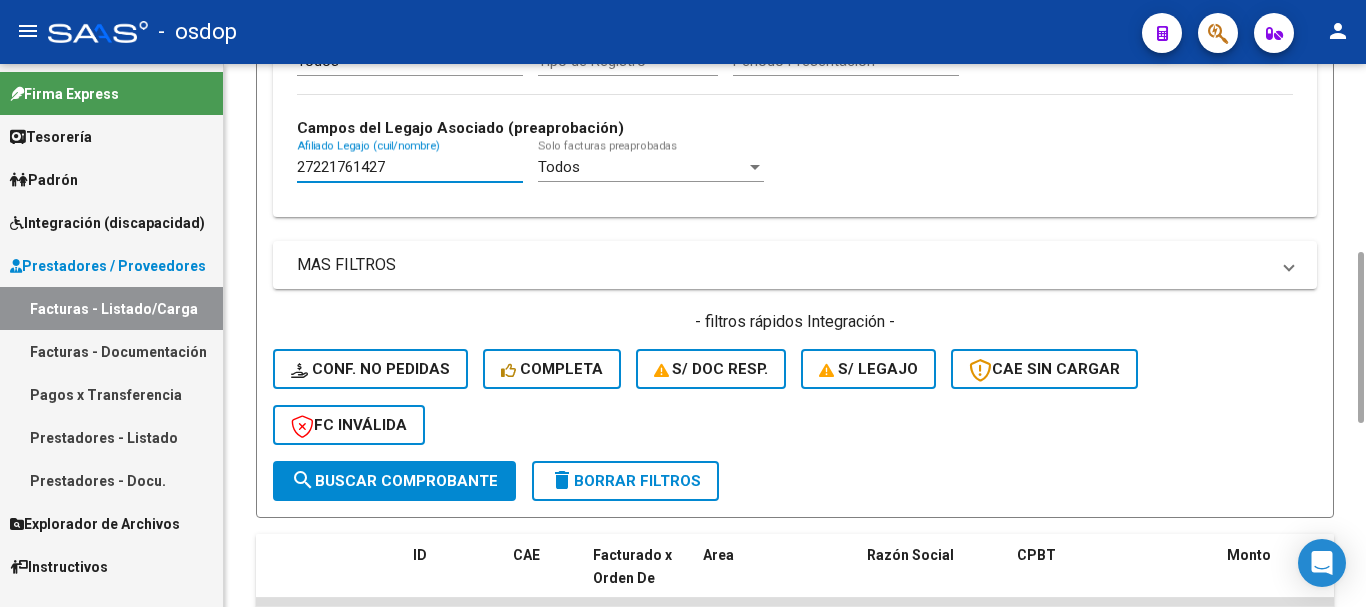 type on "27221761427" 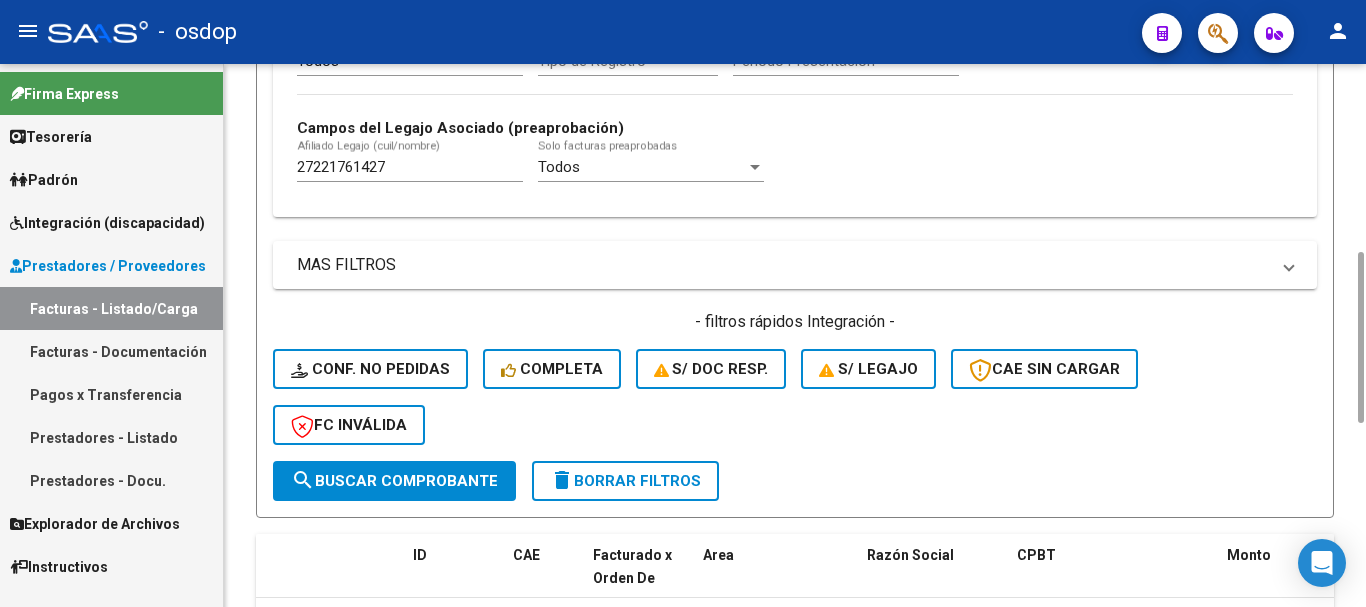 scroll, scrollTop: 700, scrollLeft: 0, axis: vertical 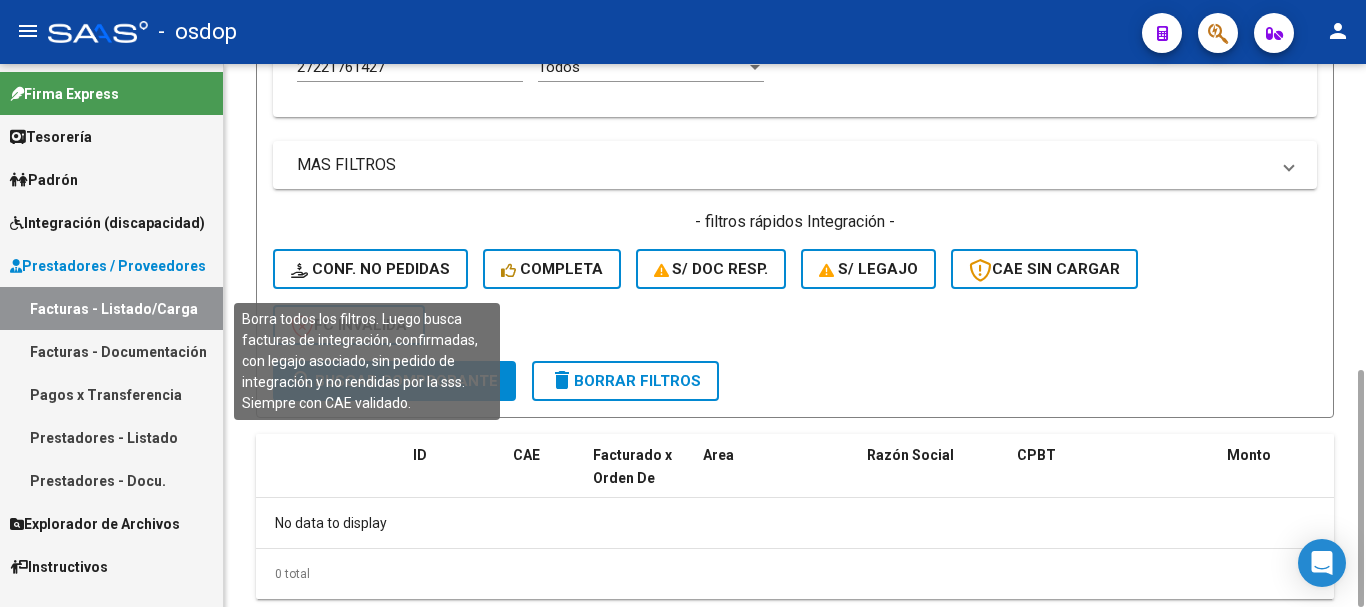 click on "Conf. no pedidas" 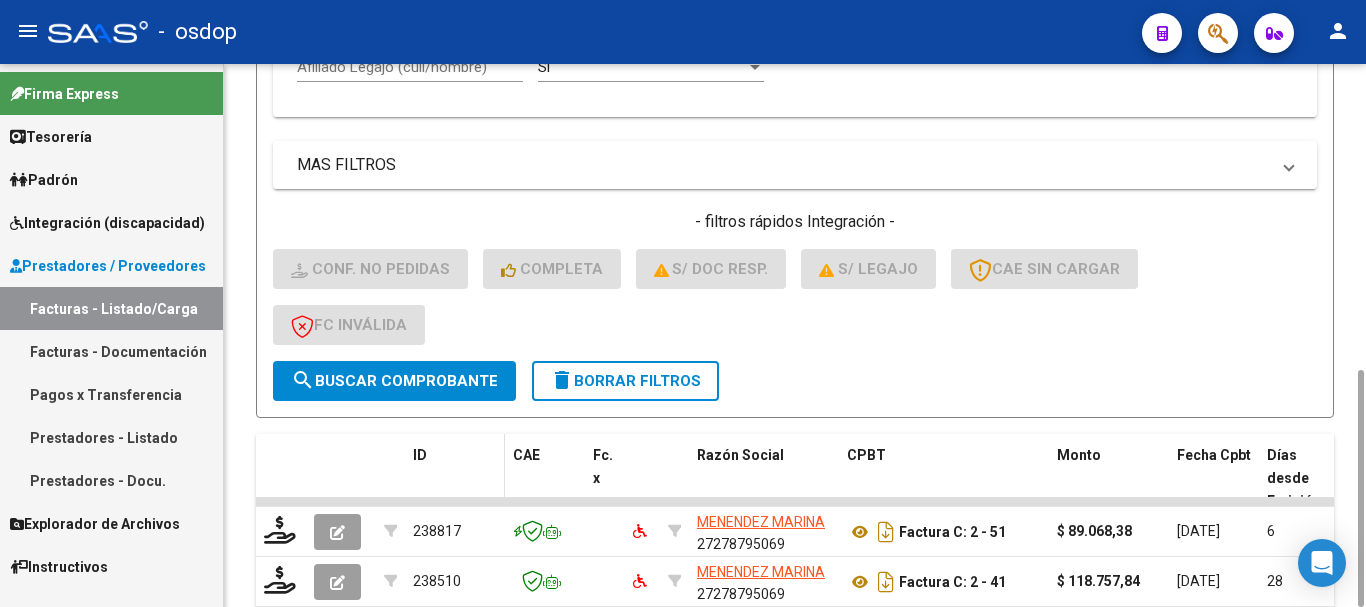 scroll, scrollTop: 781, scrollLeft: 0, axis: vertical 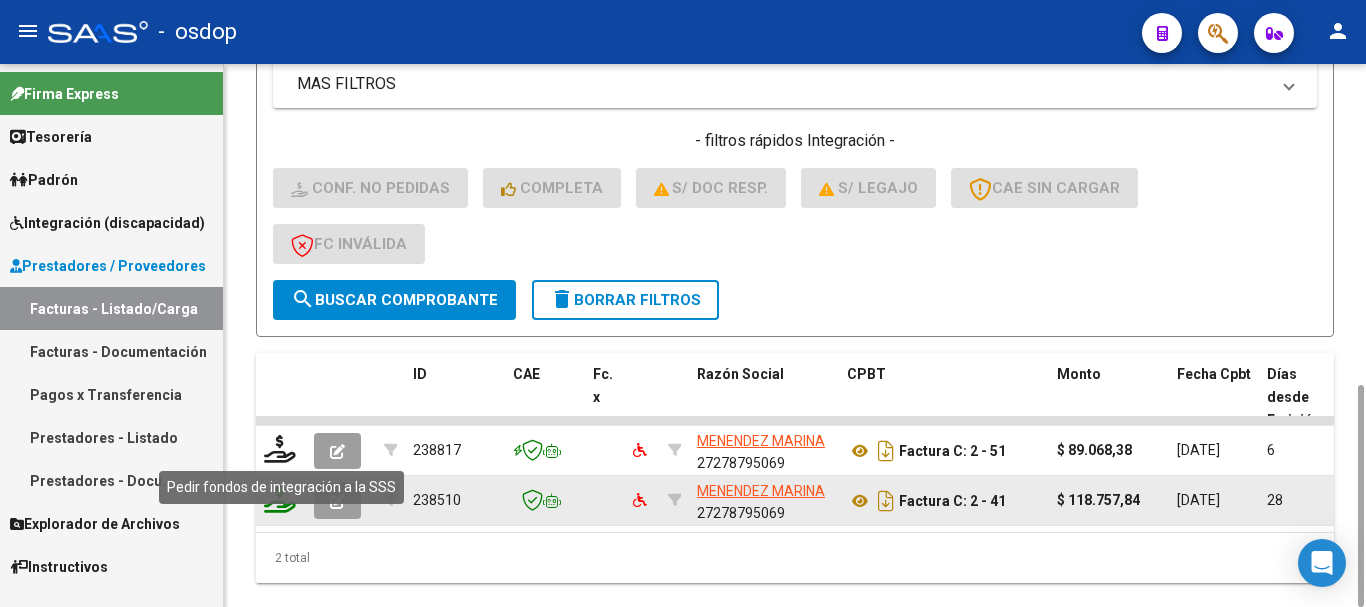 click 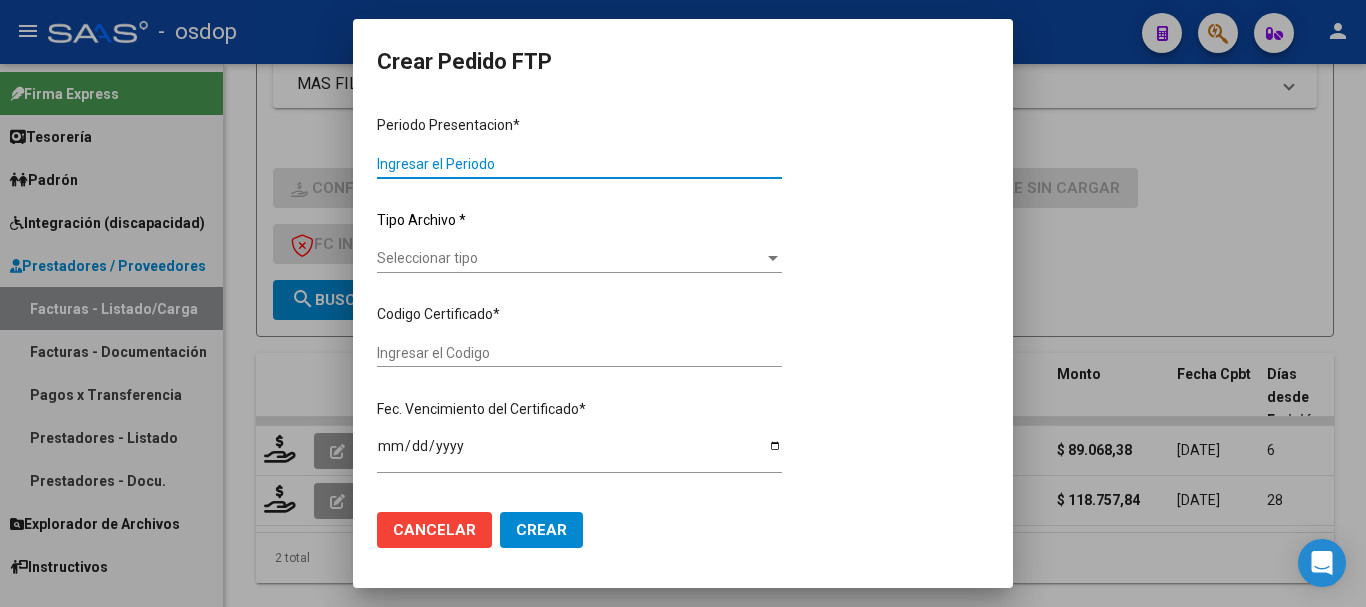 type on "202506" 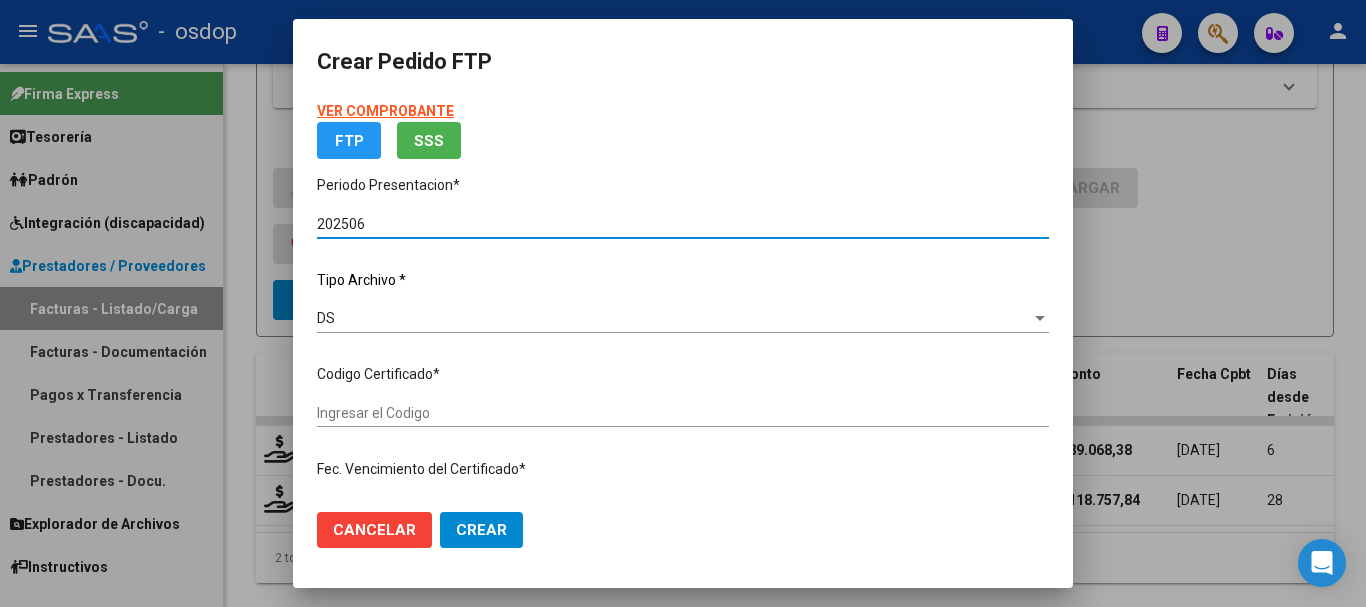 type on "9221464816" 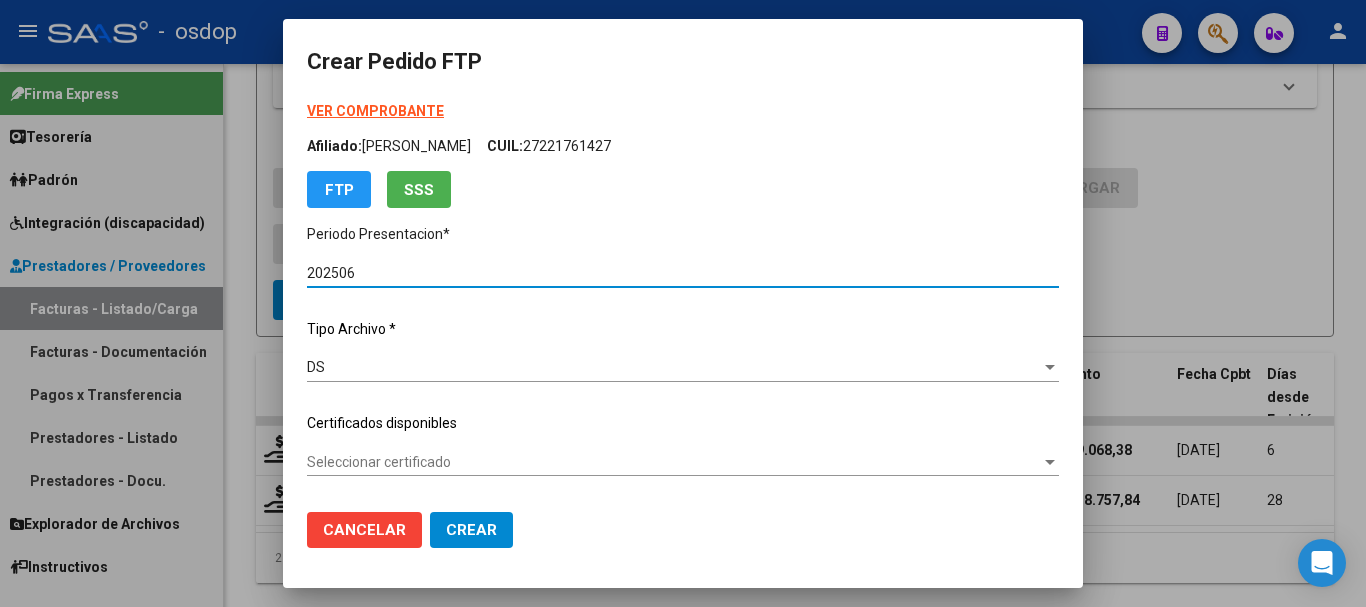scroll, scrollTop: 100, scrollLeft: 0, axis: vertical 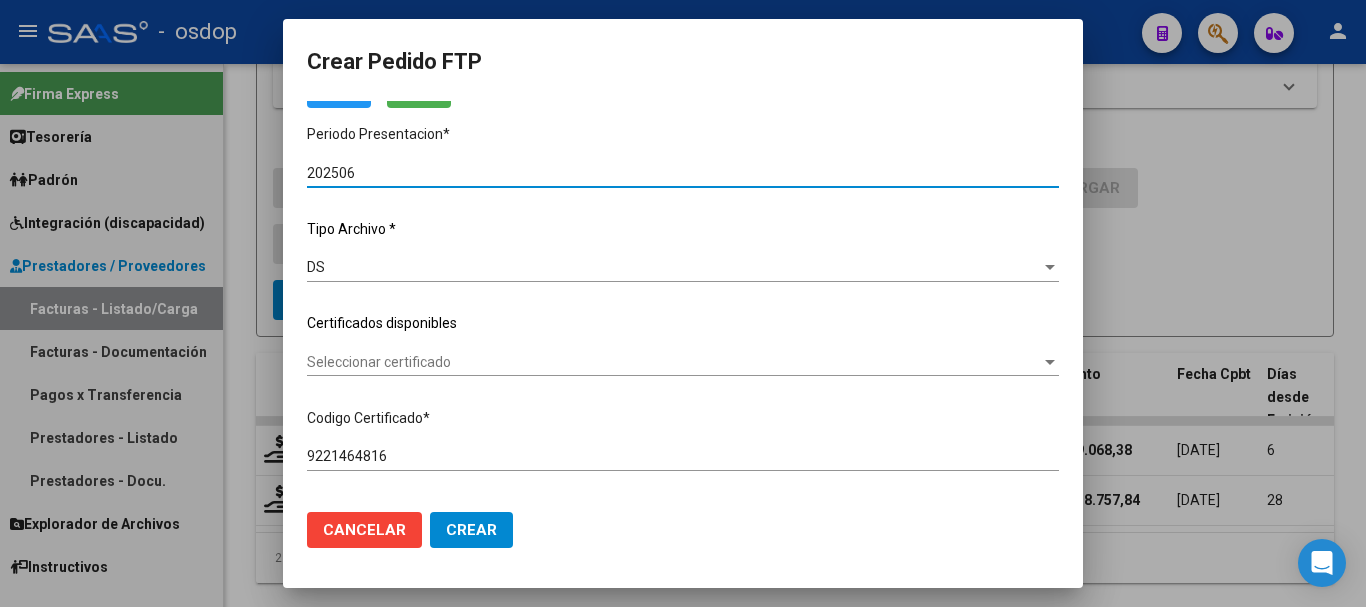 click on "Seleccionar certificado" at bounding box center (674, 362) 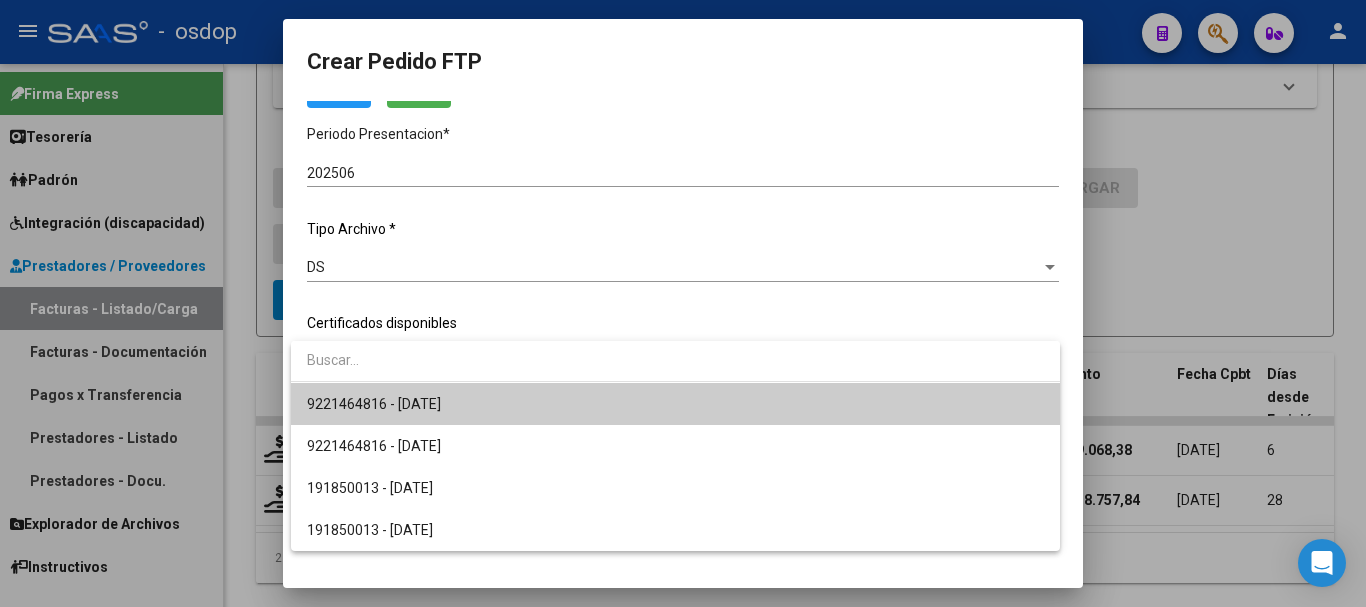 drag, startPoint x: 445, startPoint y: 405, endPoint x: 964, endPoint y: 365, distance: 520.5391 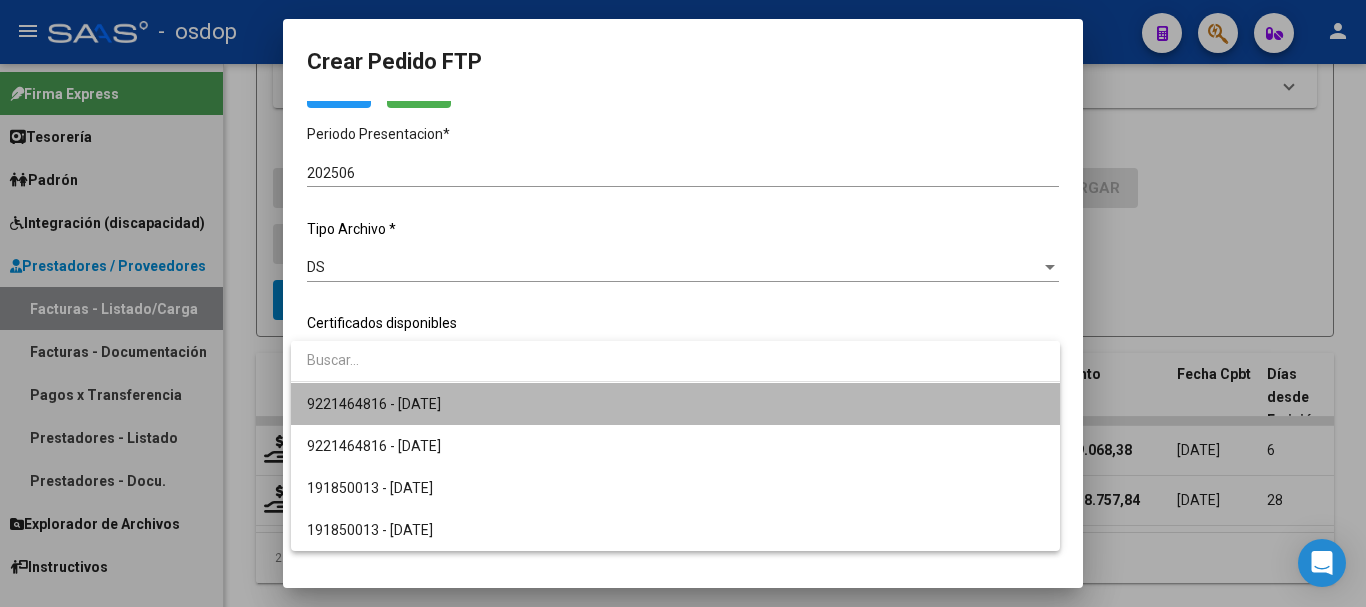 click on "9221464816 - 2027-12-06" at bounding box center [675, 404] 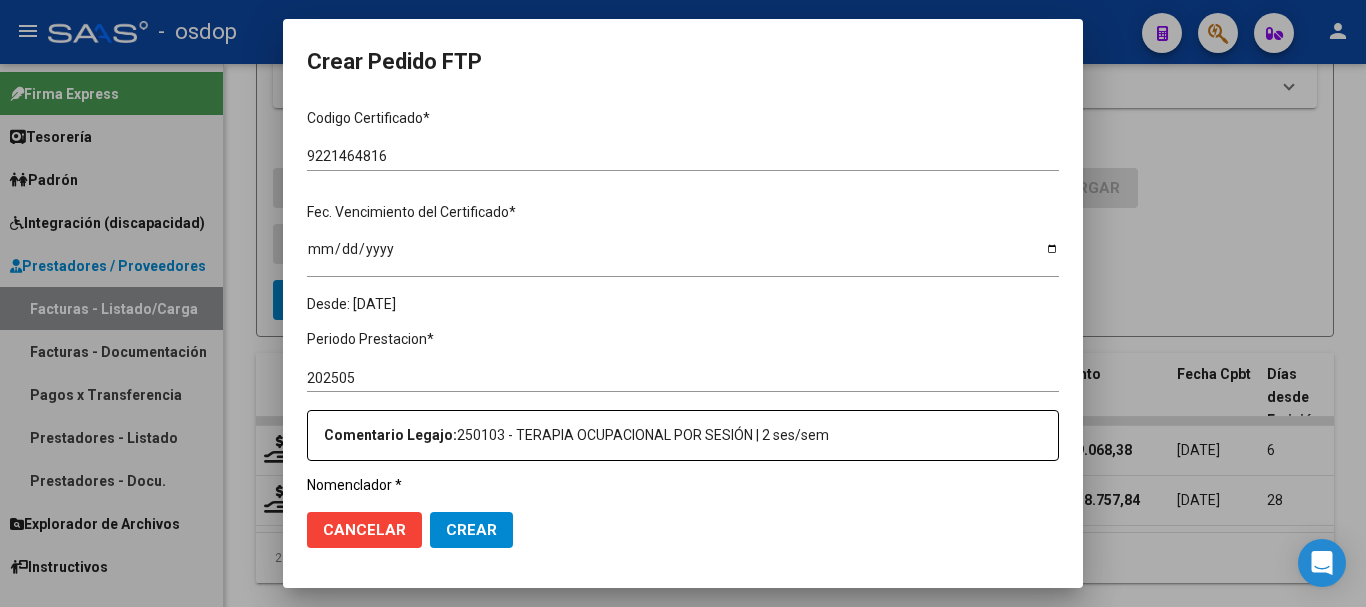 scroll, scrollTop: 600, scrollLeft: 0, axis: vertical 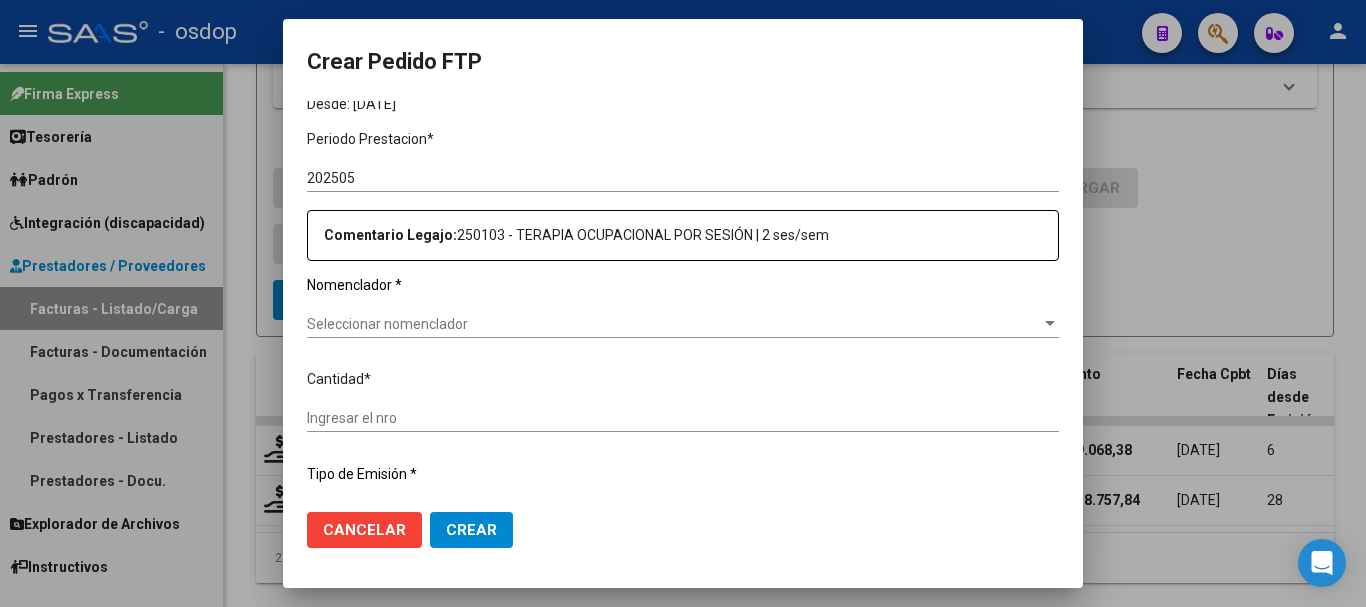 click at bounding box center (683, 303) 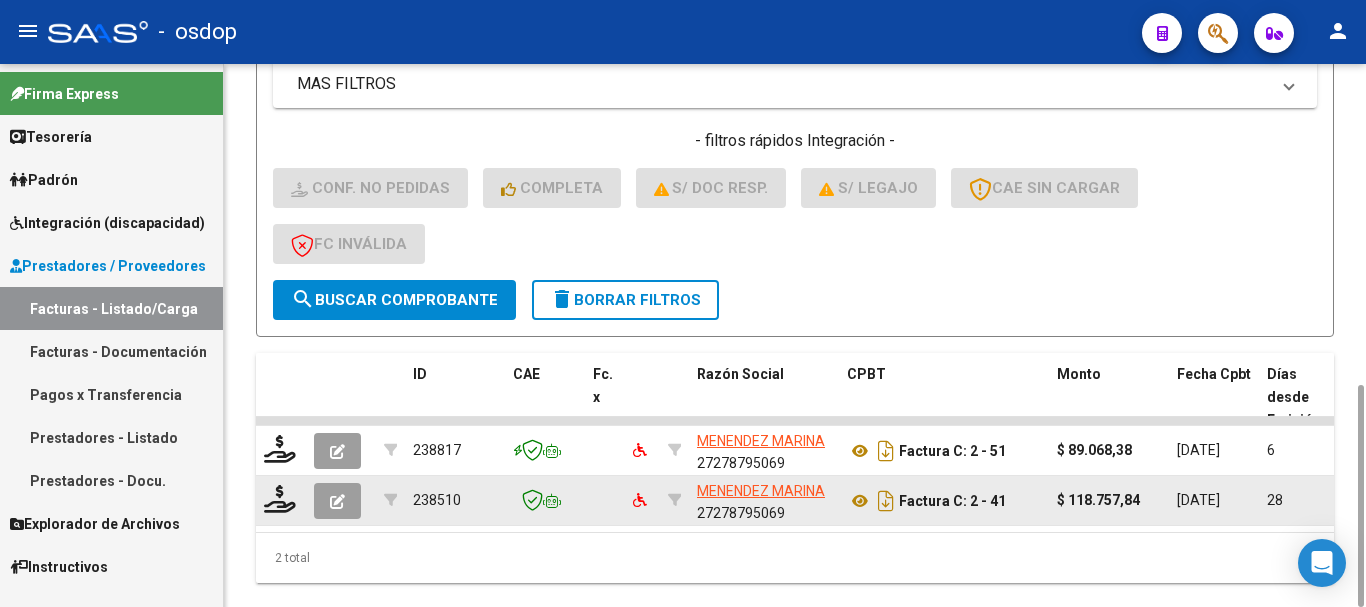 click 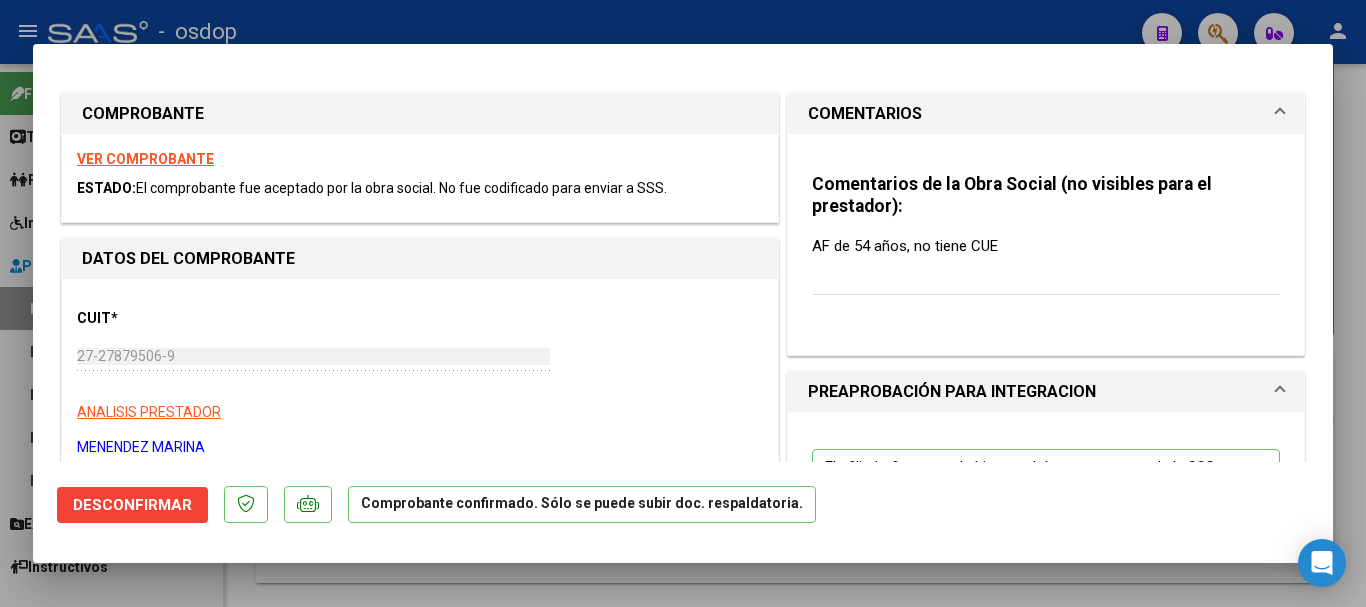 click on "Desconfirmar" 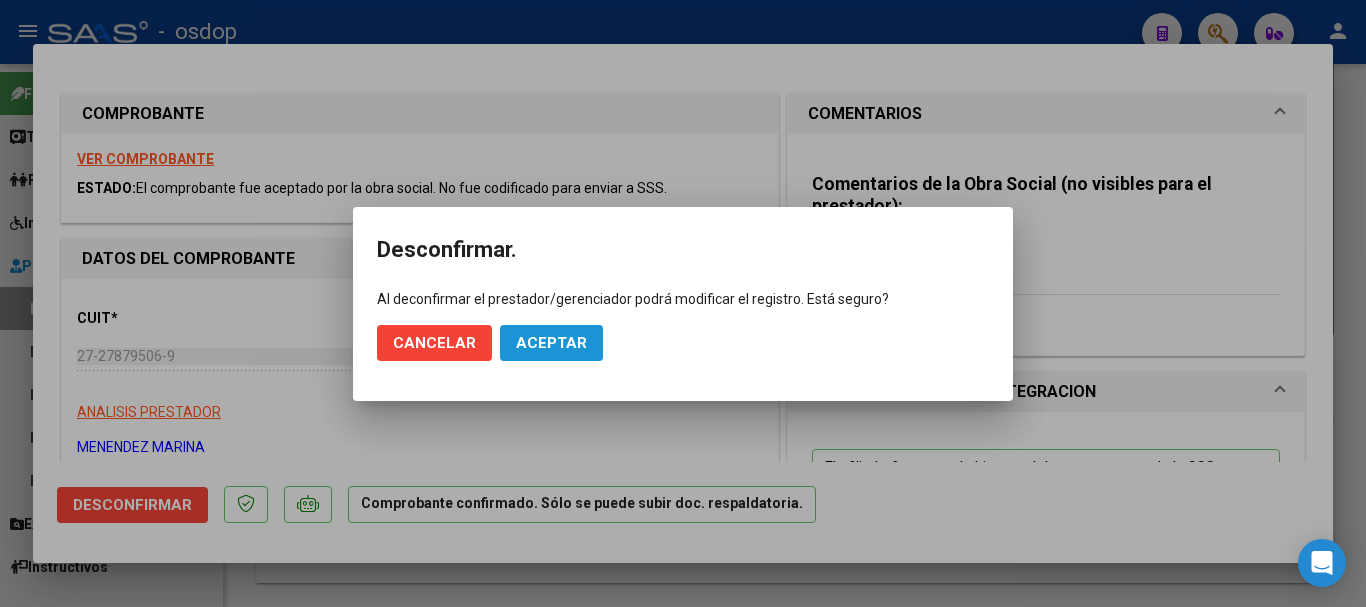 click on "Aceptar" 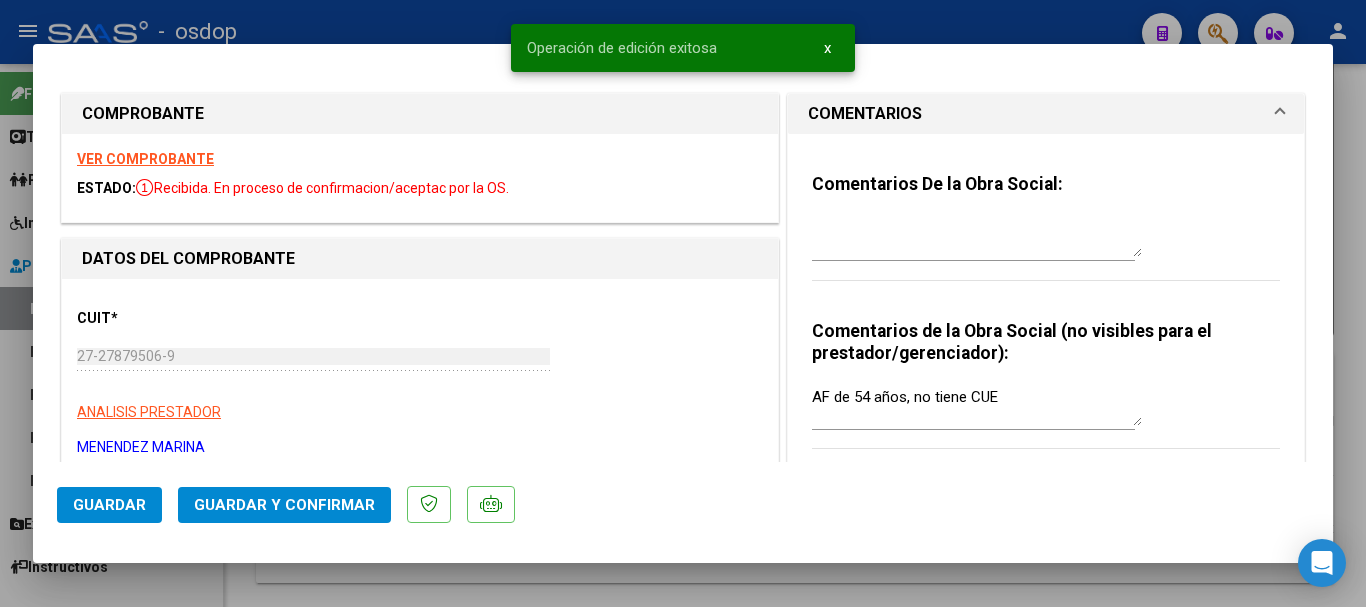 click at bounding box center [683, 303] 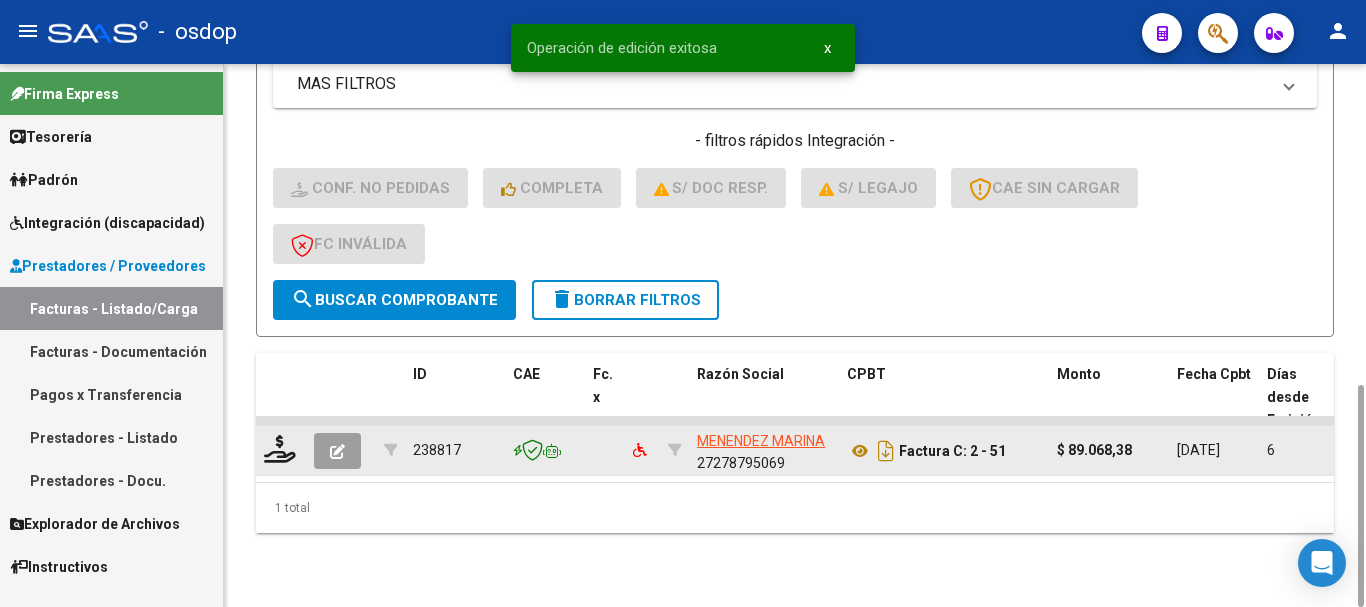 click 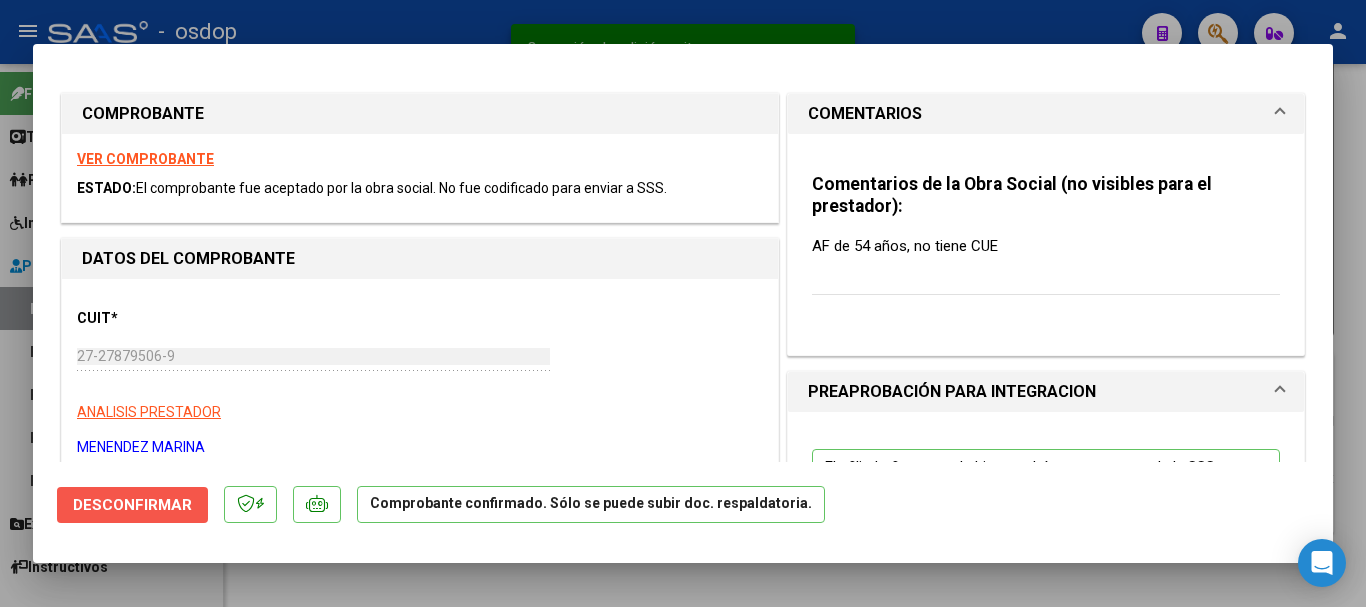 click on "Desconfirmar" 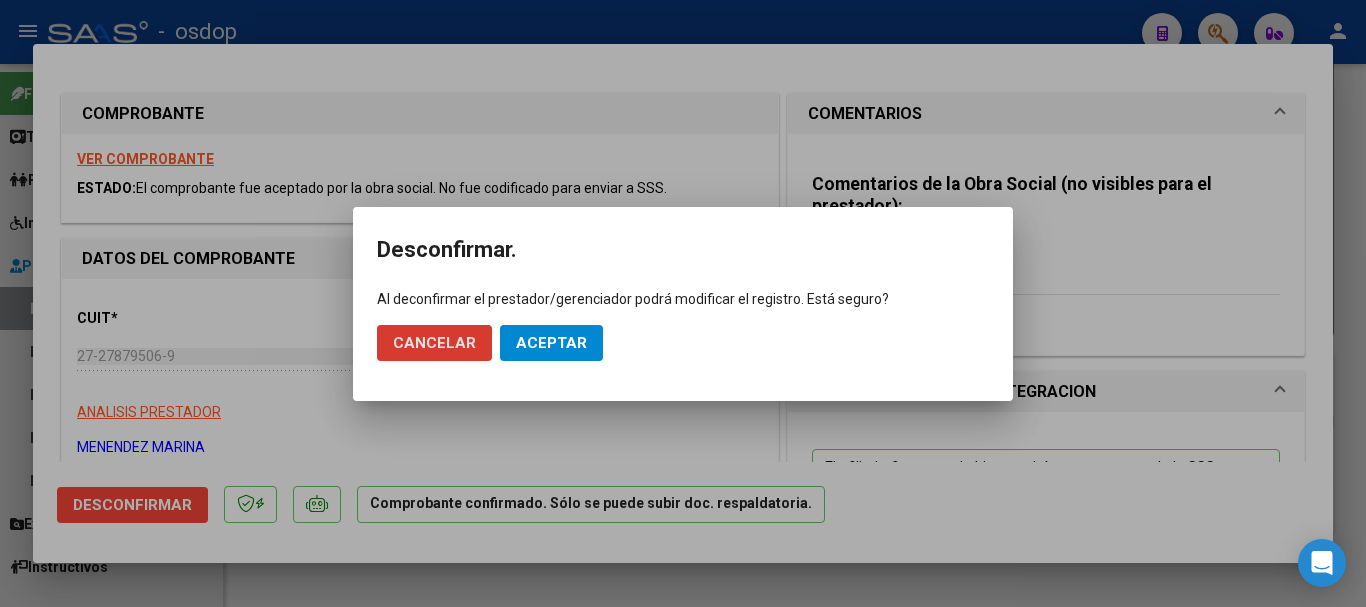 click on "Aceptar" 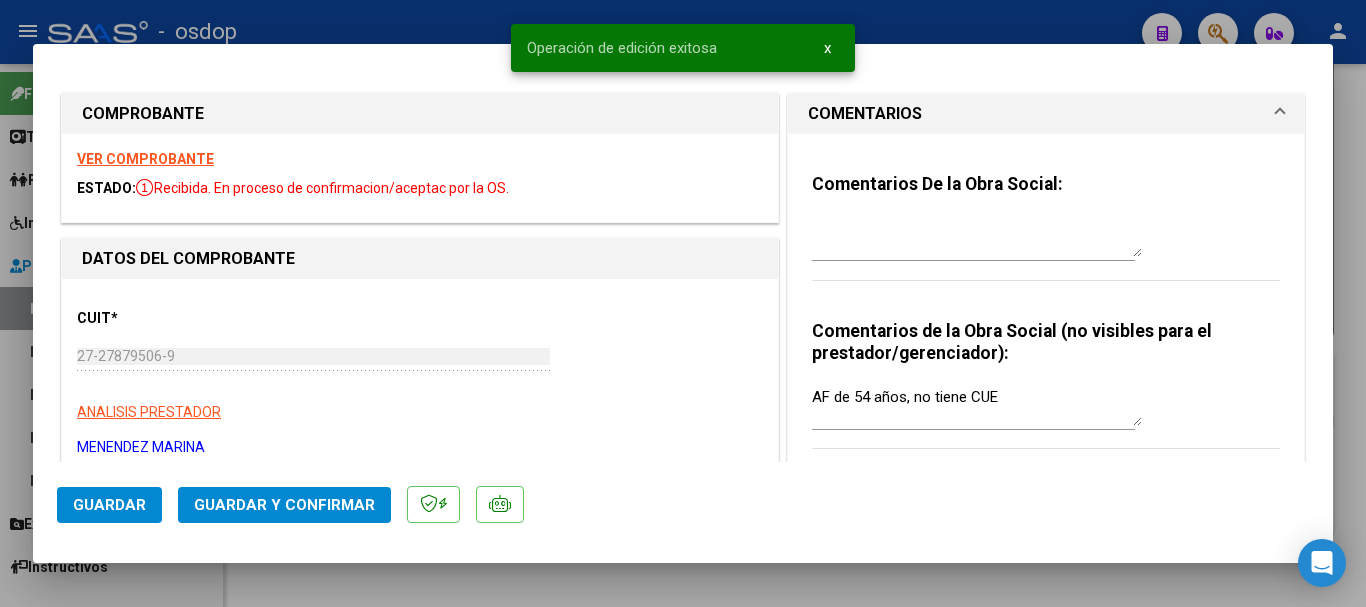 click at bounding box center (683, 303) 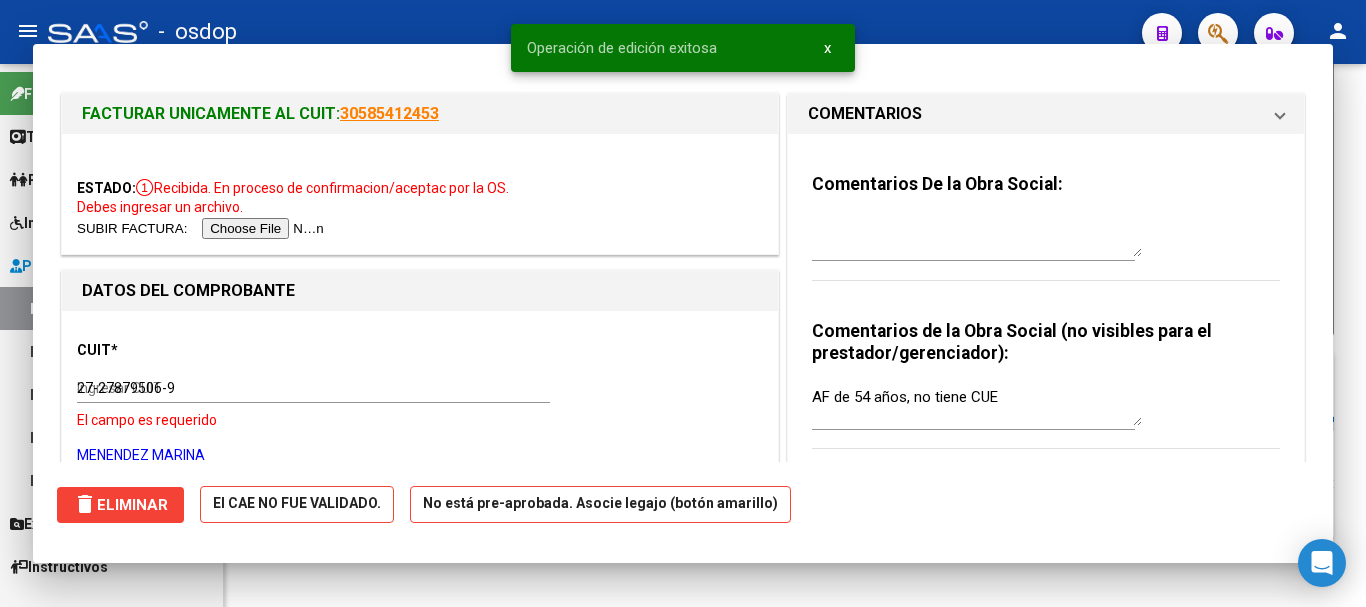 type 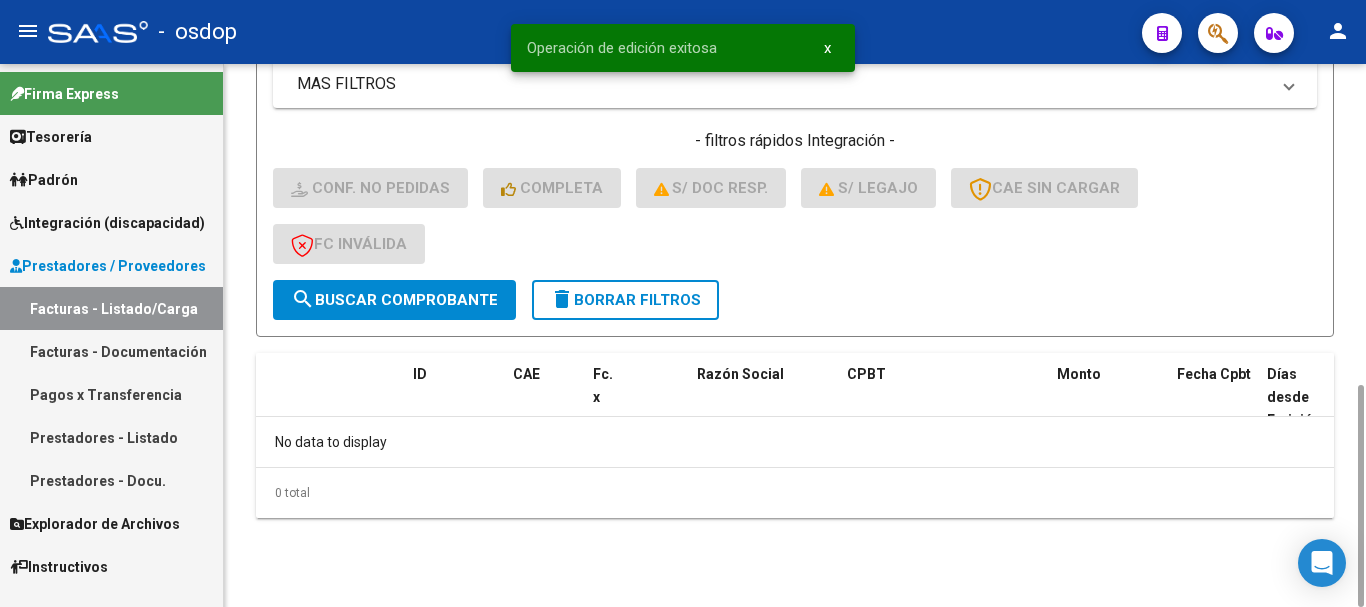 click on "delete  Borrar Filtros" 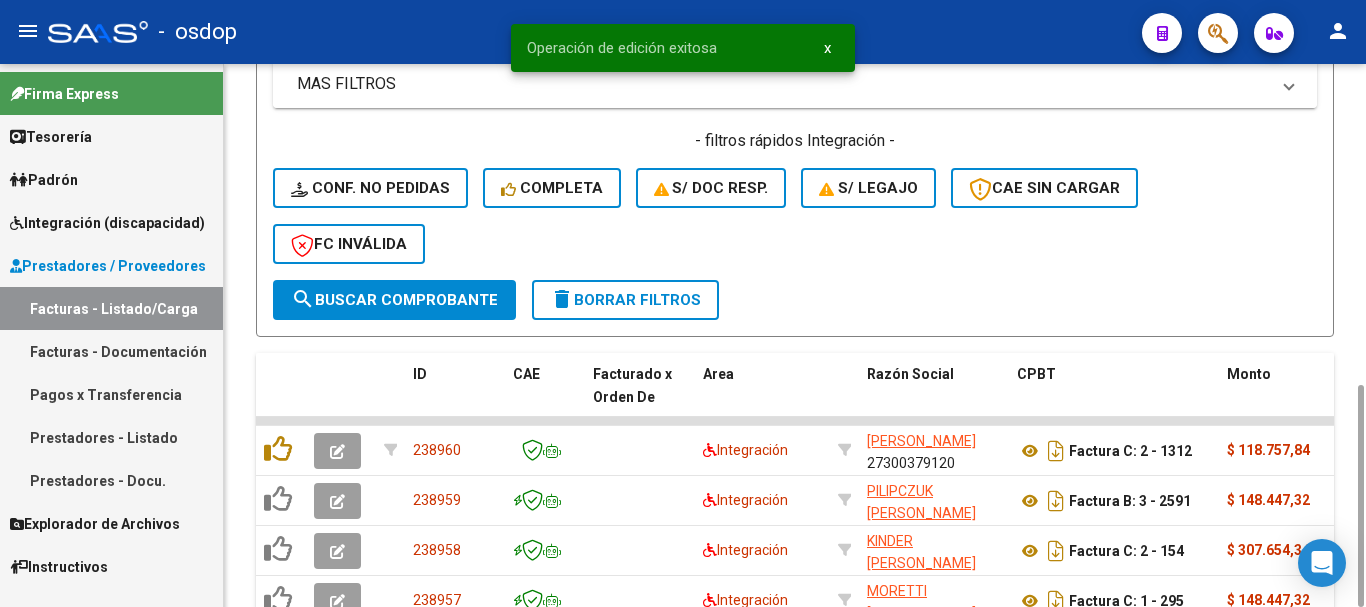 scroll, scrollTop: 581, scrollLeft: 0, axis: vertical 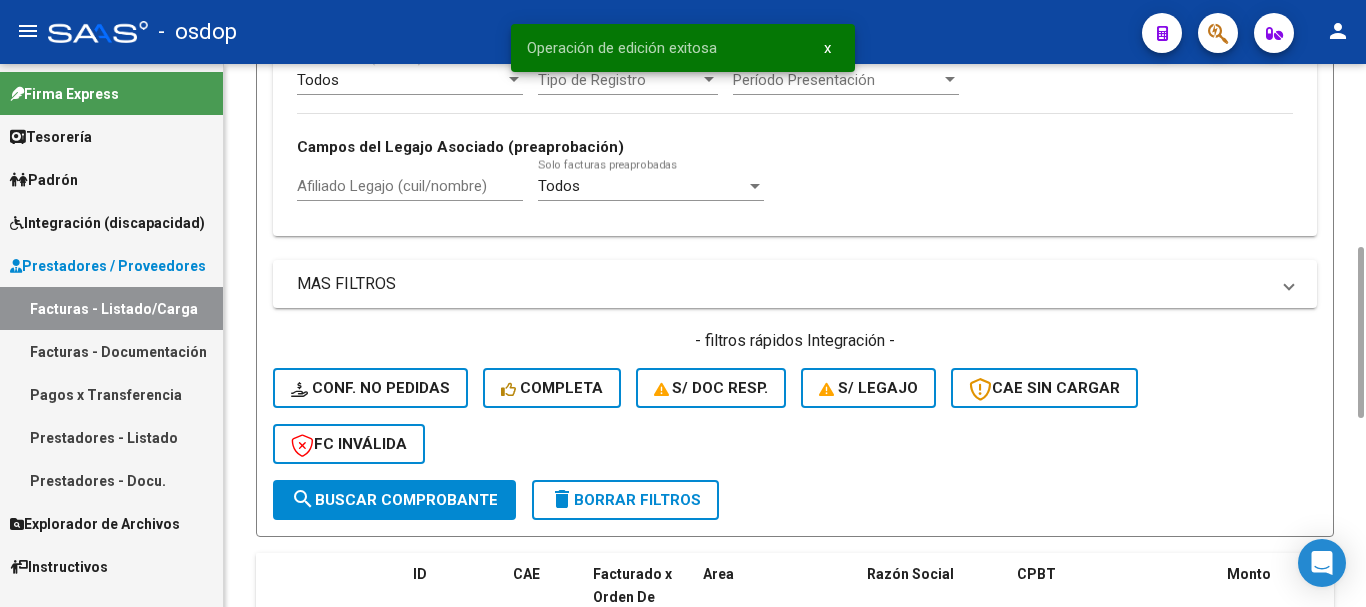 click on "Afiliado Legajo (cuil/nombre)" 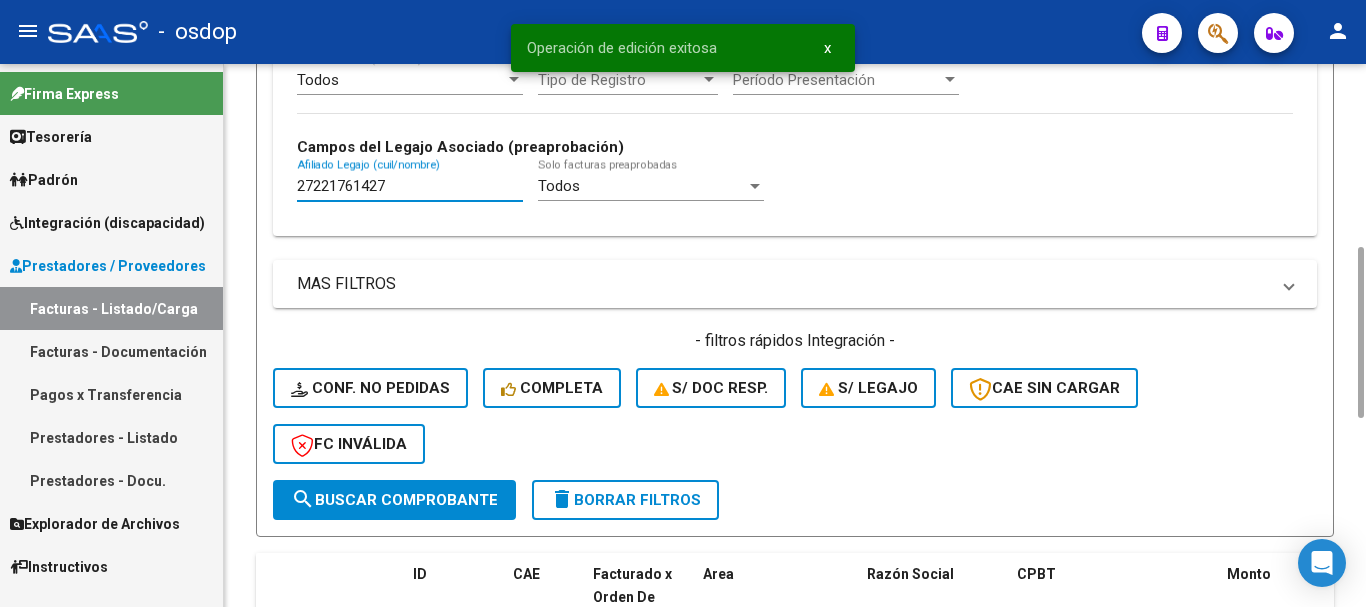 type on "27221761427" 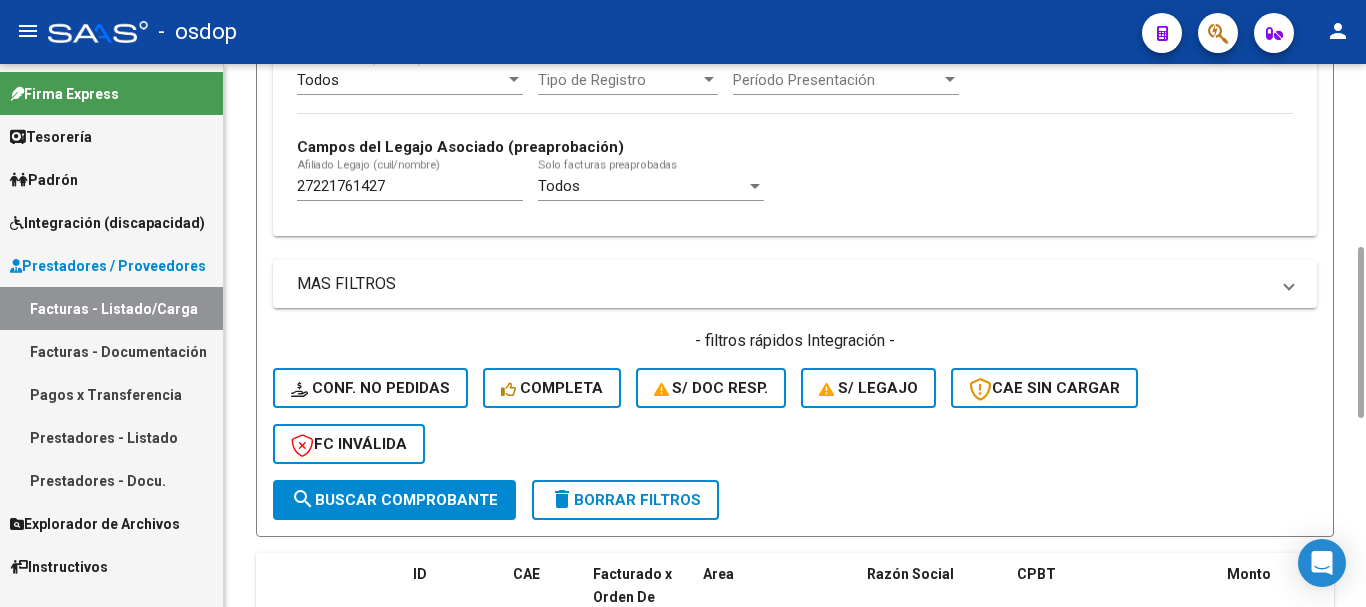 scroll, scrollTop: 781, scrollLeft: 0, axis: vertical 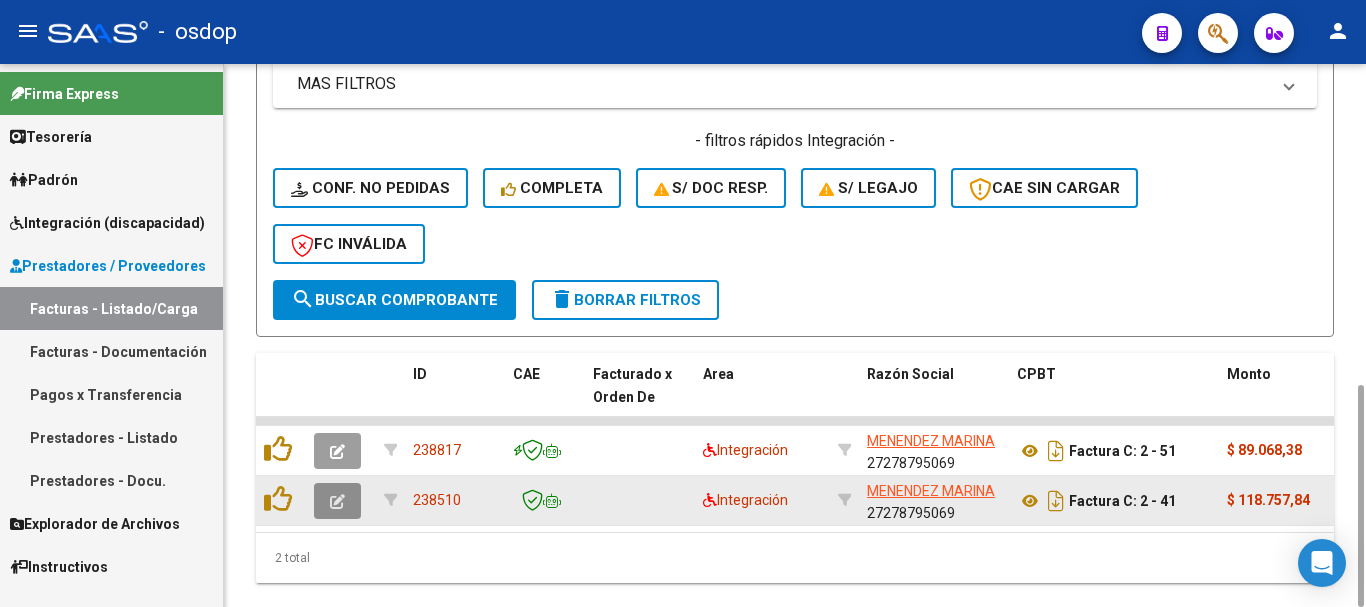 click 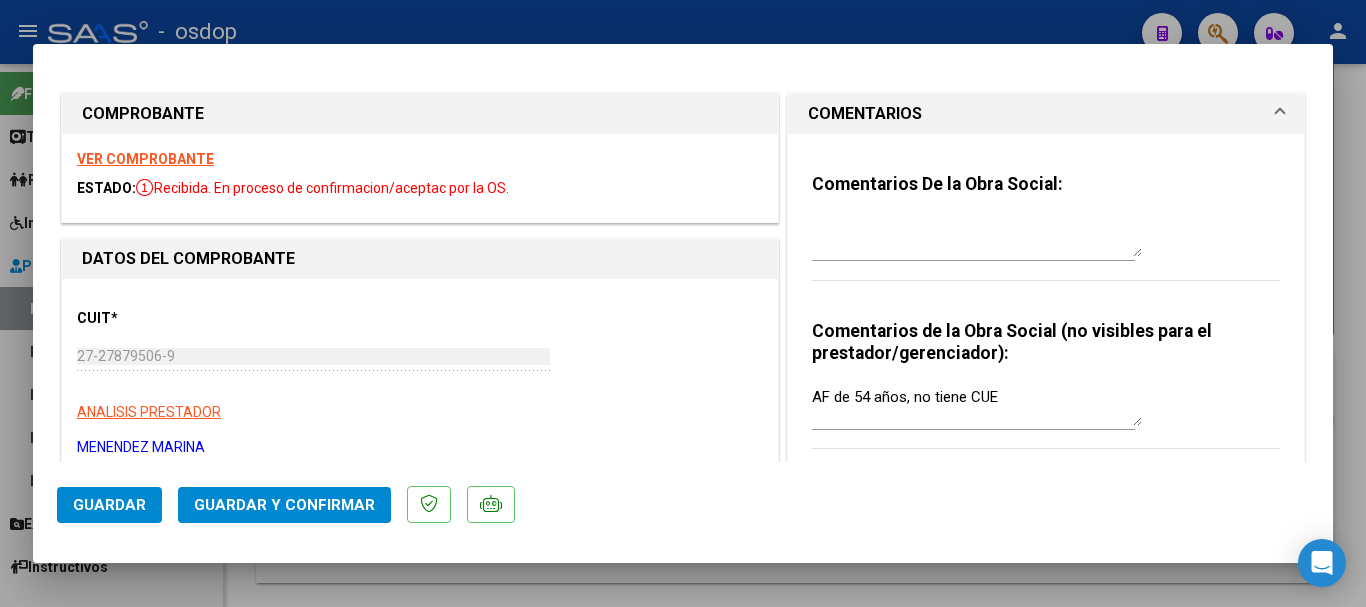 click on "AF de 54 años, no tiene CUE" at bounding box center [977, 406] 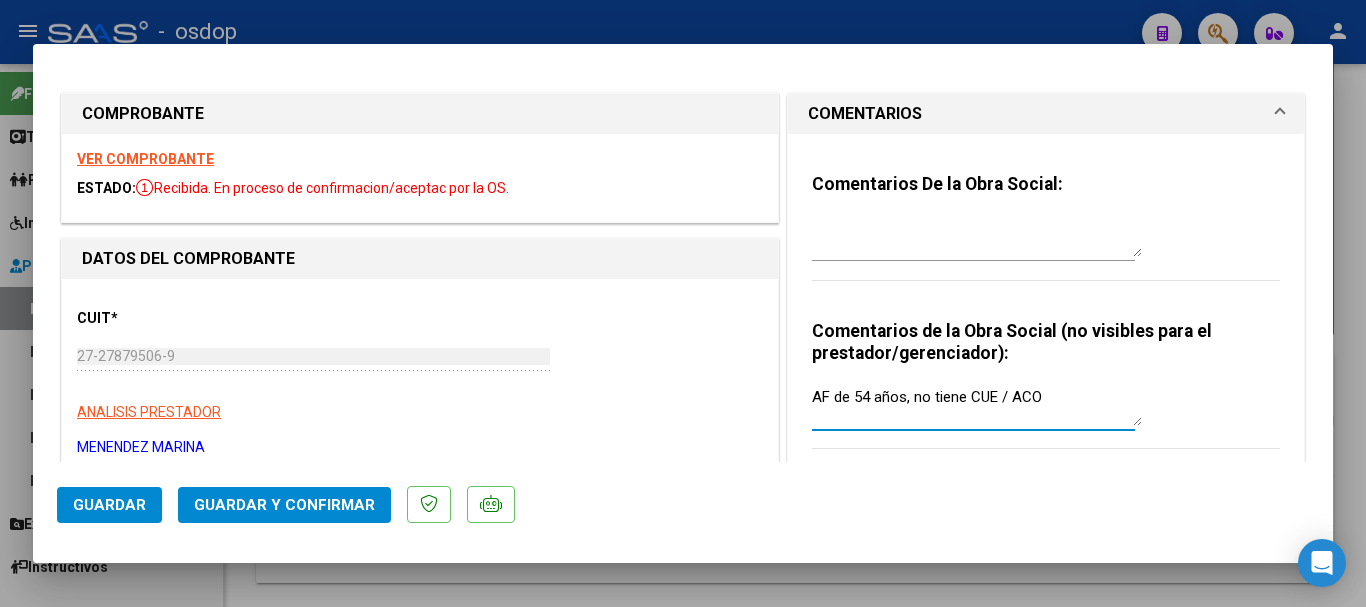 drag, startPoint x: 1044, startPoint y: 411, endPoint x: 598, endPoint y: 384, distance: 446.81653 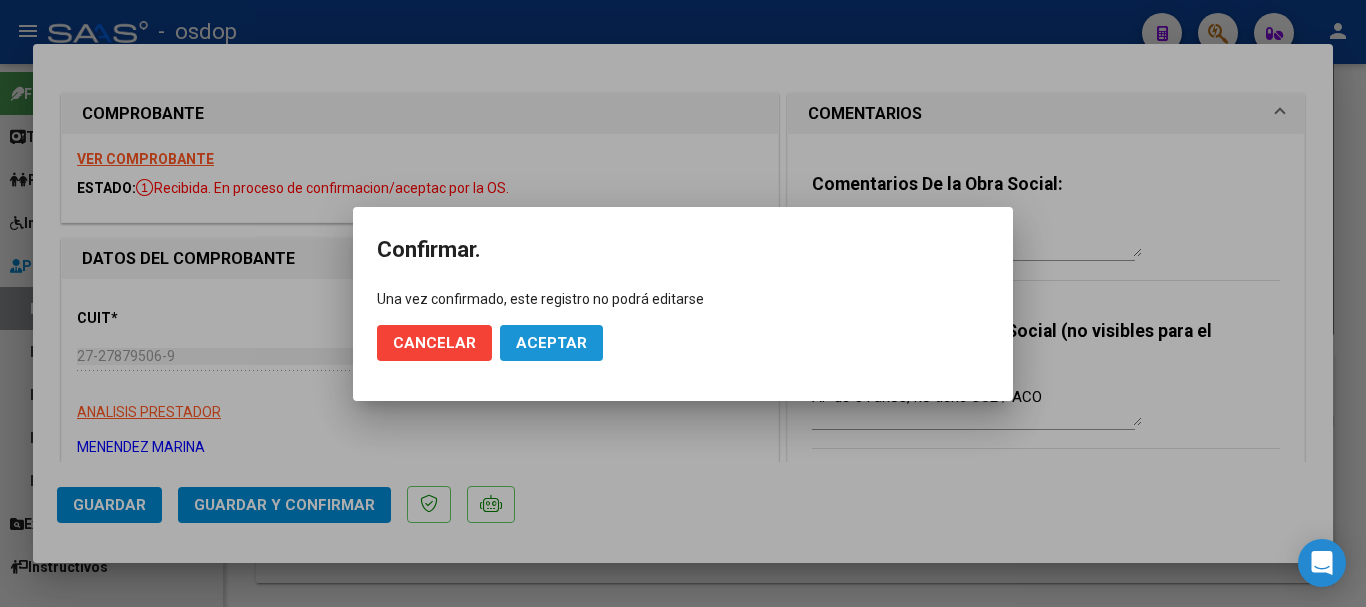 click on "Aceptar" 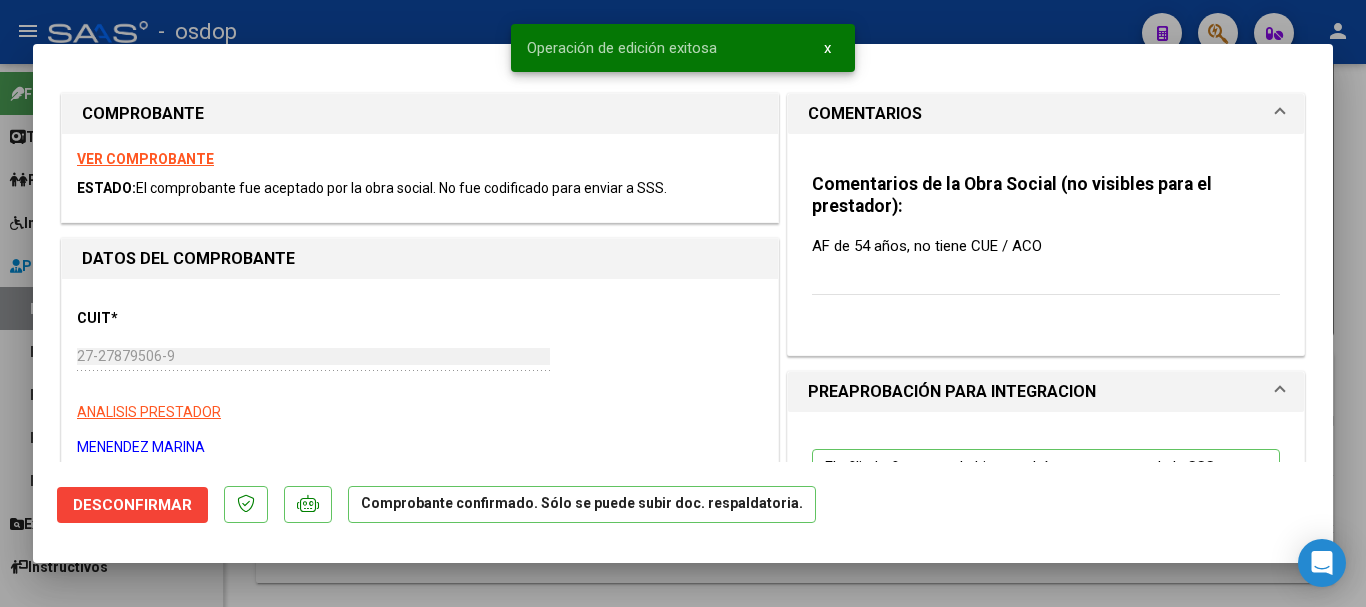 click at bounding box center (683, 303) 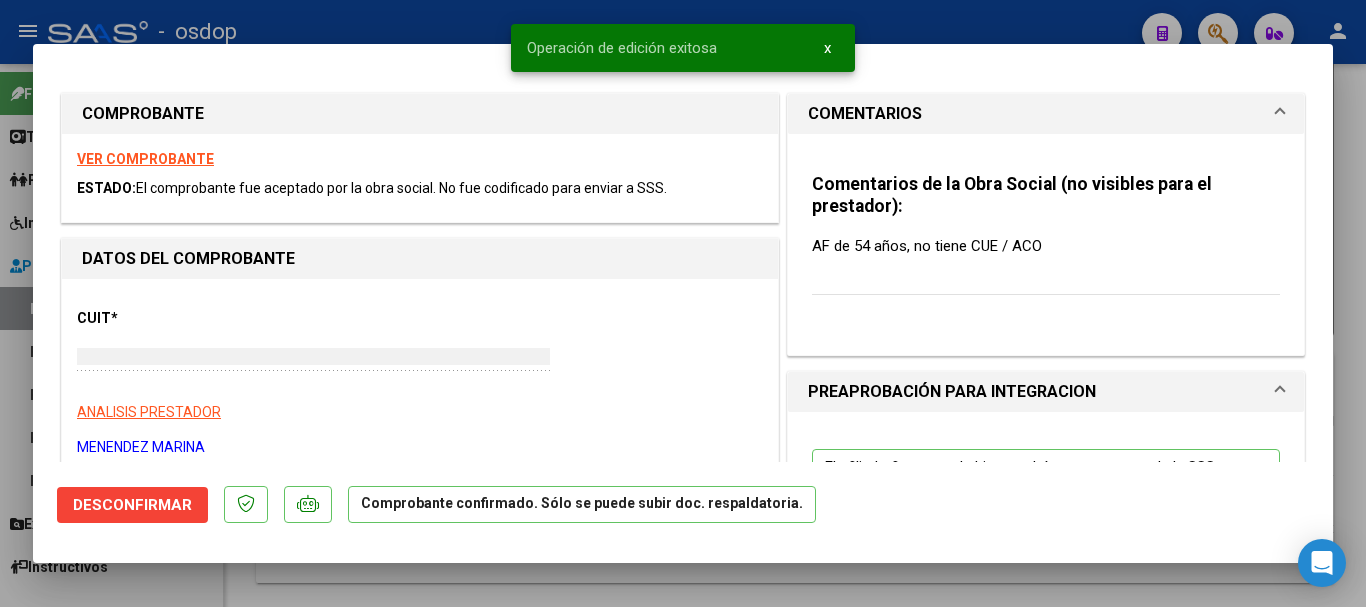 type 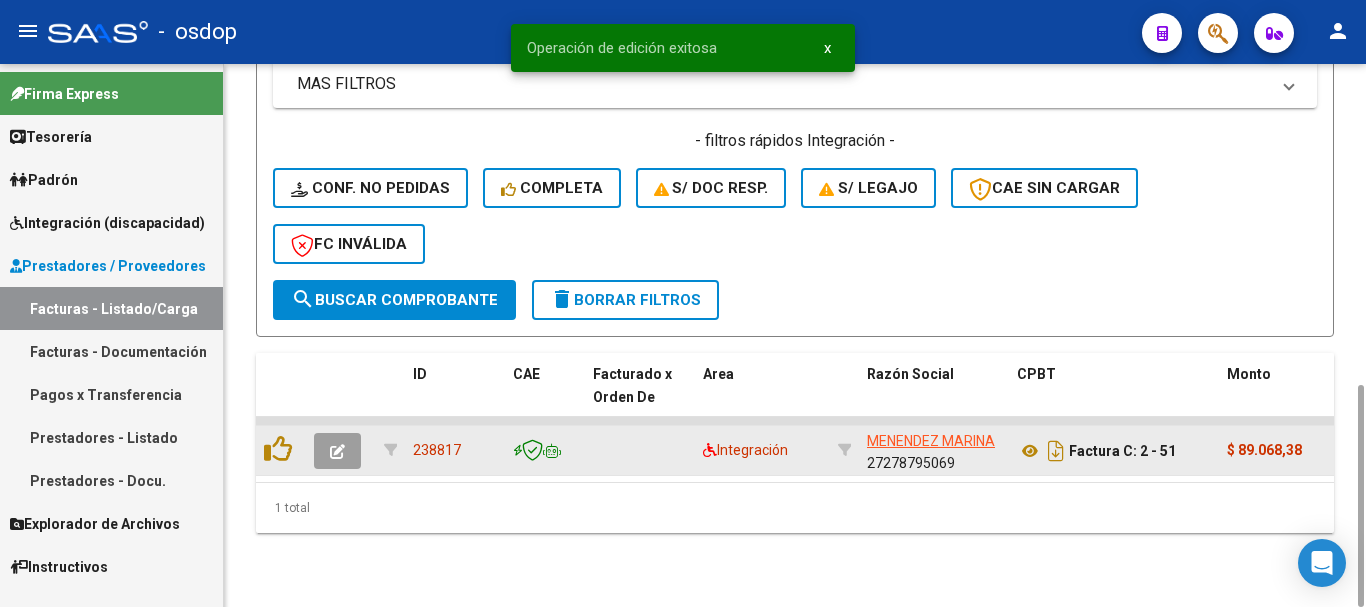 click 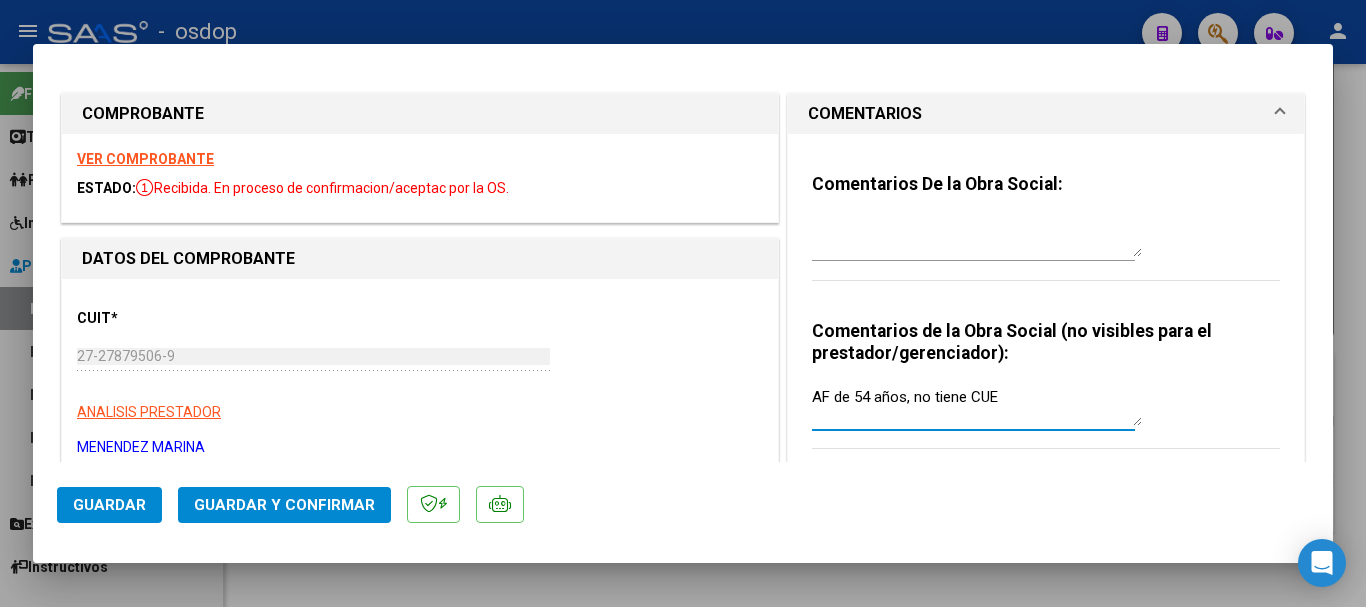 drag, startPoint x: 1030, startPoint y: 398, endPoint x: 696, endPoint y: 397, distance: 334.0015 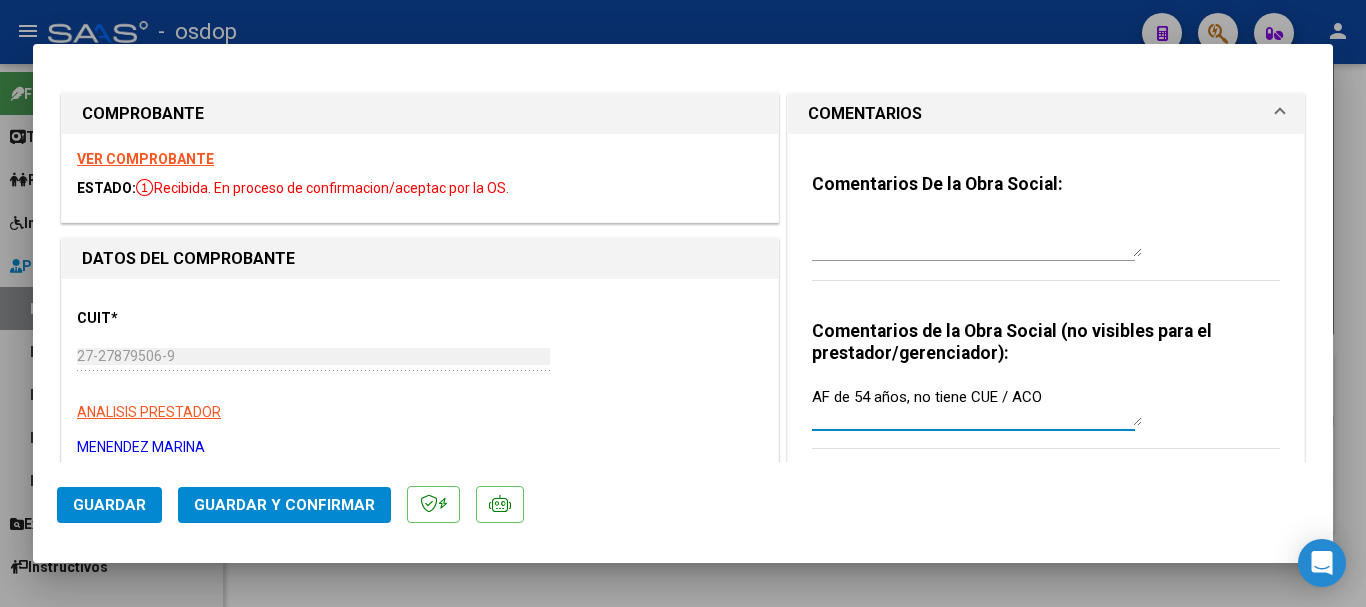 type on "AF de 54 años, no tiene CUE / ACO" 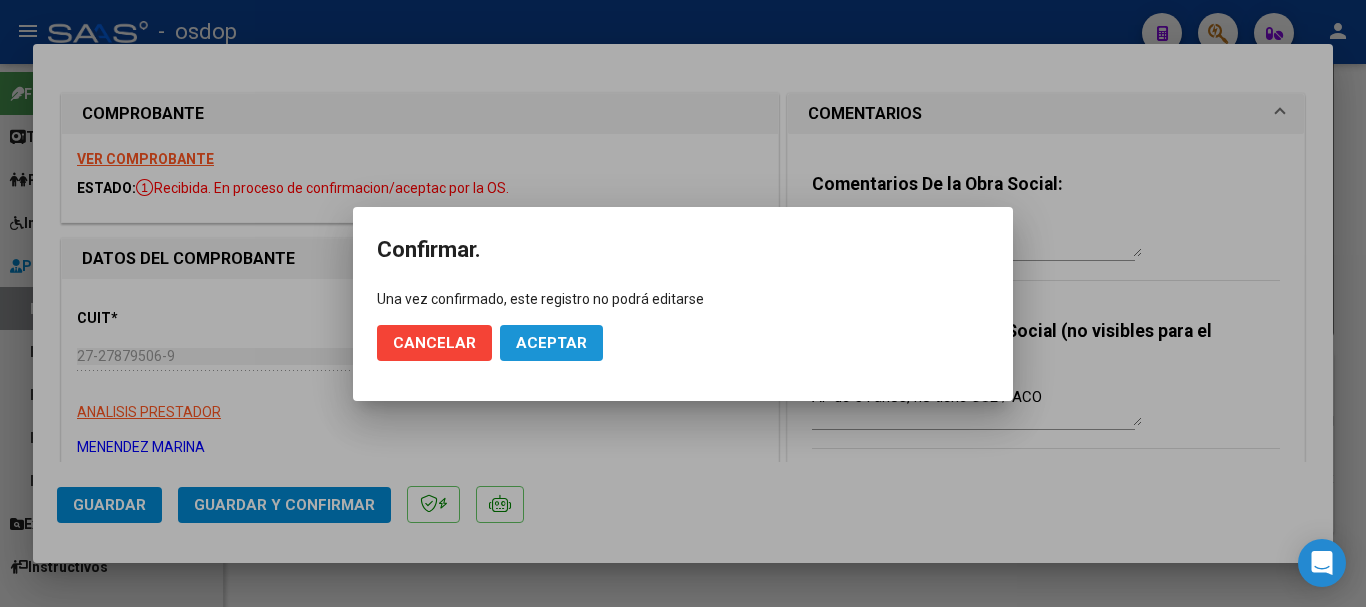 click on "Aceptar" 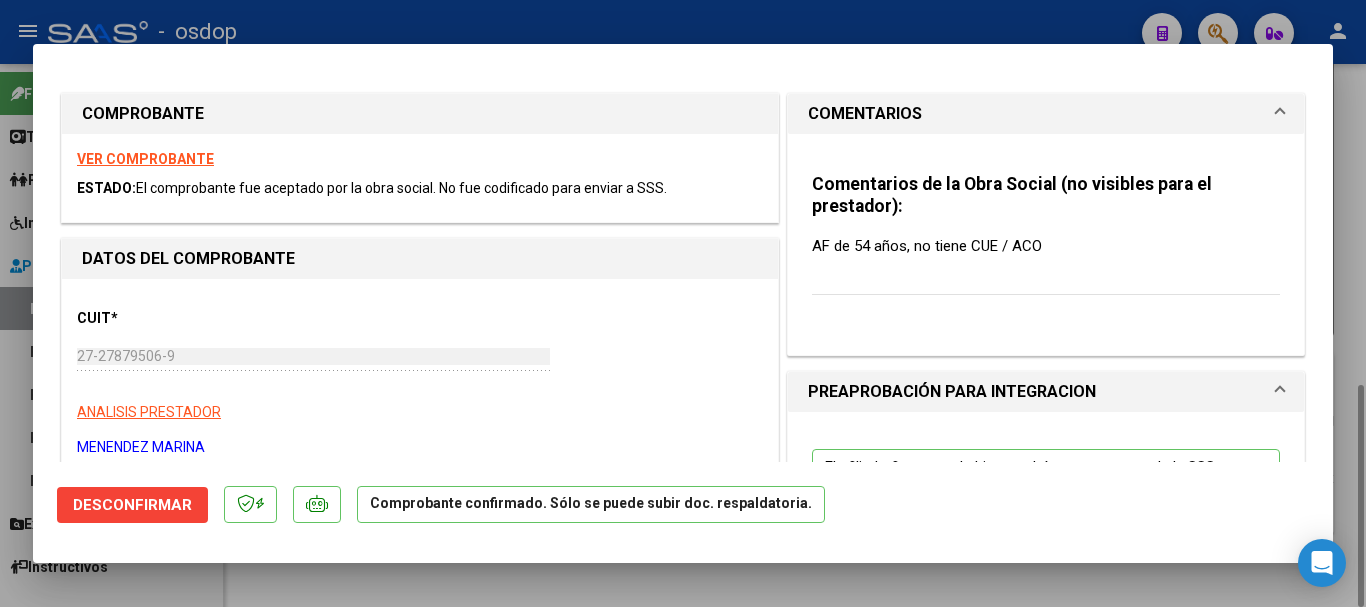 click at bounding box center [683, 303] 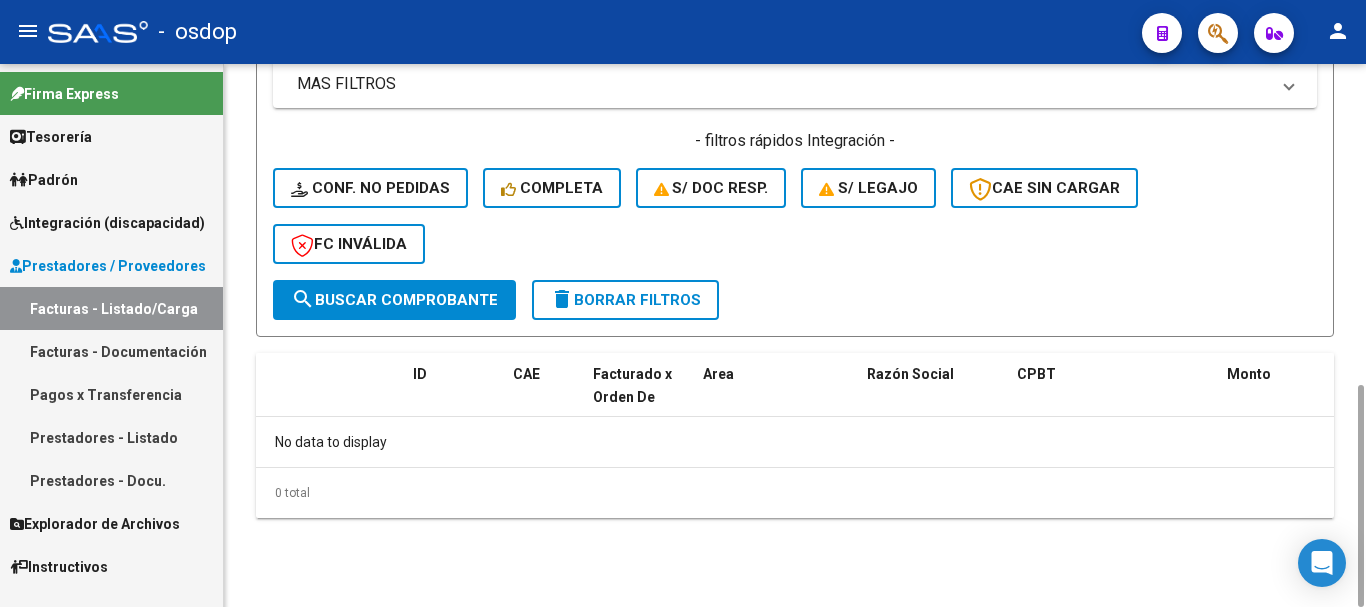 click on "Conf. no pedidas" 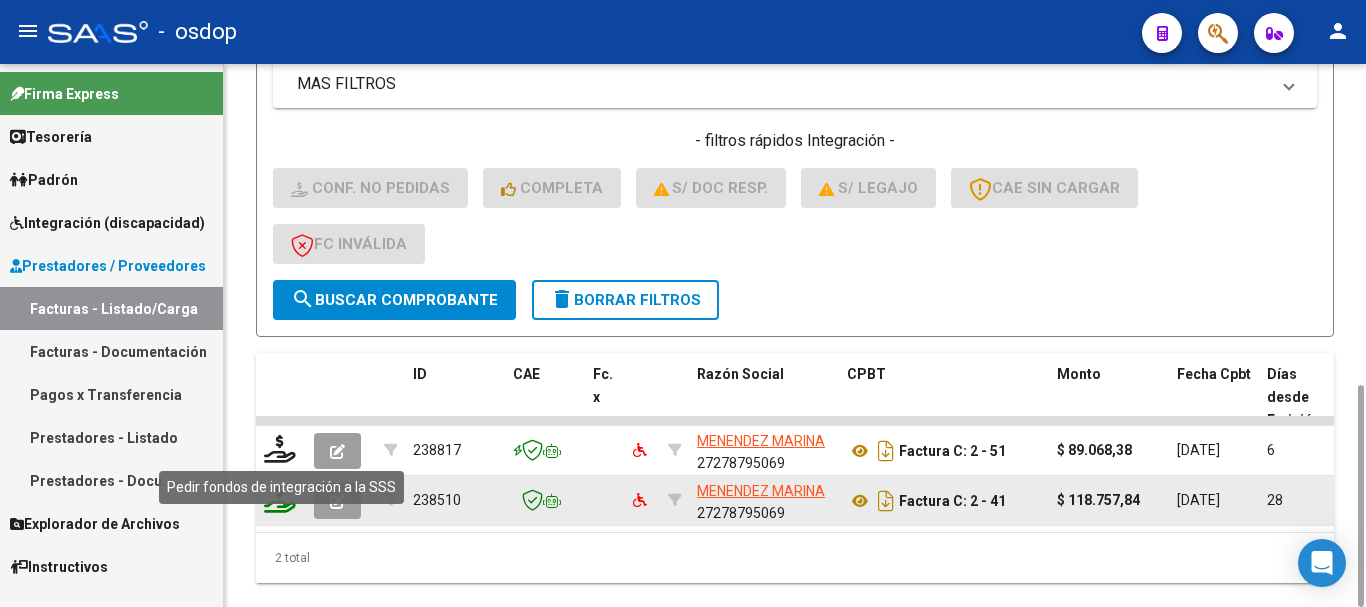 click 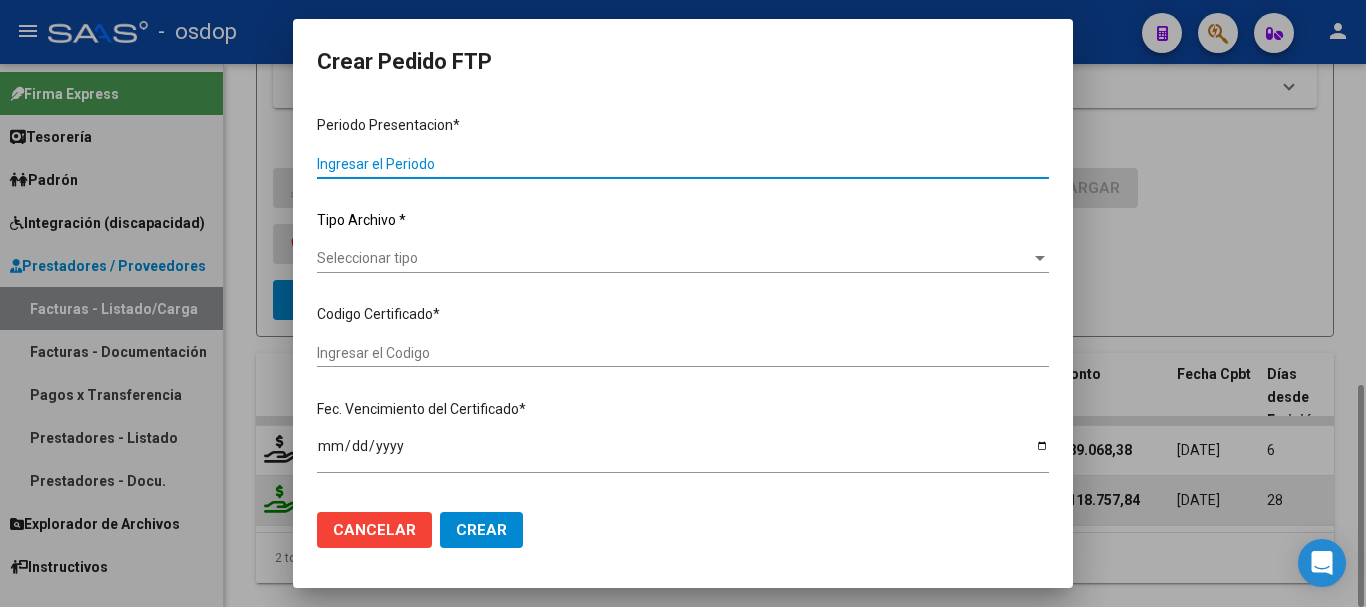 type on "202506" 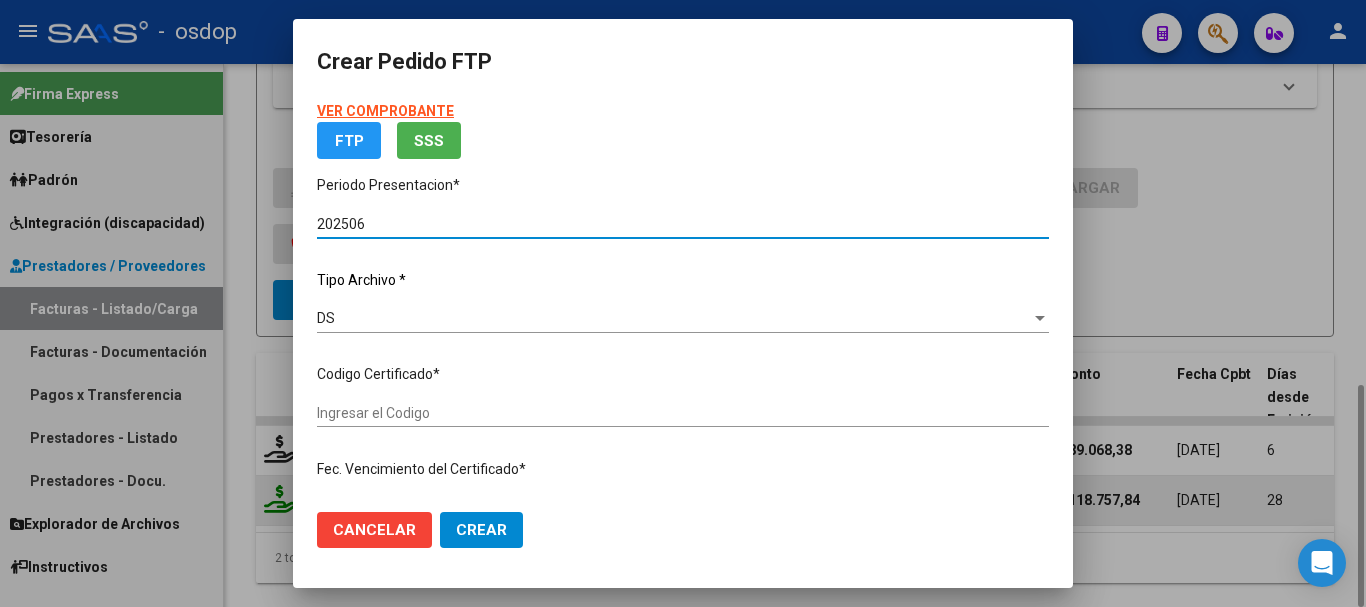 type on "9221464816" 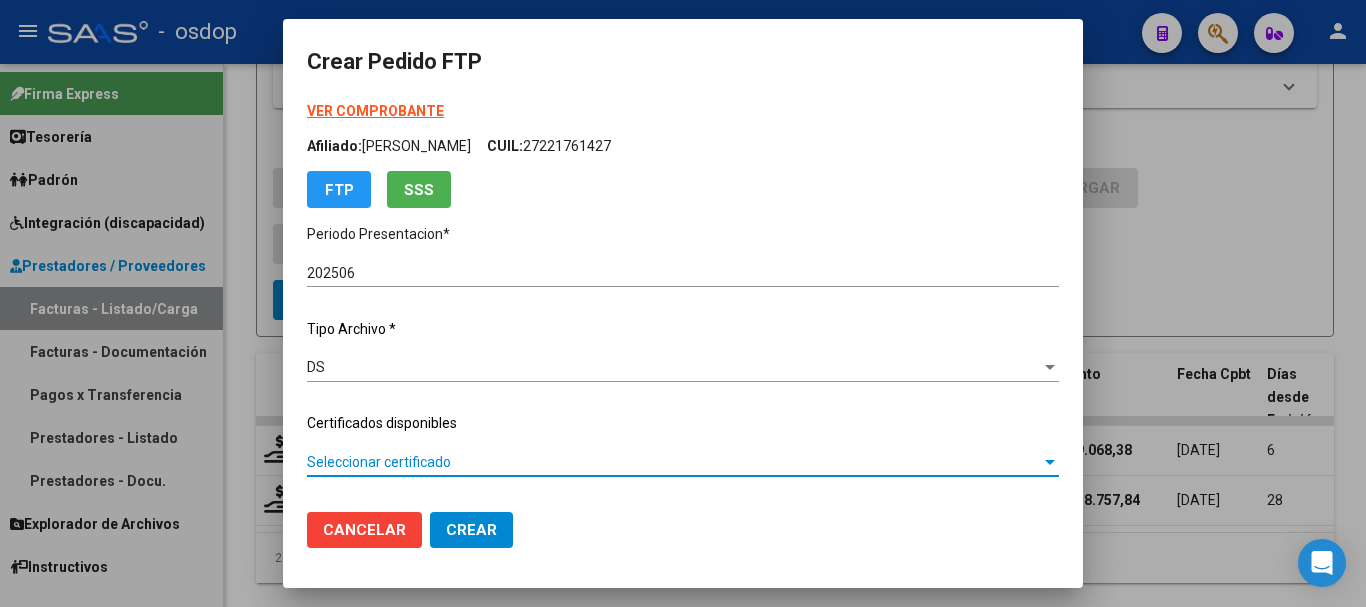 click on "Seleccionar certificado" at bounding box center (674, 462) 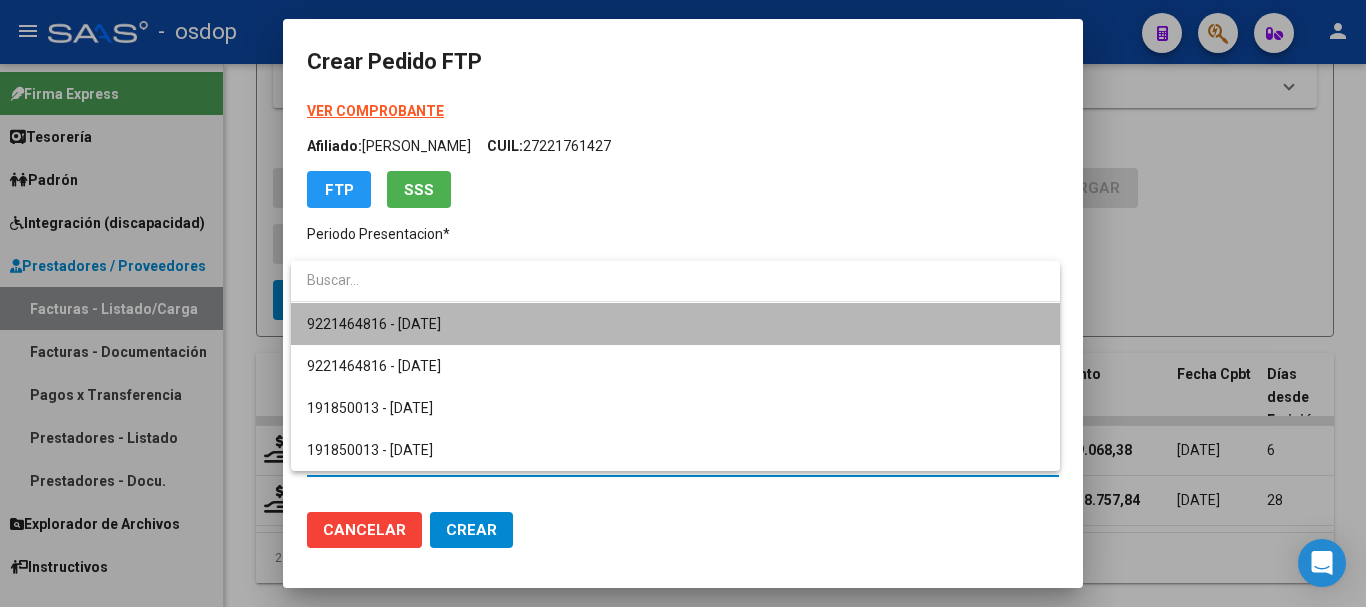 click on "9221464816 - 2027-12-06" at bounding box center [675, 324] 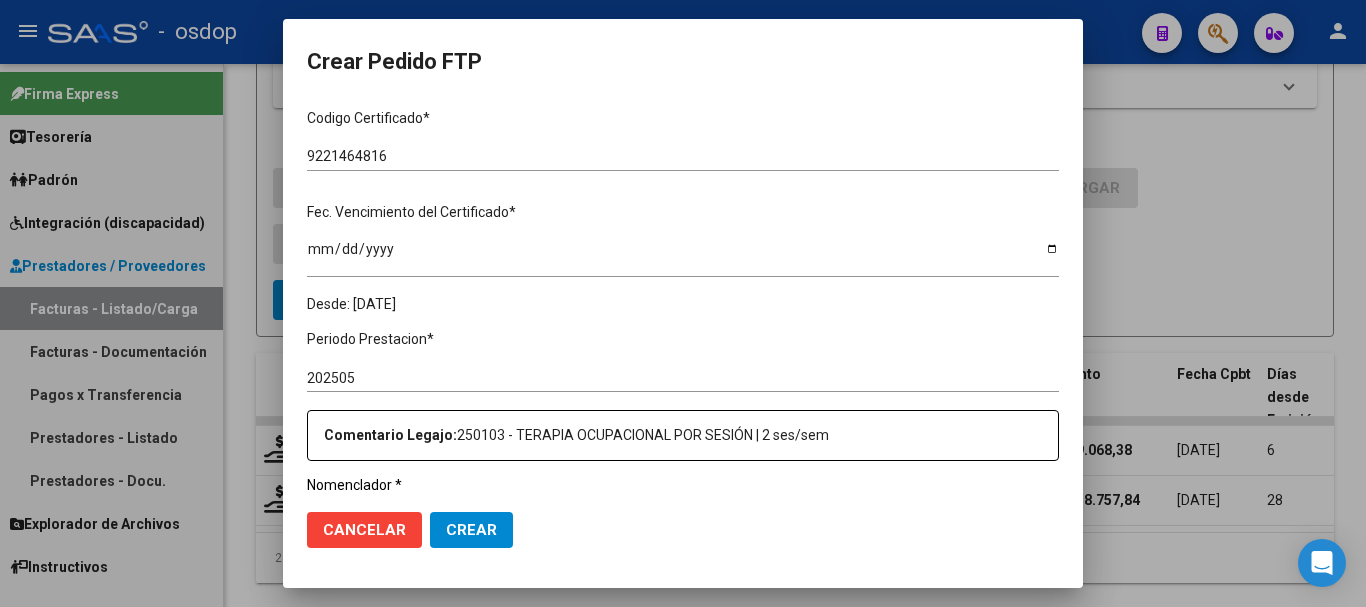 scroll, scrollTop: 600, scrollLeft: 0, axis: vertical 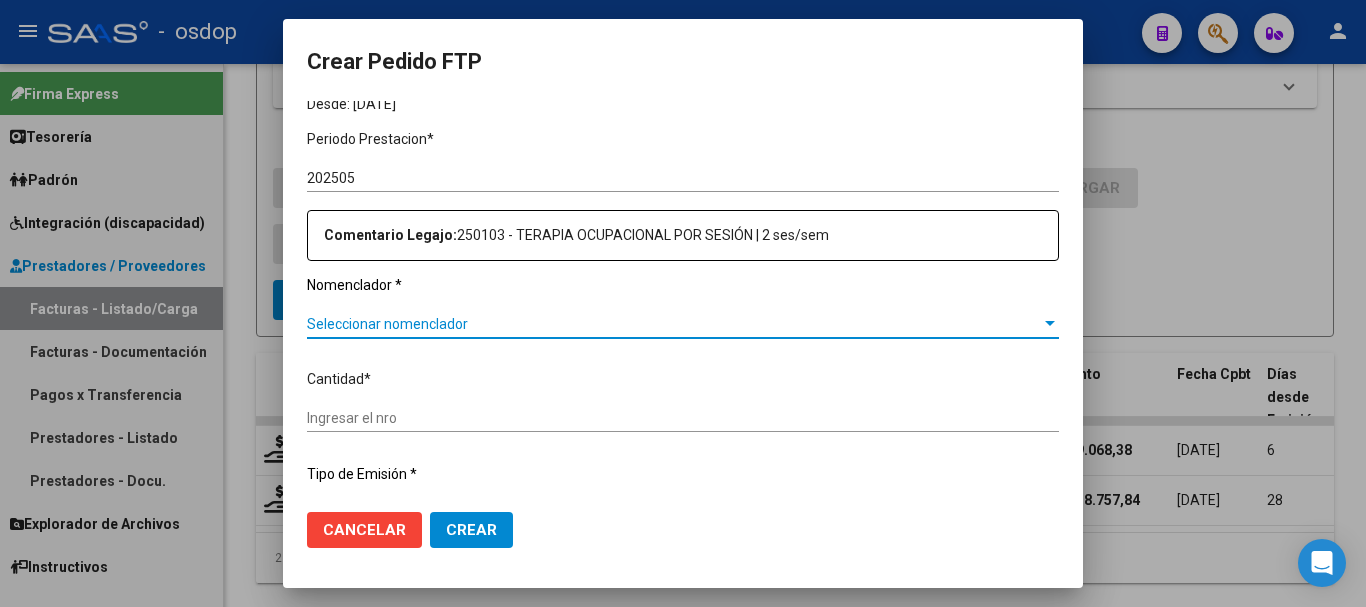 click on "Seleccionar nomenclador" at bounding box center (674, 324) 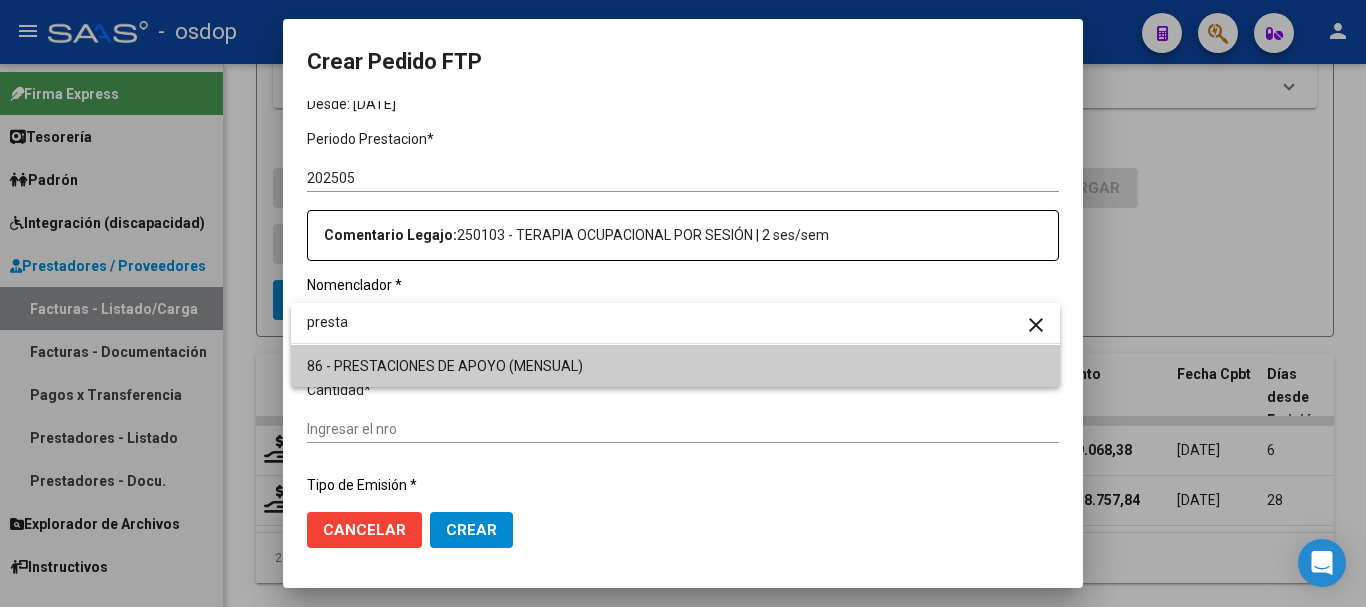 type on "presta" 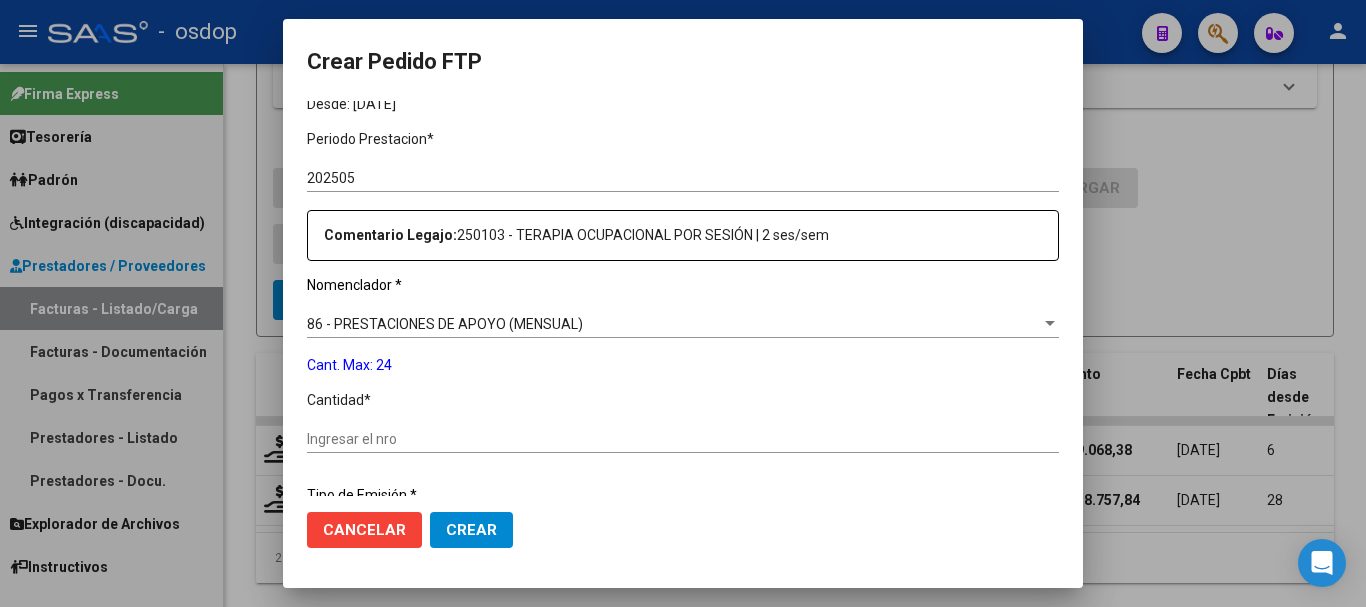 click at bounding box center (683, 303) 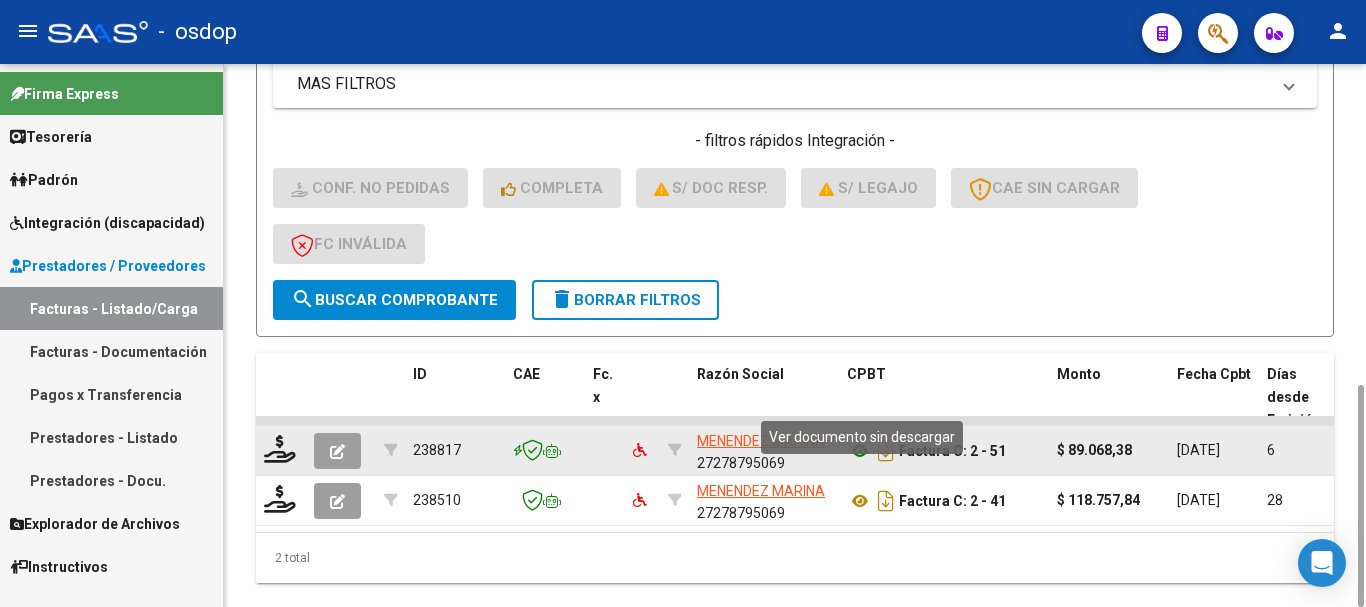 click 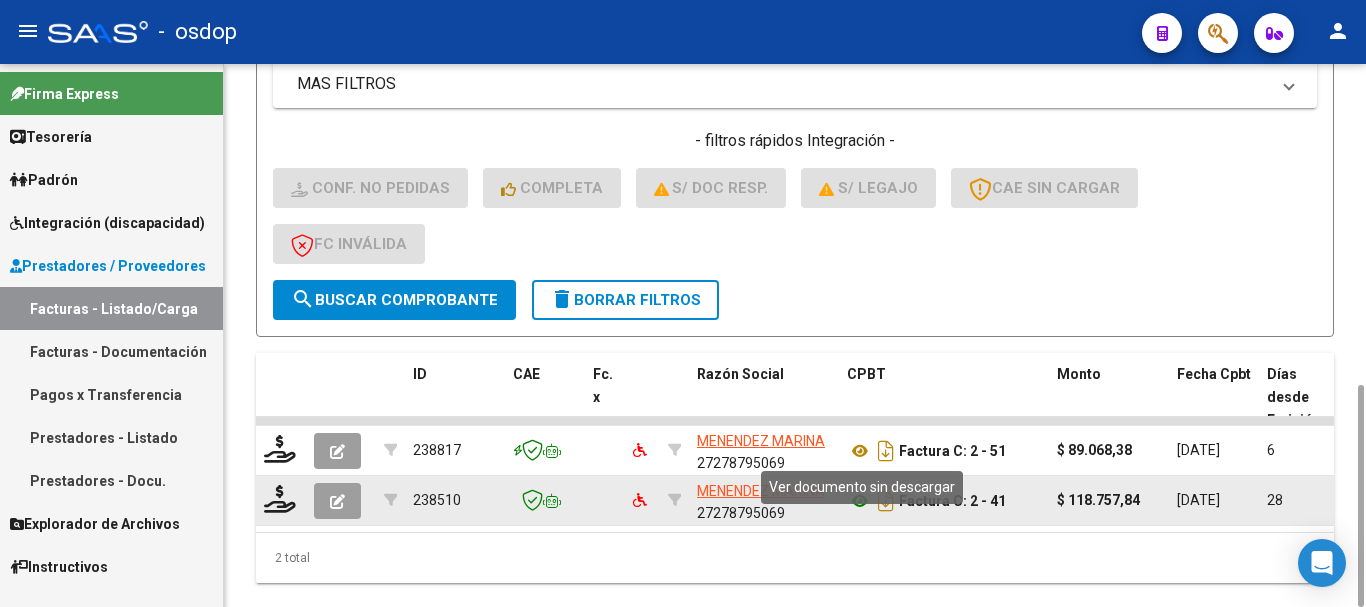 click 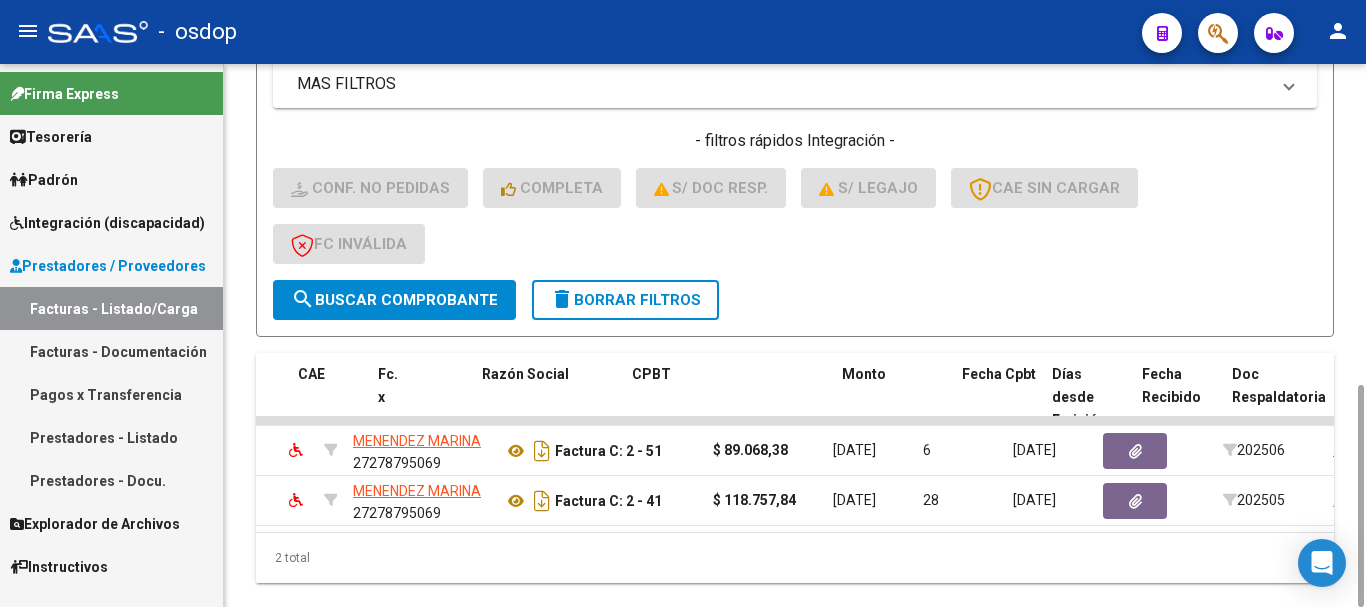 scroll, scrollTop: 0, scrollLeft: 0, axis: both 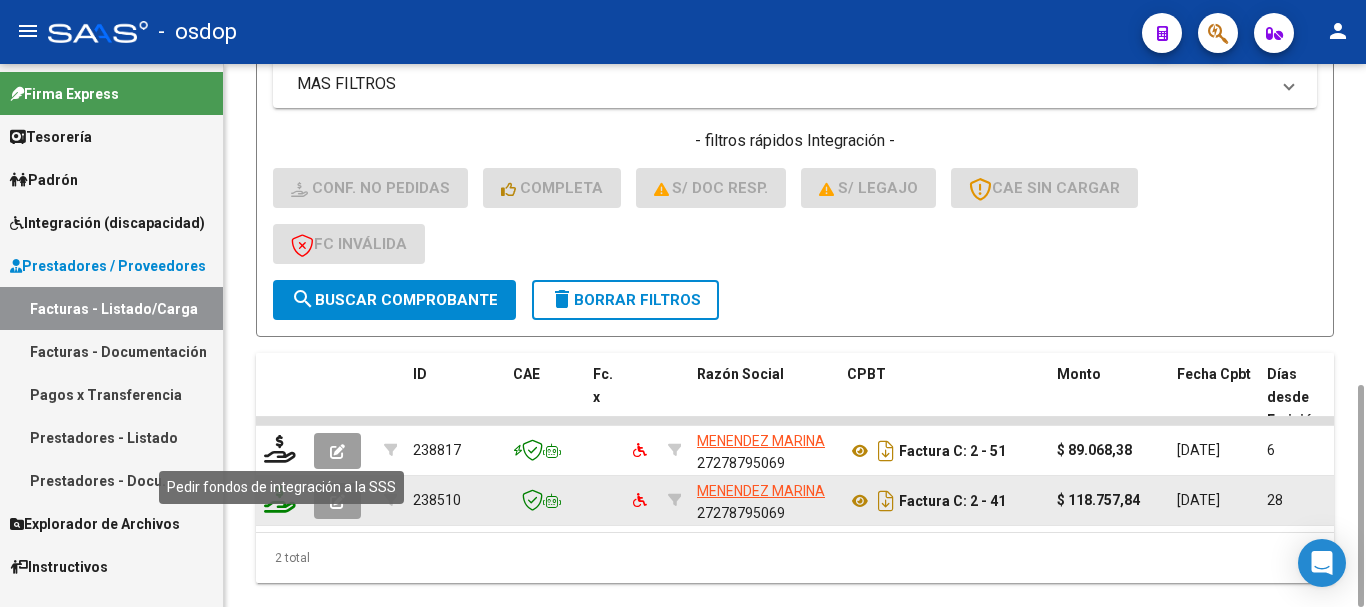 click 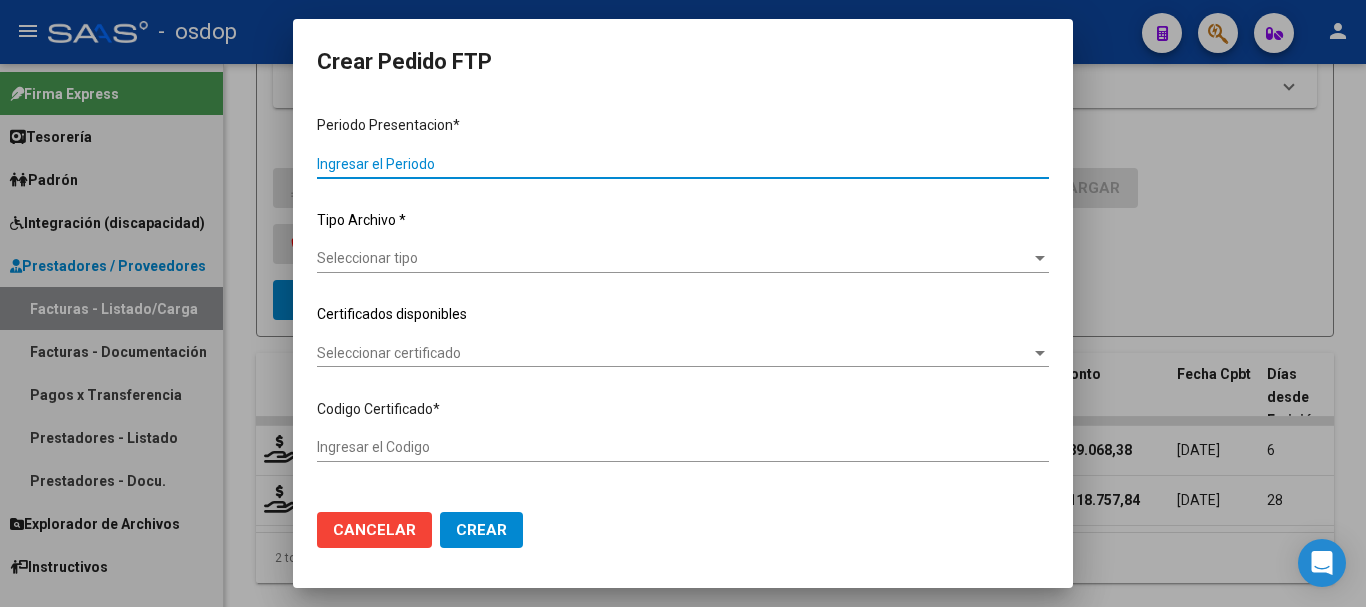 type on "202506" 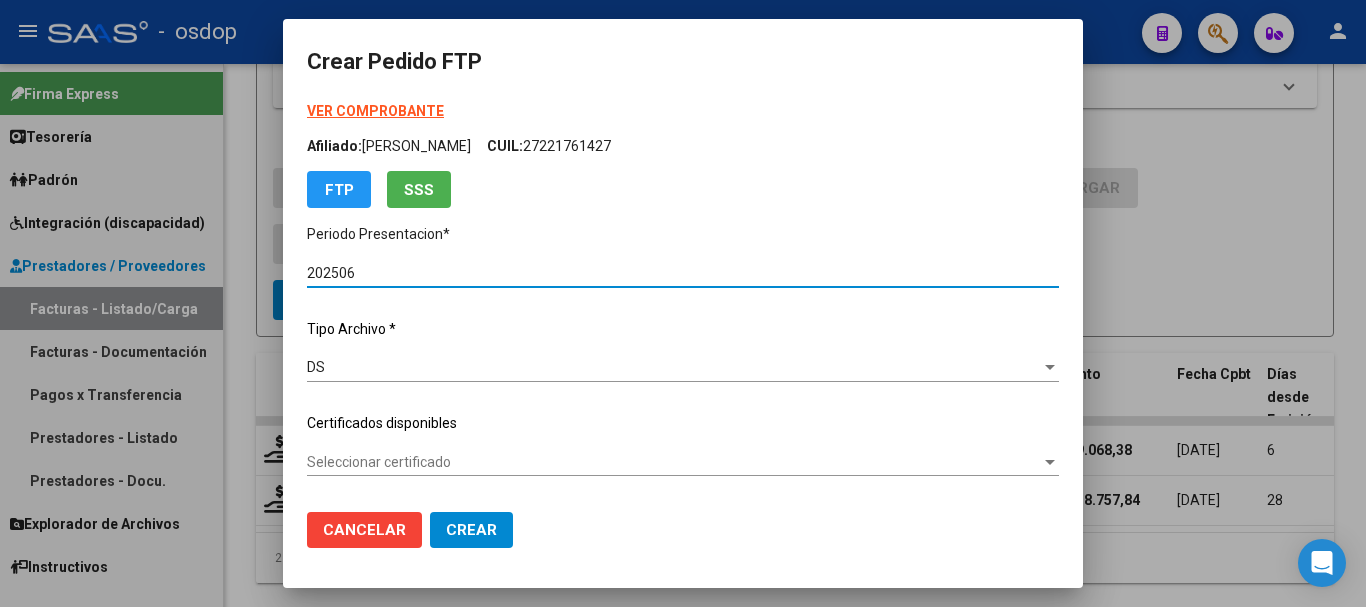 type on "9221464816" 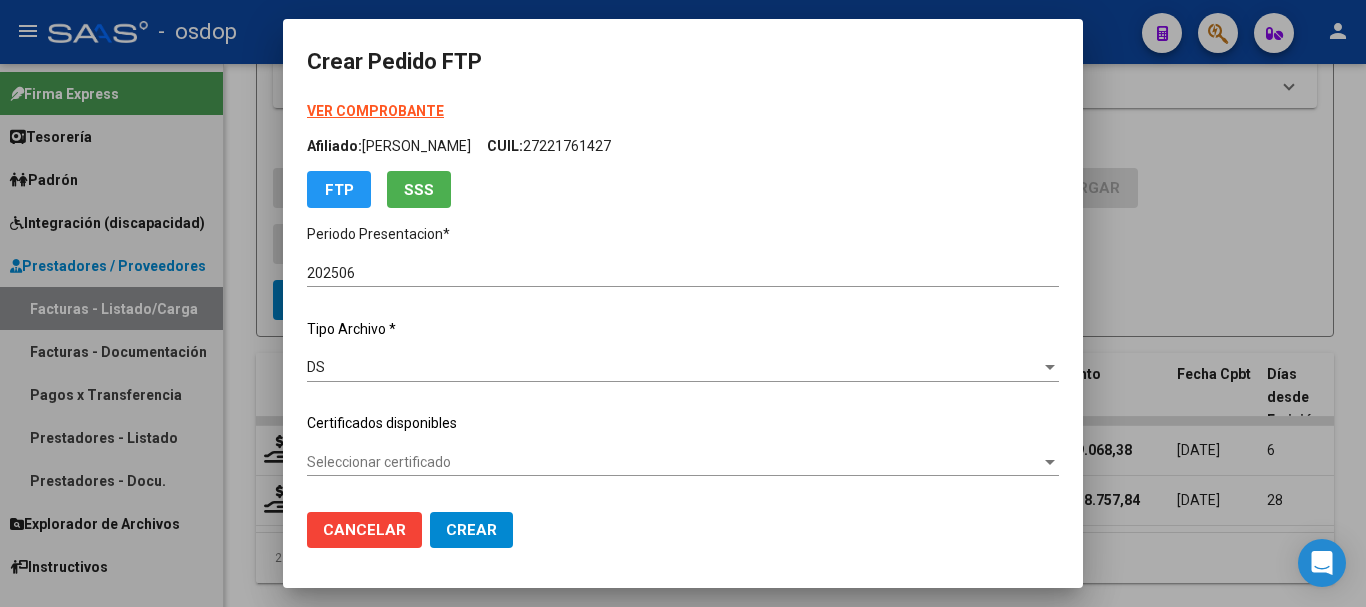 click on "Seleccionar certificado Seleccionar certificado" 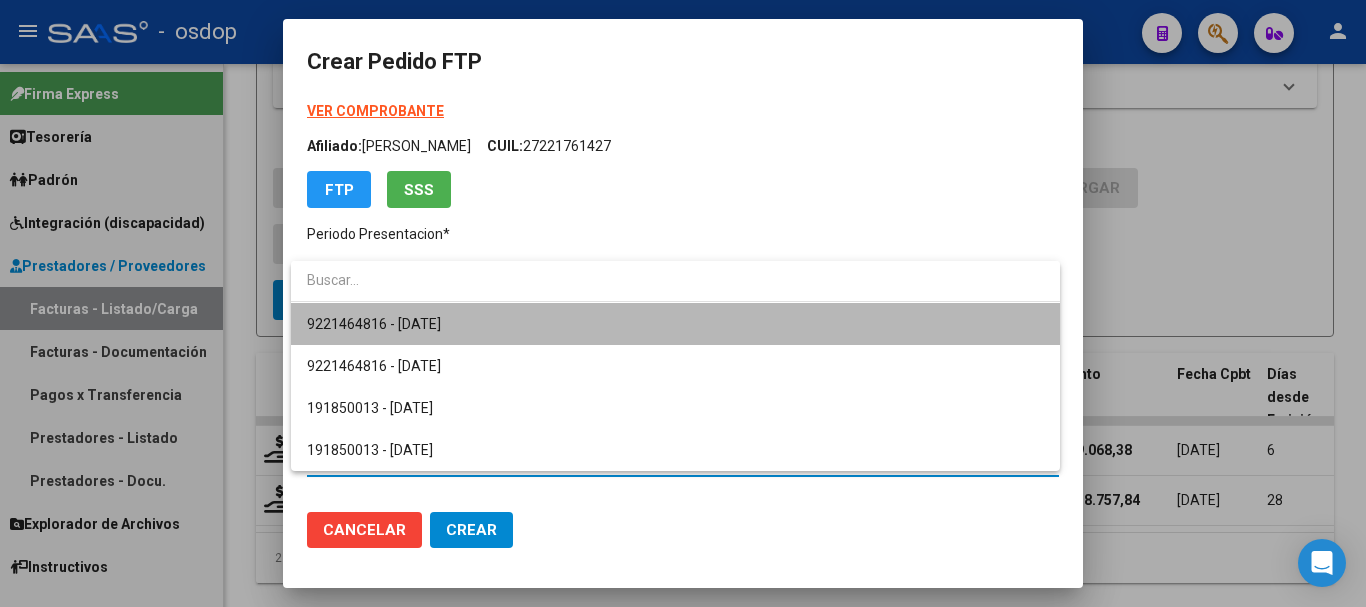click on "9221464816 - 2027-12-06" at bounding box center (675, 324) 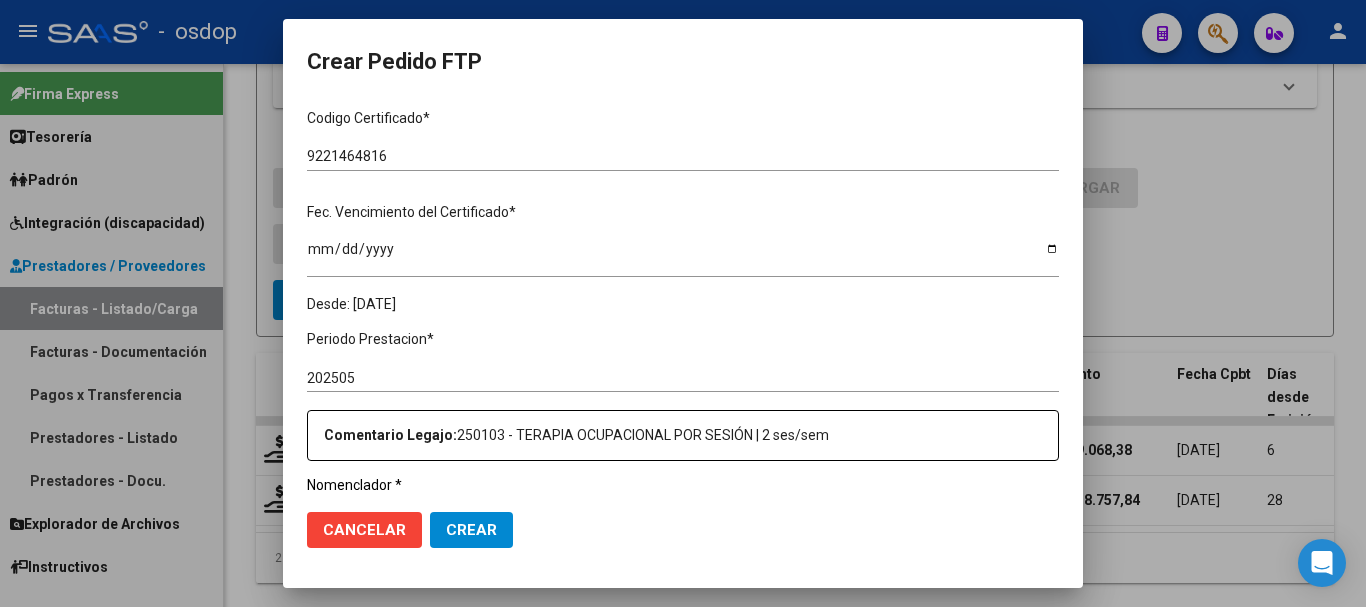scroll, scrollTop: 600, scrollLeft: 0, axis: vertical 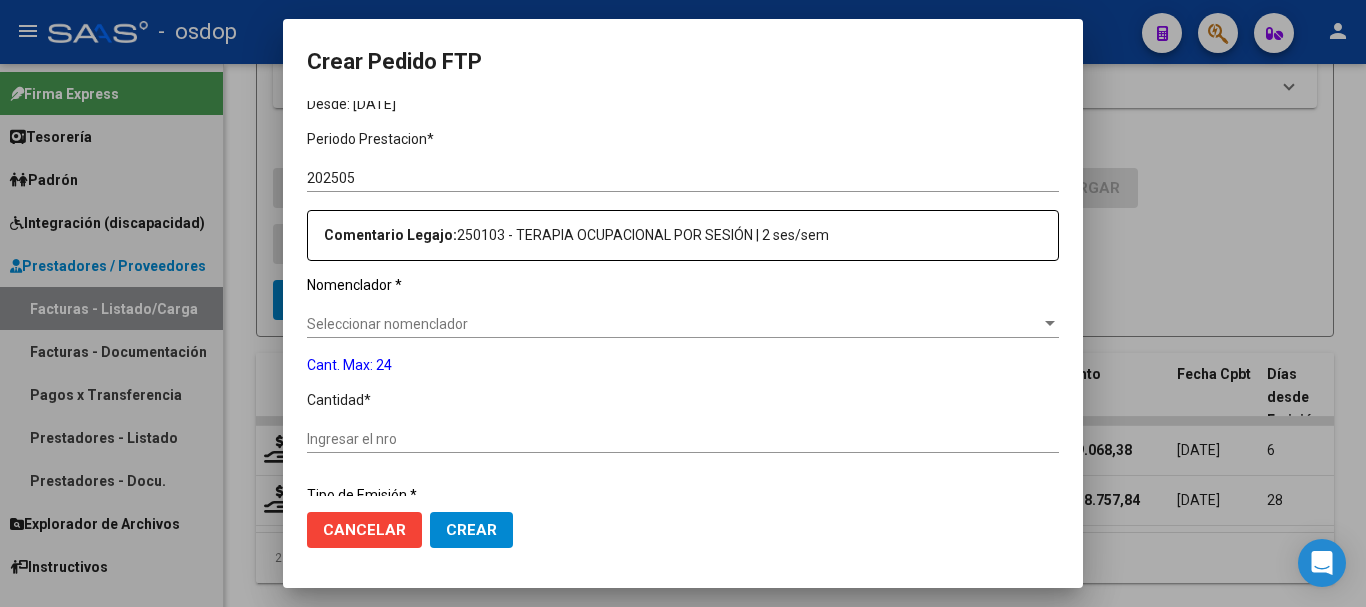 click on "Seleccionar nomenclador" at bounding box center (674, 324) 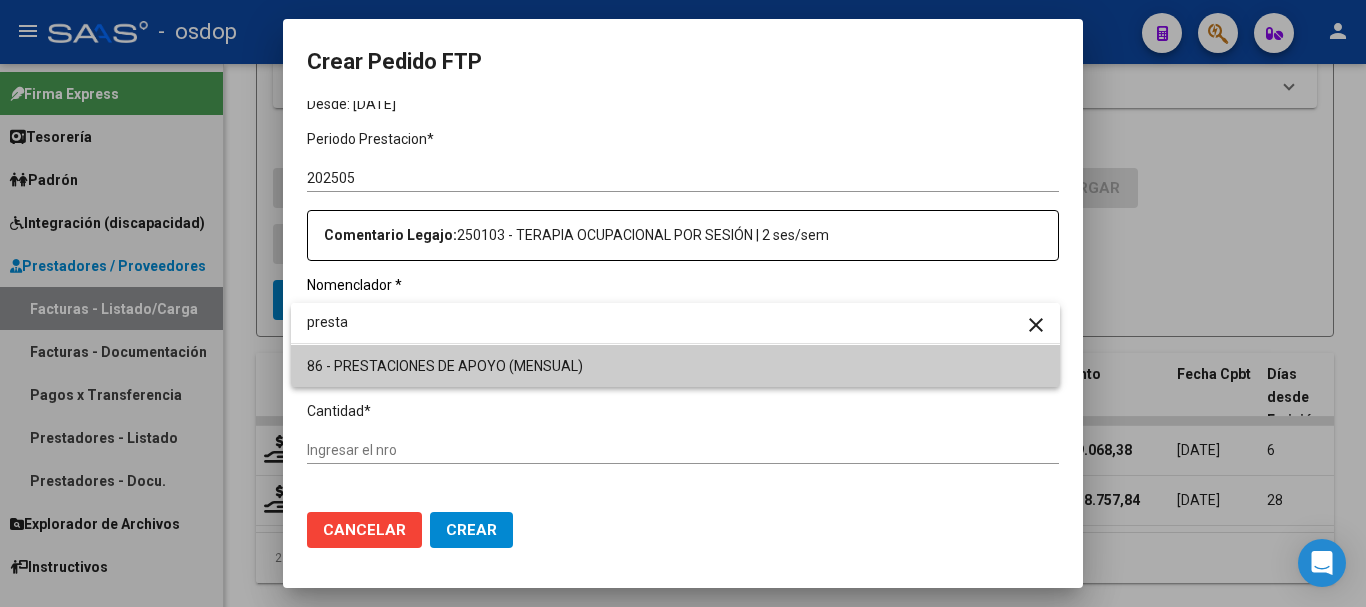 type on "presta" 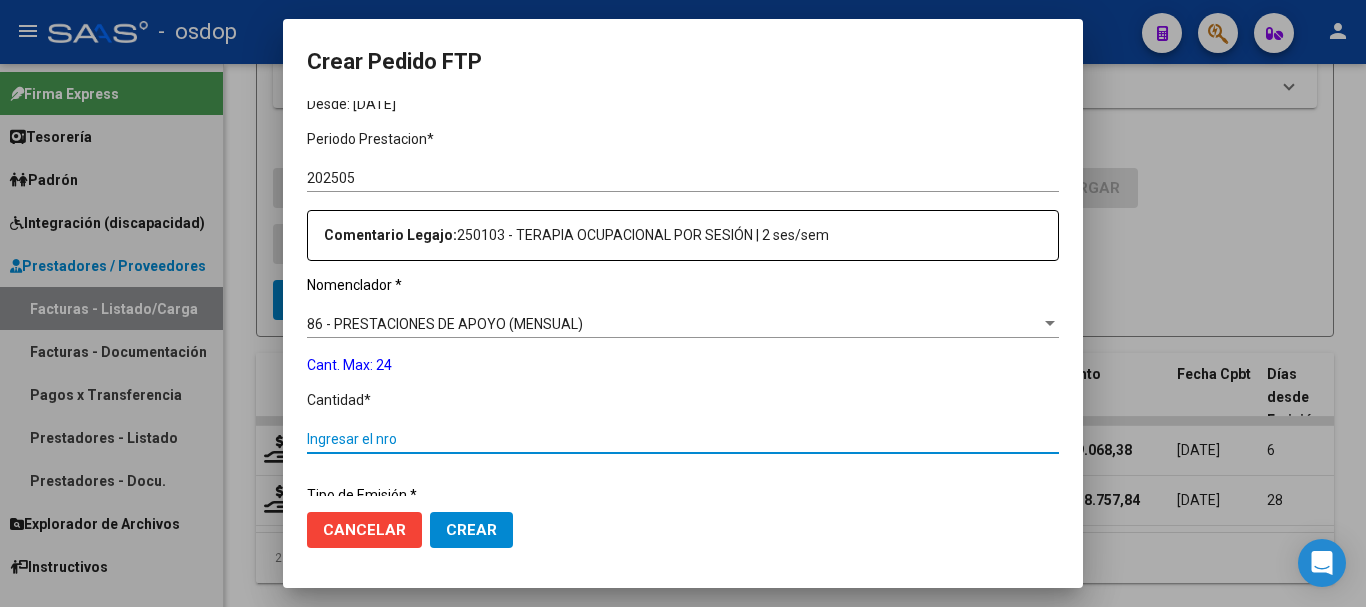 click on "Ingresar el nro" at bounding box center [683, 439] 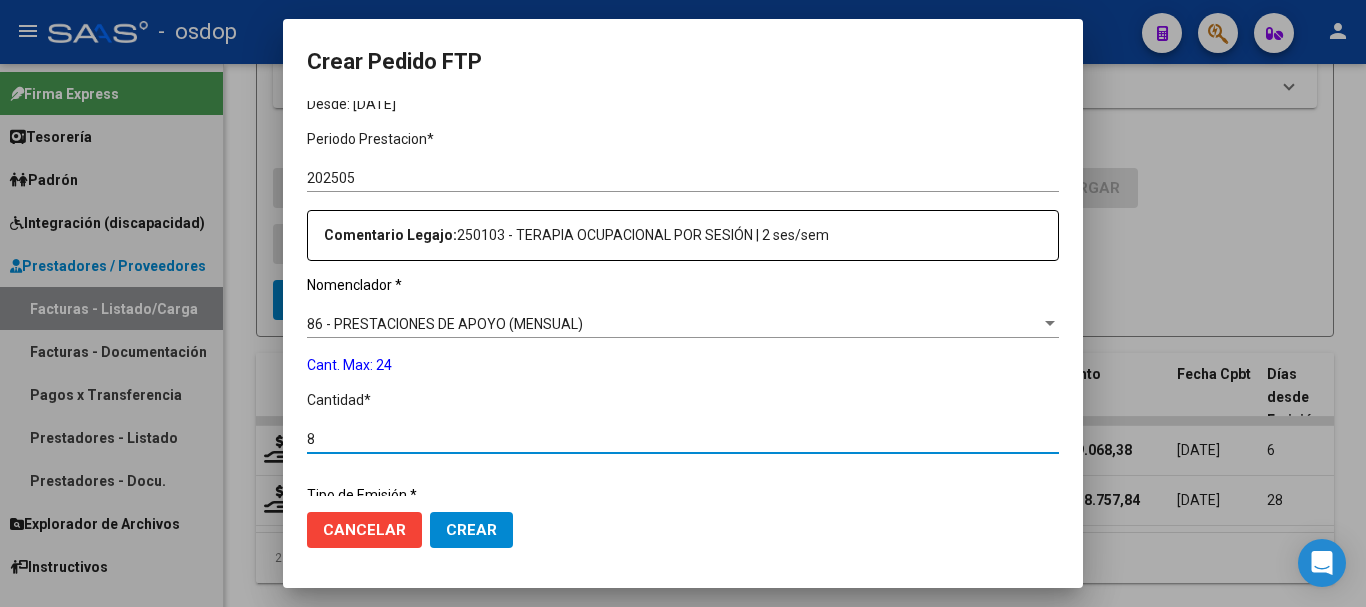 scroll, scrollTop: 1047, scrollLeft: 0, axis: vertical 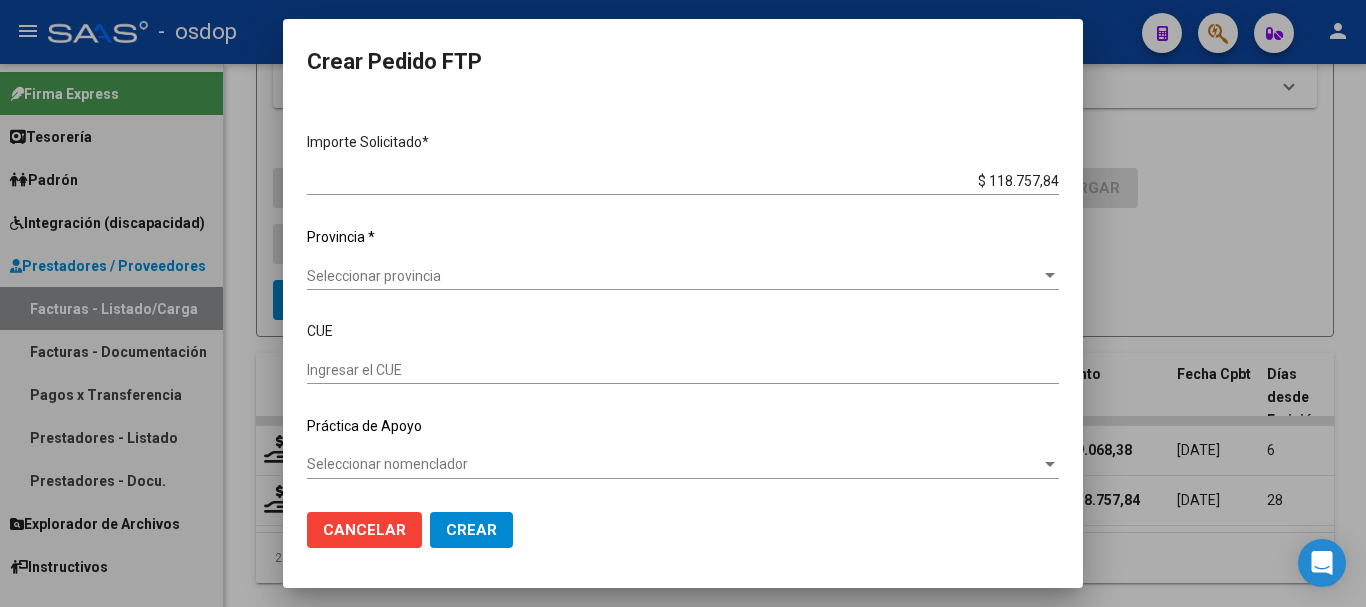 type on "8" 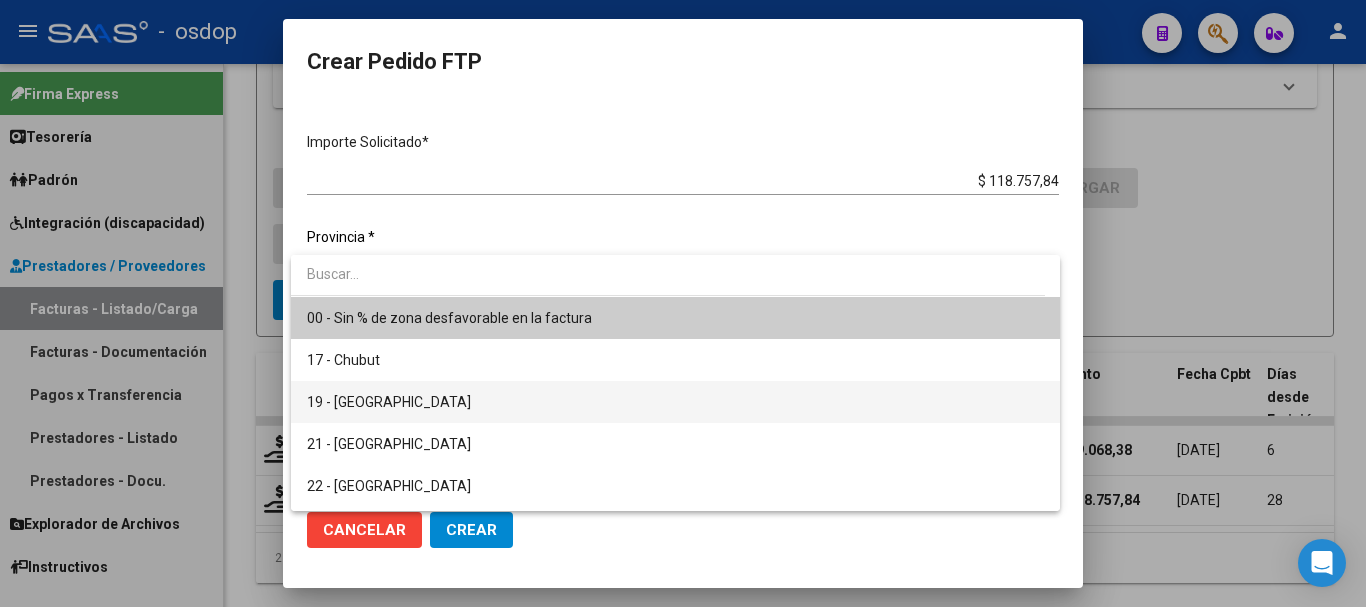 click on "19 - [GEOGRAPHIC_DATA]" at bounding box center (675, 402) 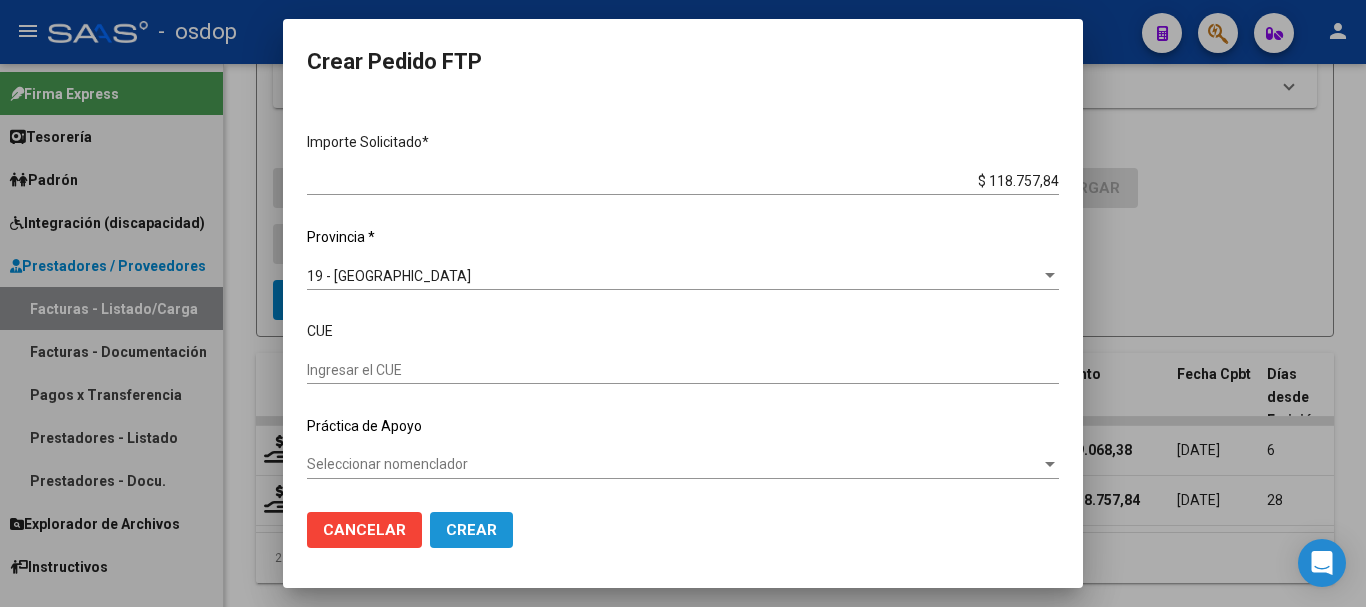 click on "Crear" 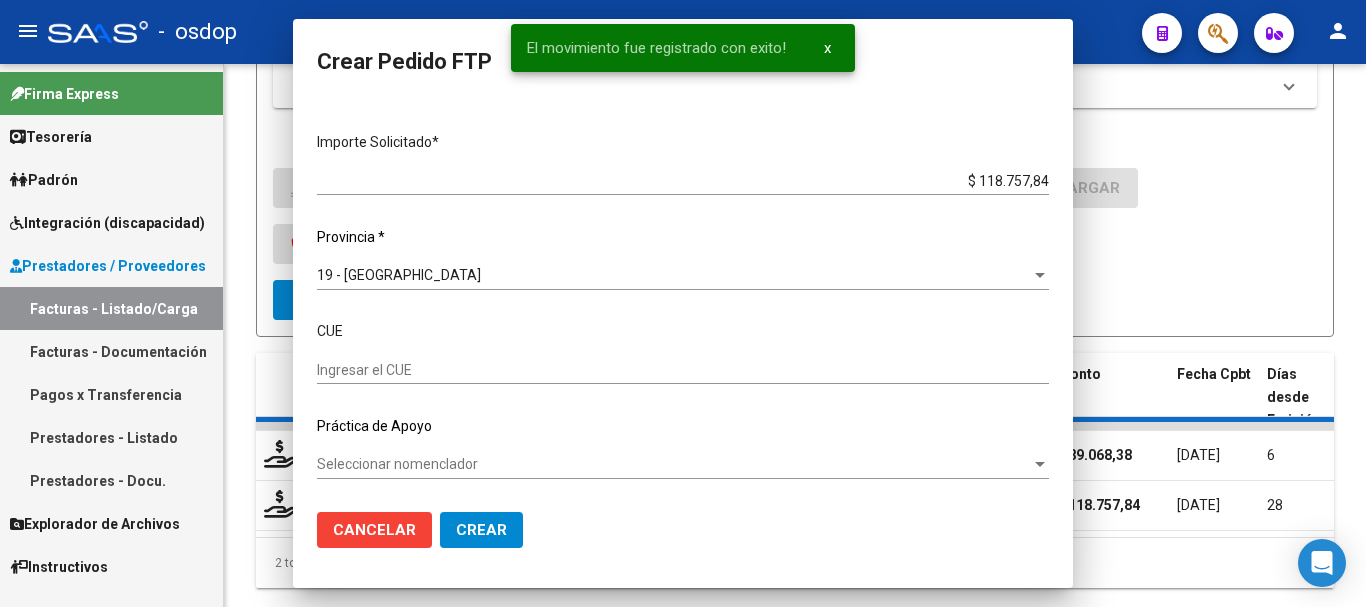 scroll, scrollTop: 0, scrollLeft: 0, axis: both 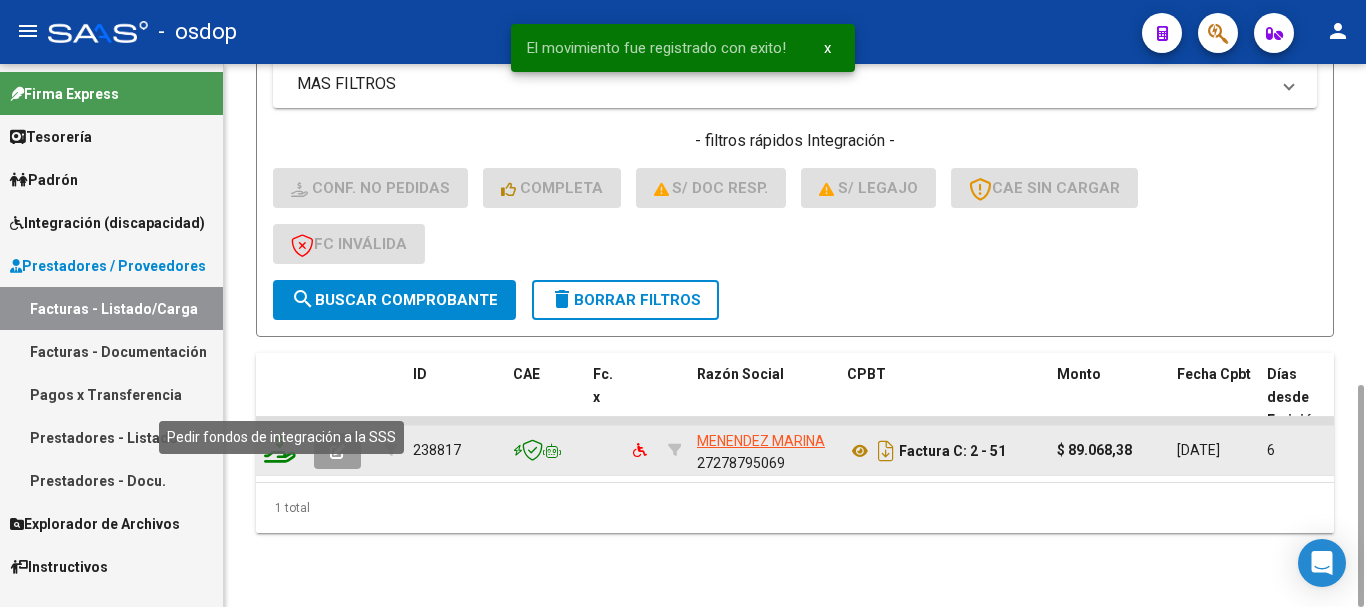click 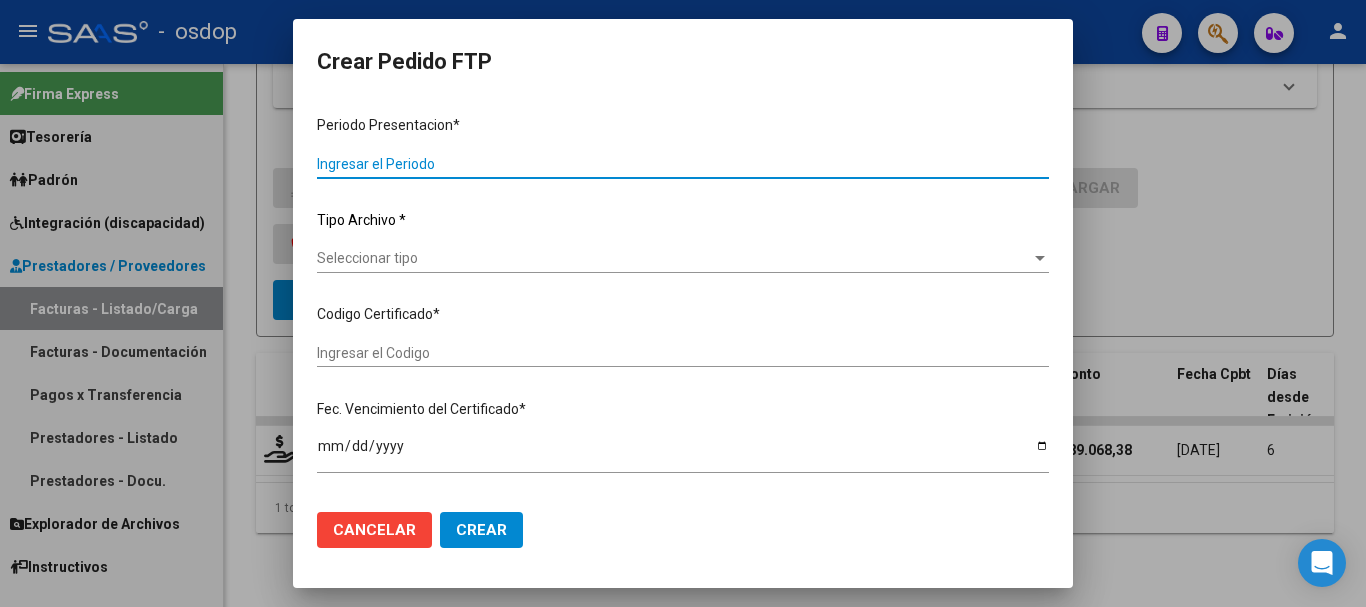 type on "202506" 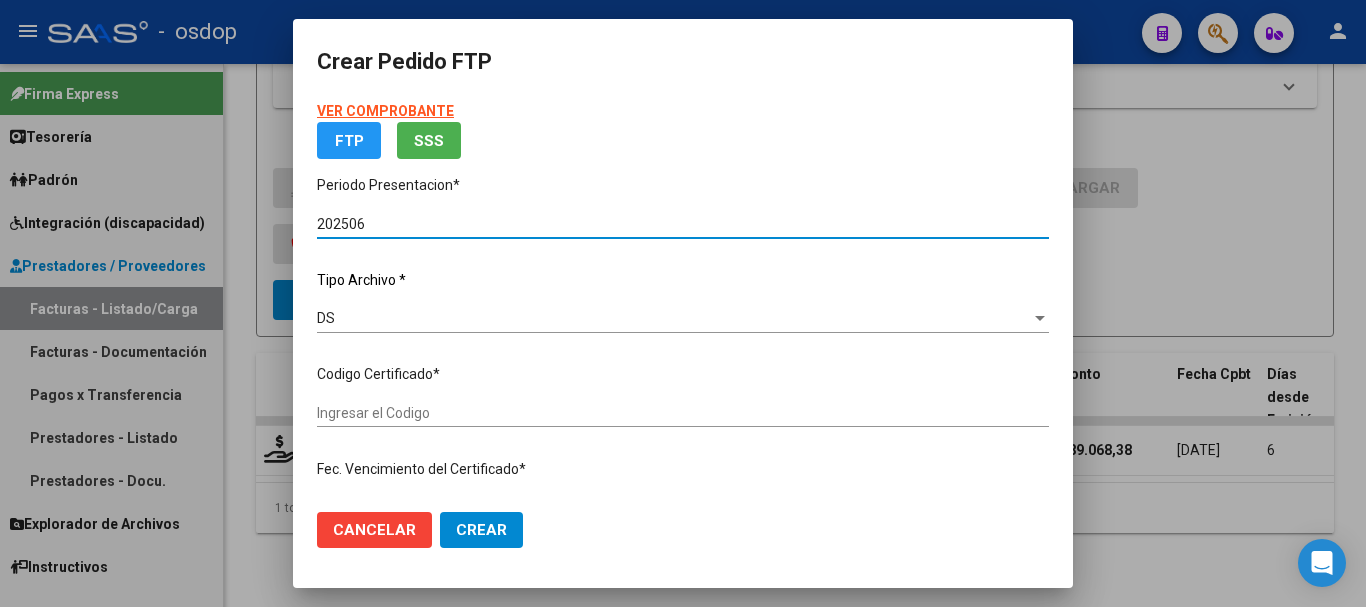type on "9221464816" 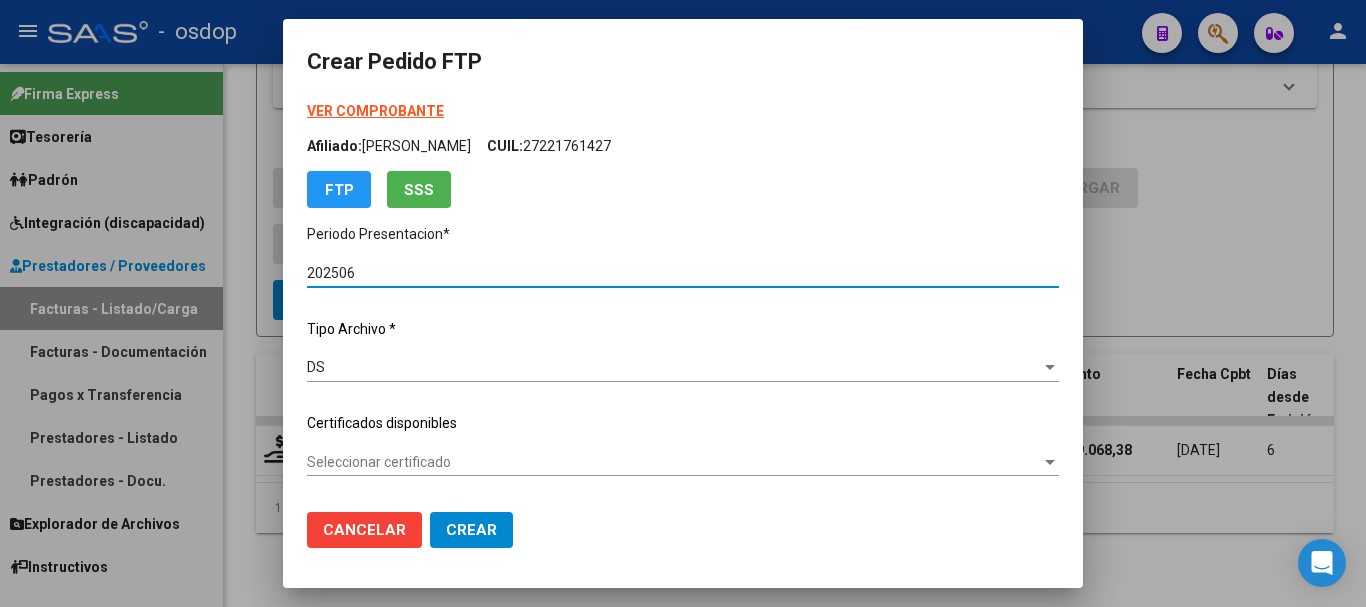 click on "Seleccionar certificado" at bounding box center (674, 462) 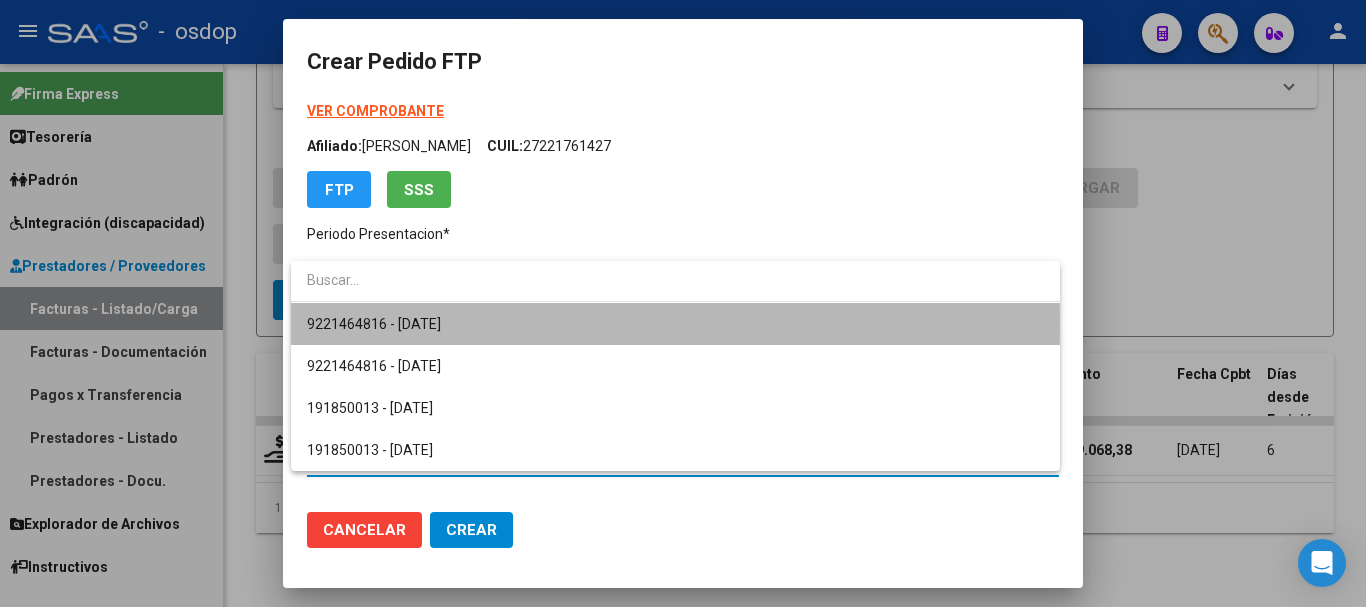 click on "9221464816 - 2027-12-06" at bounding box center (675, 324) 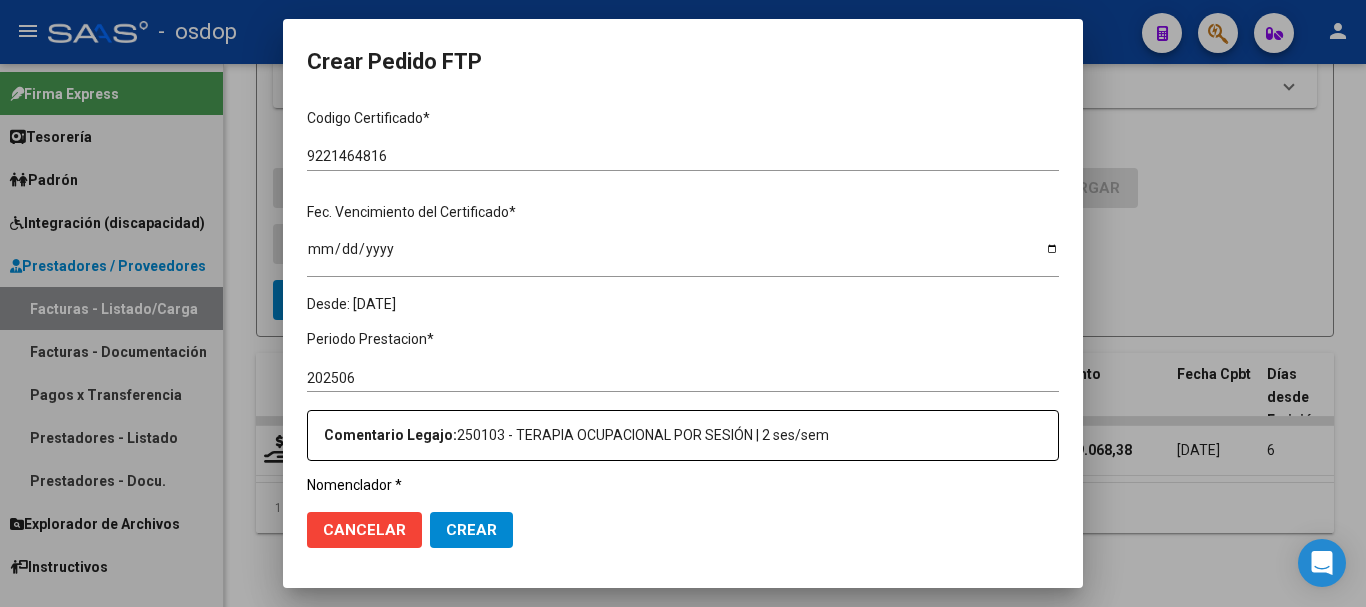 scroll, scrollTop: 600, scrollLeft: 0, axis: vertical 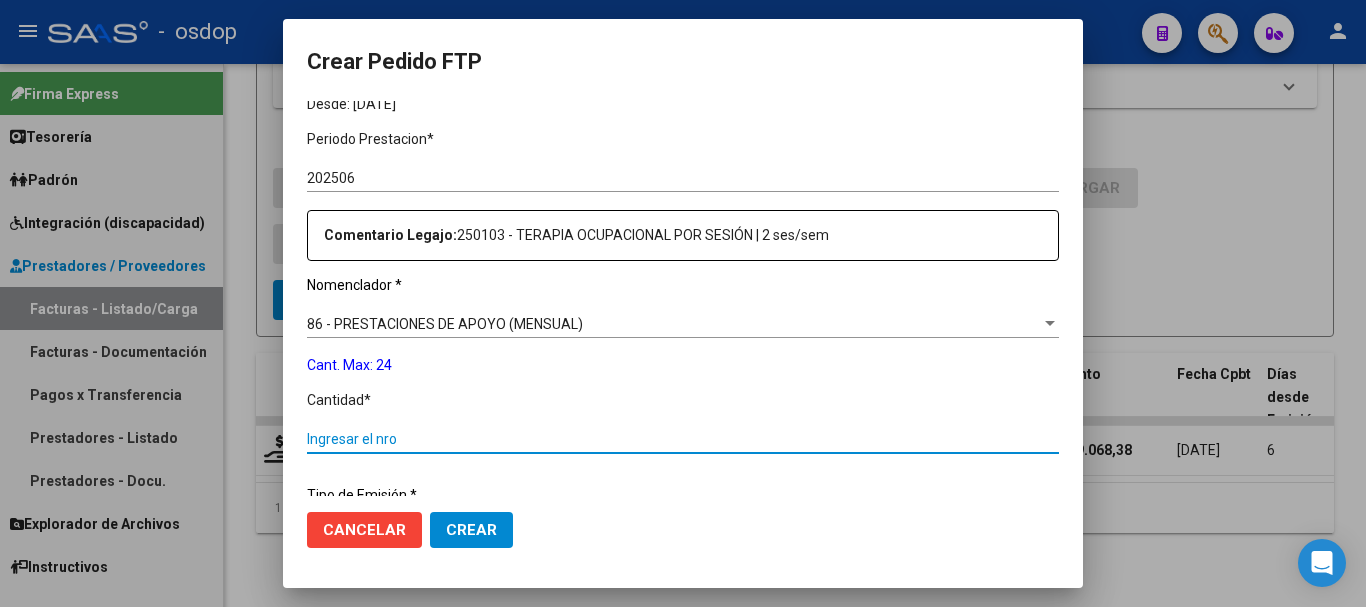 click on "Ingresar el nro" at bounding box center [683, 439] 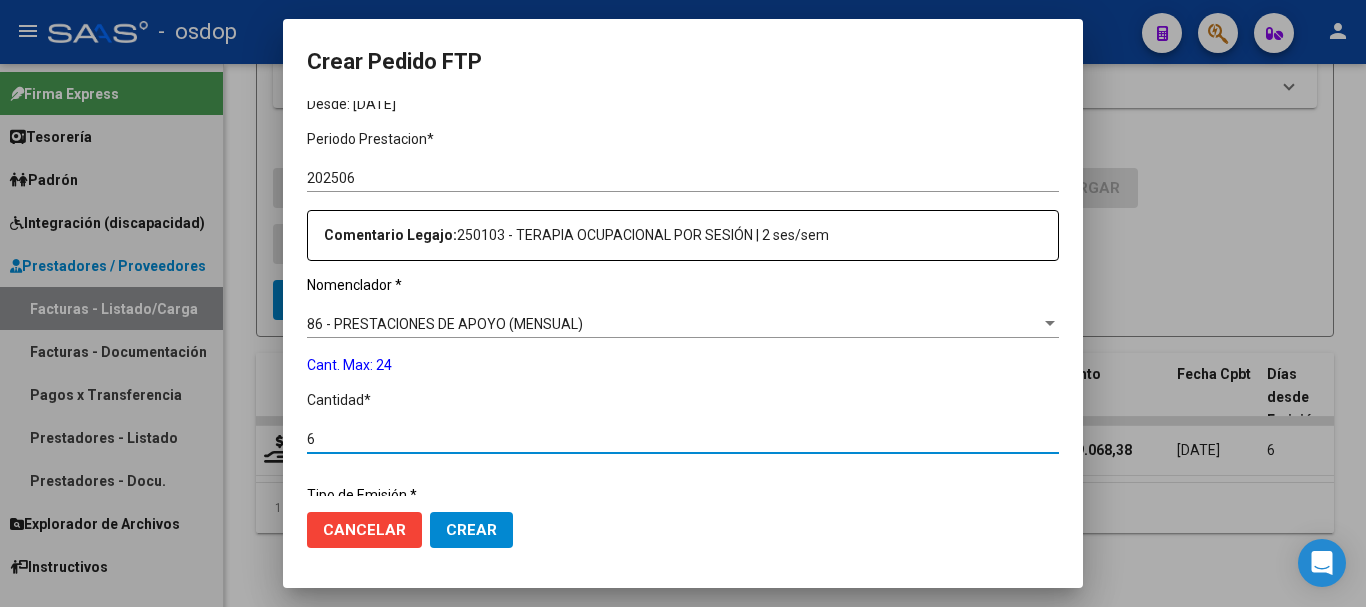 type on "6" 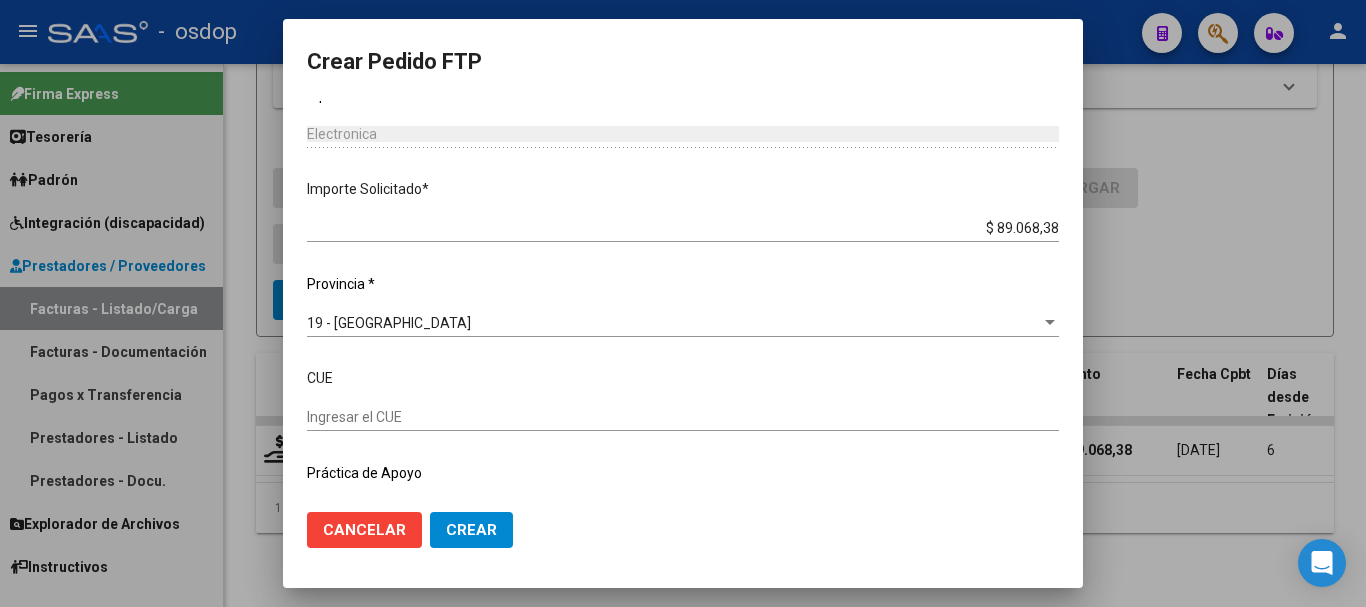 scroll, scrollTop: 1047, scrollLeft: 0, axis: vertical 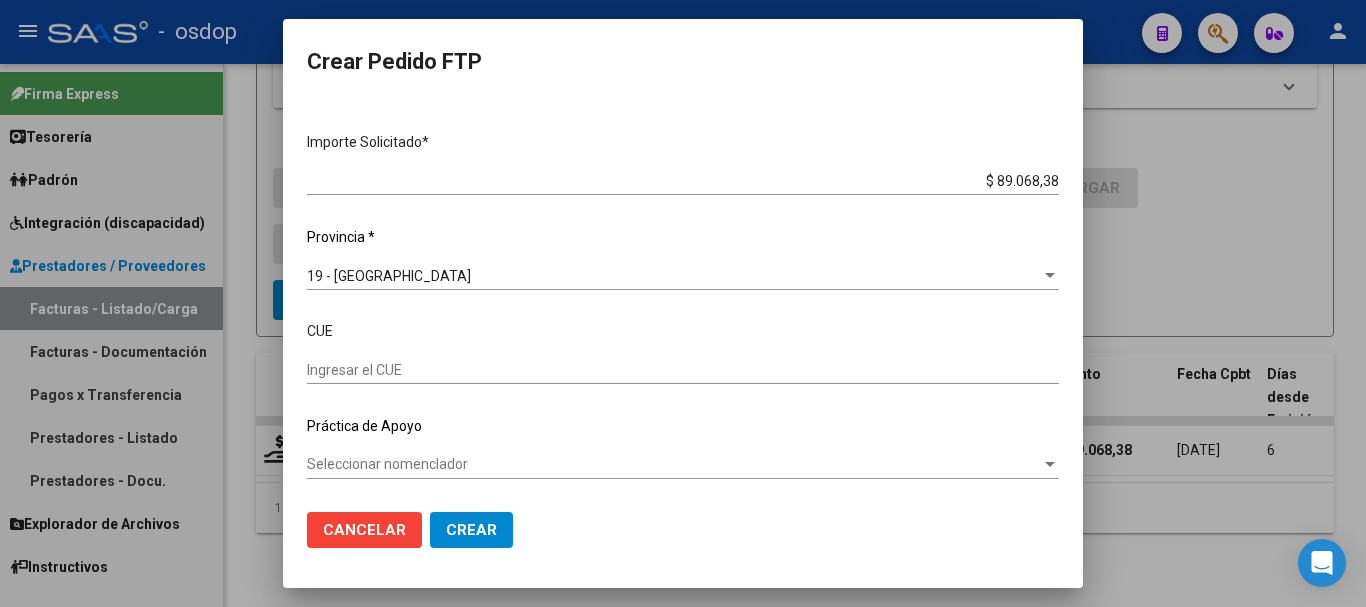 click on "Crear" 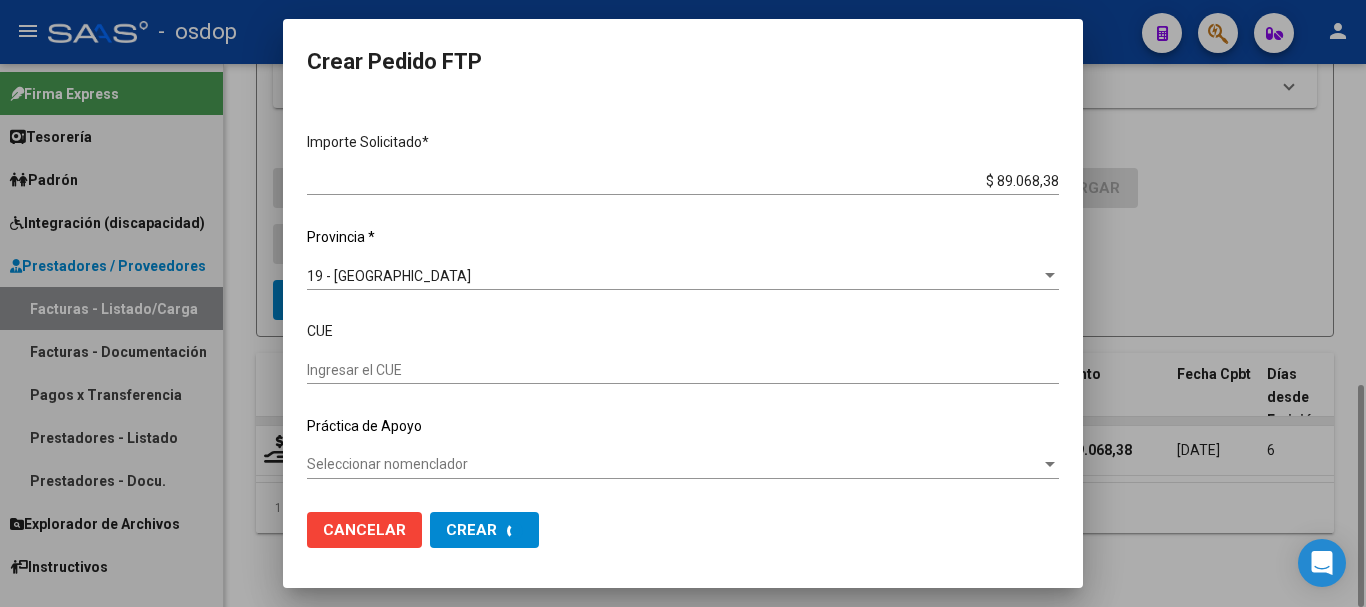 scroll, scrollTop: 0, scrollLeft: 0, axis: both 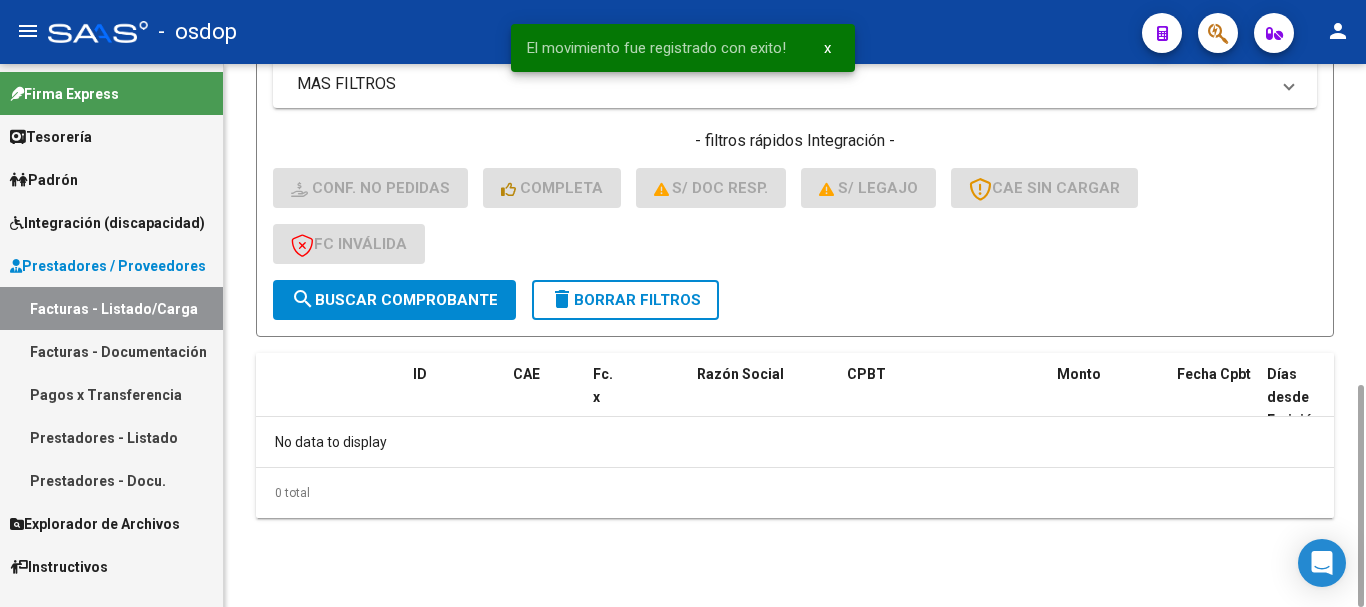 click on "delete  Borrar Filtros" 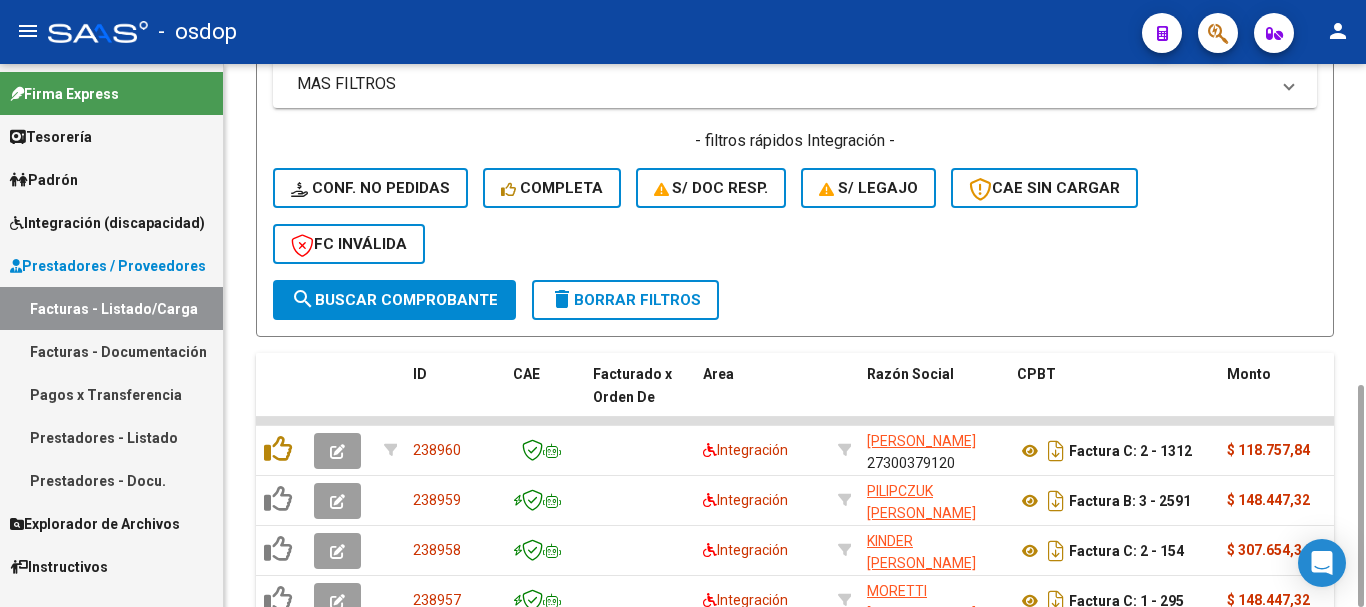 click on "delete  Borrar Filtros" 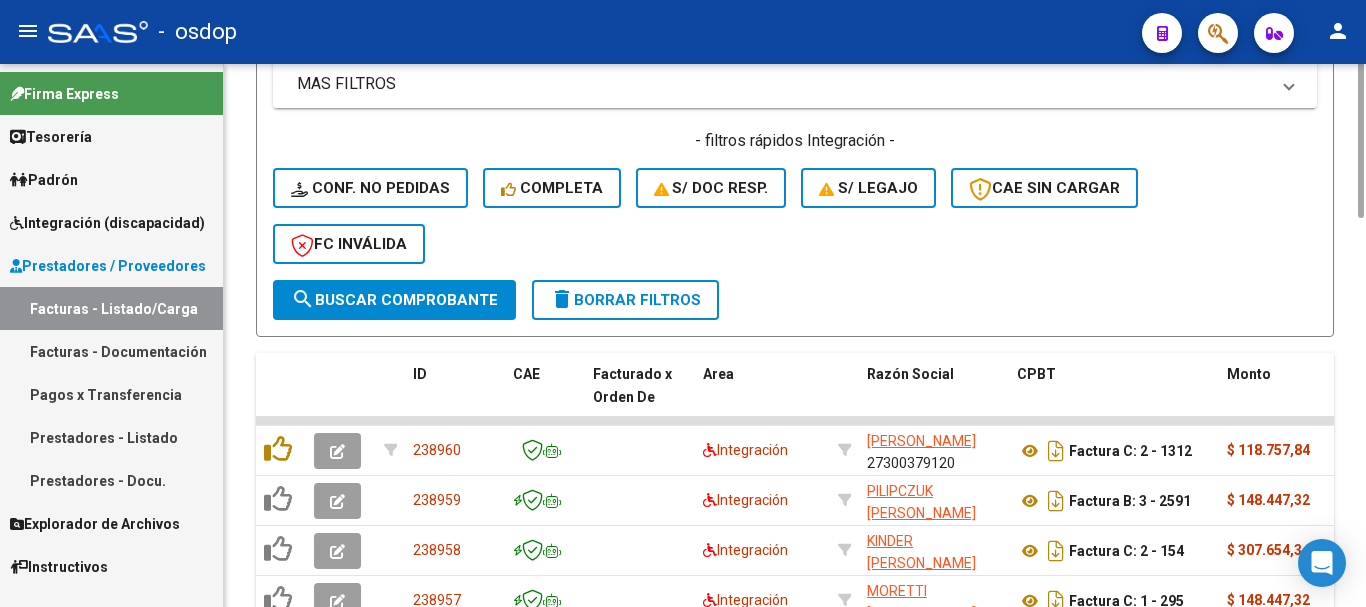 scroll, scrollTop: 581, scrollLeft: 0, axis: vertical 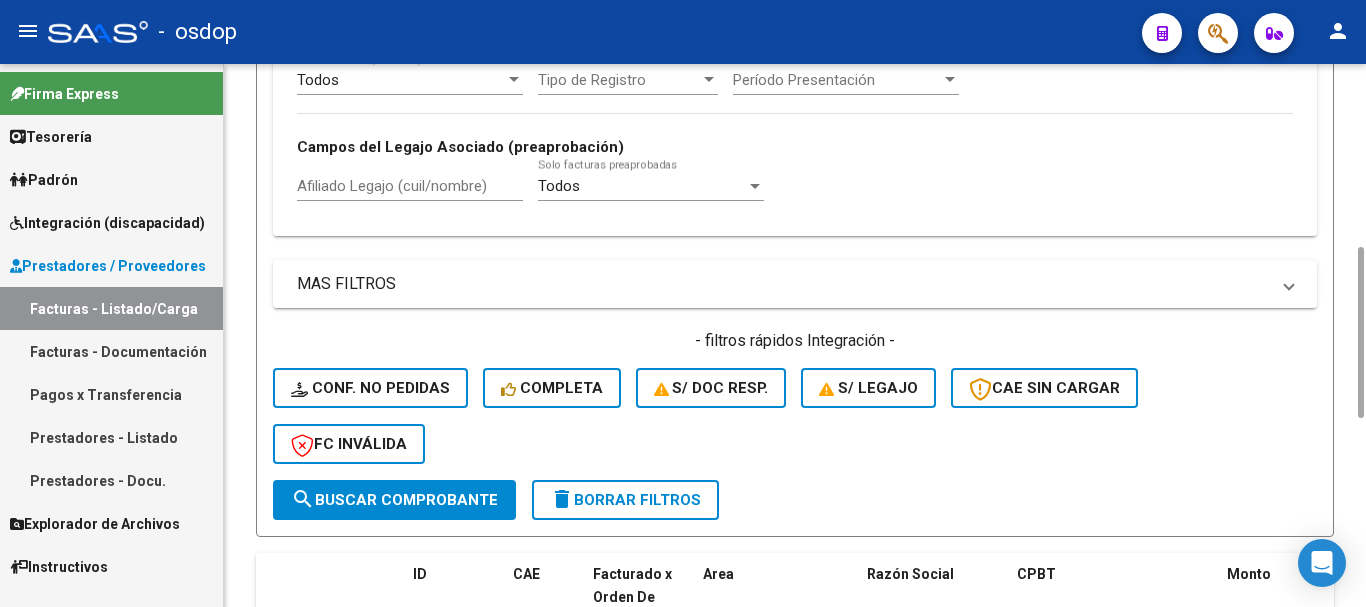 click on "Afiliado Legajo (cuil/nombre)" at bounding box center (410, 186) 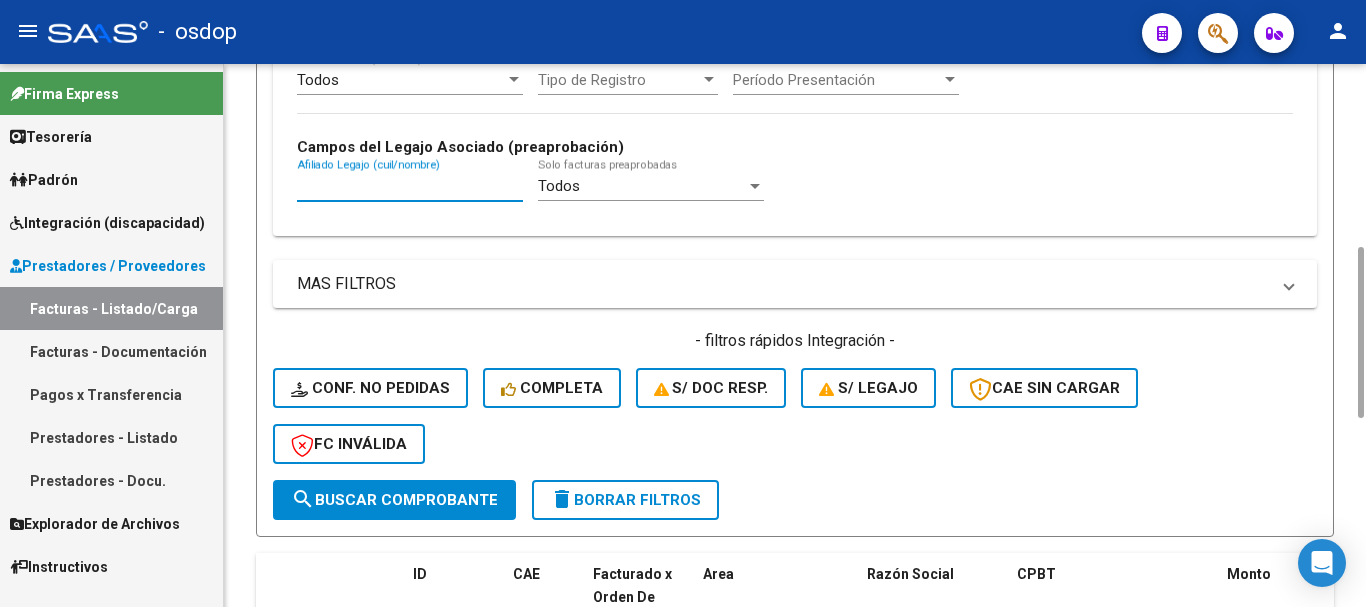 paste on "27227013961" 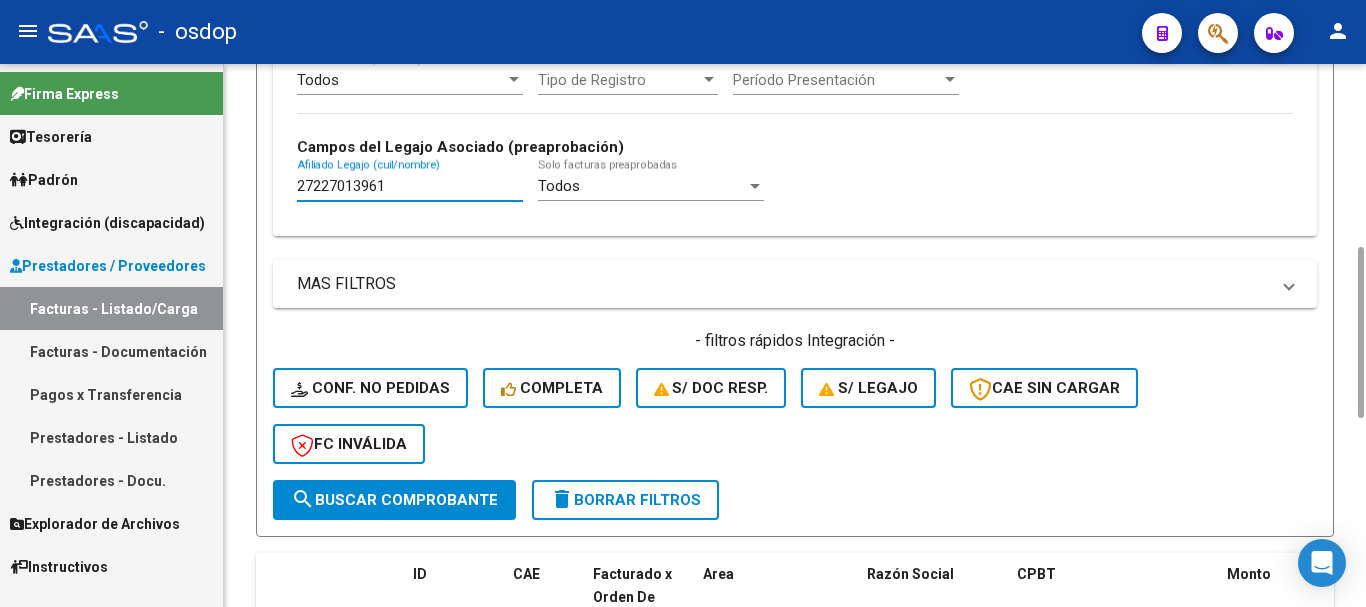 type on "27227013961" 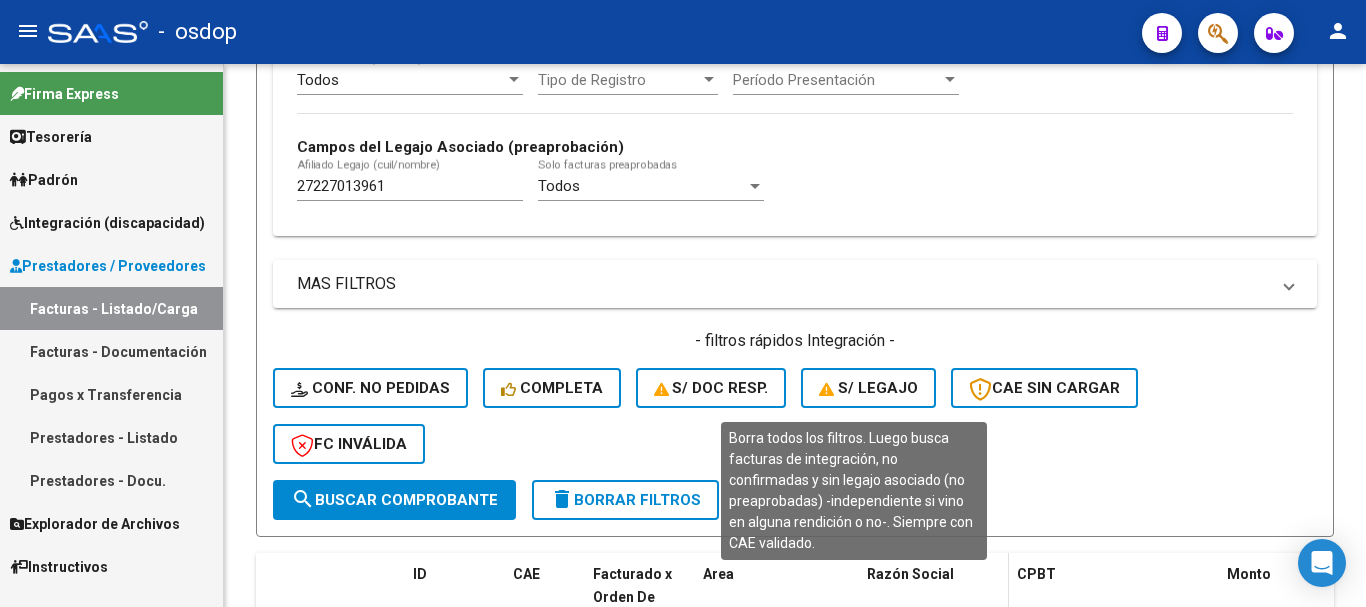 scroll, scrollTop: 731, scrollLeft: 0, axis: vertical 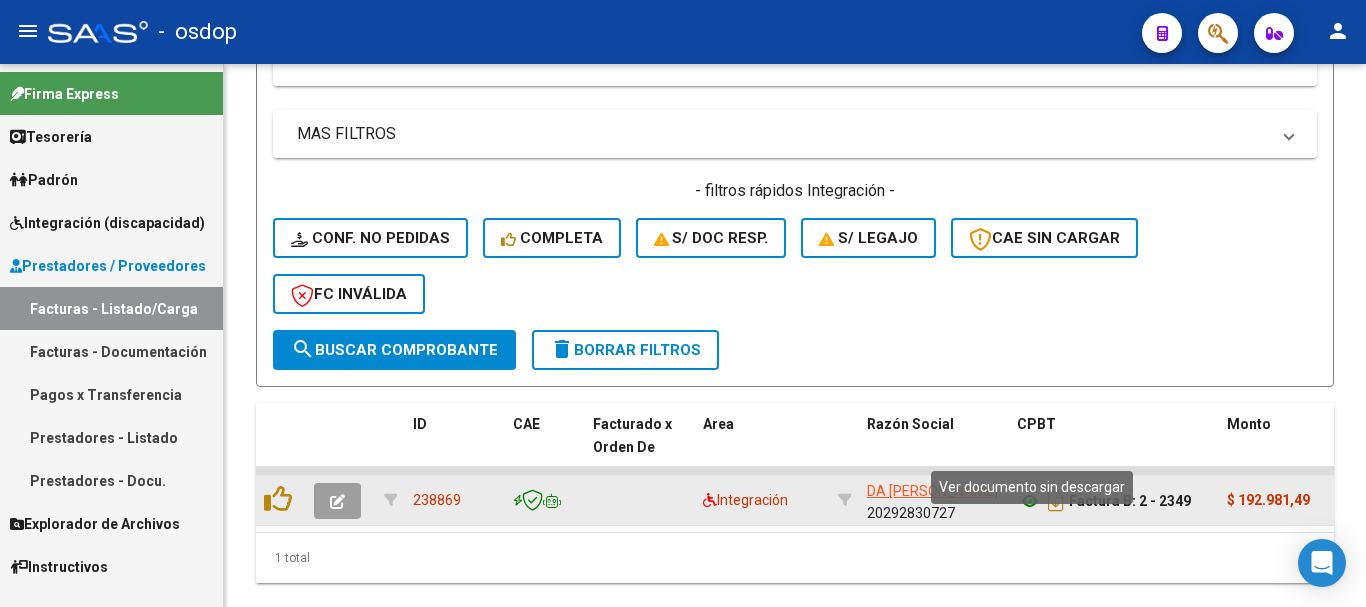 click 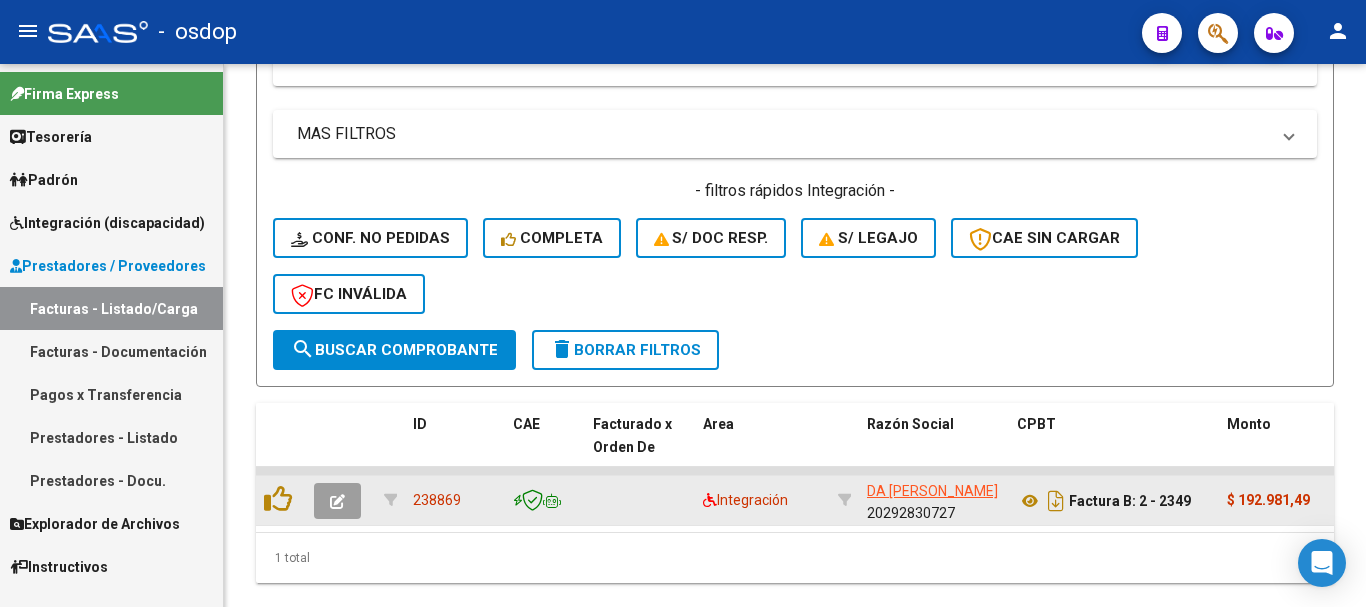 click 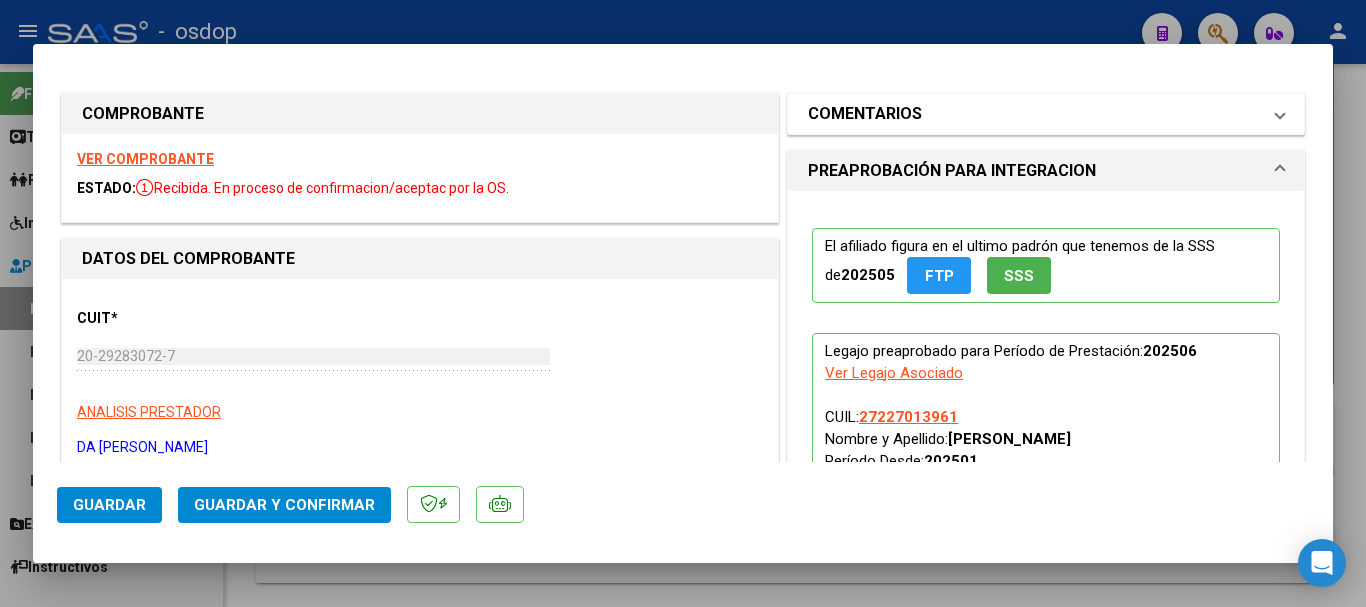 click on "COMENTARIOS" at bounding box center (1034, 114) 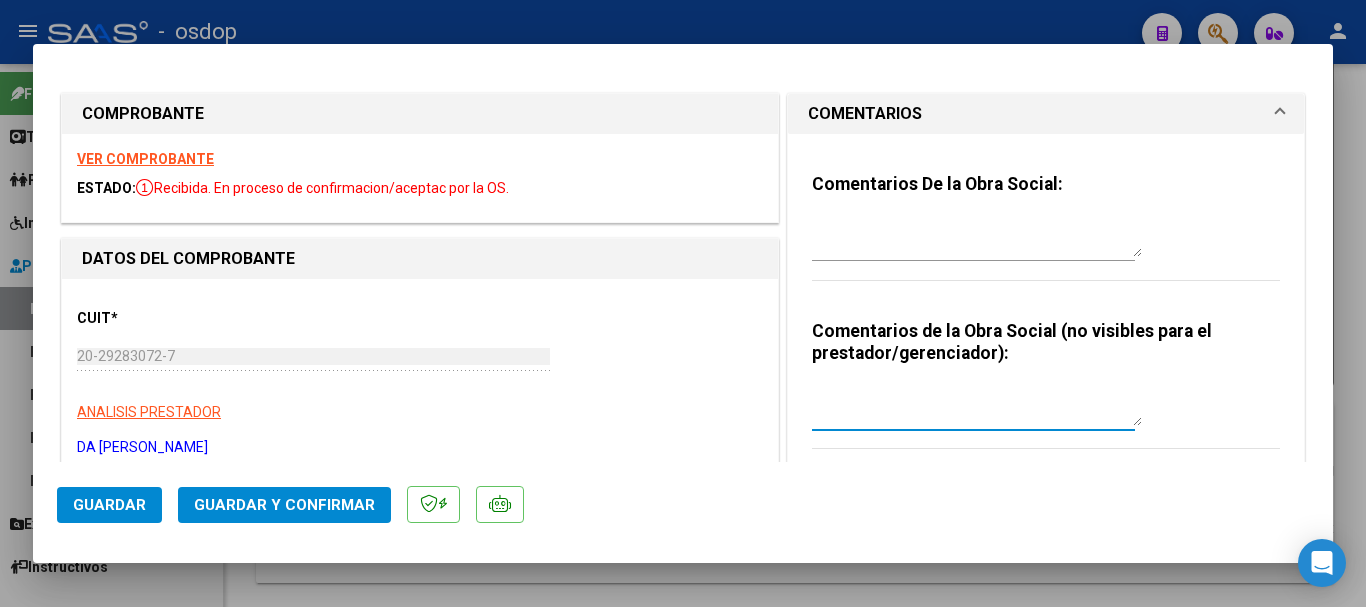 click at bounding box center (977, 406) 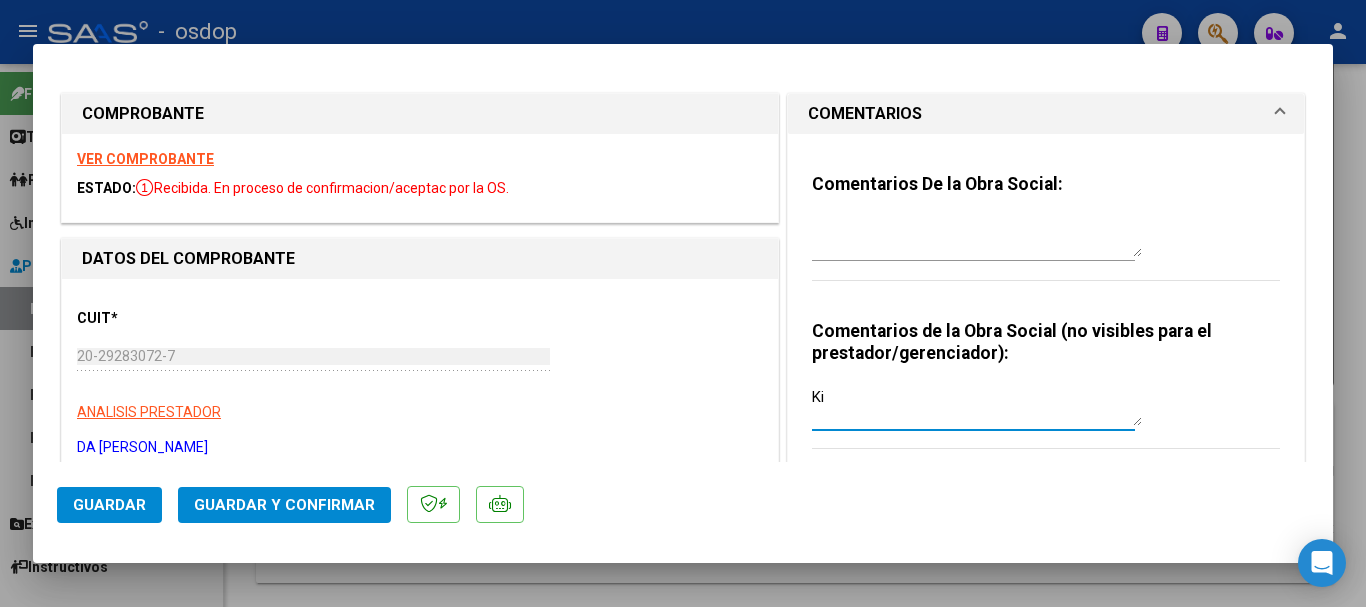 type on "K" 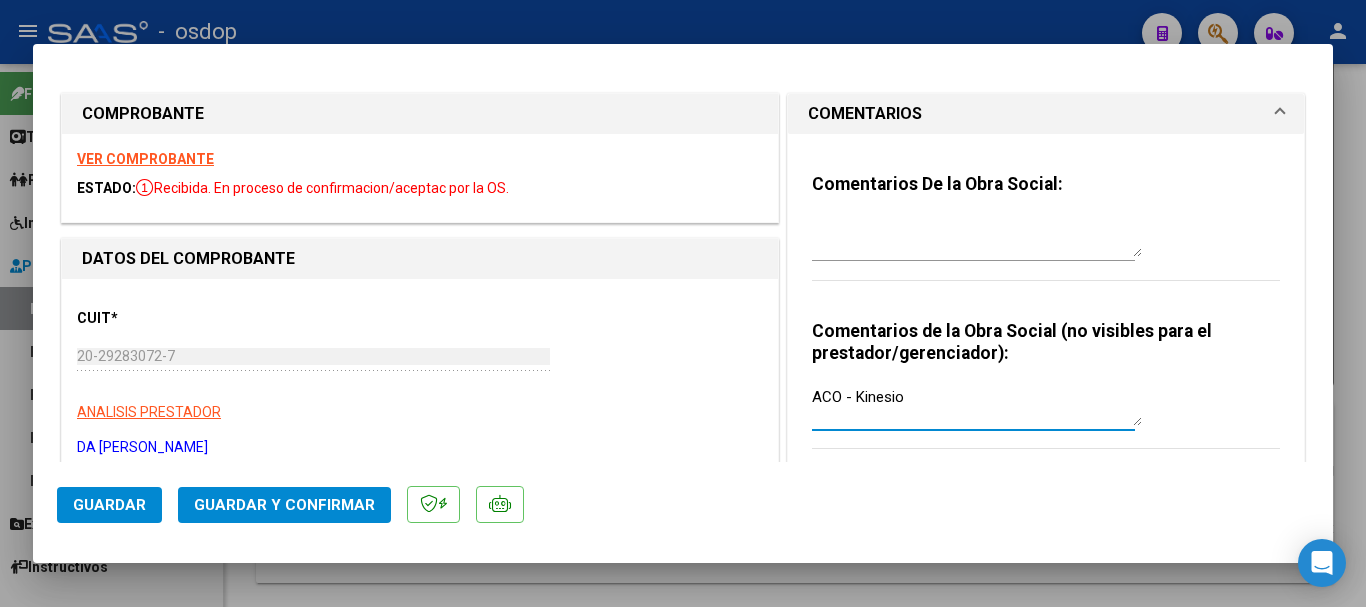 click on "ACO - Kinesio" at bounding box center [977, 406] 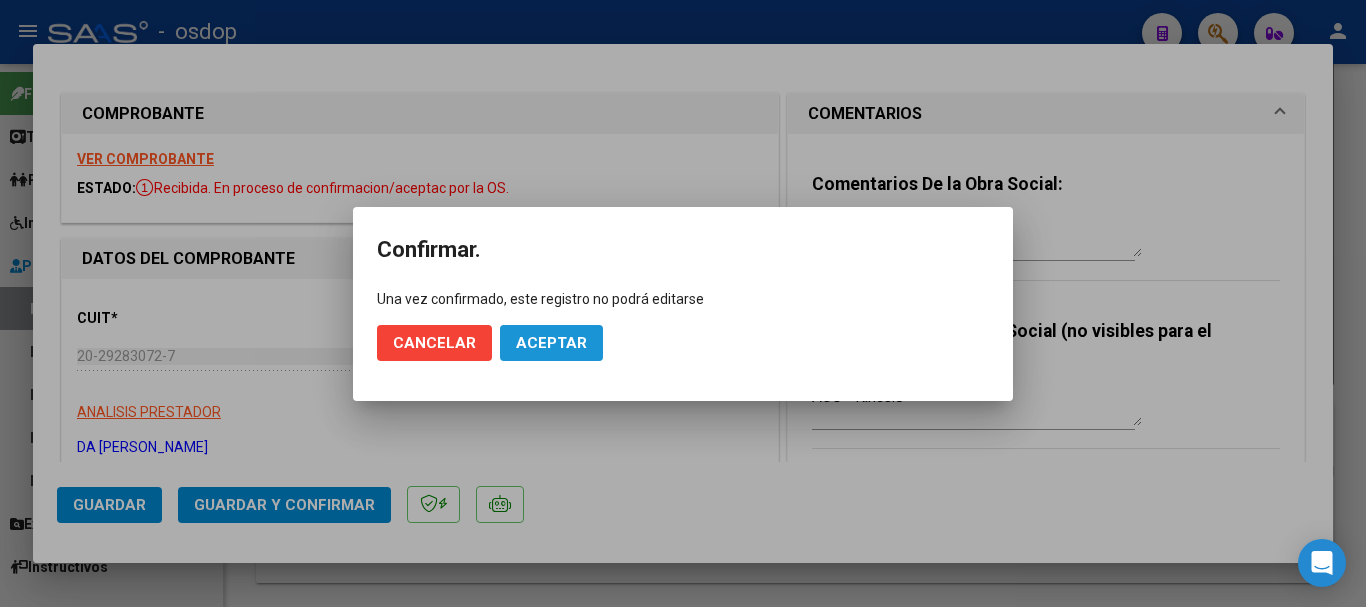 click on "Aceptar" 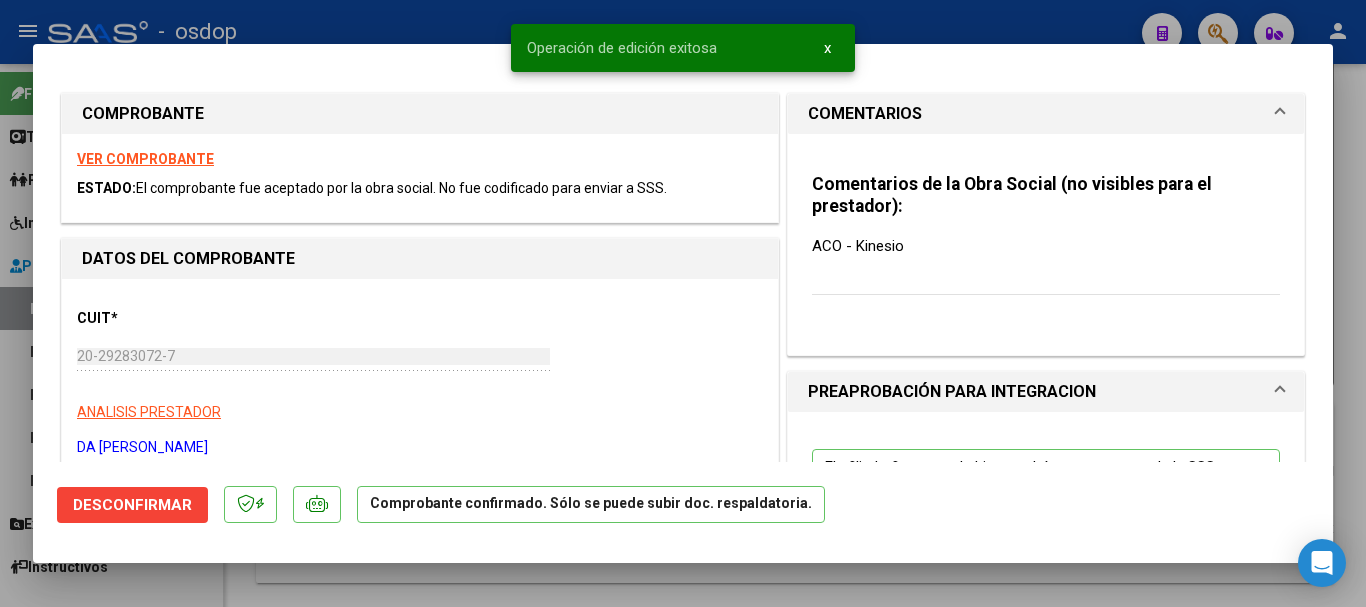 click at bounding box center [683, 303] 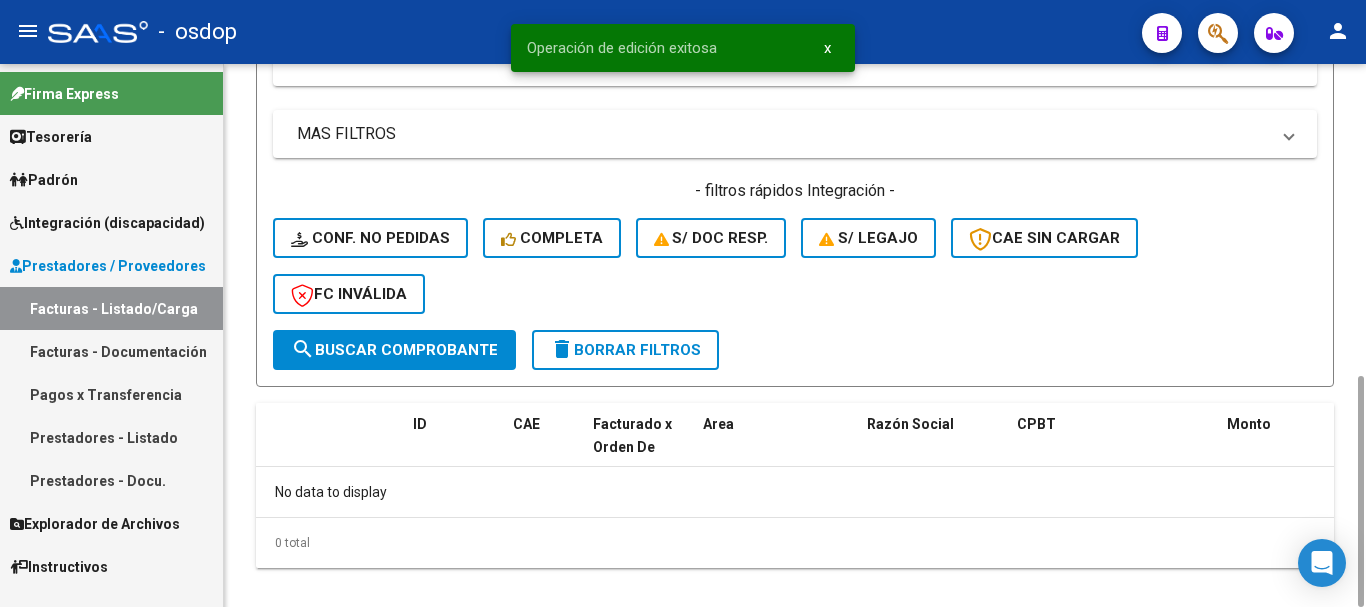 click on "Conf. no pedidas" 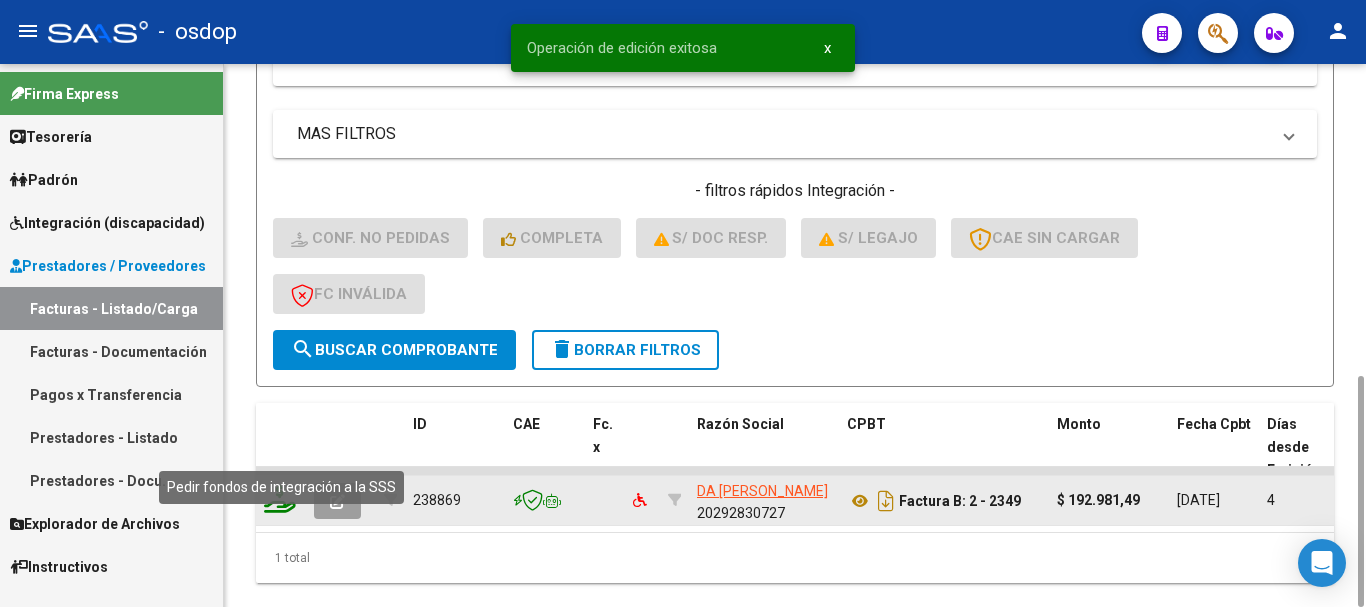 click 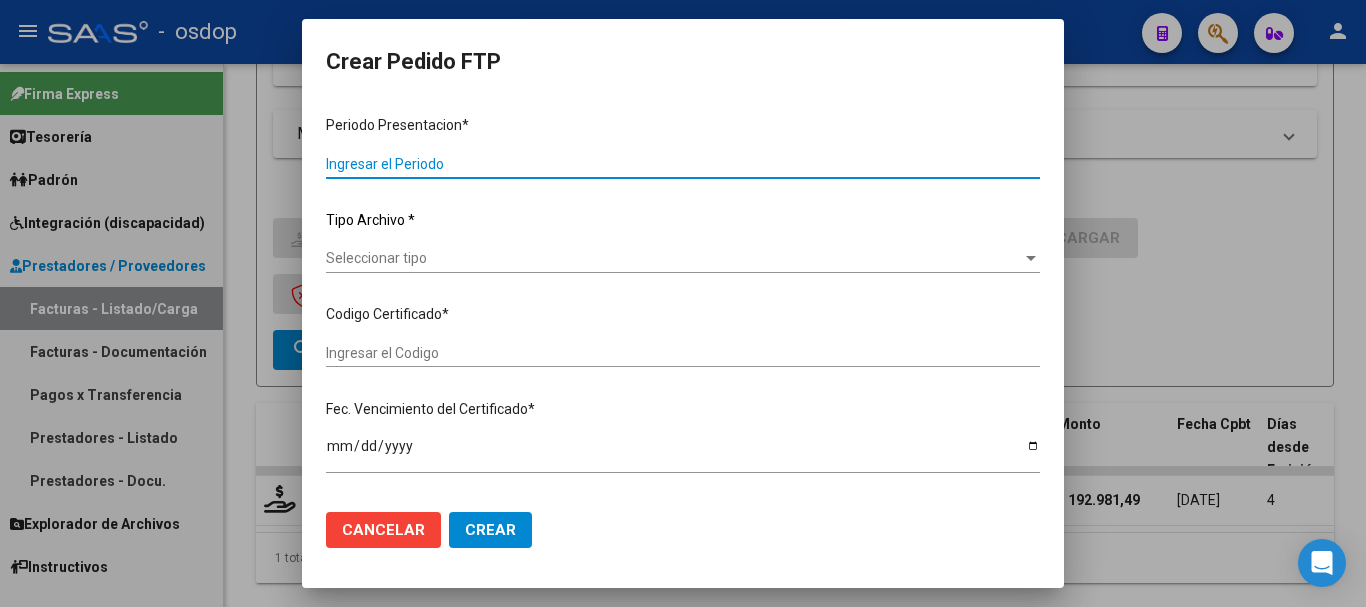 type on "202506" 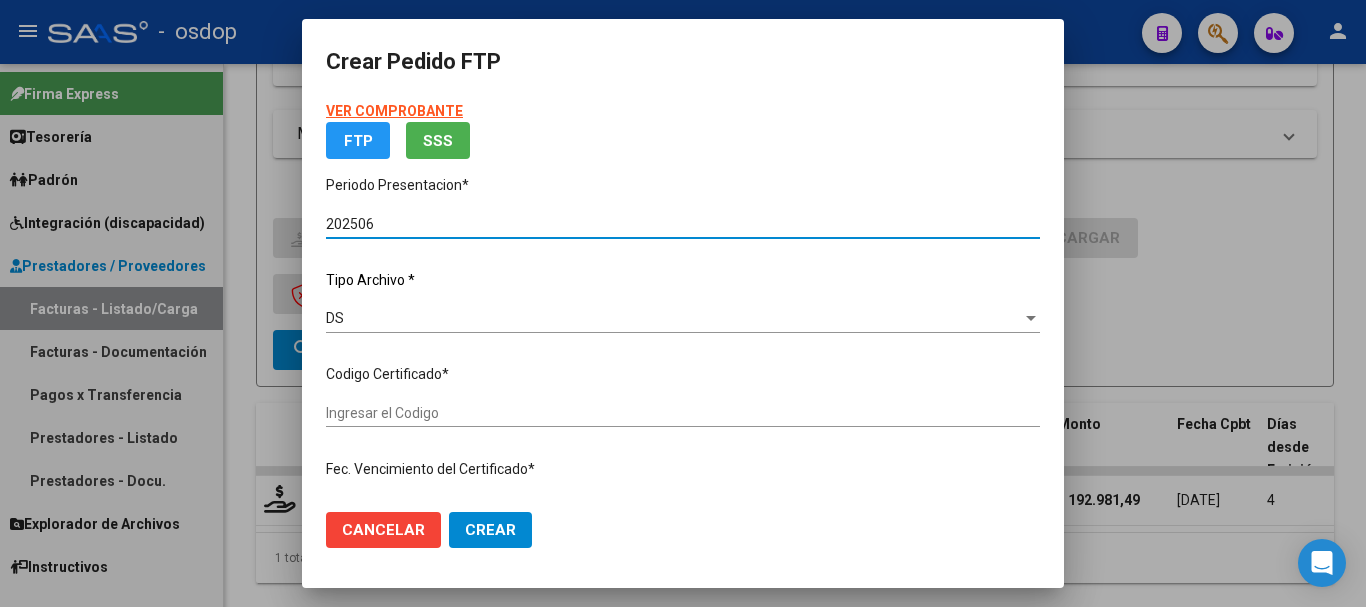 type on "5404288664" 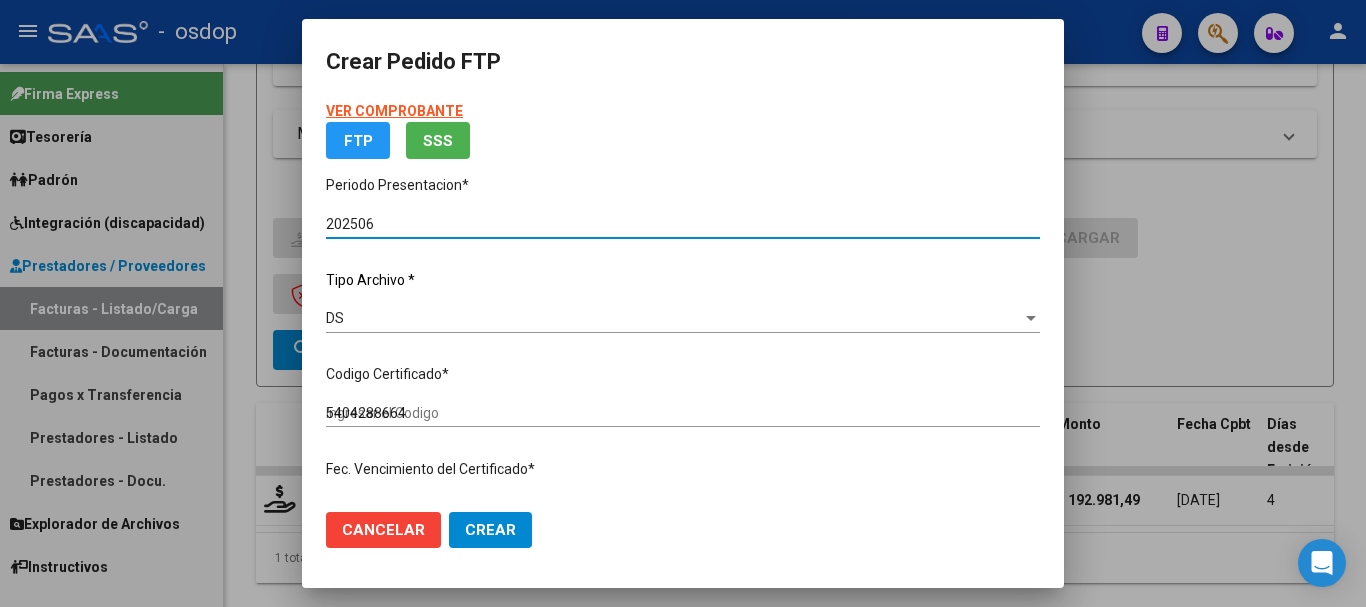 type on "2025-12-07" 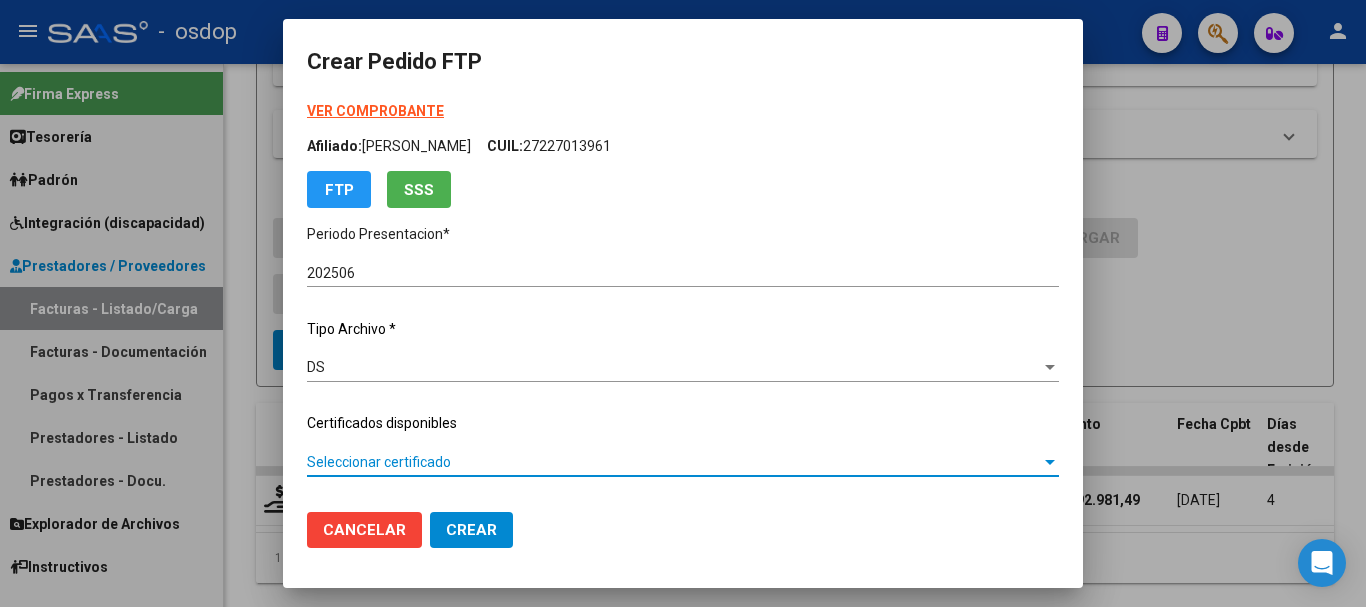 click on "Seleccionar certificado" at bounding box center [674, 462] 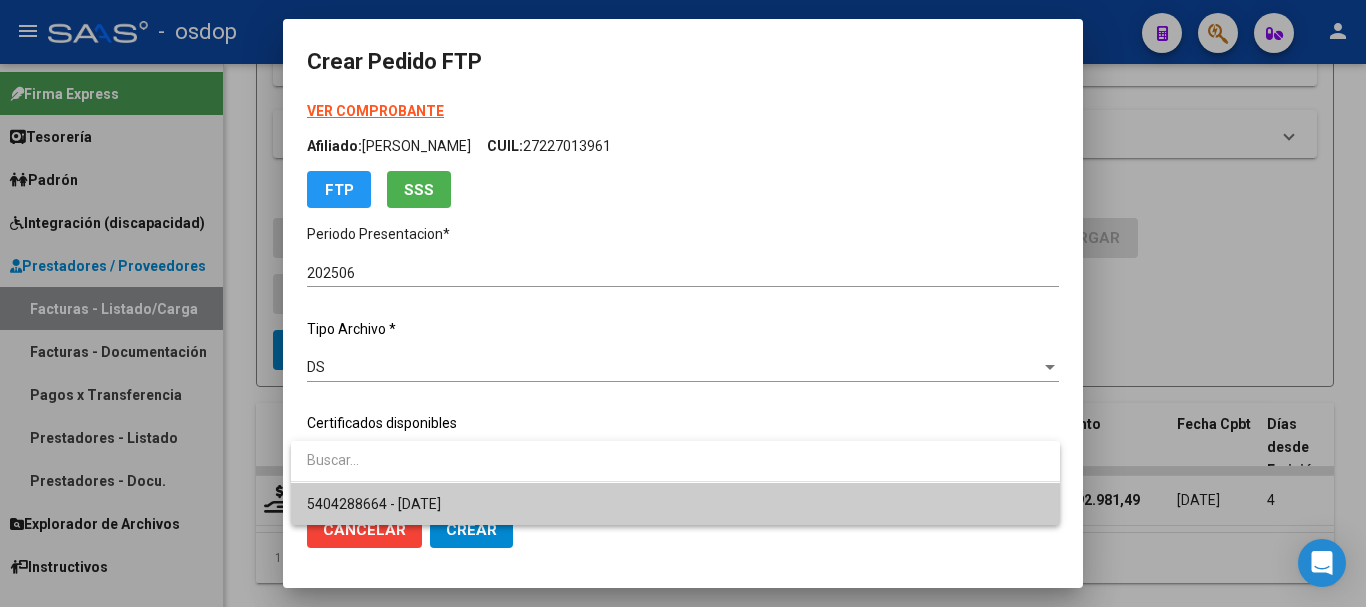 click on "5404288664 - 2025-12-07" at bounding box center (675, 504) 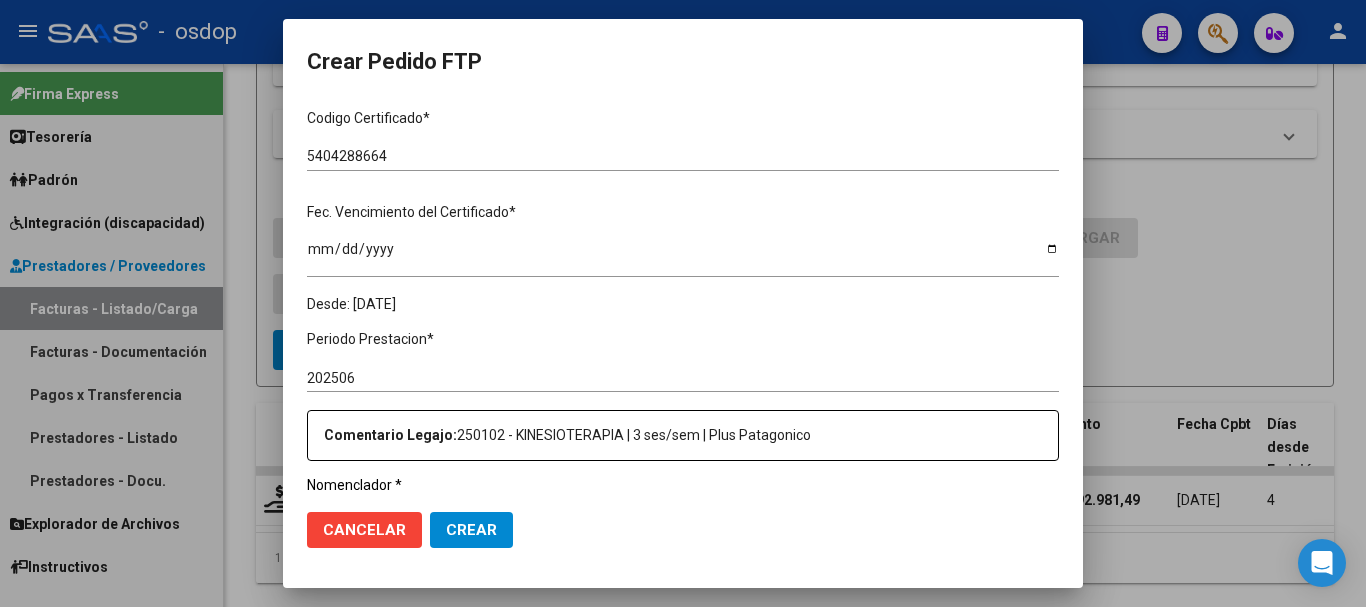 scroll, scrollTop: 500, scrollLeft: 0, axis: vertical 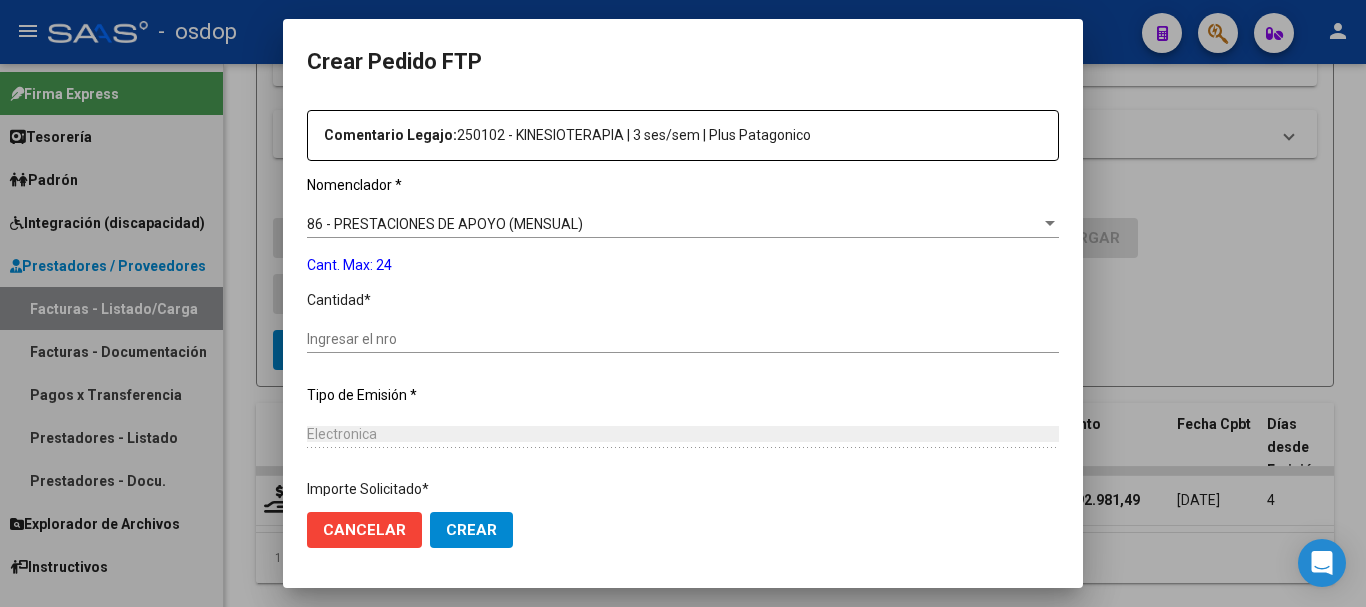 click on "Ingresar el nro" at bounding box center [683, 339] 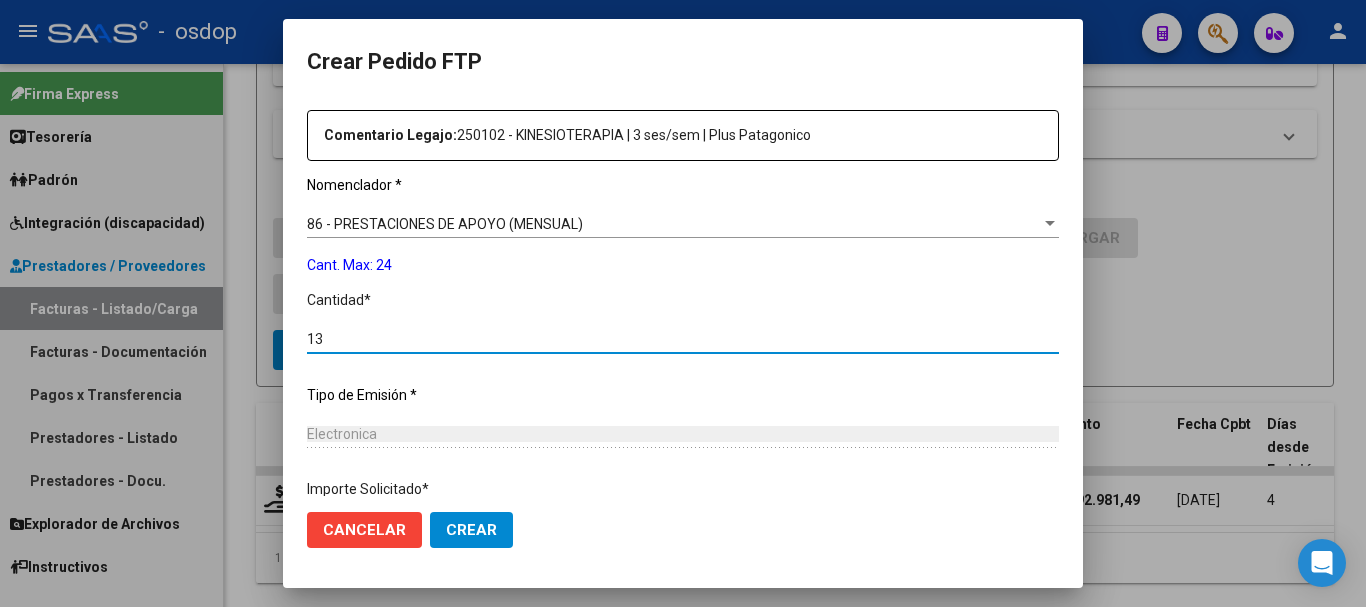 scroll, scrollTop: 1047, scrollLeft: 0, axis: vertical 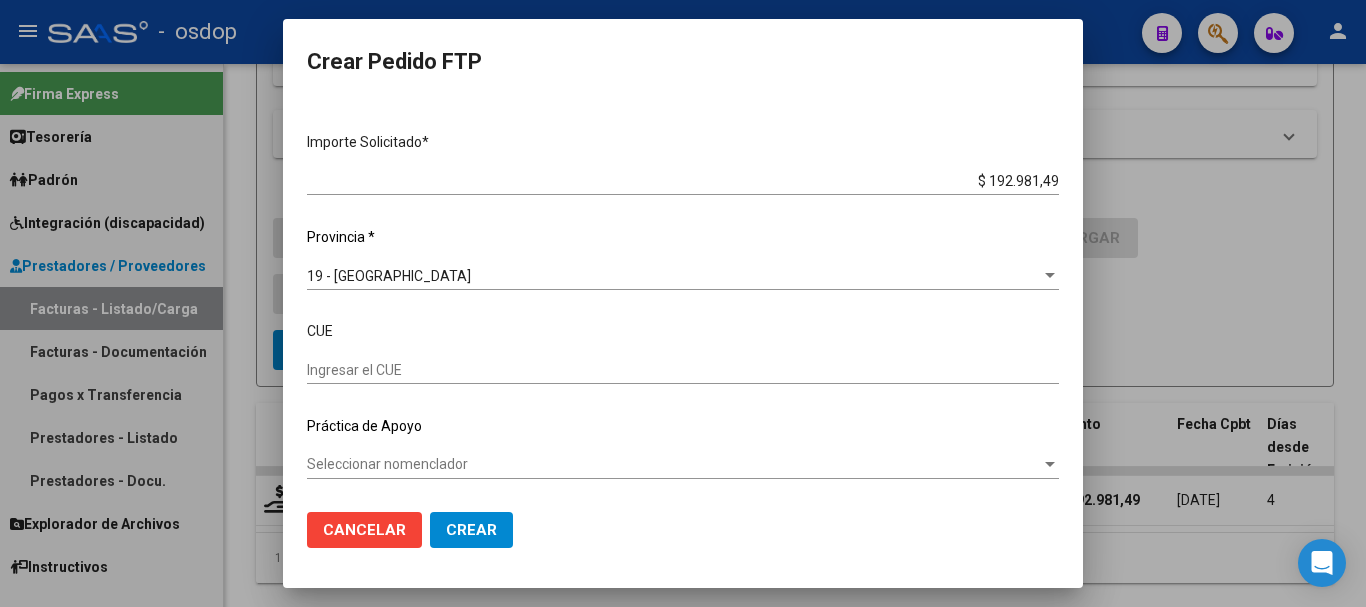 type on "13" 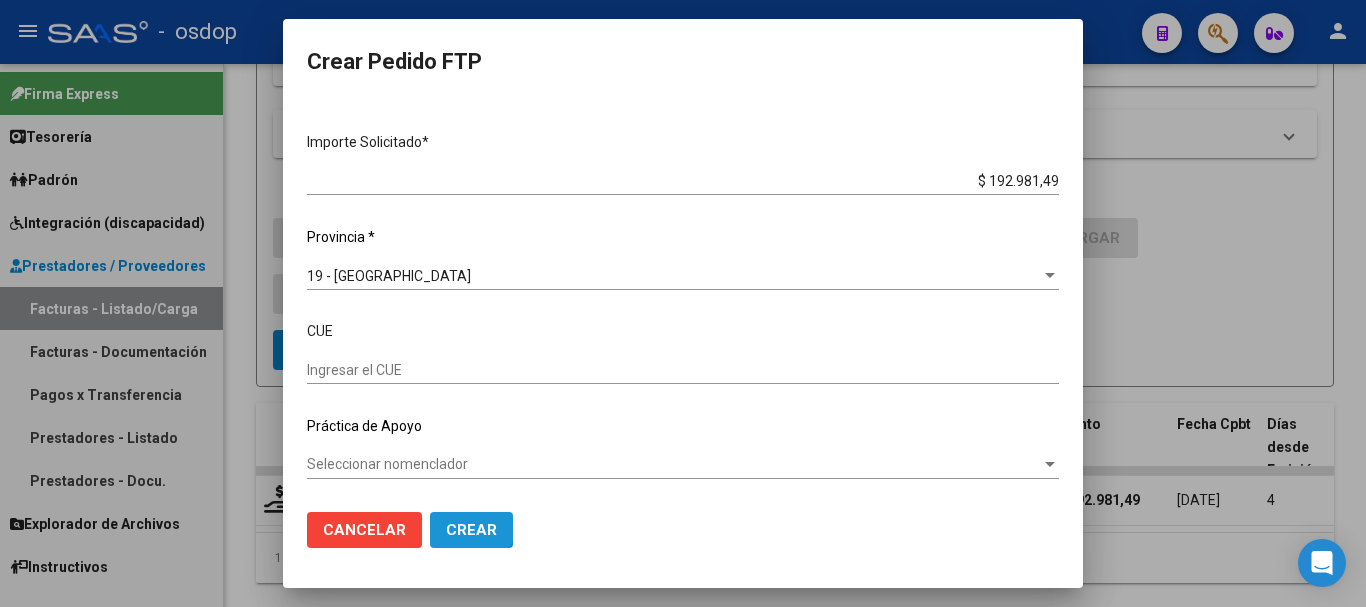 click on "Crear" 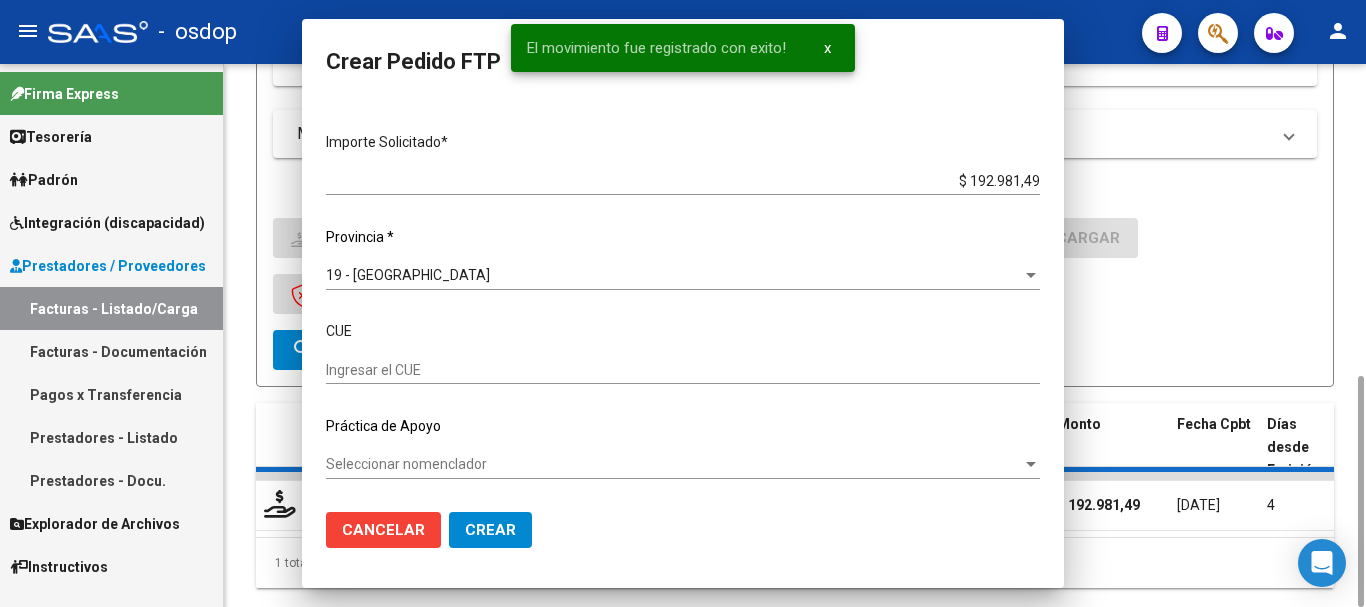scroll, scrollTop: 0, scrollLeft: 0, axis: both 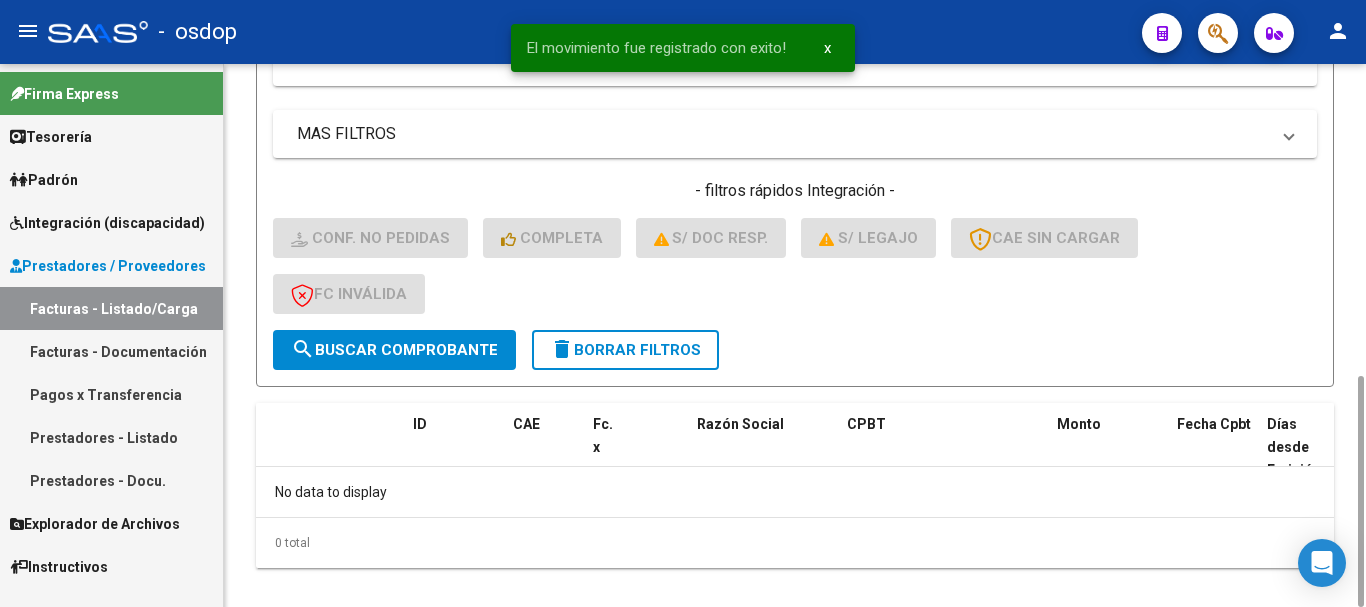 click on "delete  Borrar Filtros" 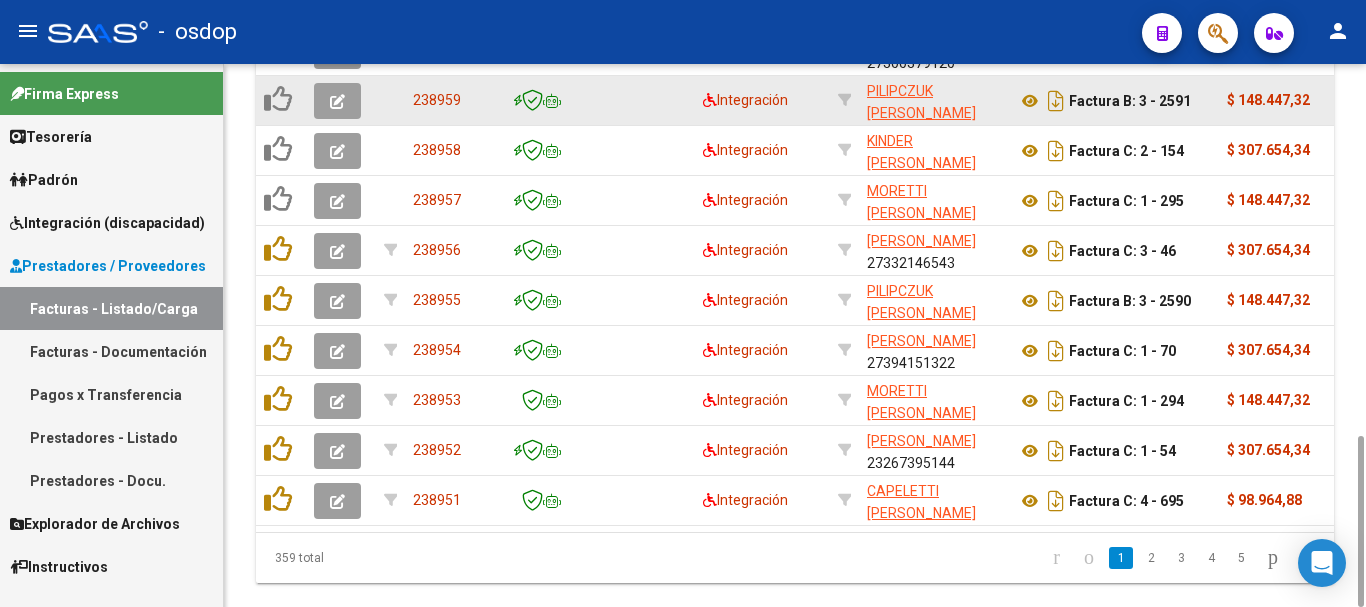 scroll, scrollTop: 781, scrollLeft: 0, axis: vertical 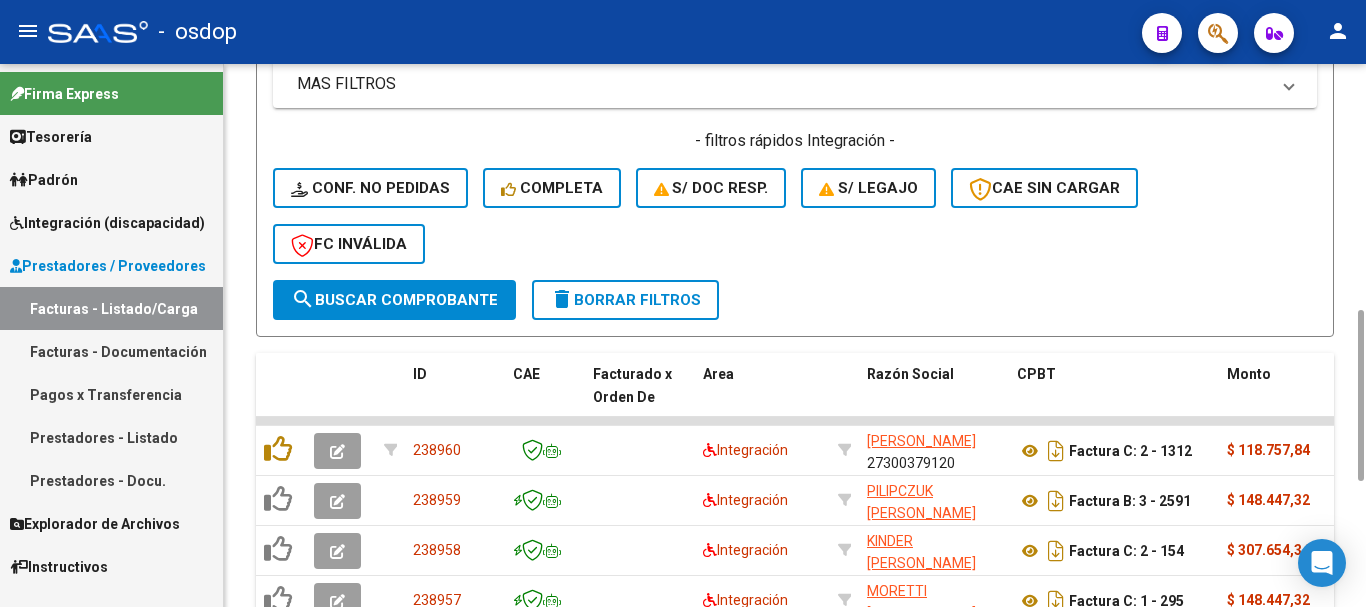 click on "delete  Borrar Filtros" 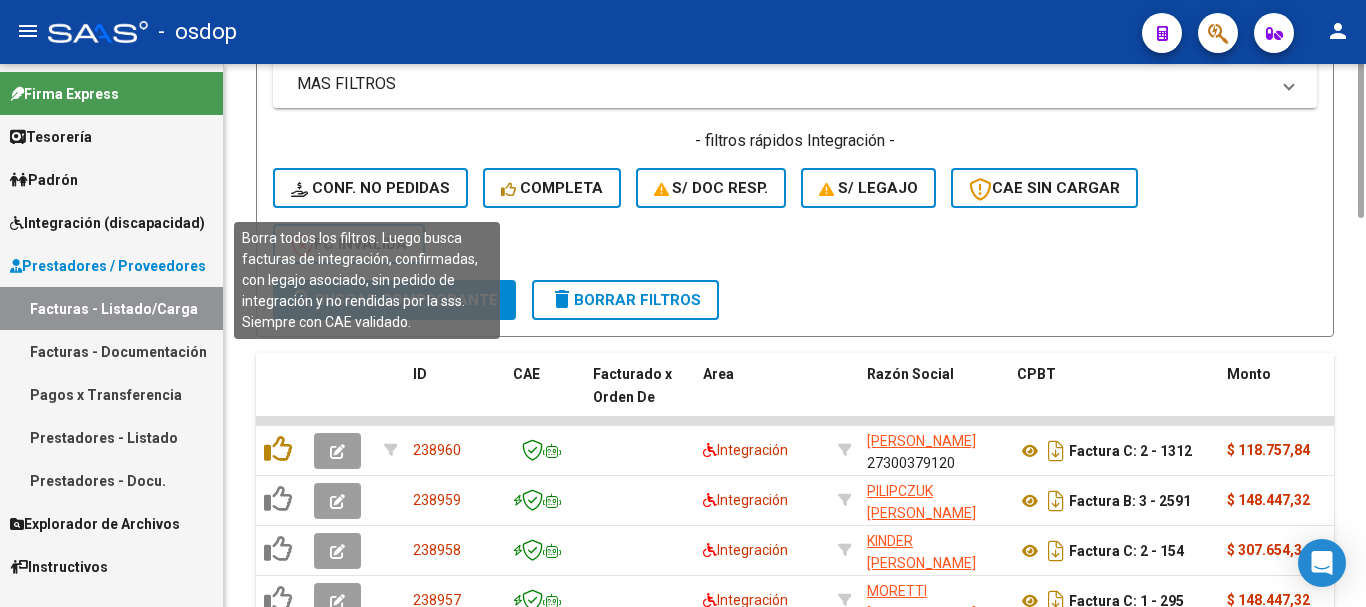 scroll, scrollTop: 581, scrollLeft: 0, axis: vertical 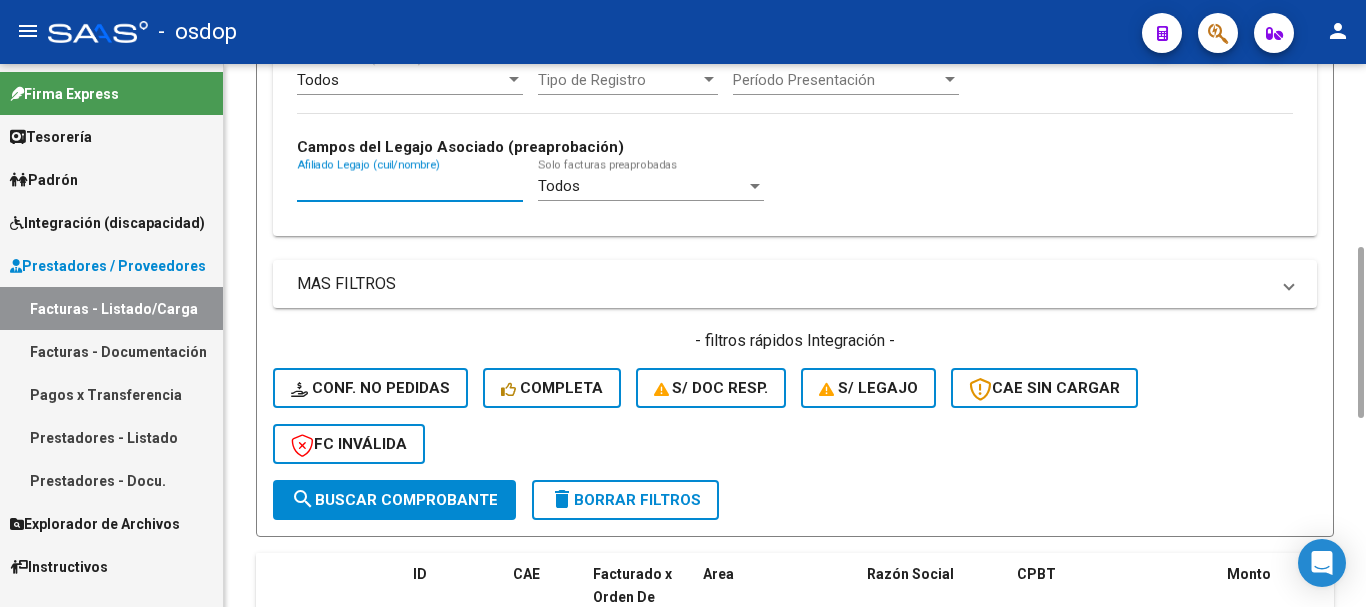 click on "Afiliado Legajo (cuil/nombre)" at bounding box center [410, 186] 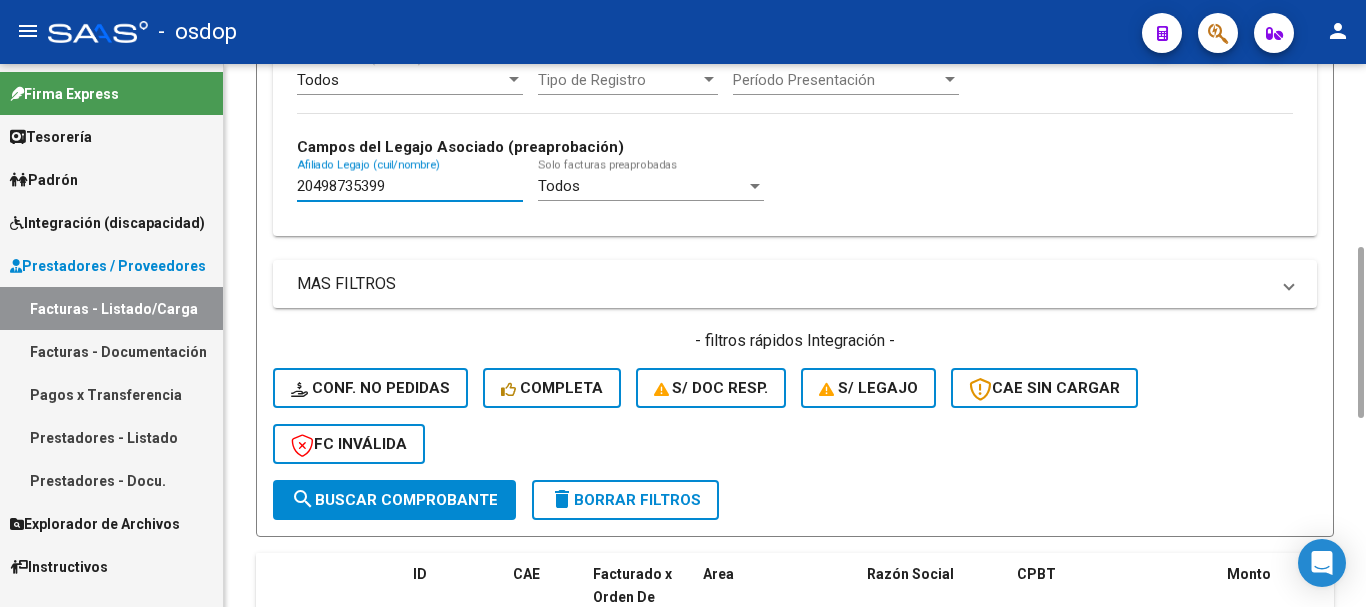 type on "20498735399" 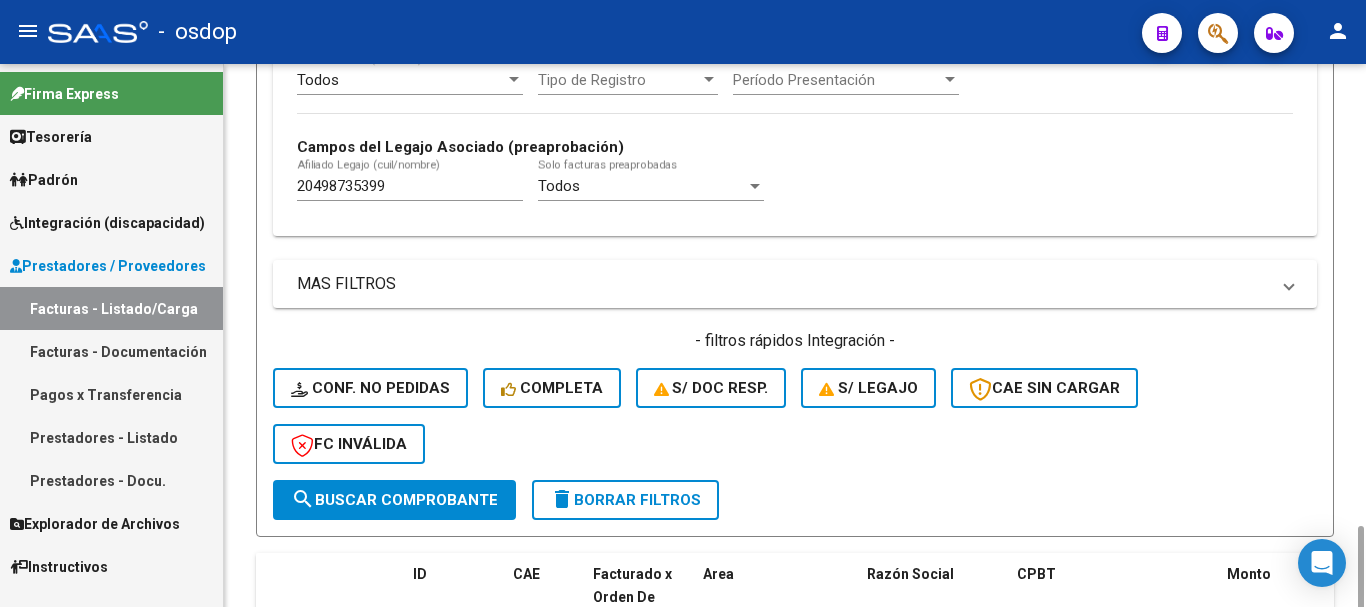 scroll, scrollTop: 731, scrollLeft: 0, axis: vertical 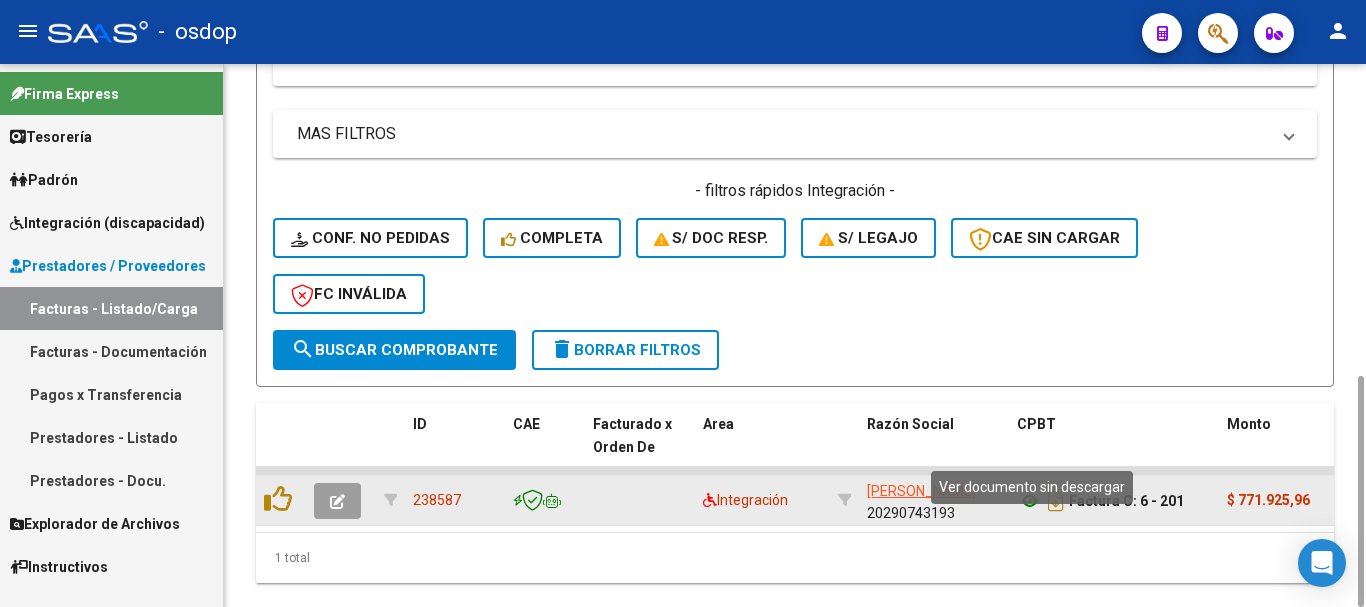 click 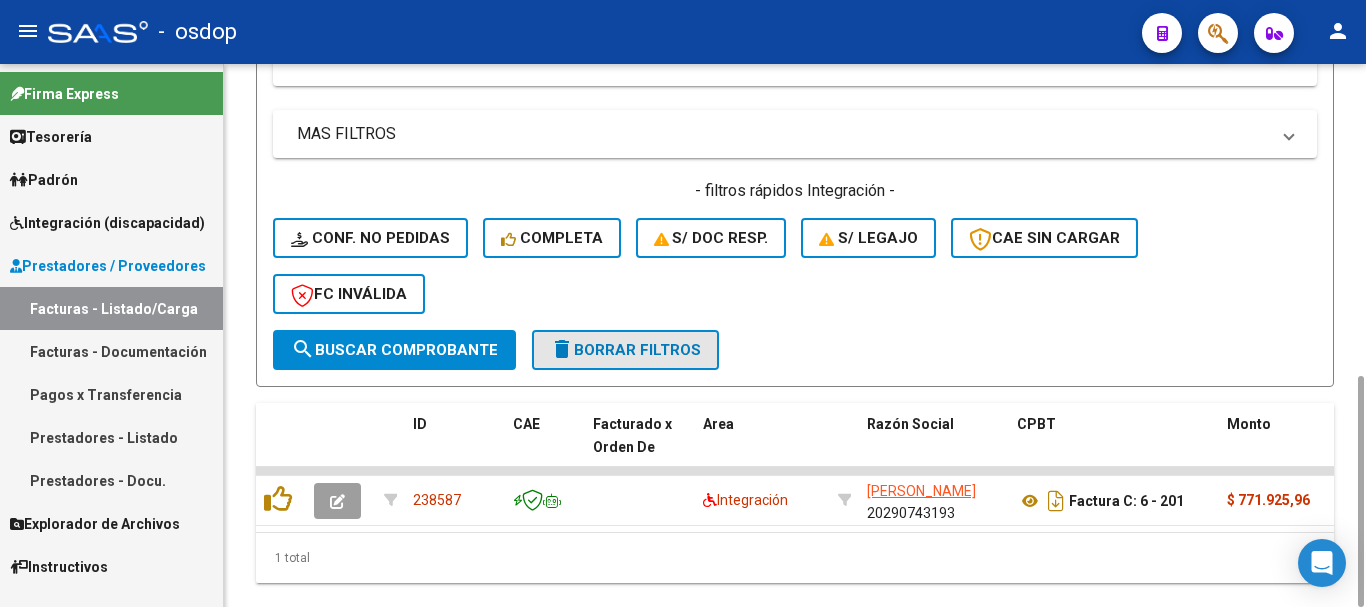 click on "delete  Borrar Filtros" 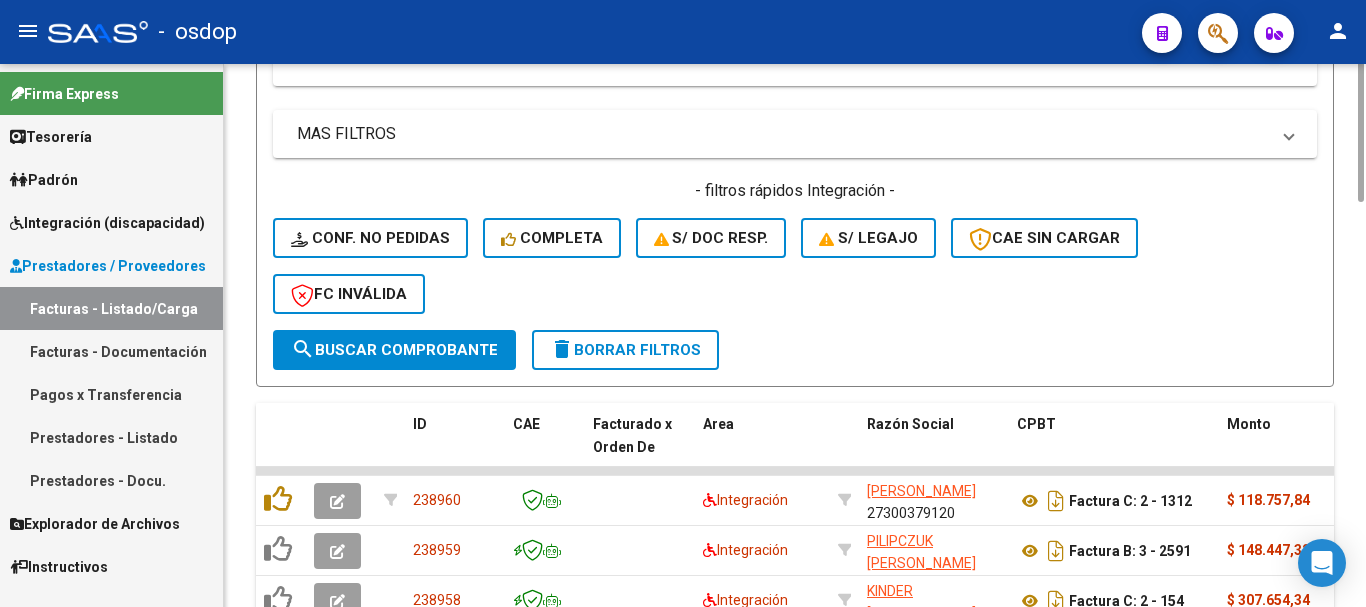 scroll, scrollTop: 331, scrollLeft: 0, axis: vertical 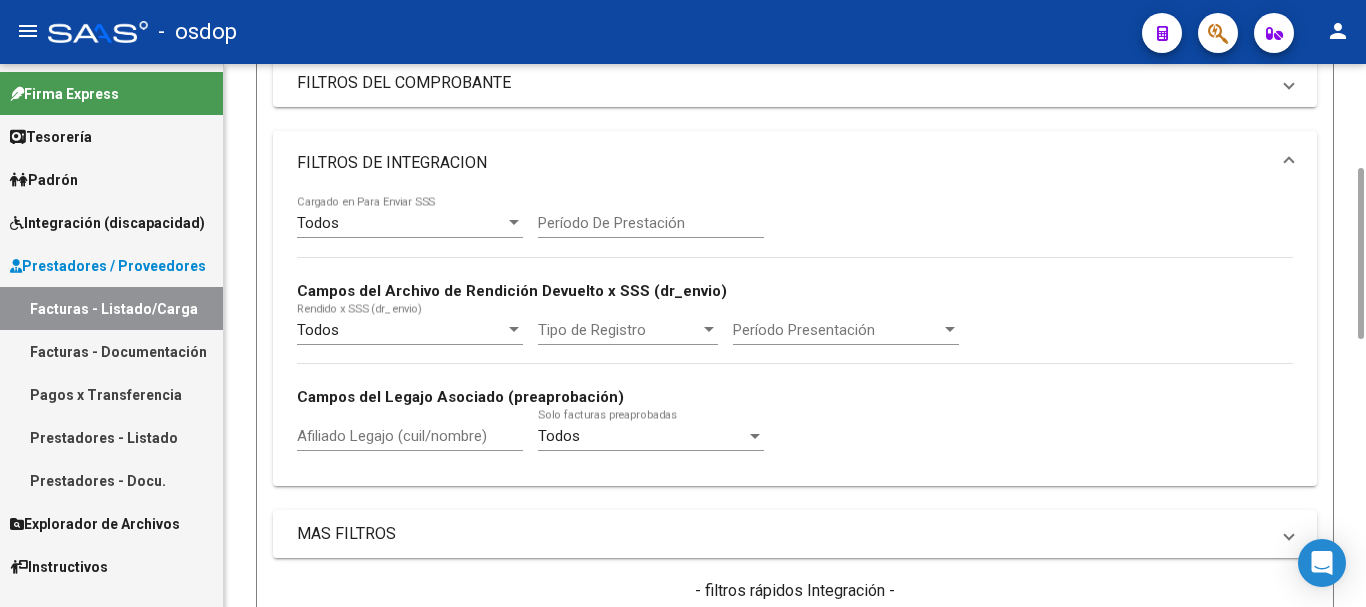 click on "Afiliado Legajo (cuil/nombre)" at bounding box center (410, 436) 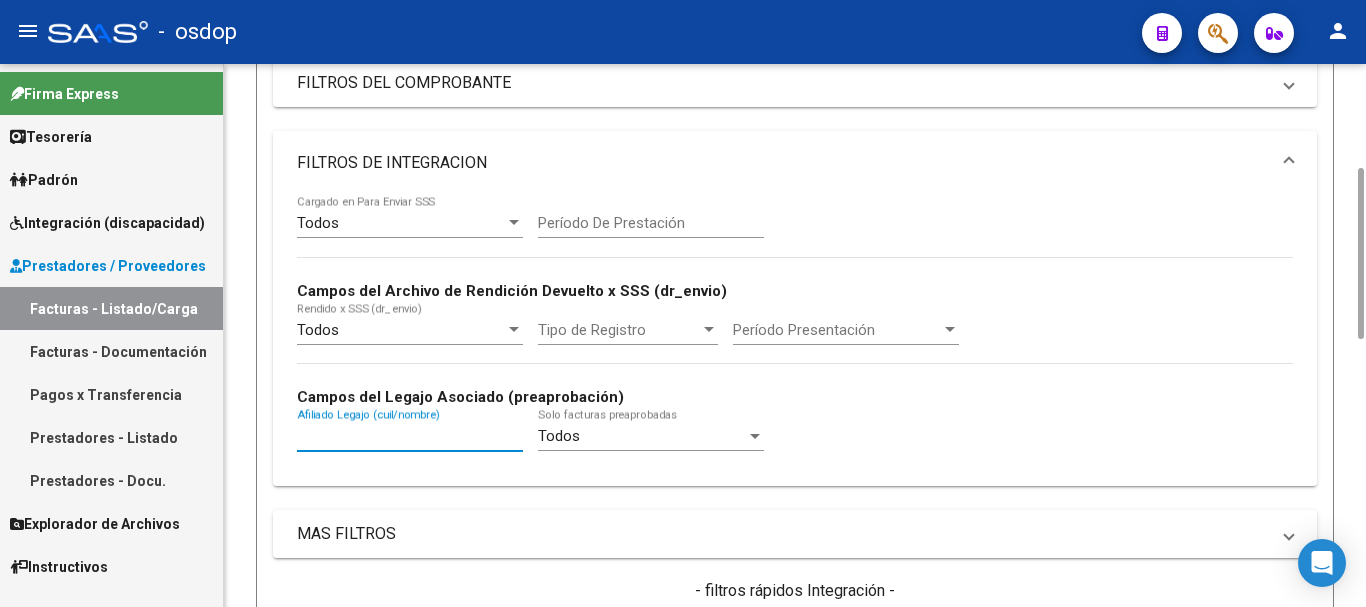 click on "Afiliado Legajo (cuil/nombre)" at bounding box center (410, 436) 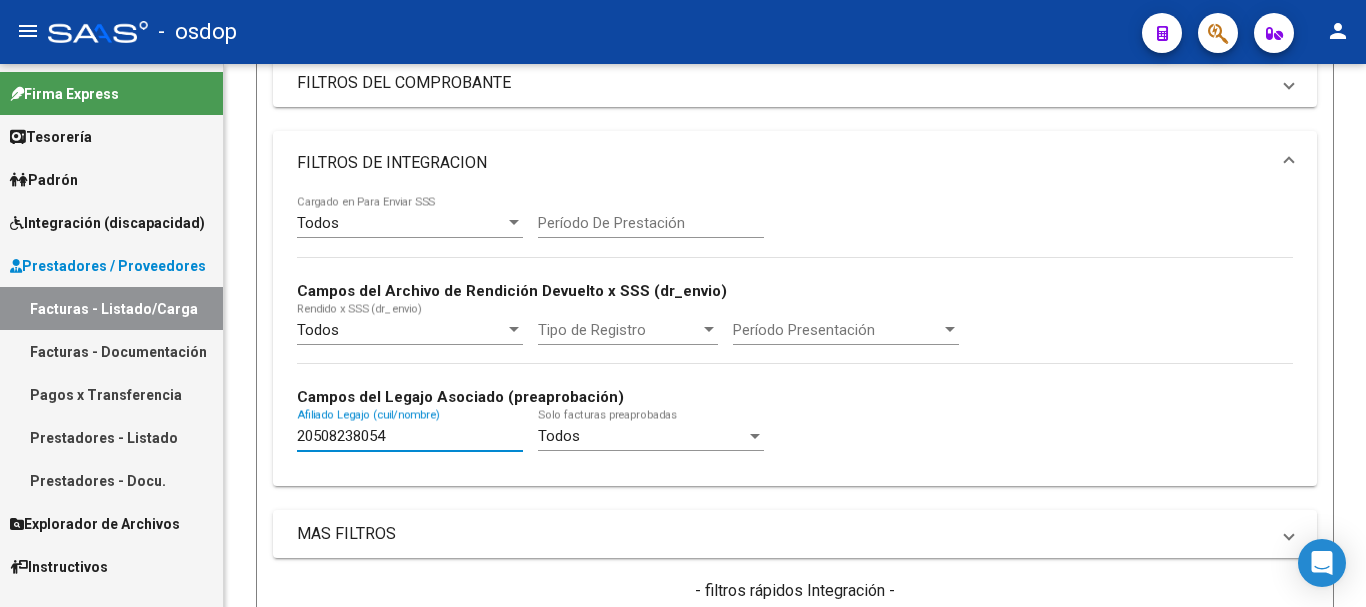 scroll, scrollTop: 731, scrollLeft: 0, axis: vertical 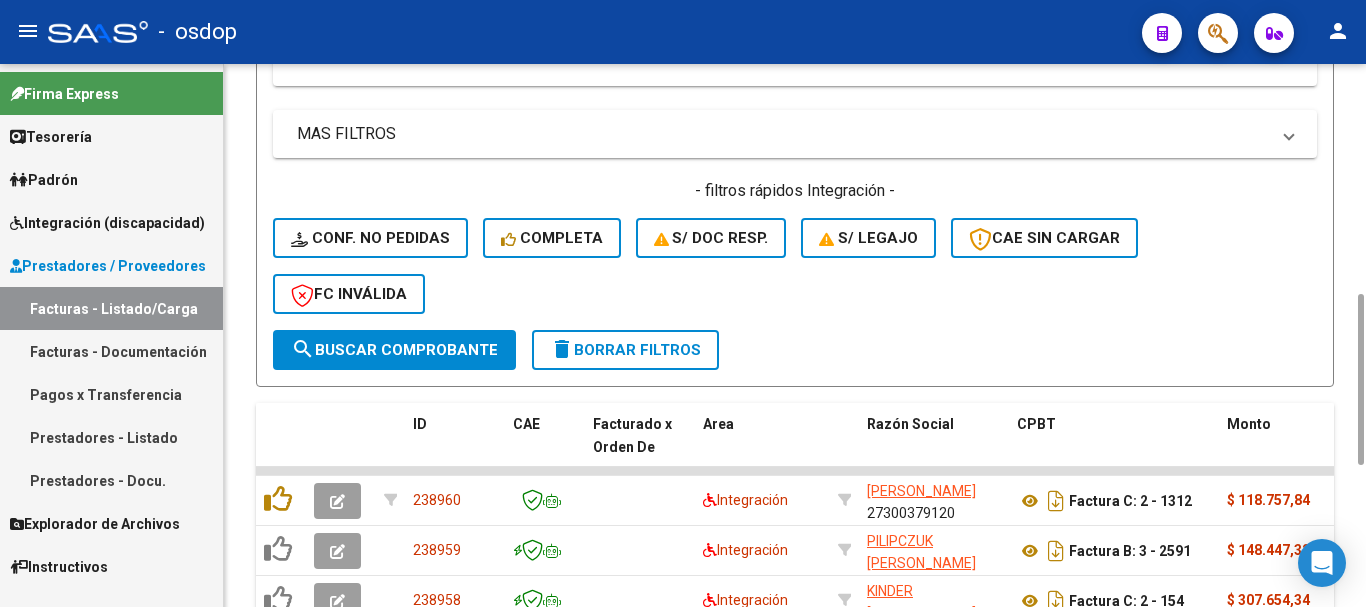type on "20508238054" 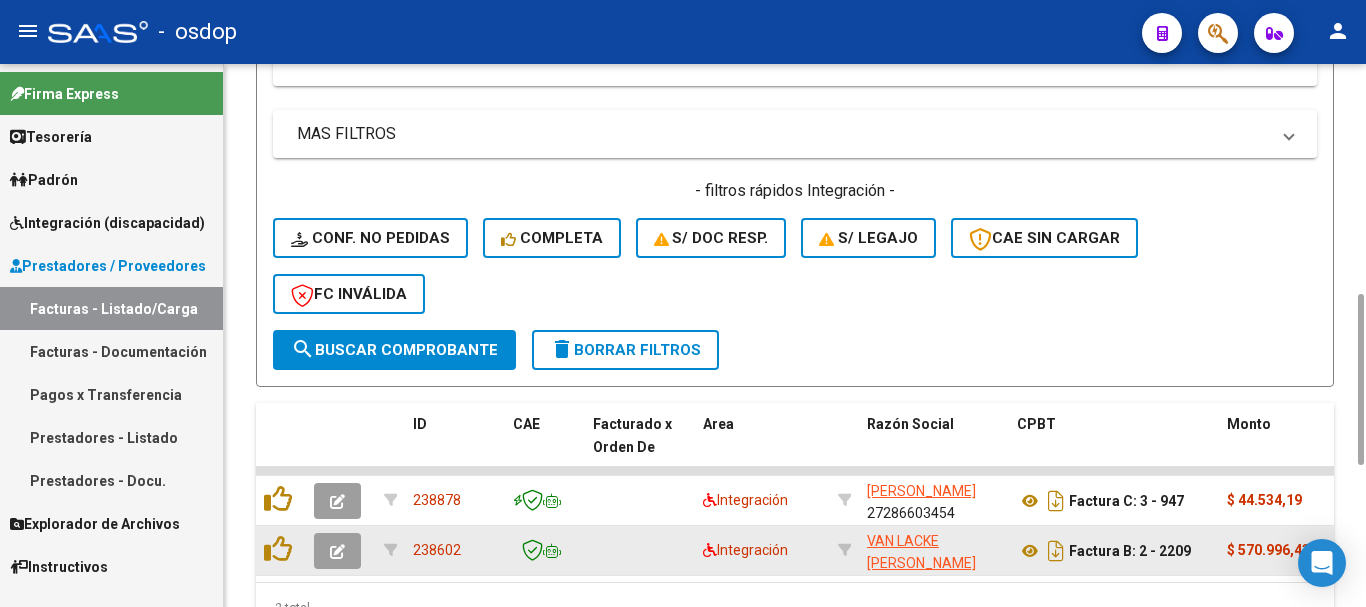 drag, startPoint x: 754, startPoint y: 559, endPoint x: 332, endPoint y: 520, distance: 423.7983 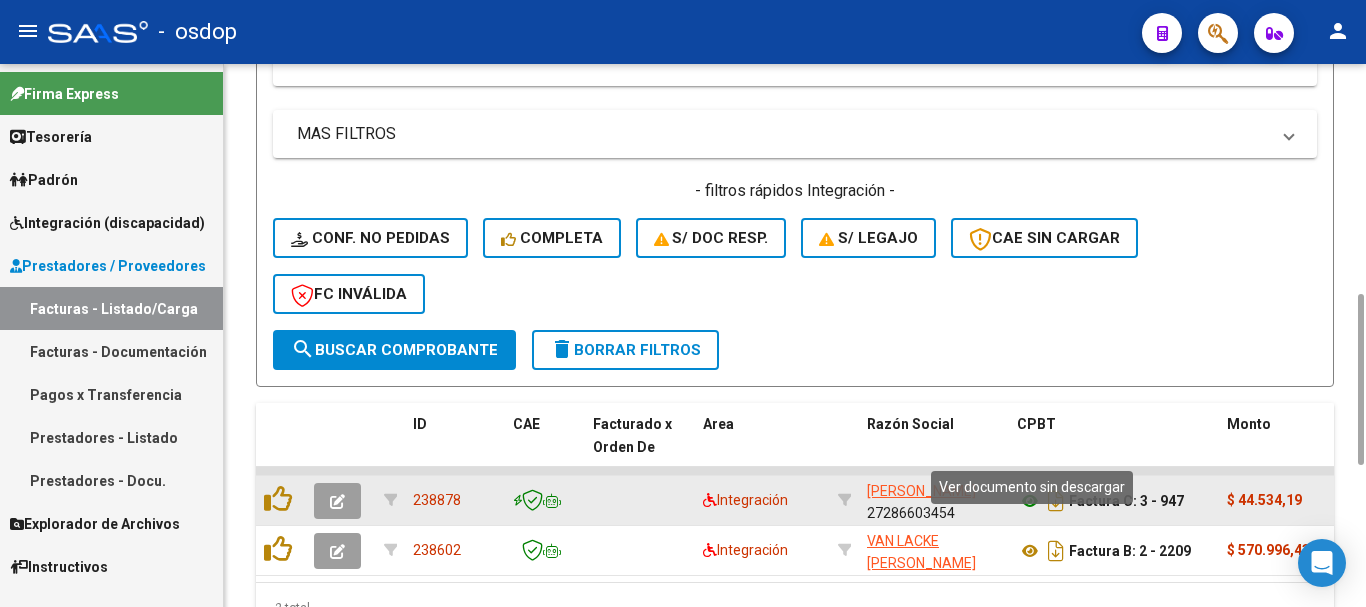 click 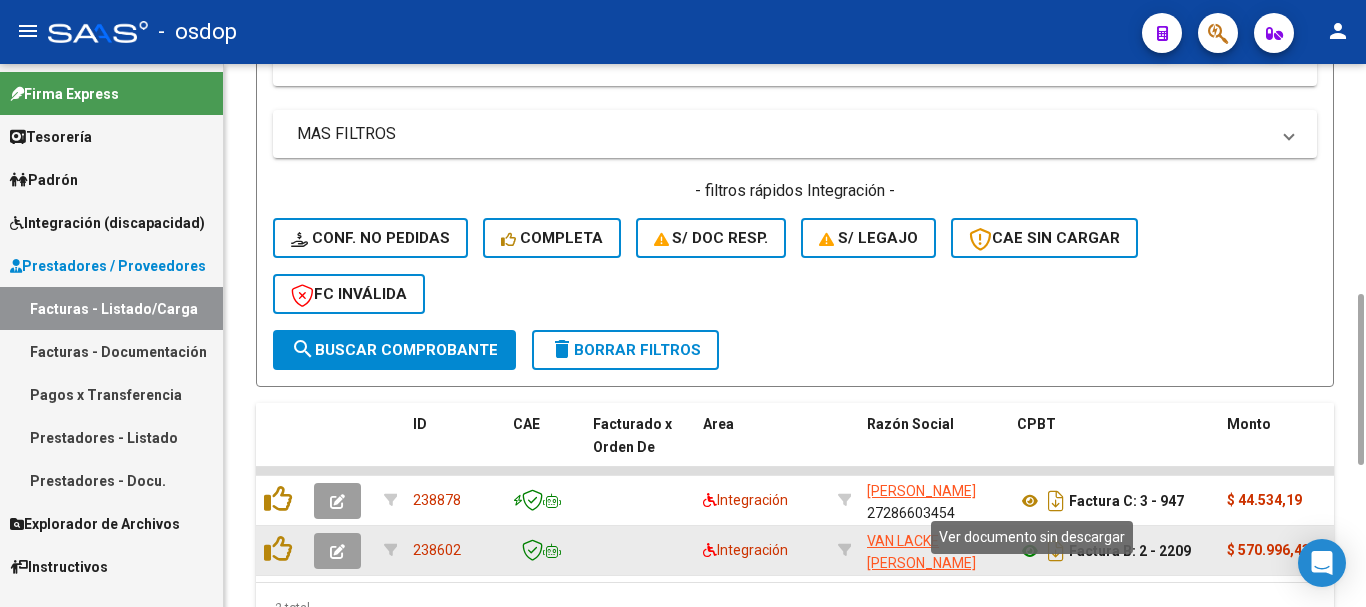 click 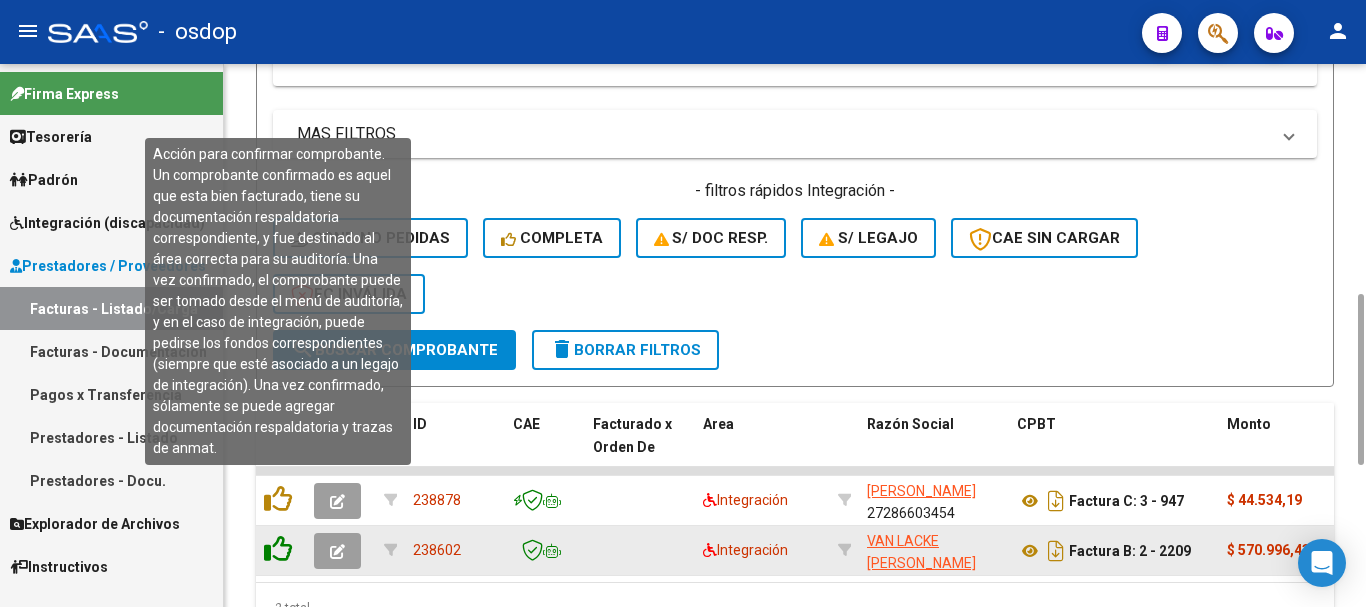 click 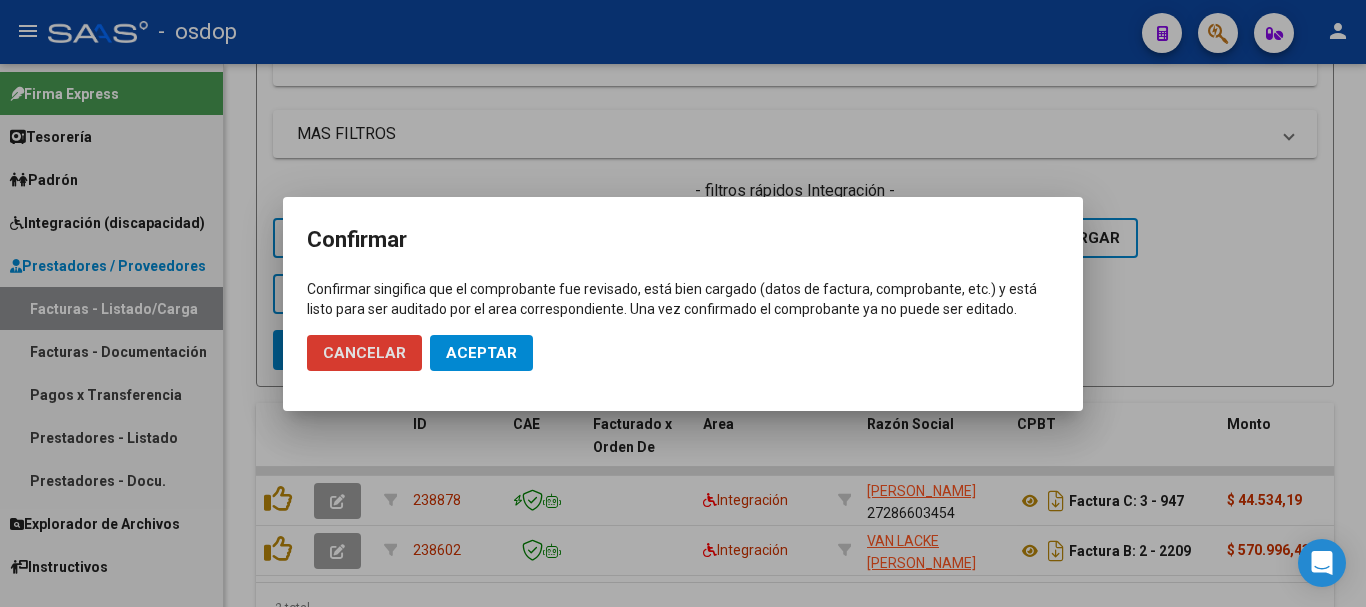 click on "Aceptar" 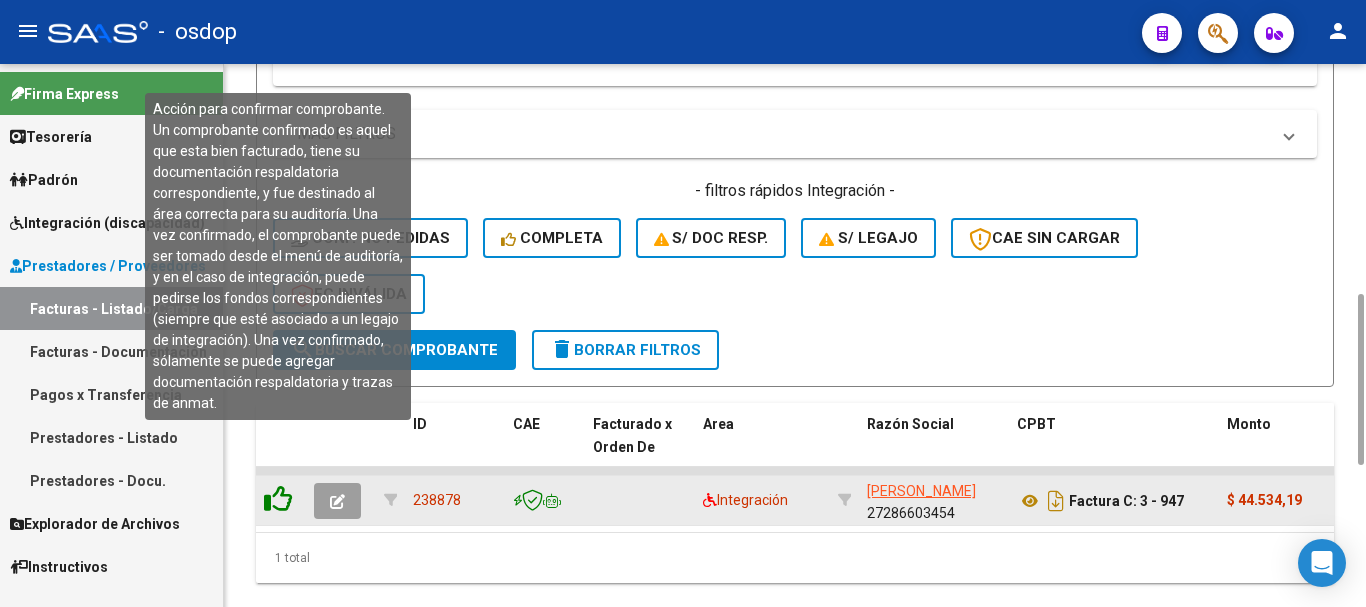 click 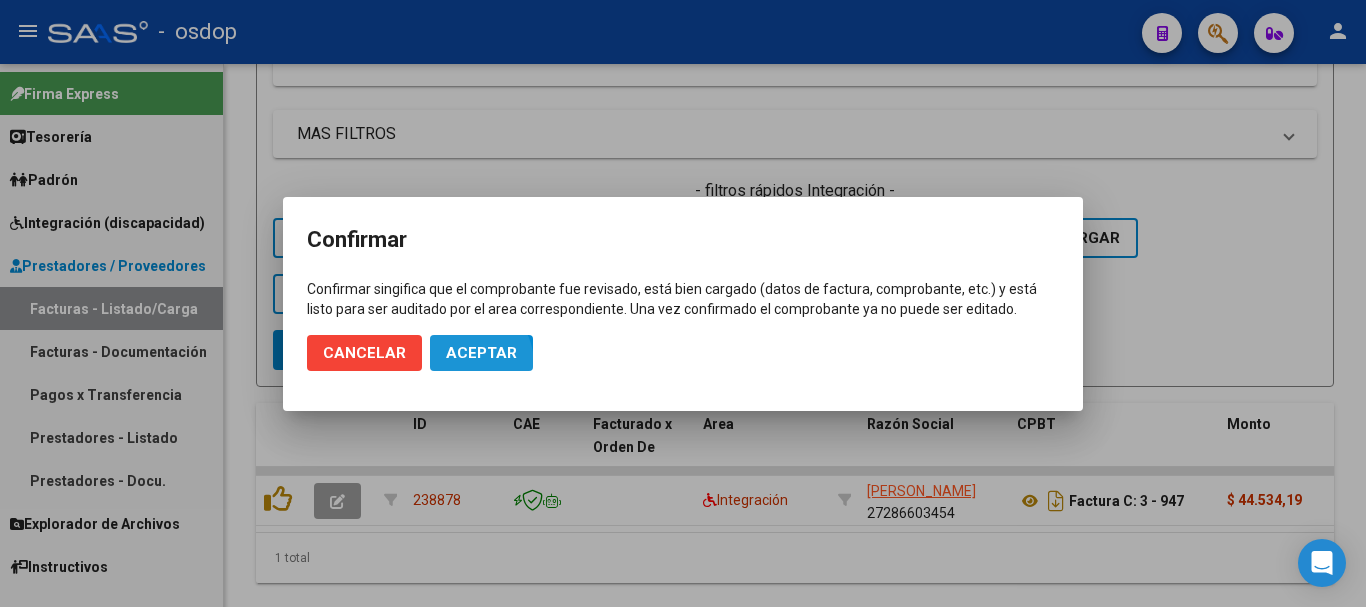 click on "Aceptar" 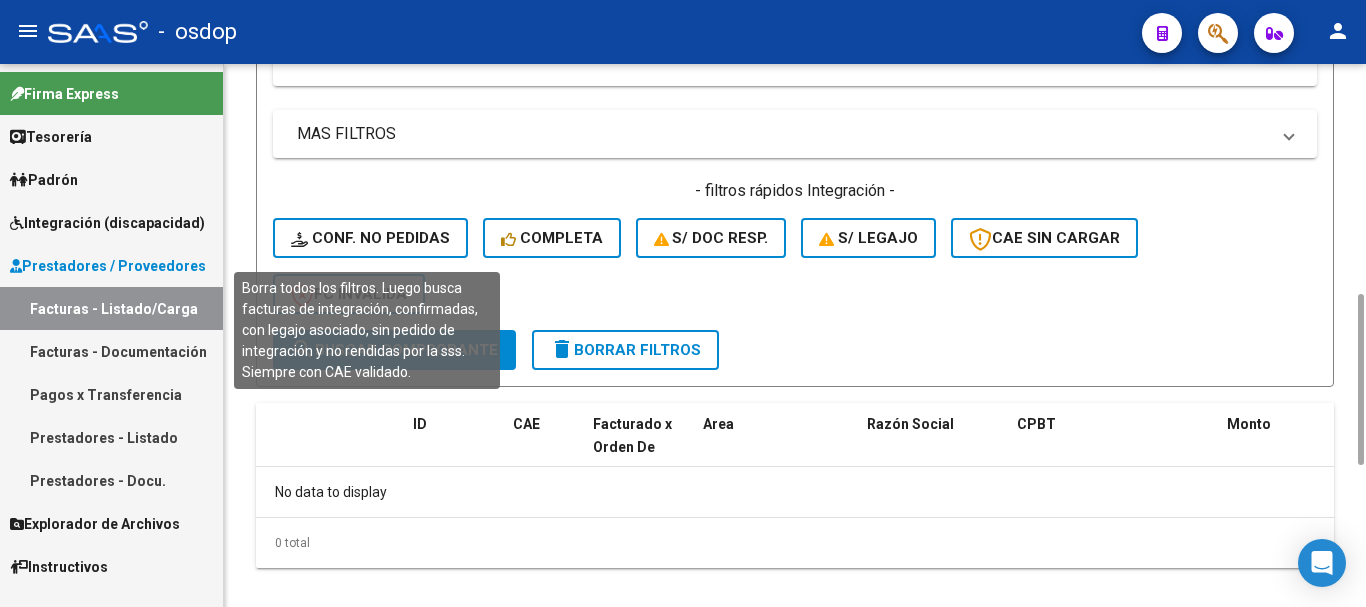 click on "Conf. no pedidas" 